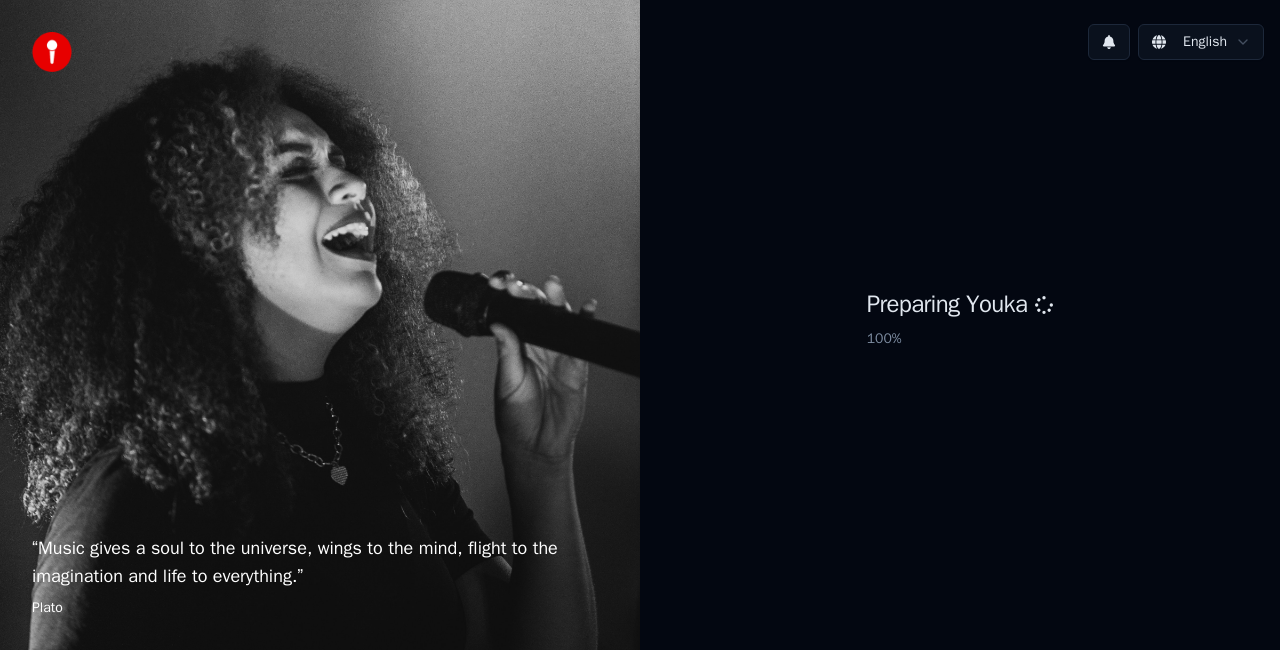 scroll, scrollTop: 0, scrollLeft: 0, axis: both 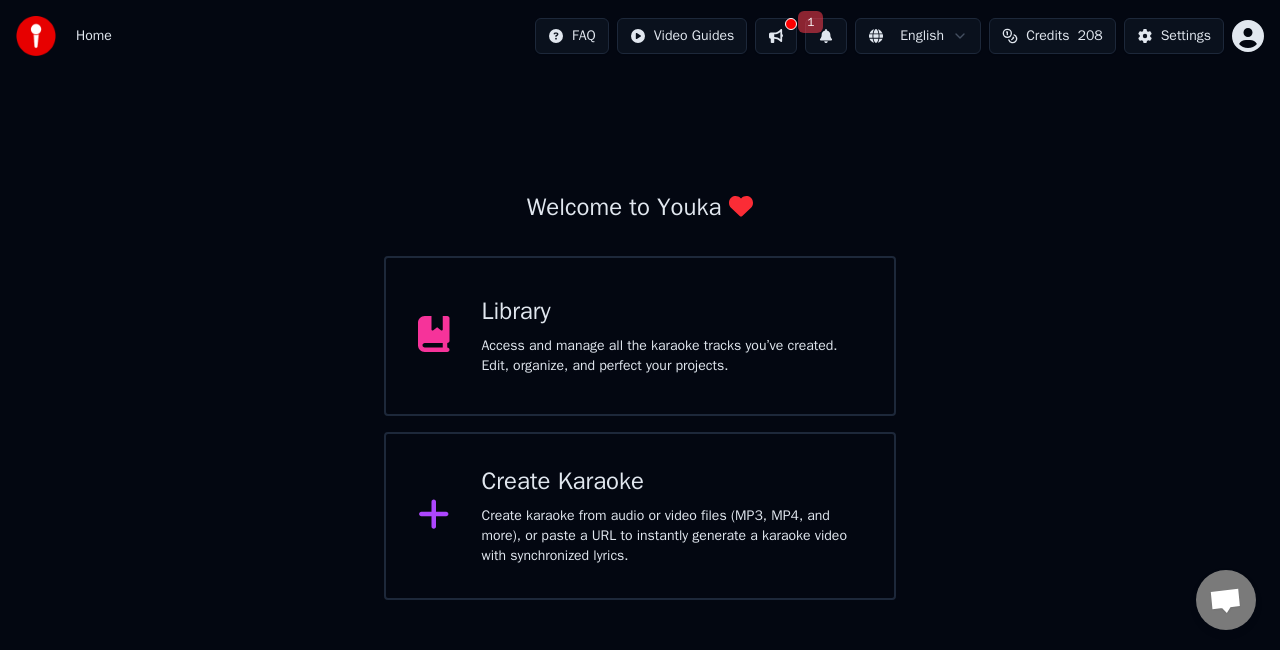 click on "Create karaoke from audio or video files (MP3, MP4, and more), or paste a URL to instantly generate a karaoke video with synchronized lyrics." at bounding box center (672, 536) 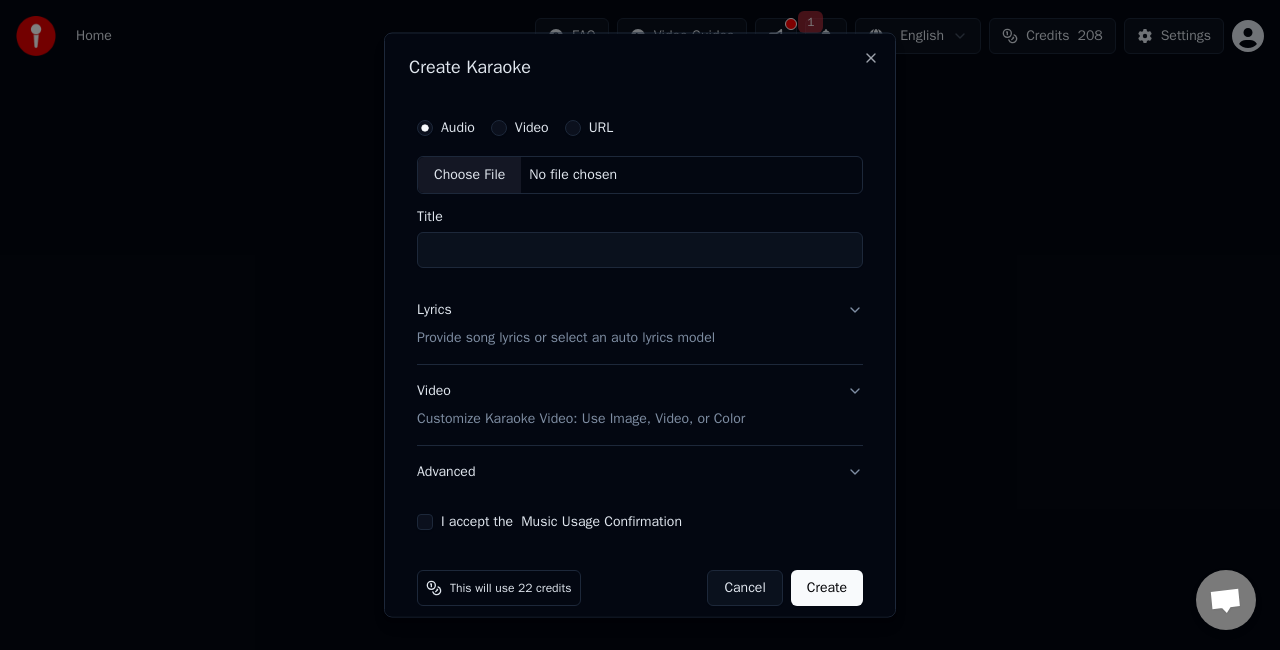 click on "Choose File" at bounding box center [469, 175] 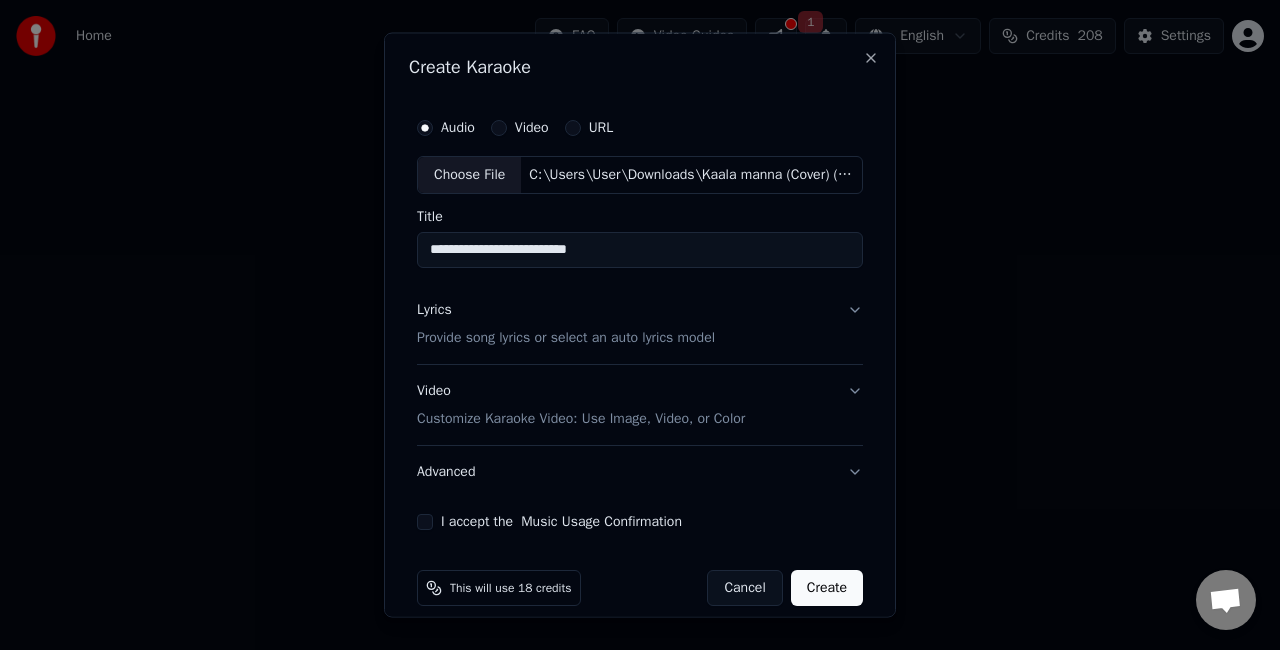 drag, startPoint x: 616, startPoint y: 242, endPoint x: 506, endPoint y: 246, distance: 110.0727 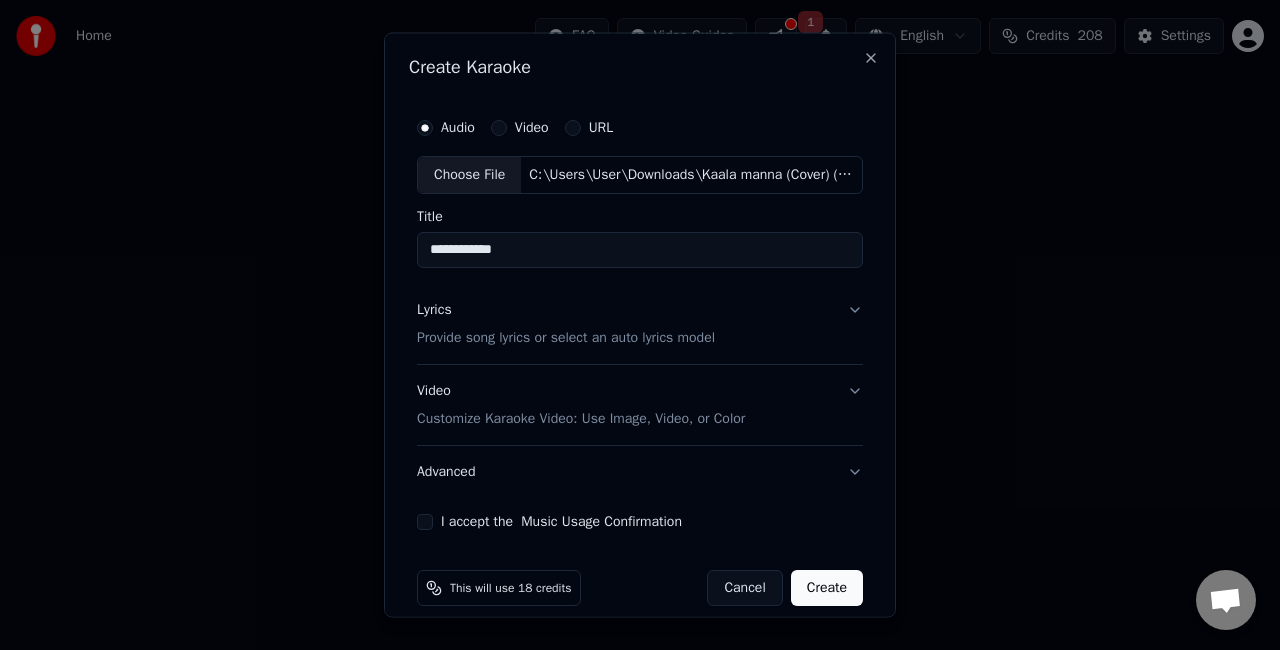 type on "**********" 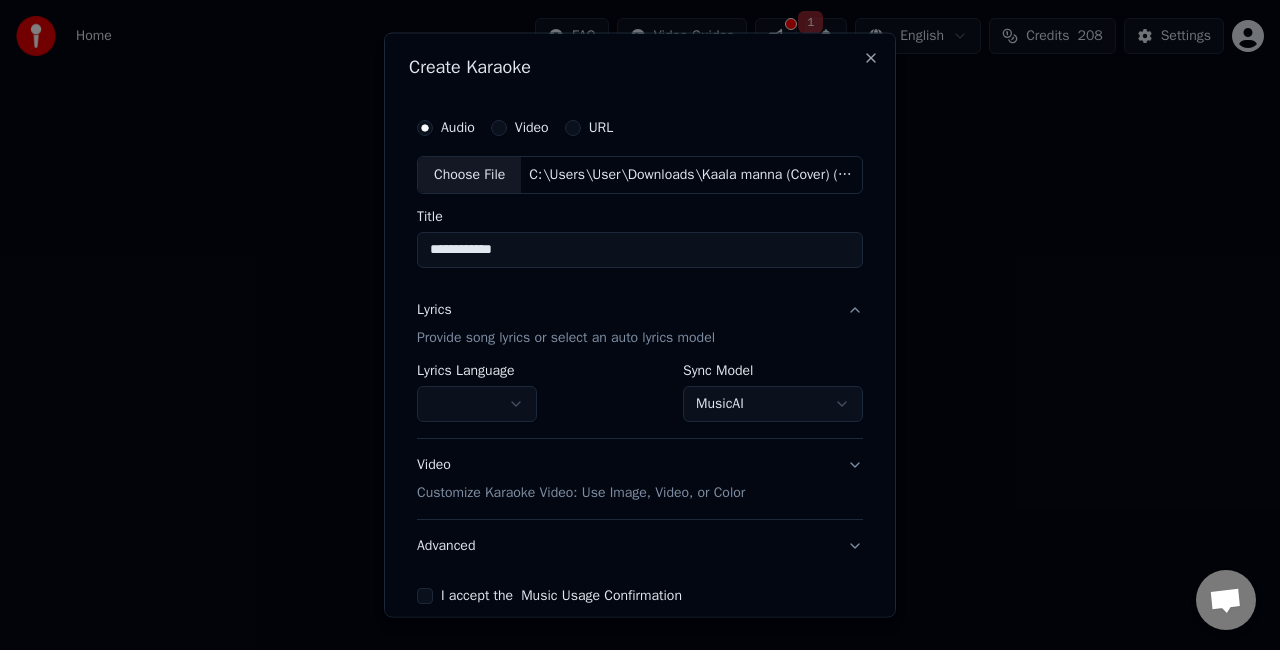 click on "Video" at bounding box center (499, 128) 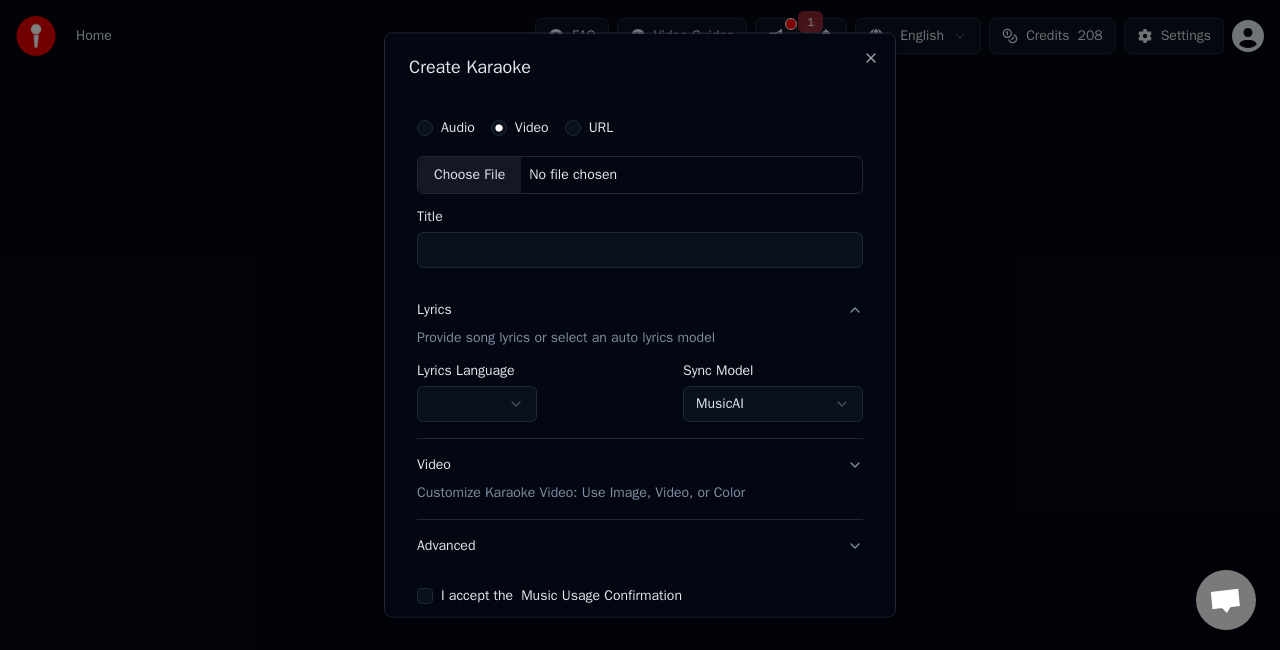 click on "Audio" at bounding box center (458, 128) 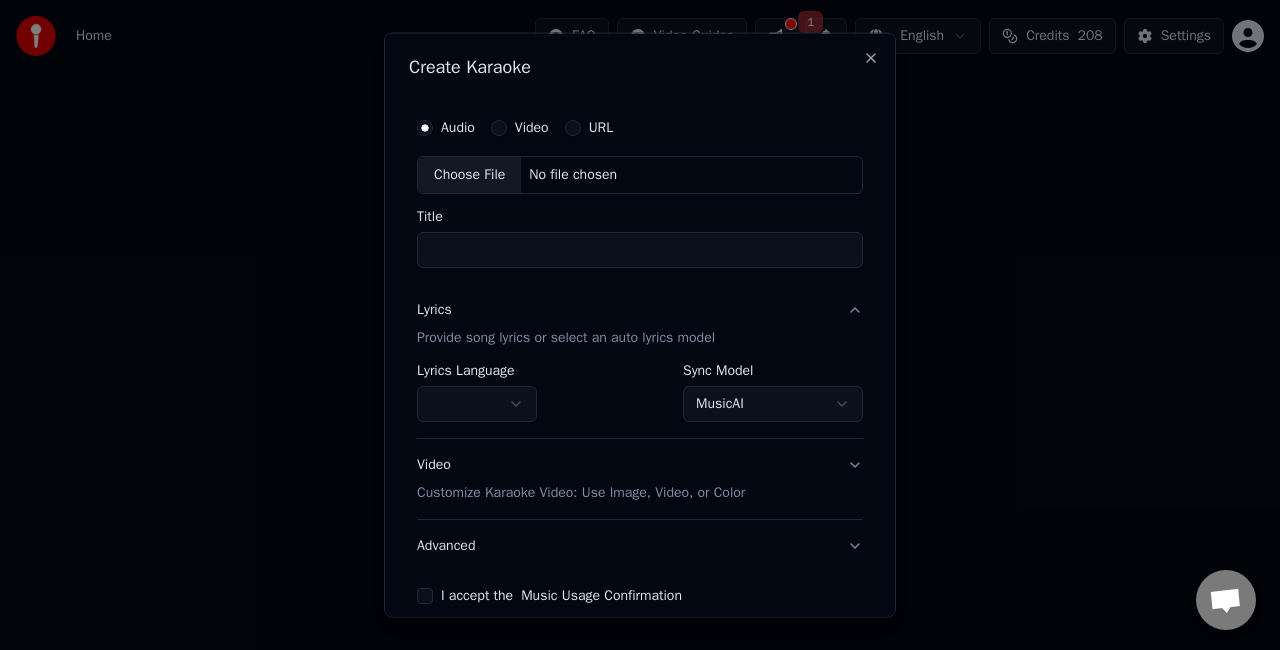click on "Choose File" at bounding box center (469, 175) 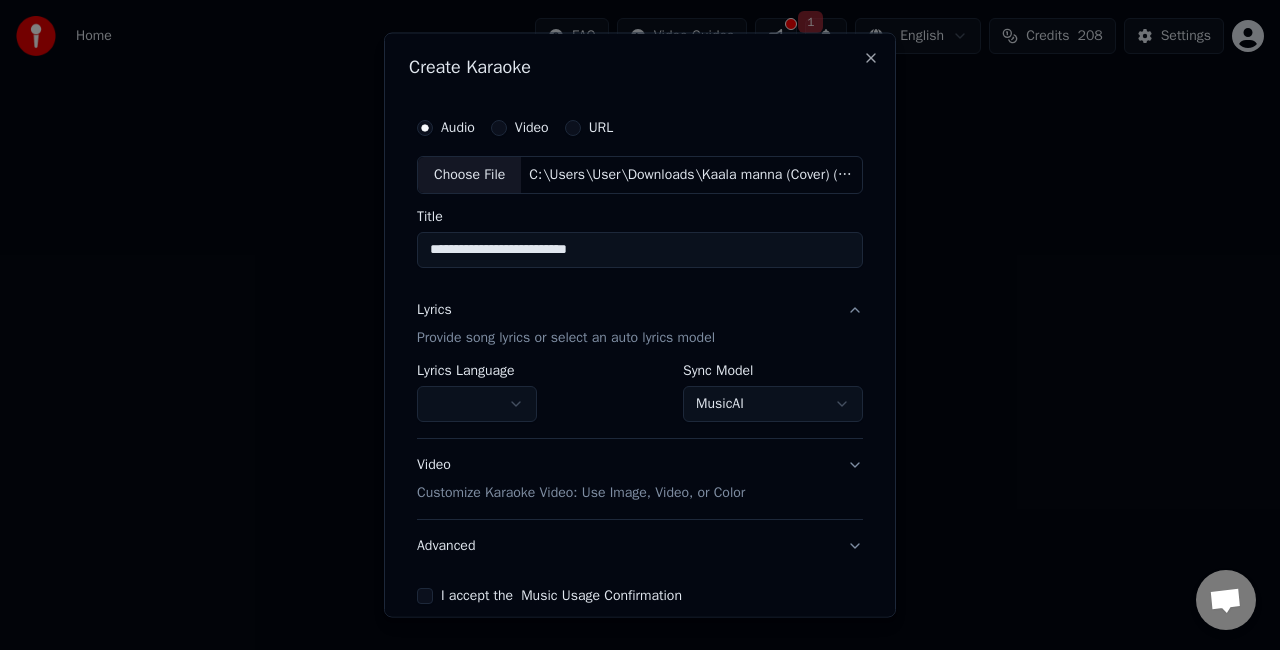 drag, startPoint x: 643, startPoint y: 246, endPoint x: 504, endPoint y: 242, distance: 139.05754 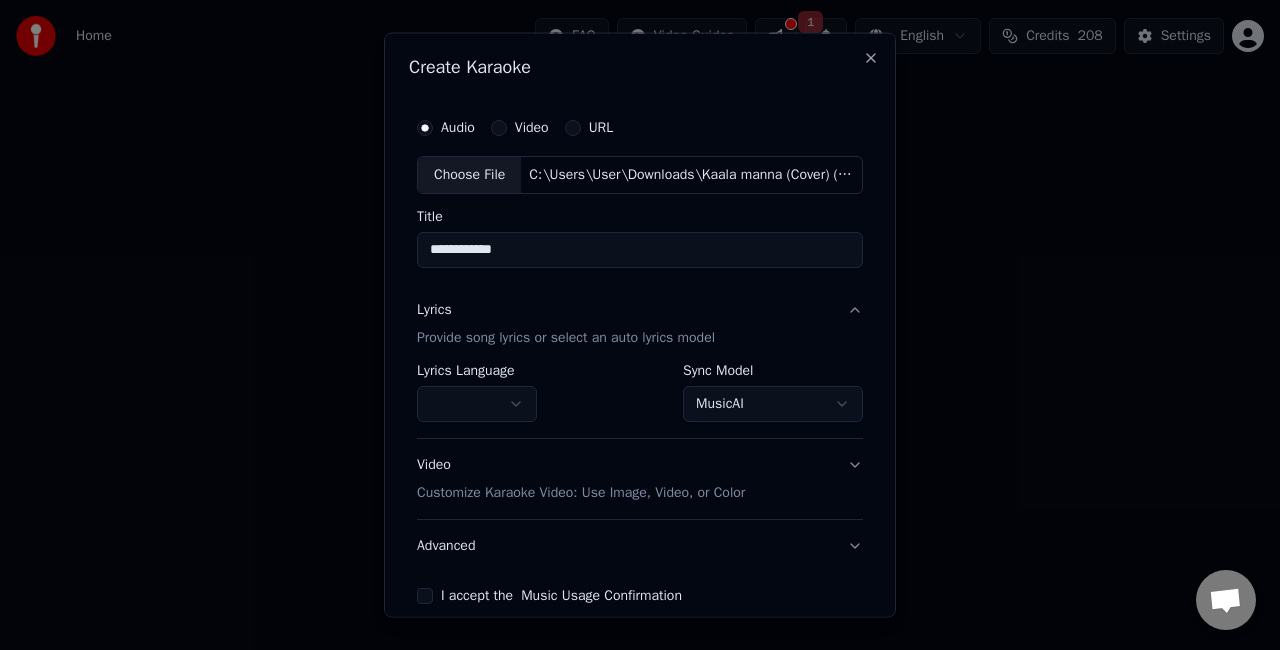 type on "**********" 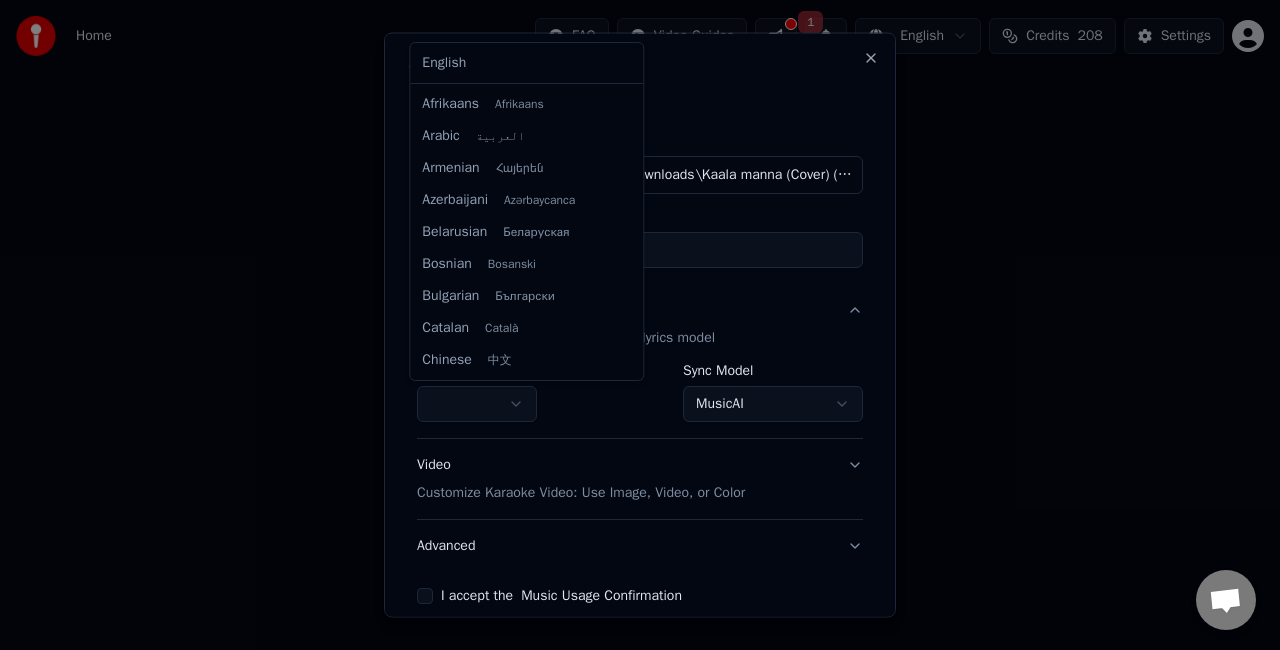 click on "**********" at bounding box center [640, 300] 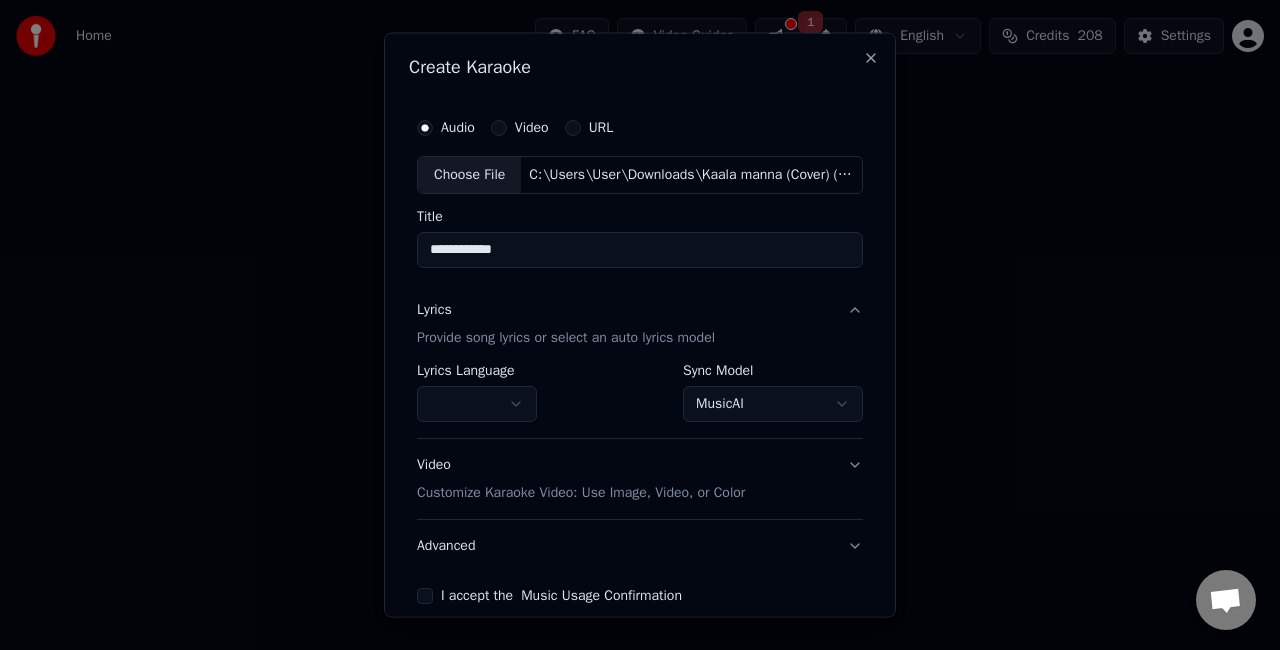 click on "**********" at bounding box center [640, 300] 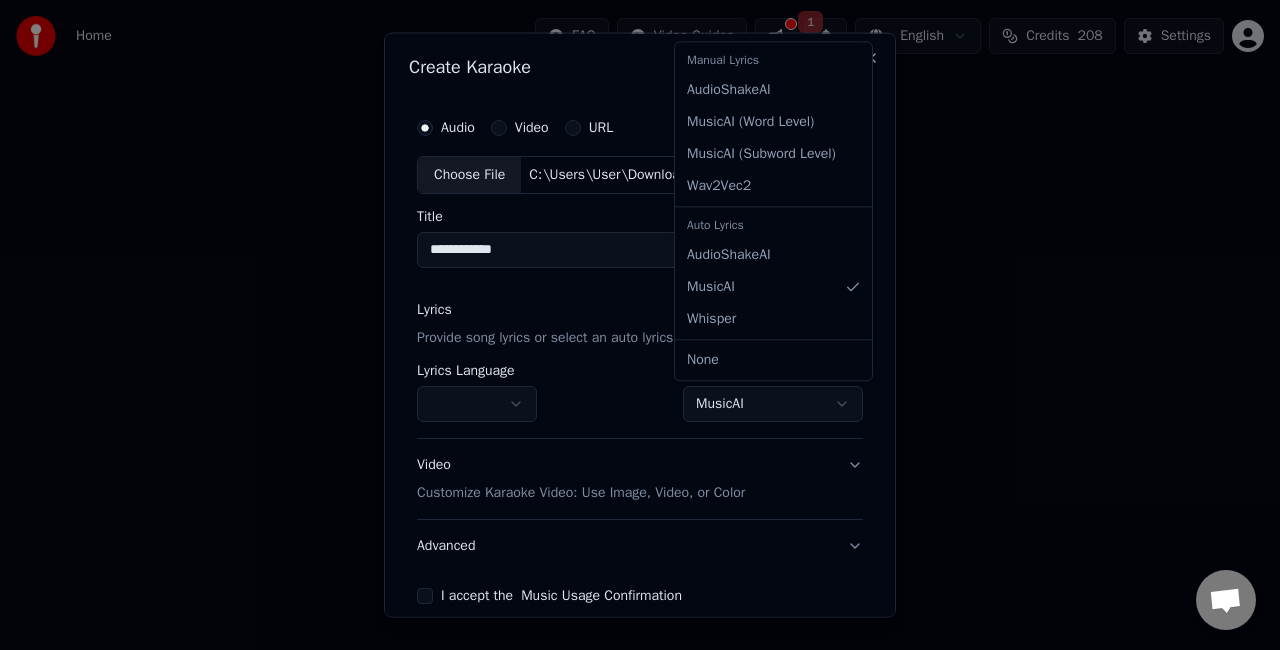 select on "**********" 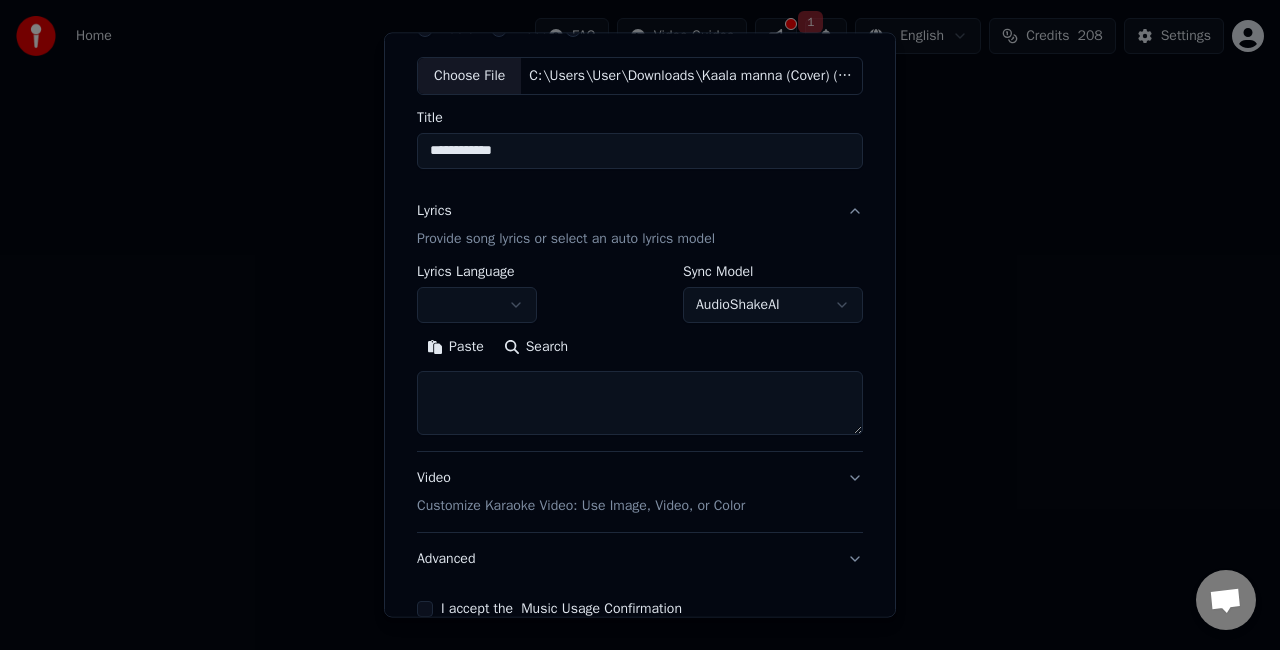 scroll, scrollTop: 200, scrollLeft: 0, axis: vertical 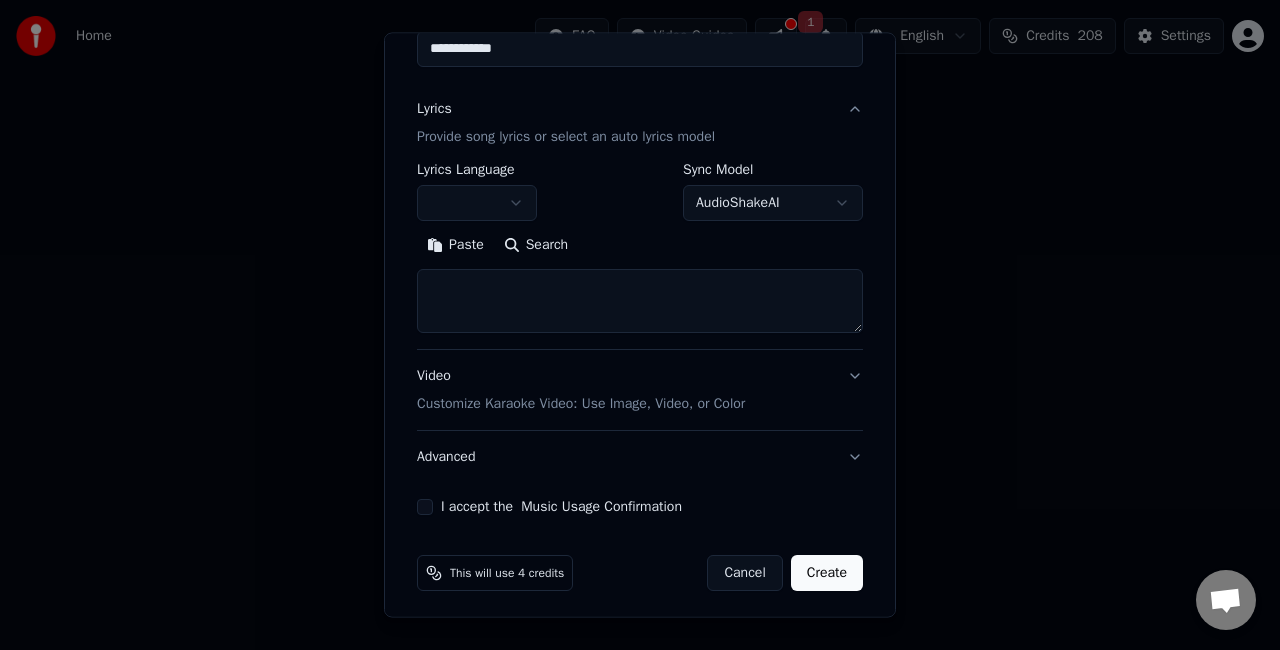 click at bounding box center [640, 301] 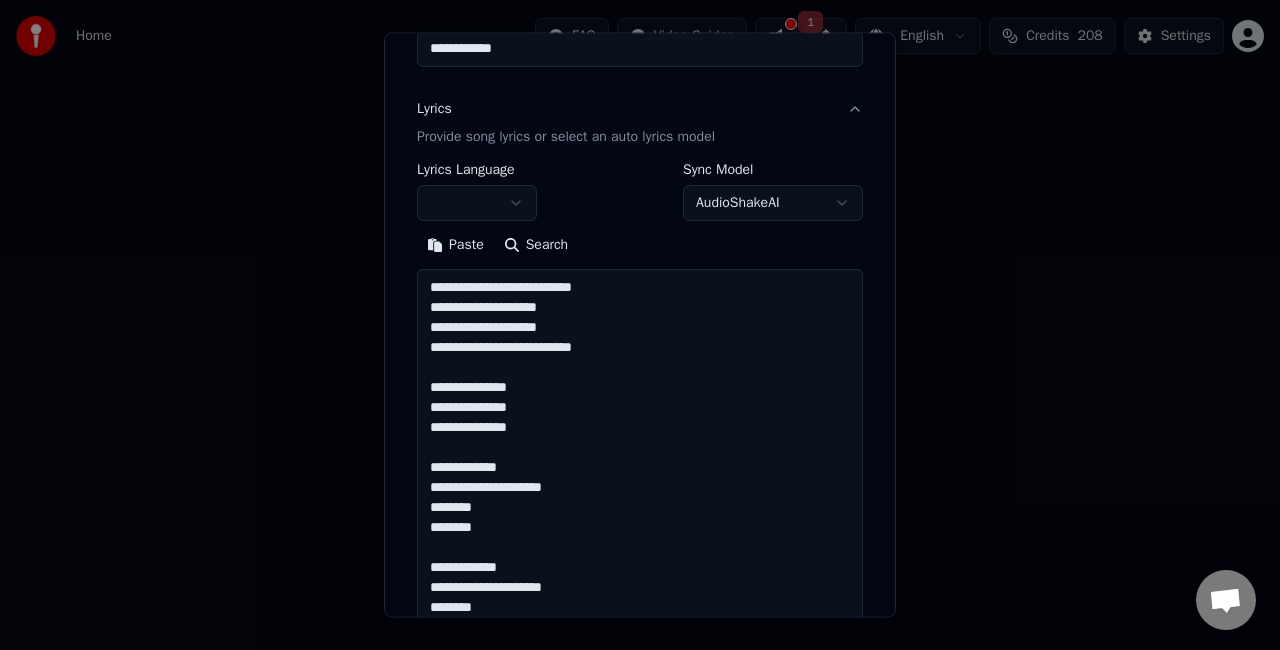 scroll, scrollTop: 863, scrollLeft: 0, axis: vertical 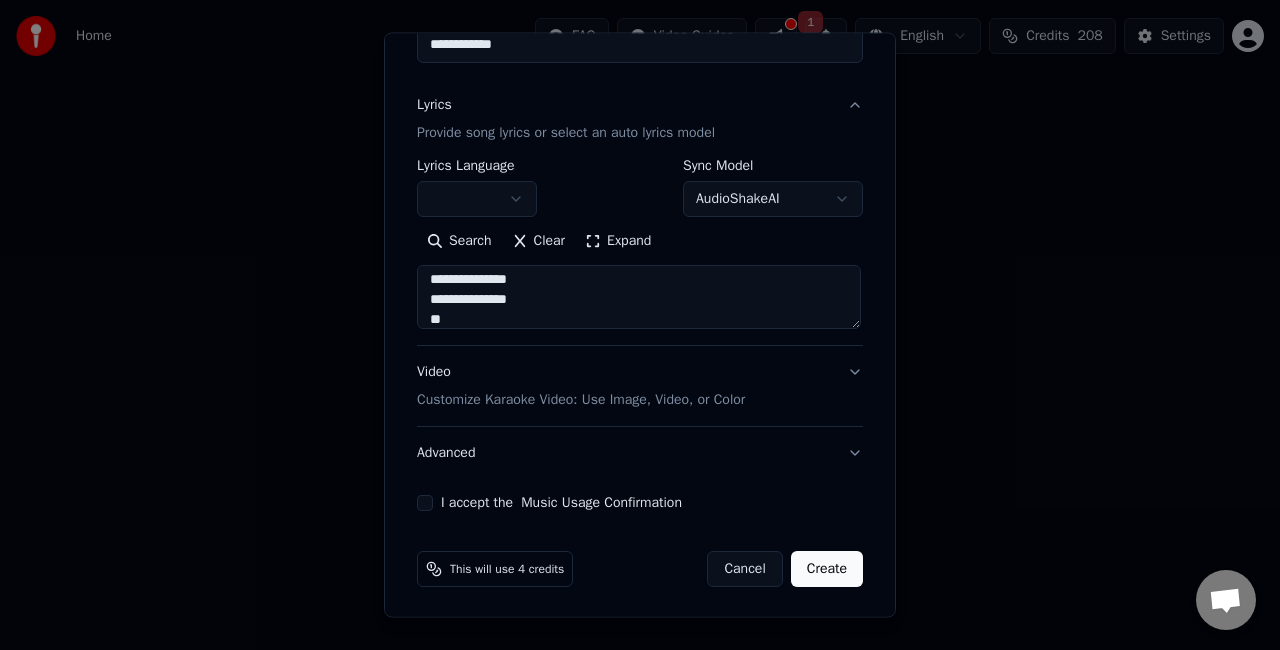type on "**********" 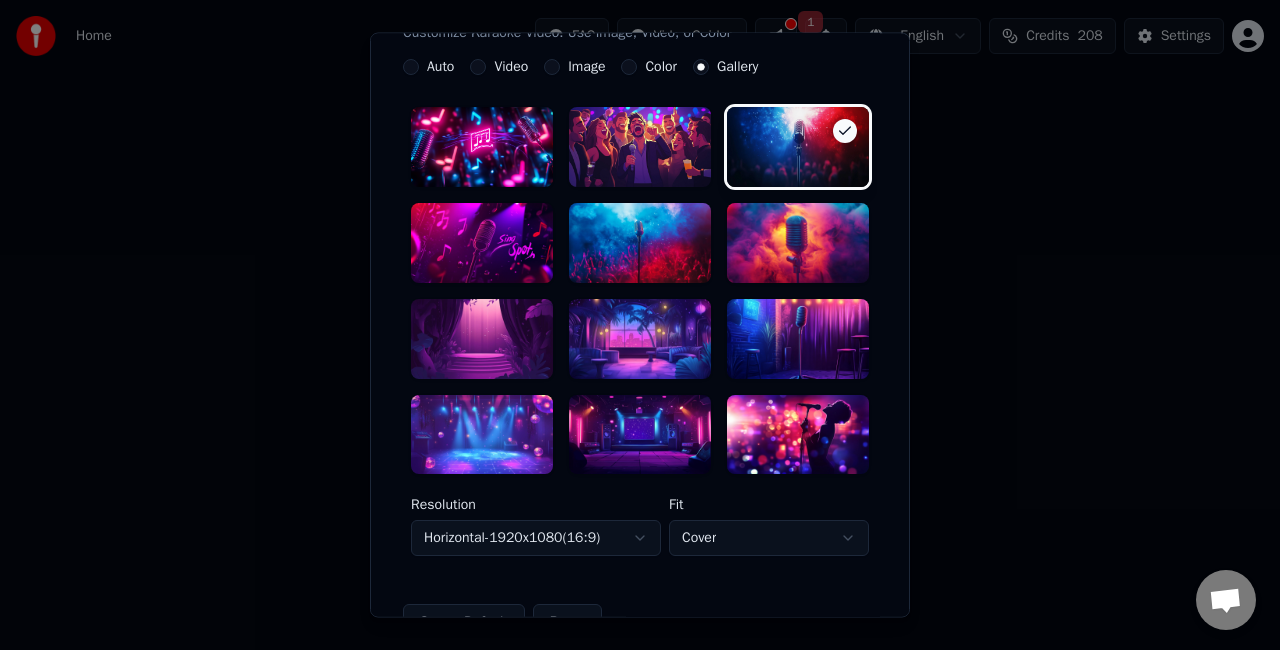 scroll, scrollTop: 604, scrollLeft: 0, axis: vertical 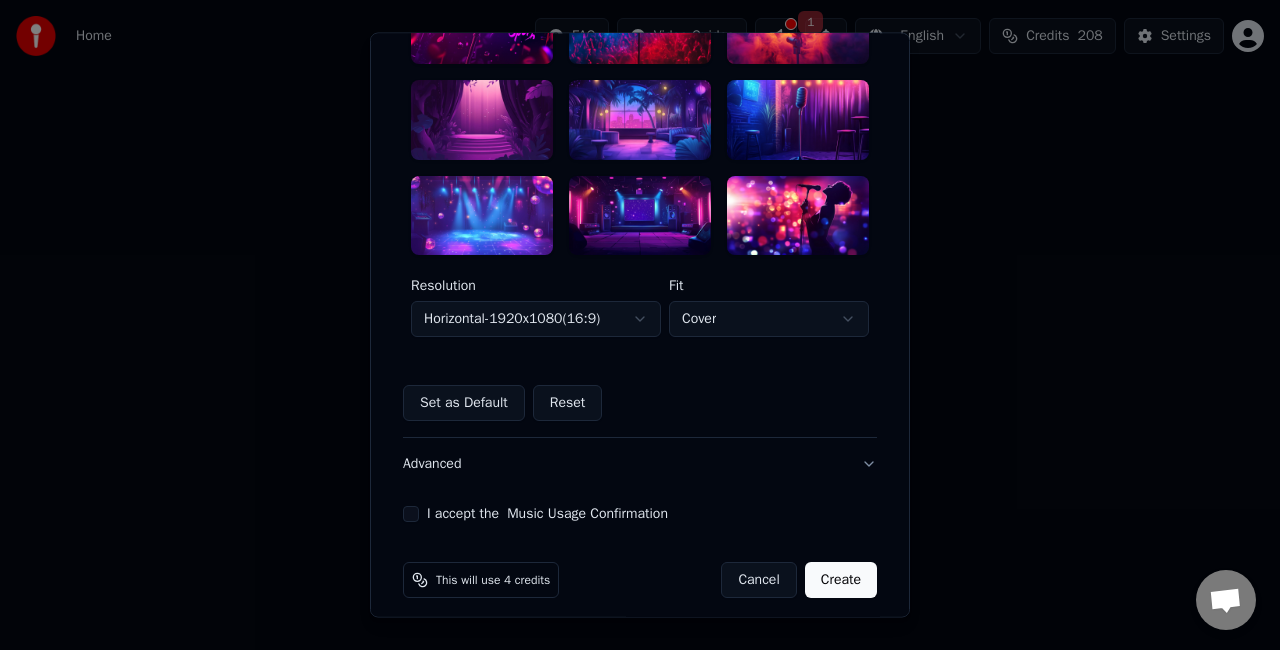 click on "**********" at bounding box center (640, 300) 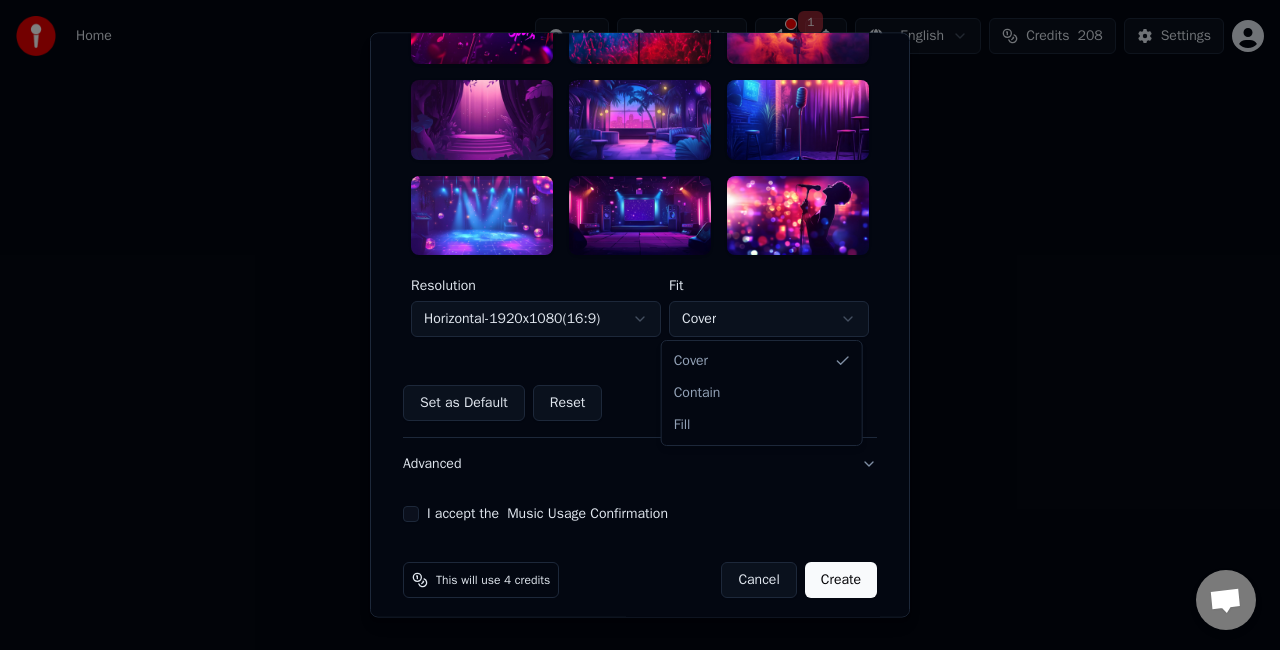 select on "****" 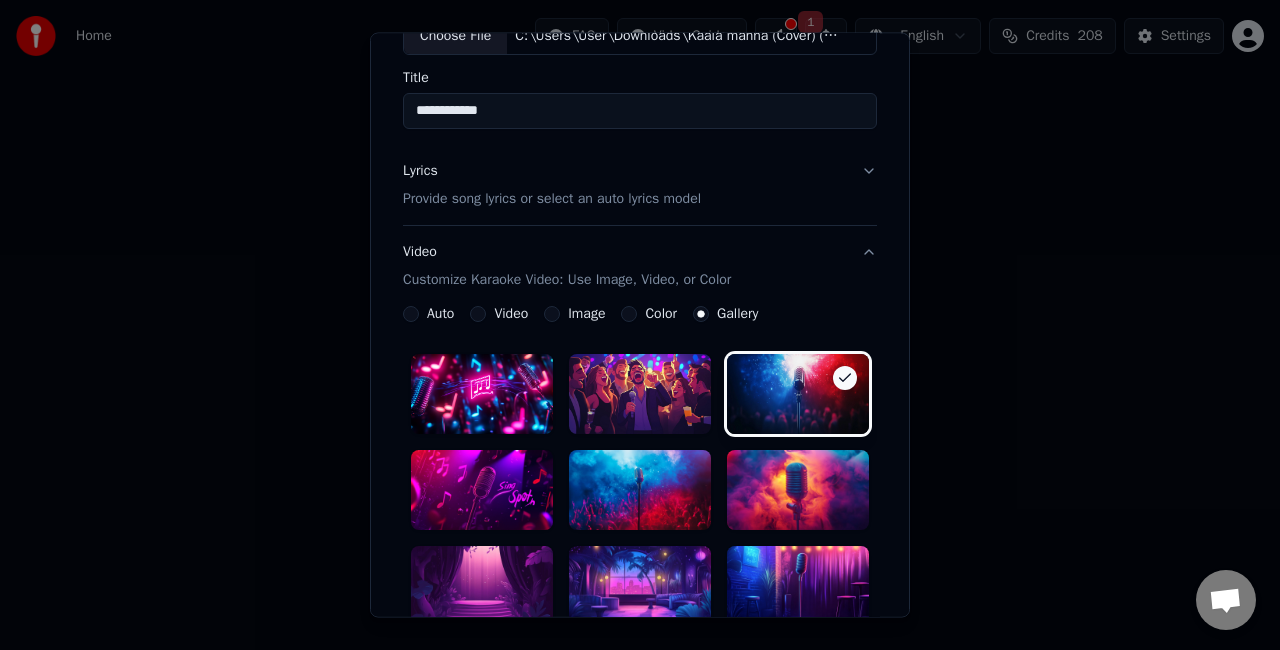 scroll, scrollTop: 104, scrollLeft: 0, axis: vertical 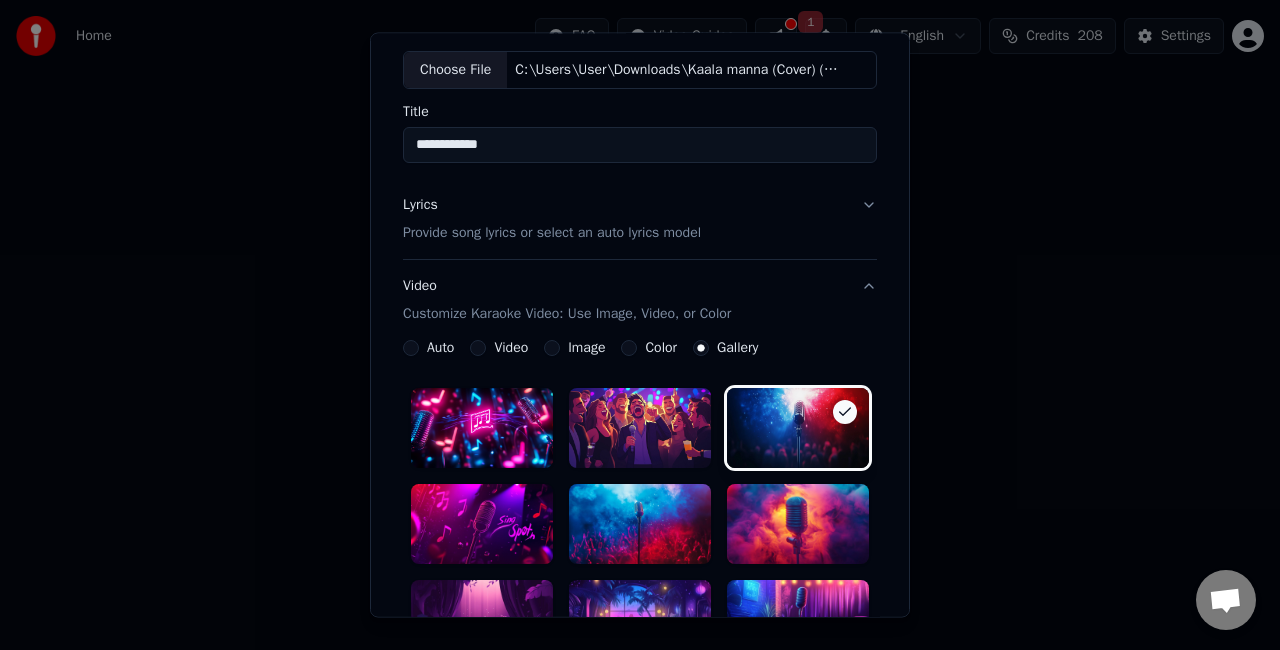 click on "Color" at bounding box center (661, 348) 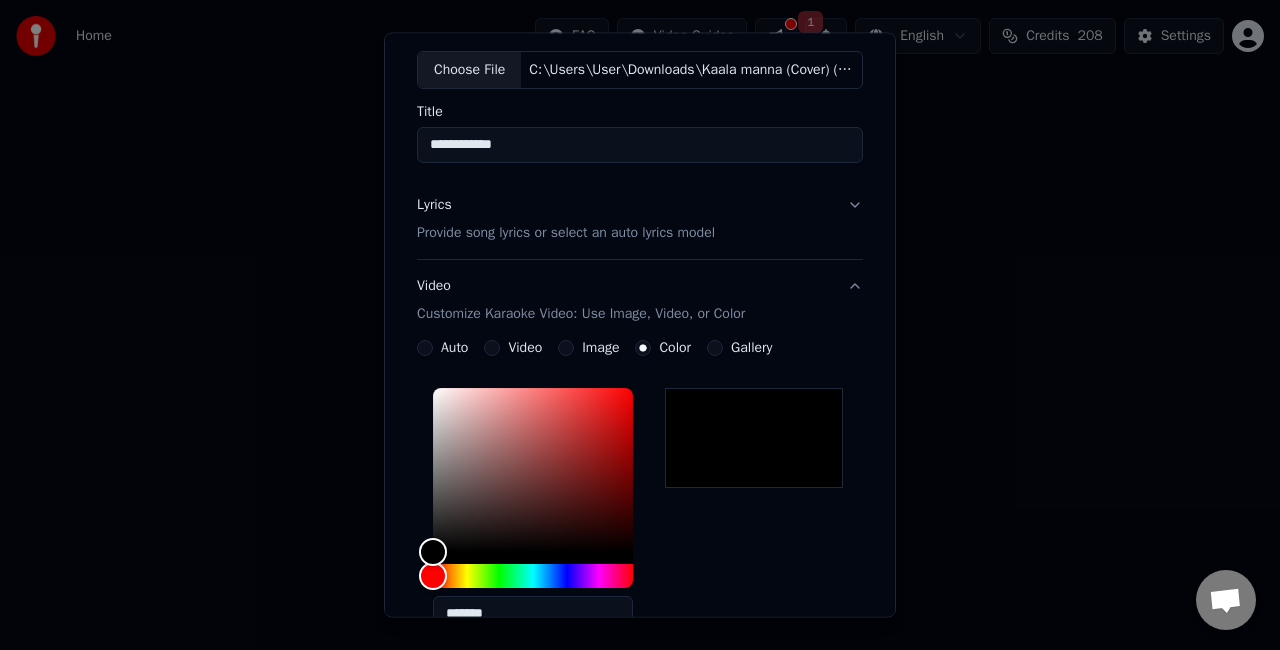 scroll, scrollTop: 204, scrollLeft: 0, axis: vertical 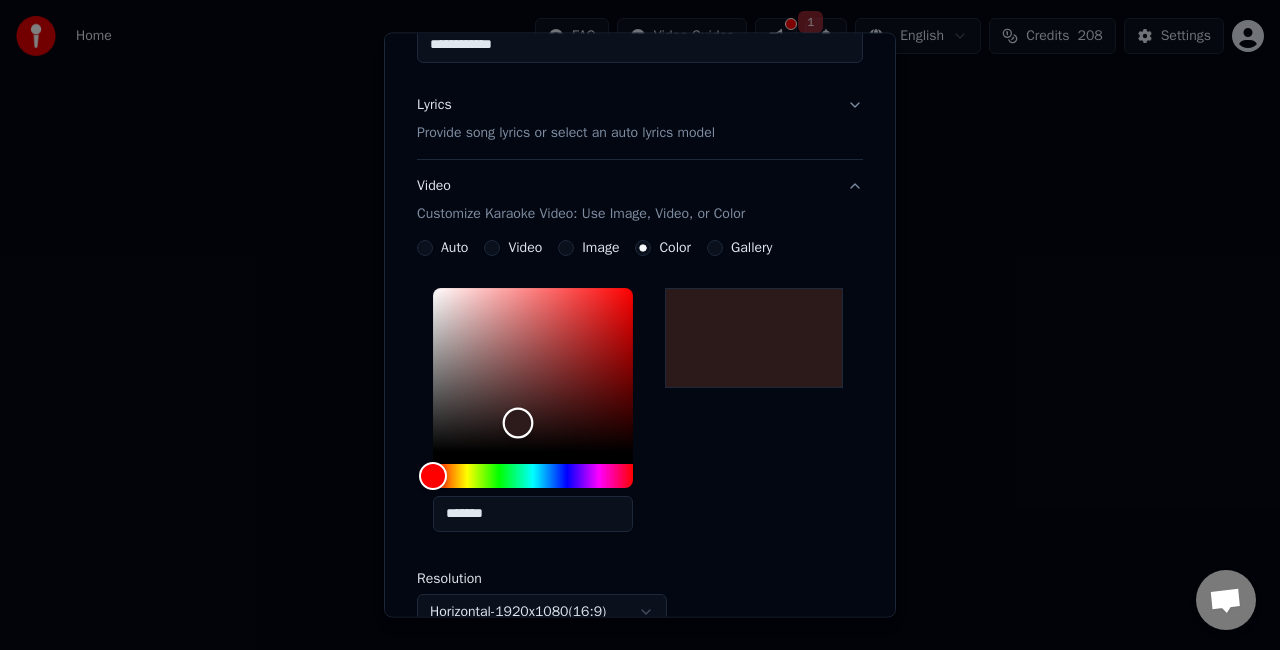 click at bounding box center (533, 370) 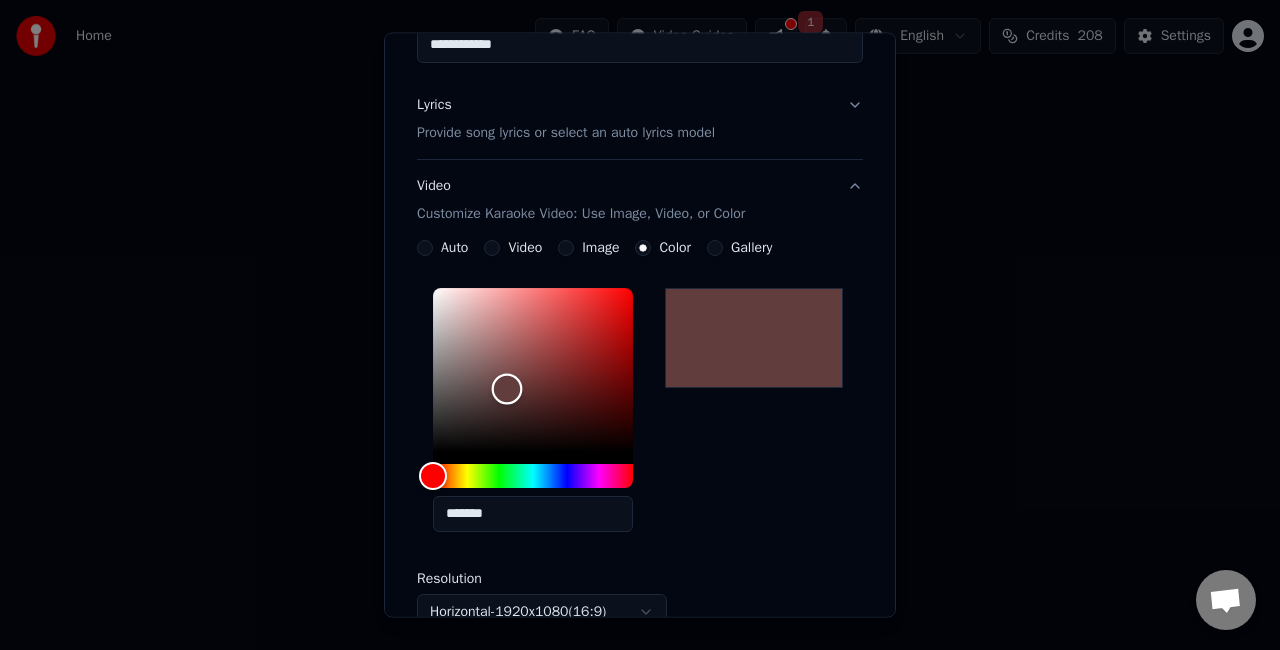 click at bounding box center (533, 370) 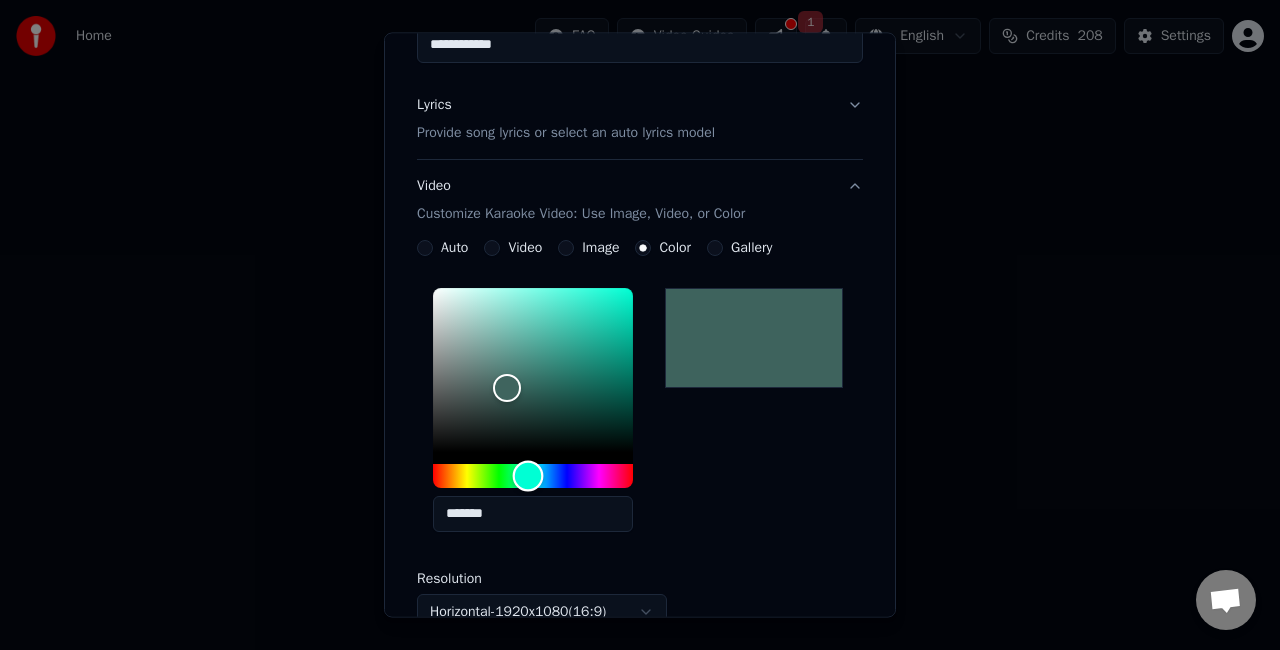 click at bounding box center [533, 476] 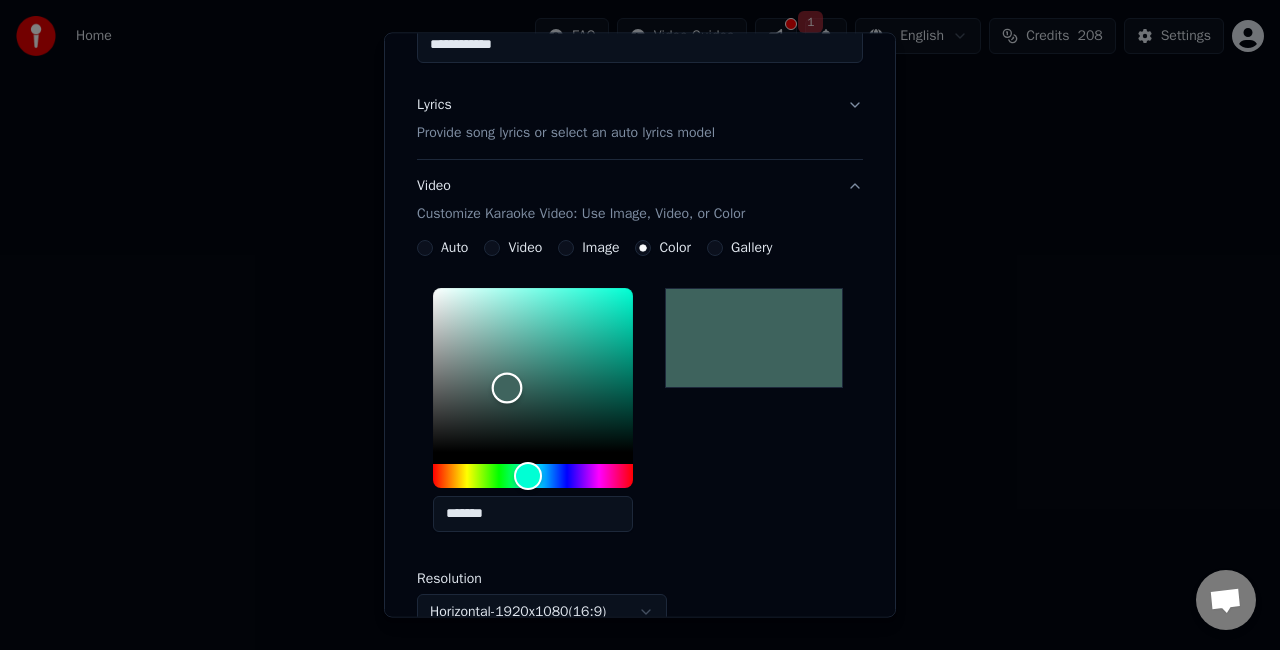 click at bounding box center (533, 370) 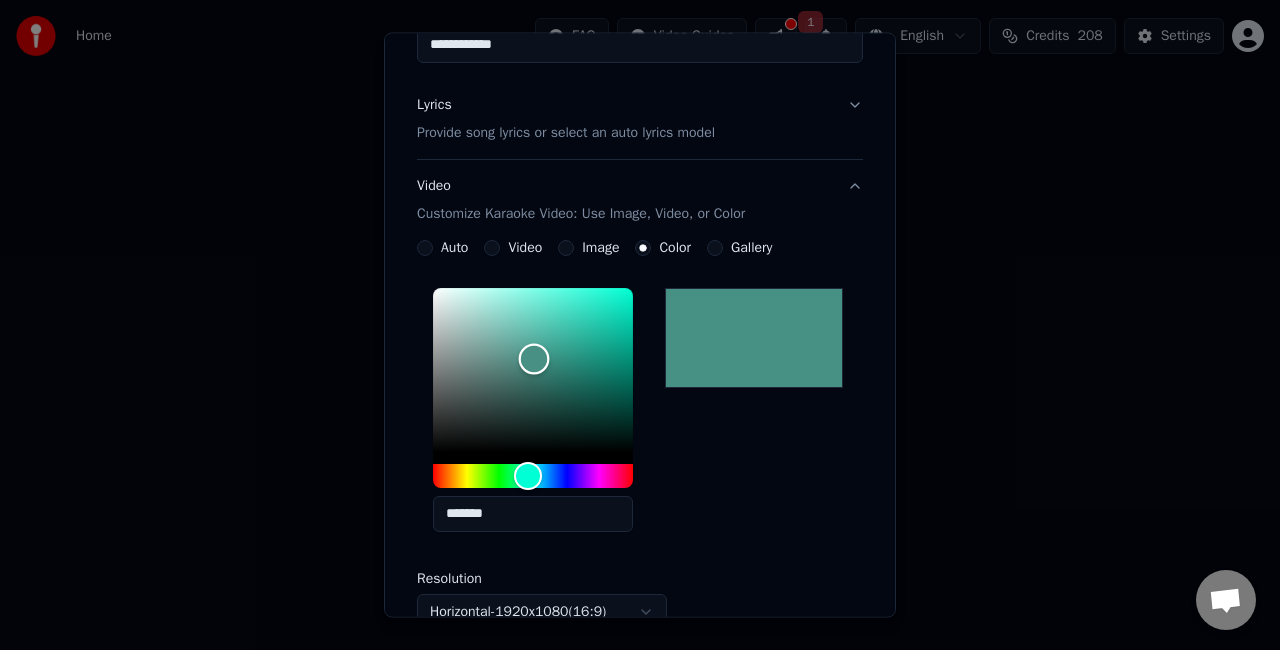drag, startPoint x: 525, startPoint y: 358, endPoint x: 538, endPoint y: 346, distance: 17.691807 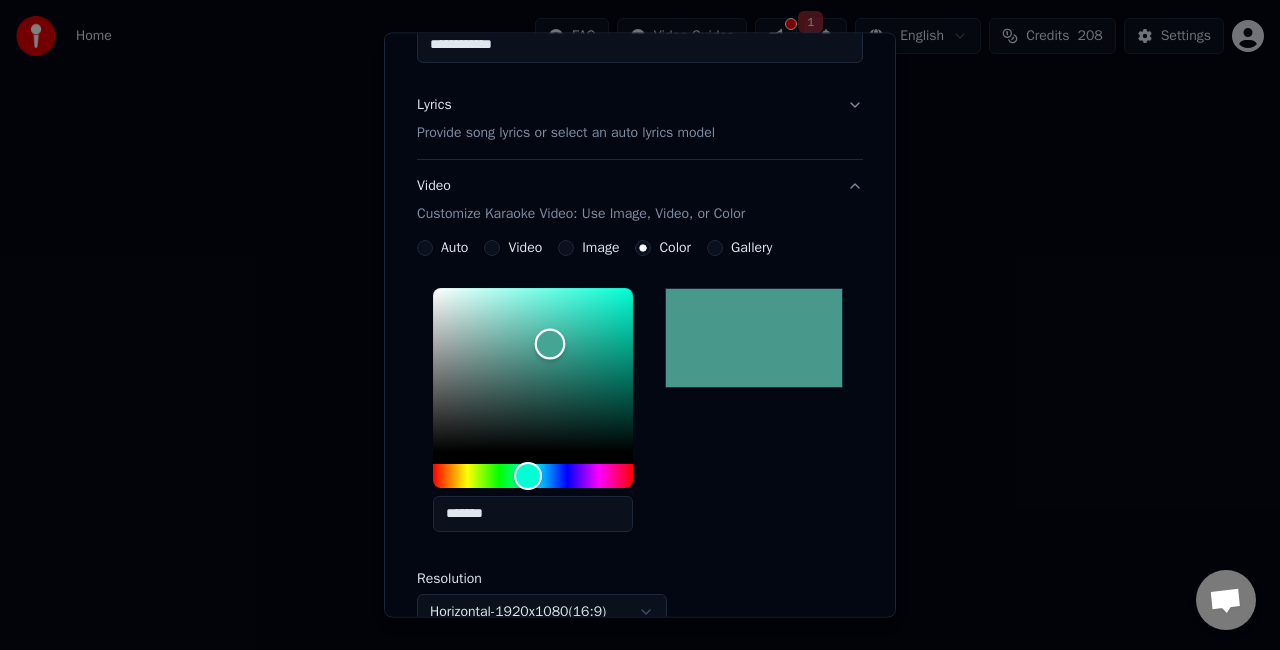 click at bounding box center [549, 345] 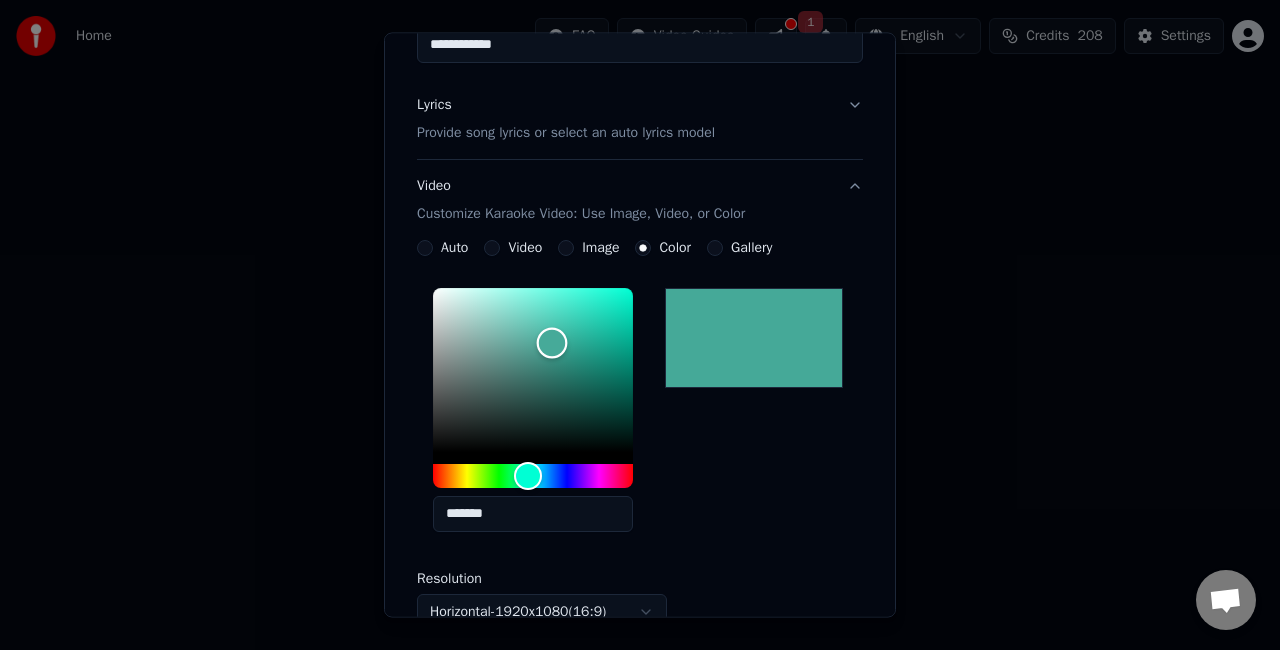 click at bounding box center [533, 370] 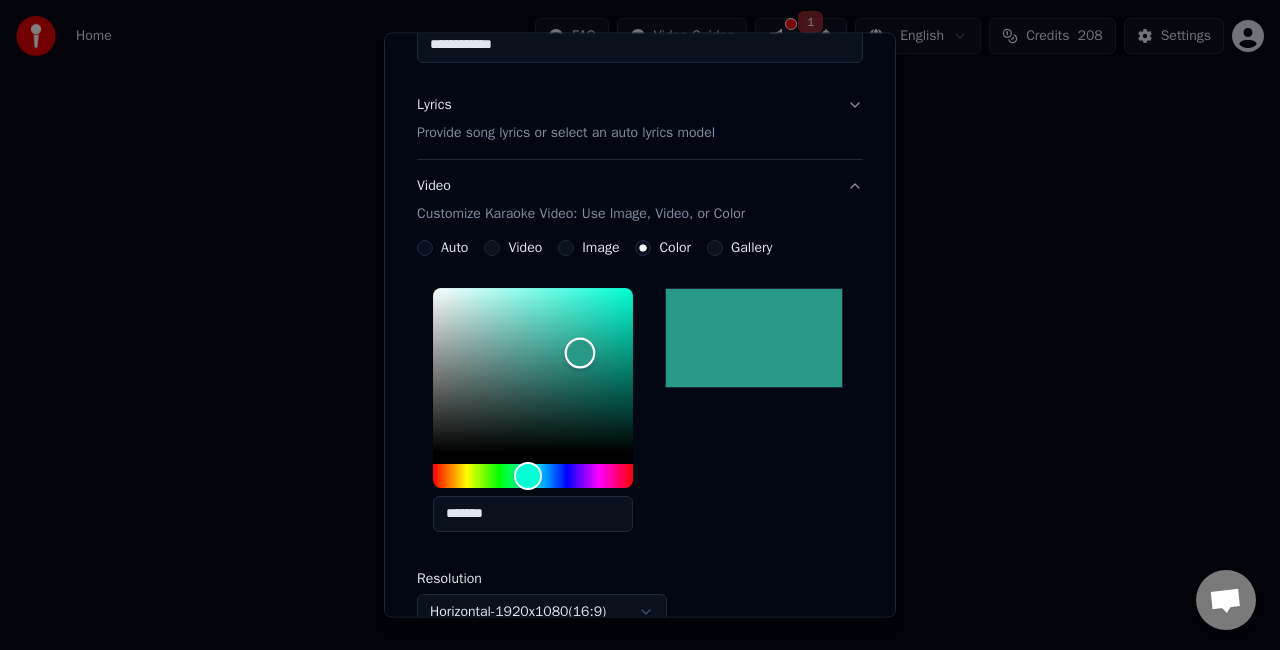 click at bounding box center (533, 370) 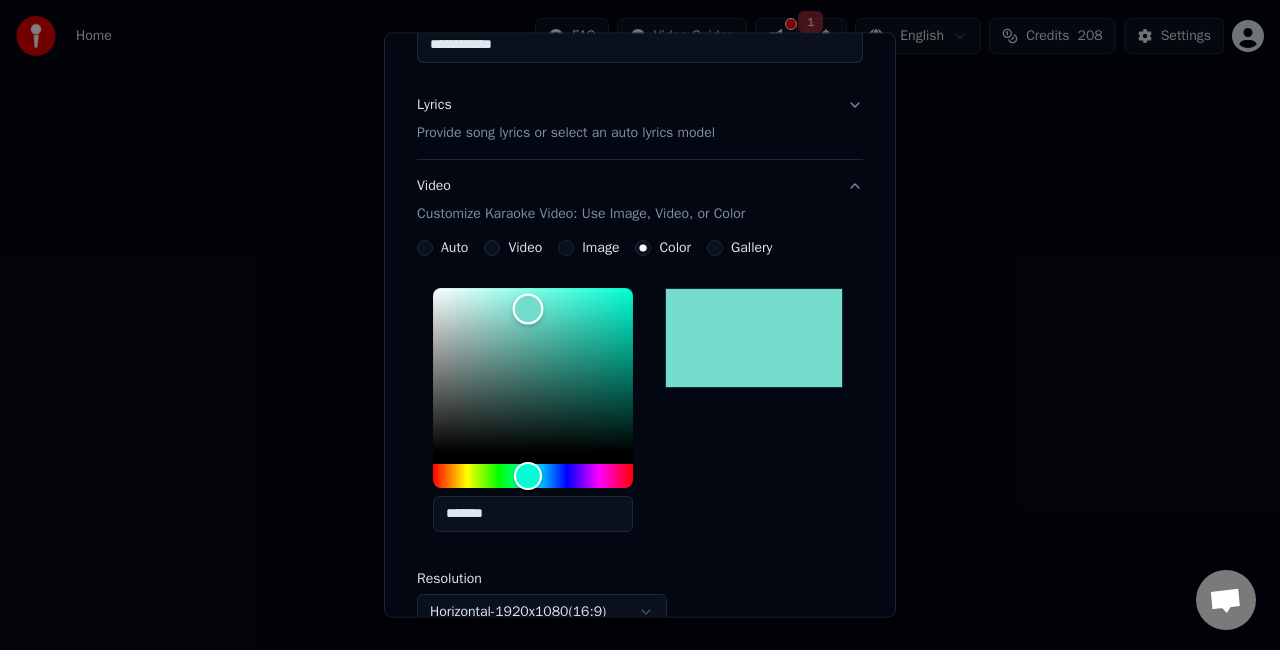 drag, startPoint x: 521, startPoint y: 308, endPoint x: 500, endPoint y: 302, distance: 21.84033 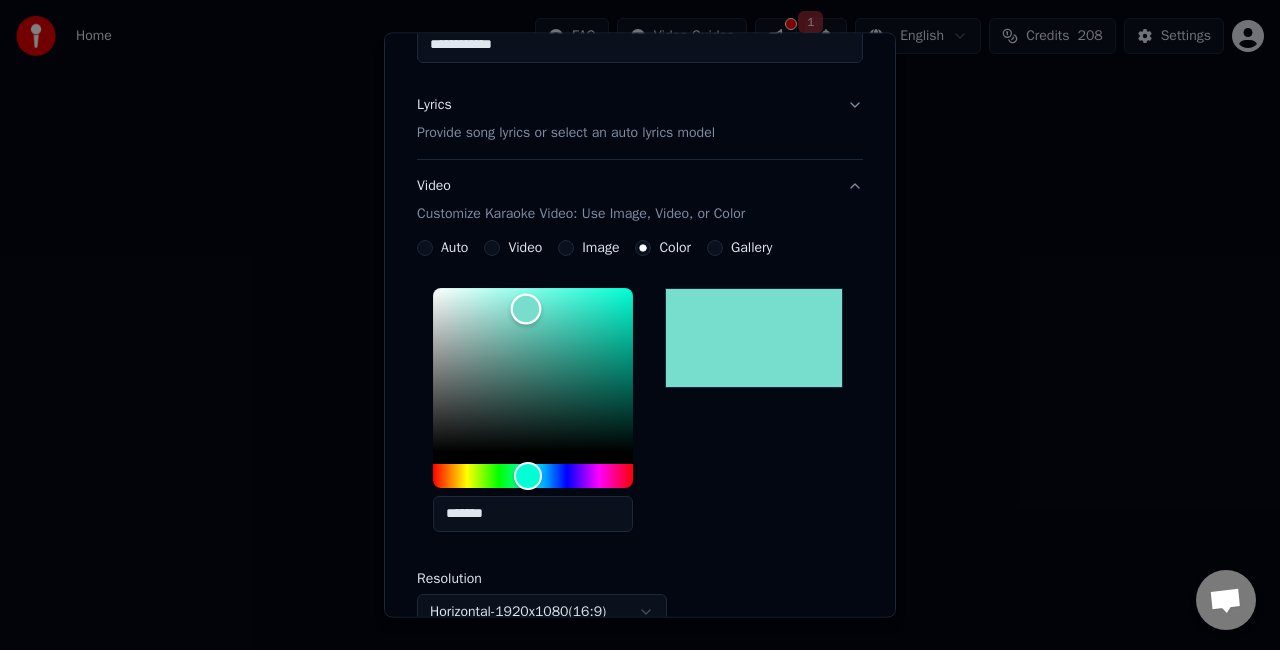 click at bounding box center (533, 370) 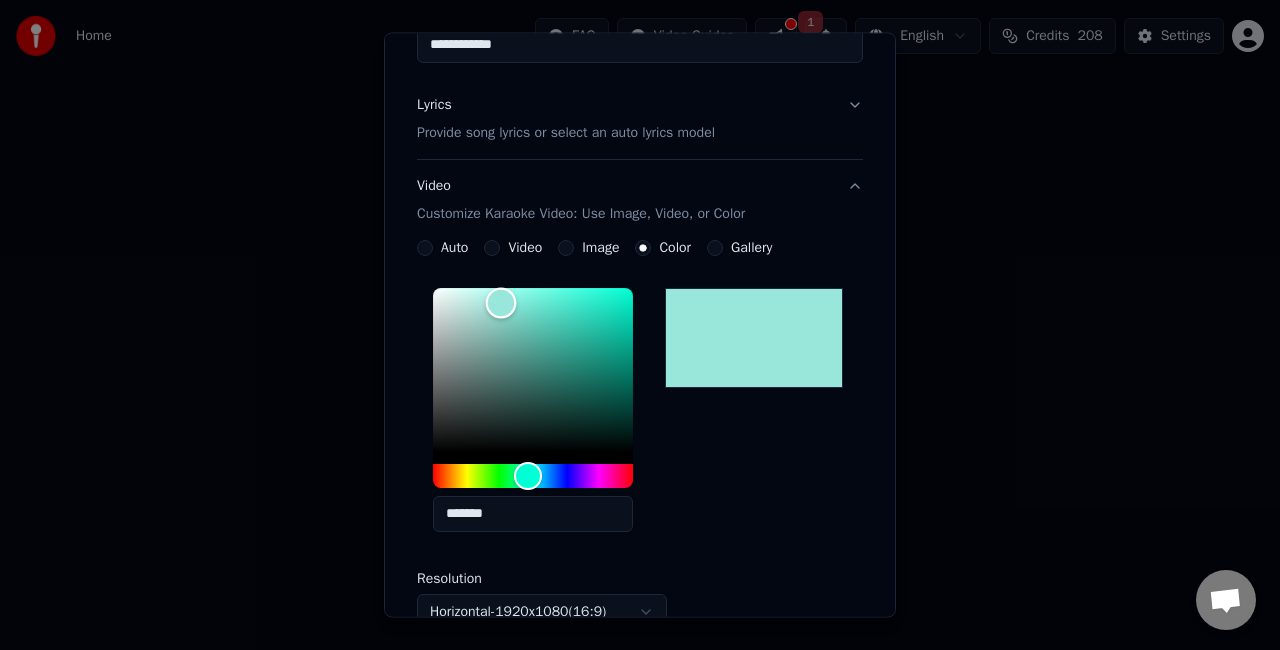 click at bounding box center (533, 370) 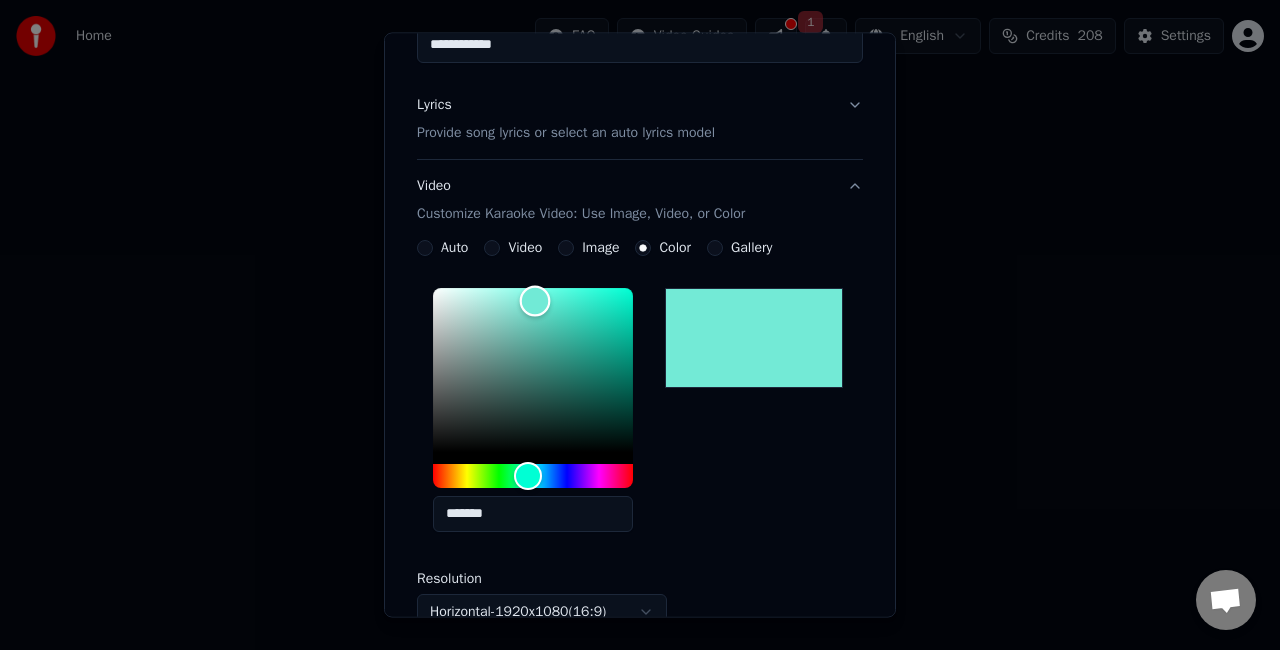 click at bounding box center [534, 302] 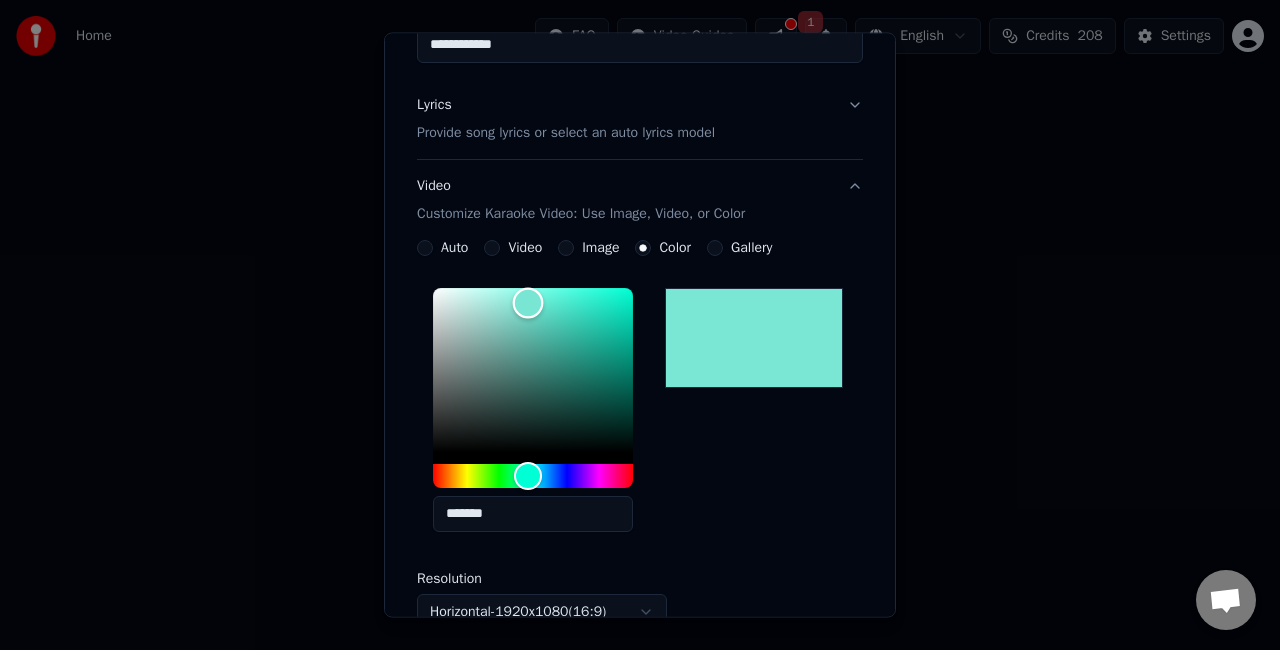 click at bounding box center (527, 304) 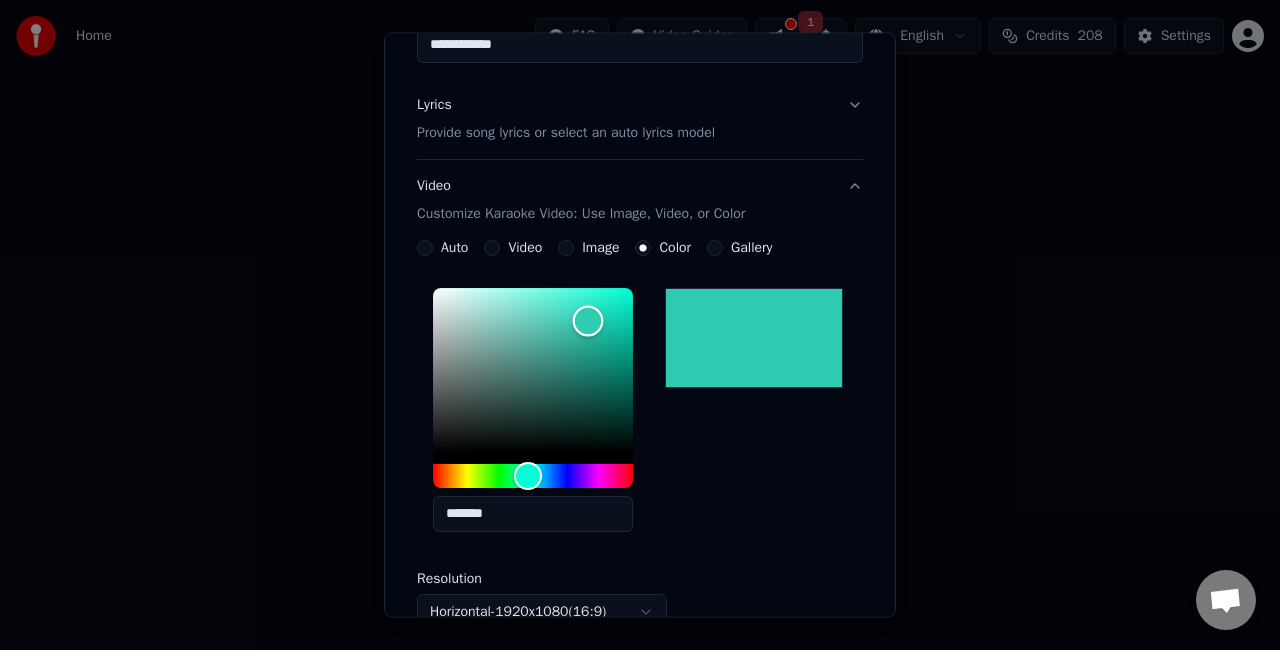 click at bounding box center (533, 370) 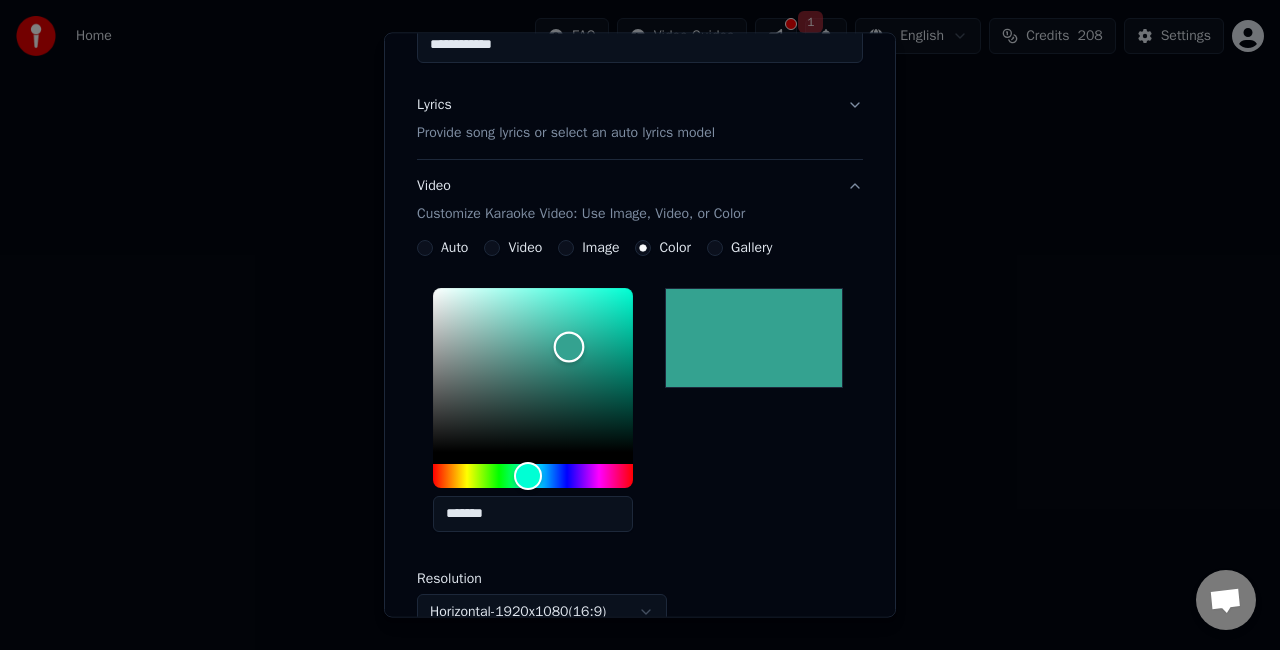 click at bounding box center (533, 370) 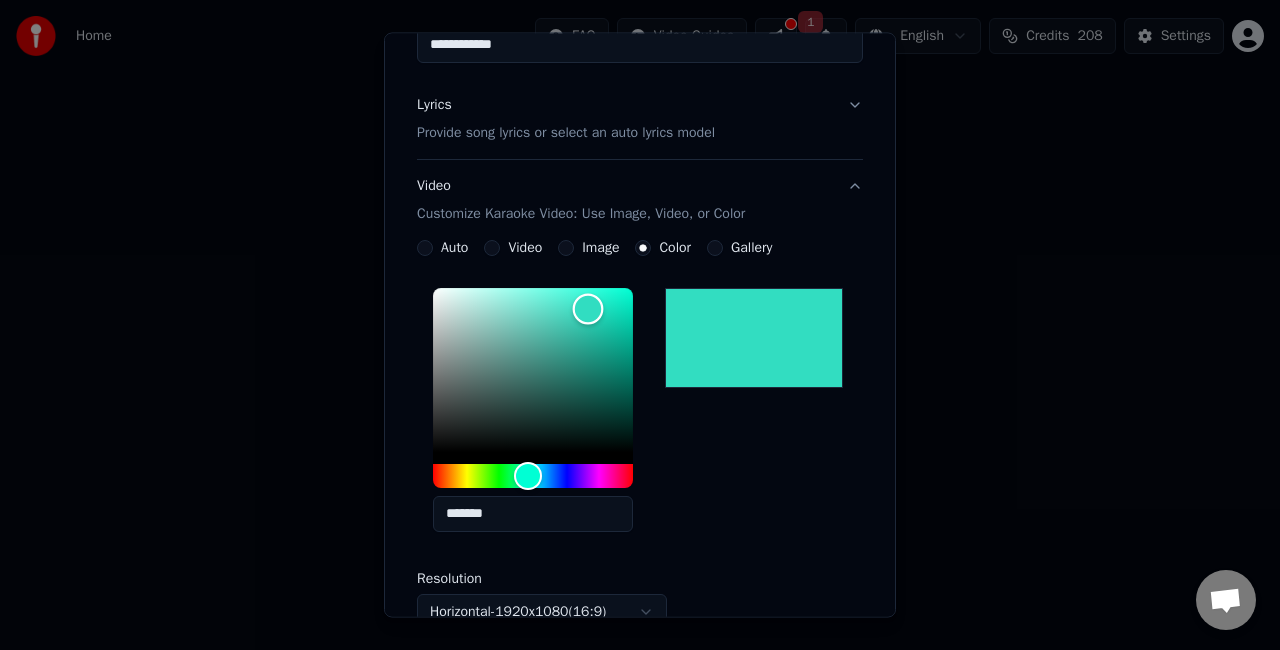 click at bounding box center [587, 310] 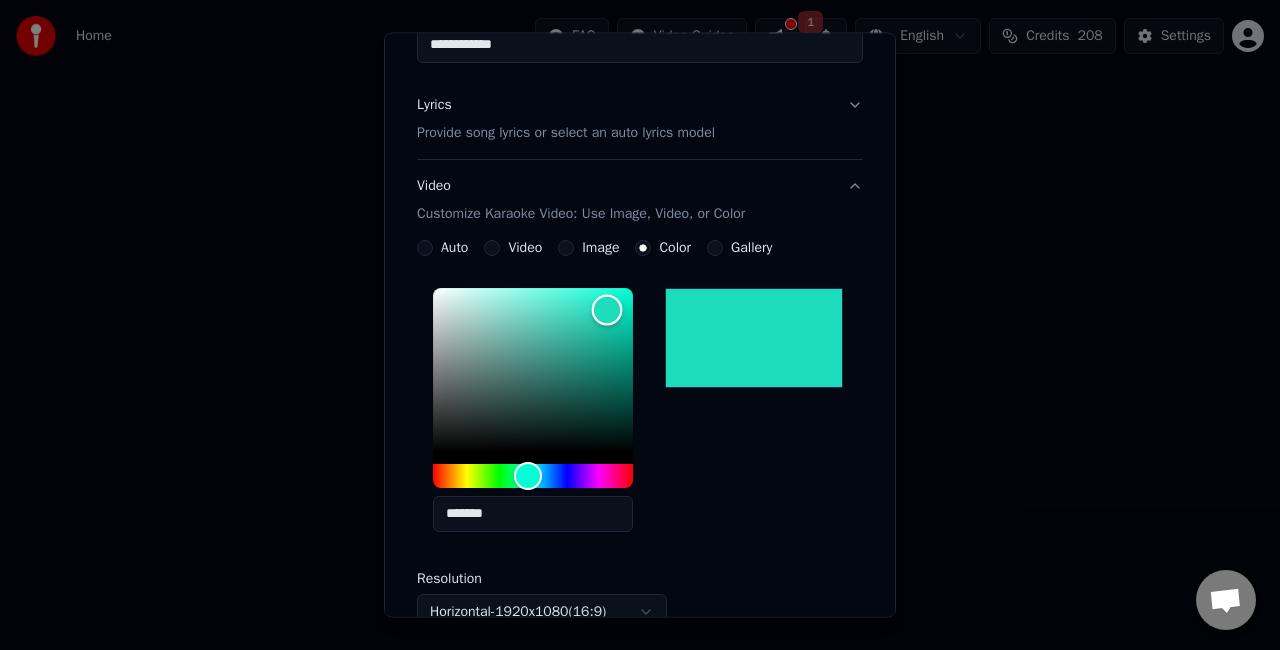 click at bounding box center [533, 370] 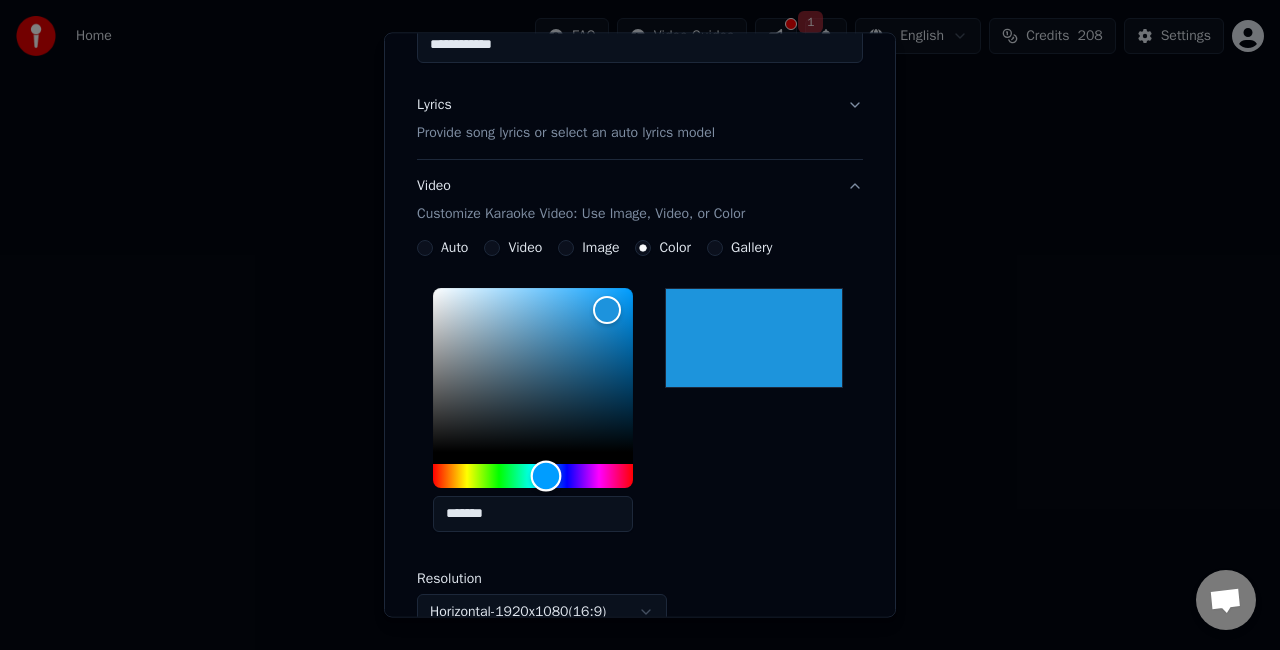 drag, startPoint x: 528, startPoint y: 476, endPoint x: 538, endPoint y: 466, distance: 14.142136 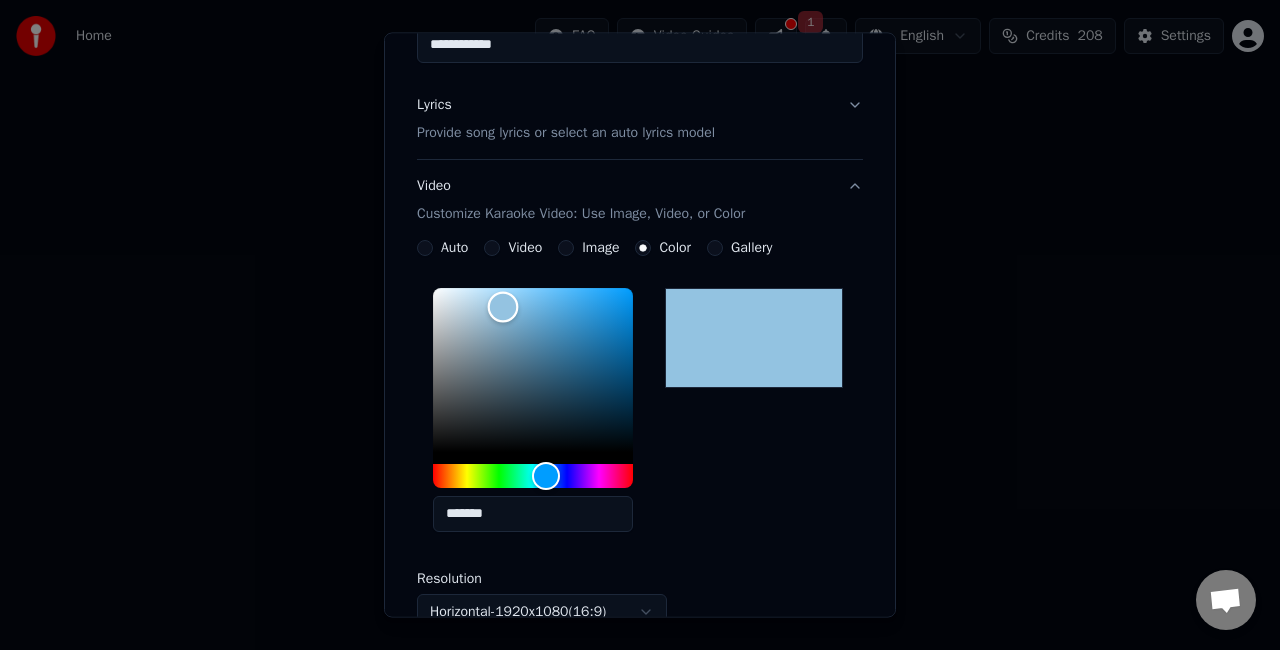 drag, startPoint x: 601, startPoint y: 310, endPoint x: 495, endPoint y: 306, distance: 106.07545 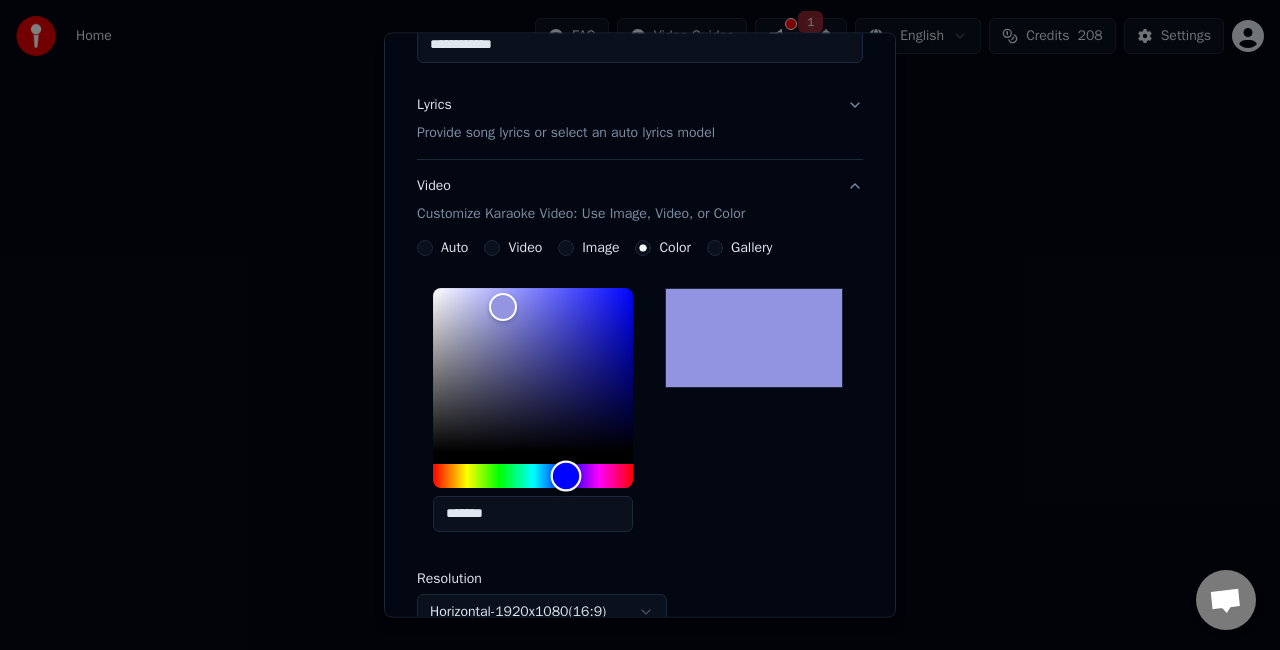 type on "*******" 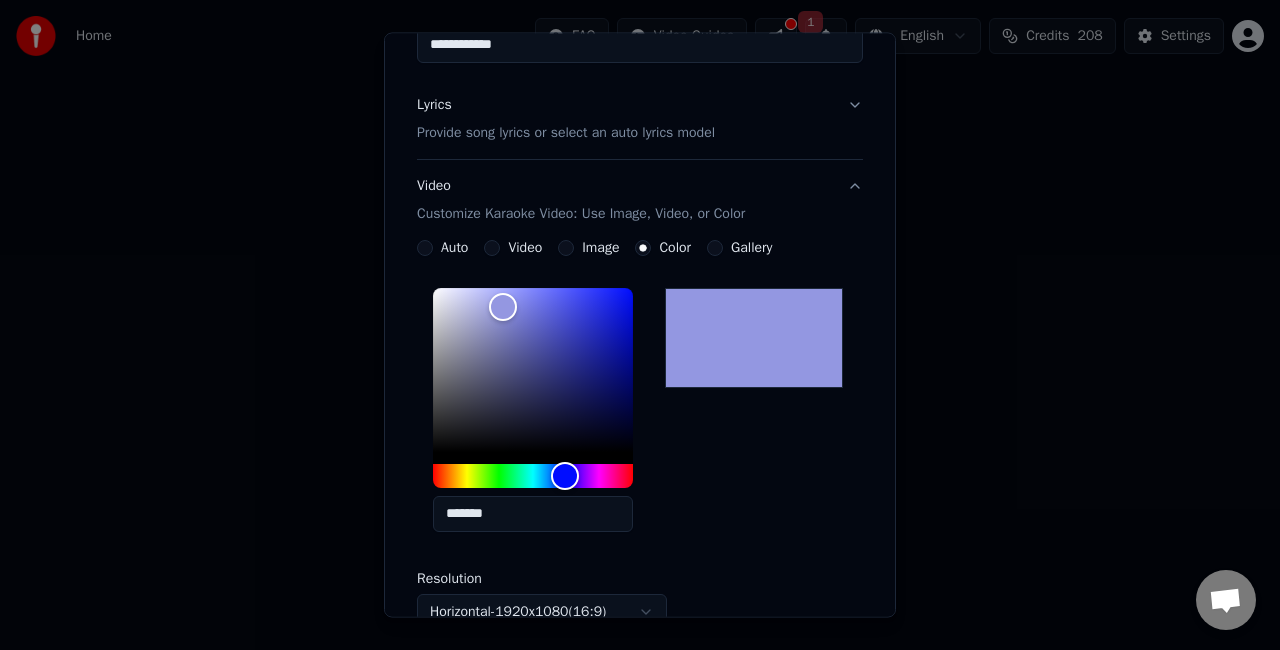 click on "Image" at bounding box center [566, 248] 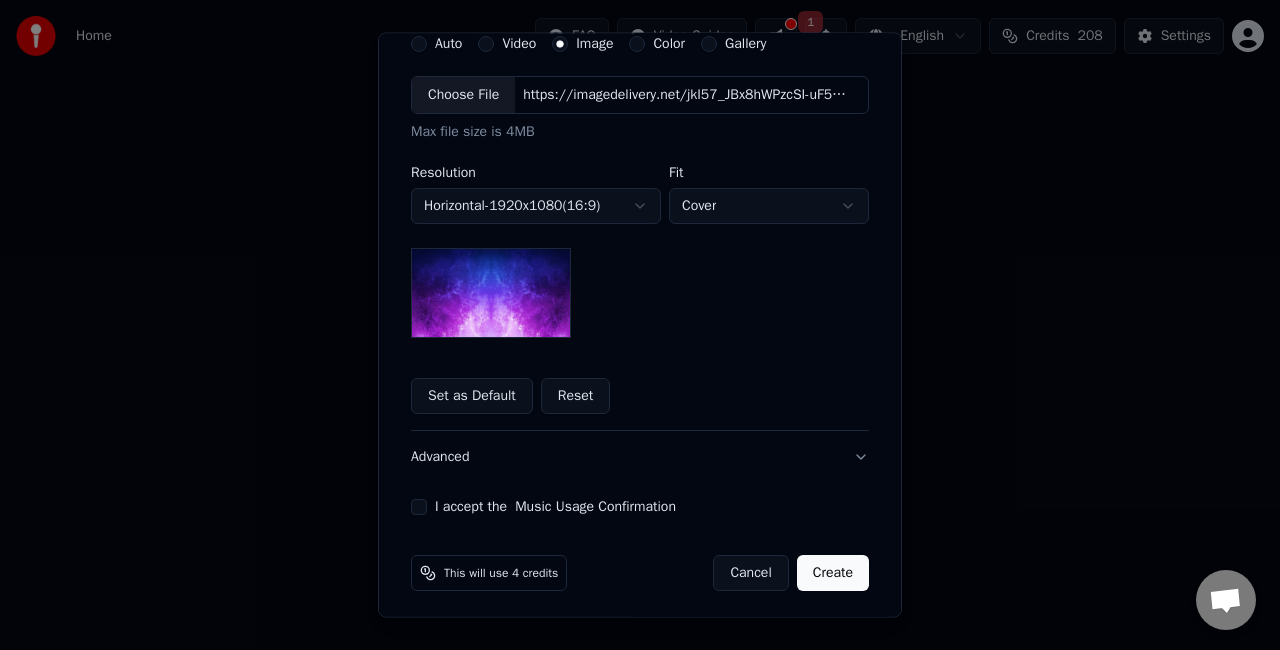 scroll, scrollTop: 412, scrollLeft: 0, axis: vertical 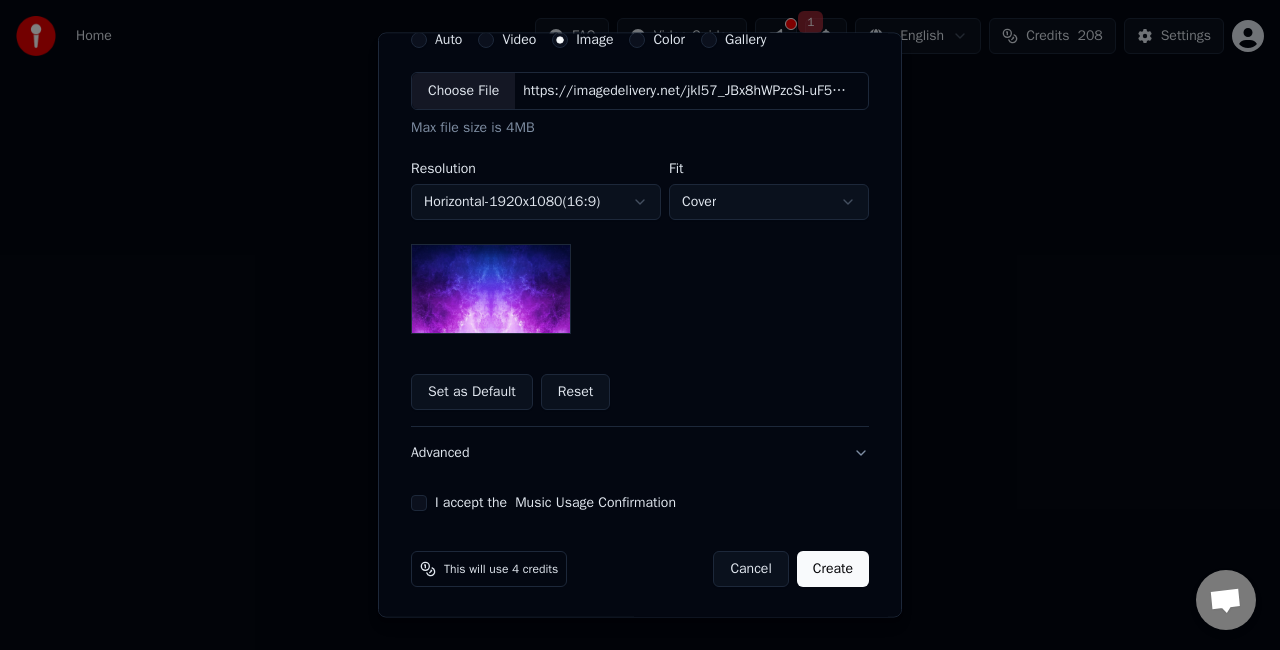 click at bounding box center (491, 289) 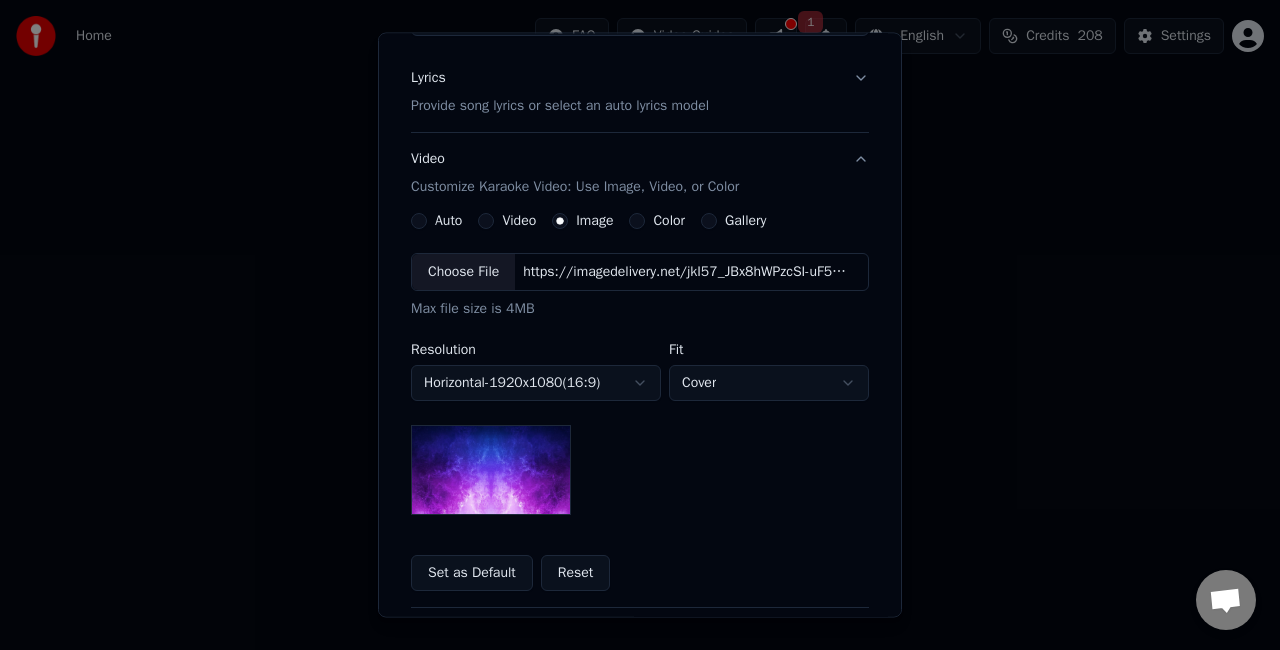 scroll, scrollTop: 212, scrollLeft: 0, axis: vertical 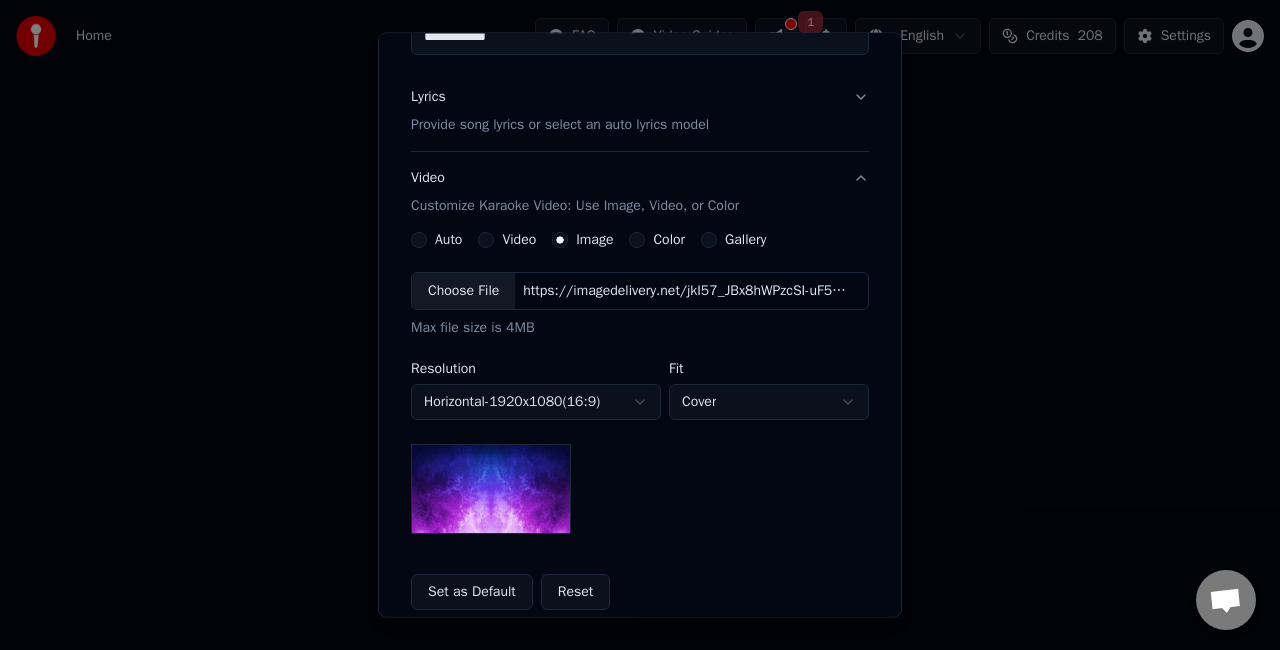click on "Color" at bounding box center [637, 240] 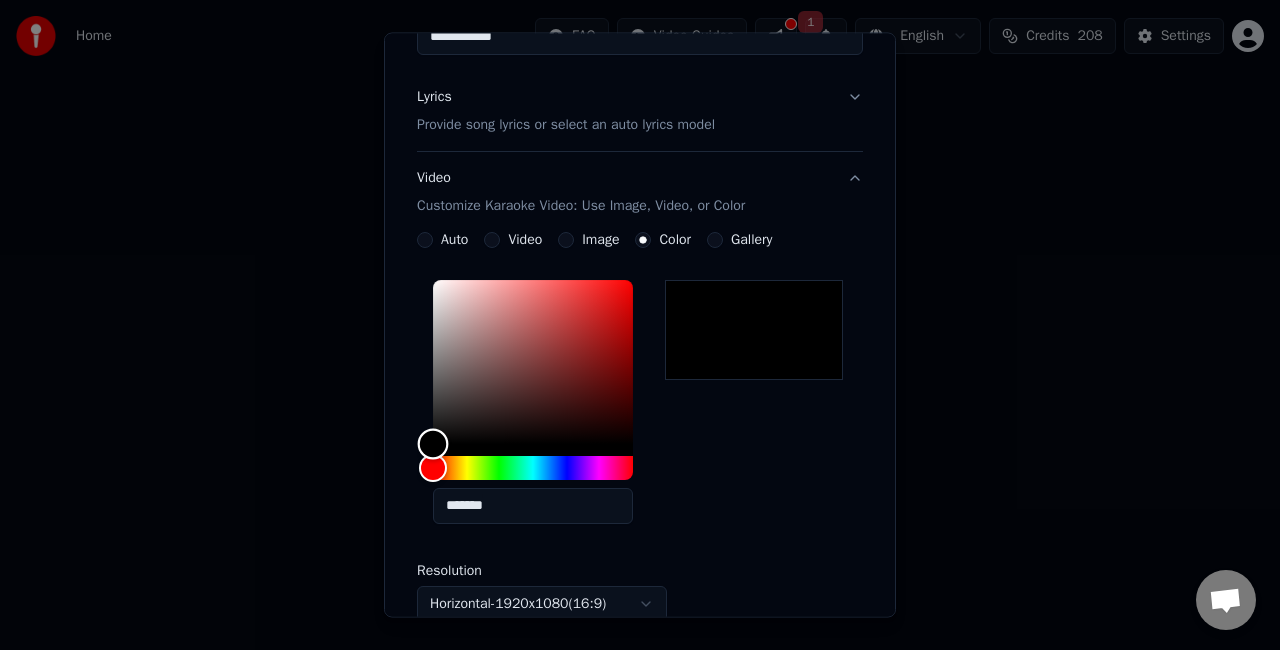 click at bounding box center (533, 362) 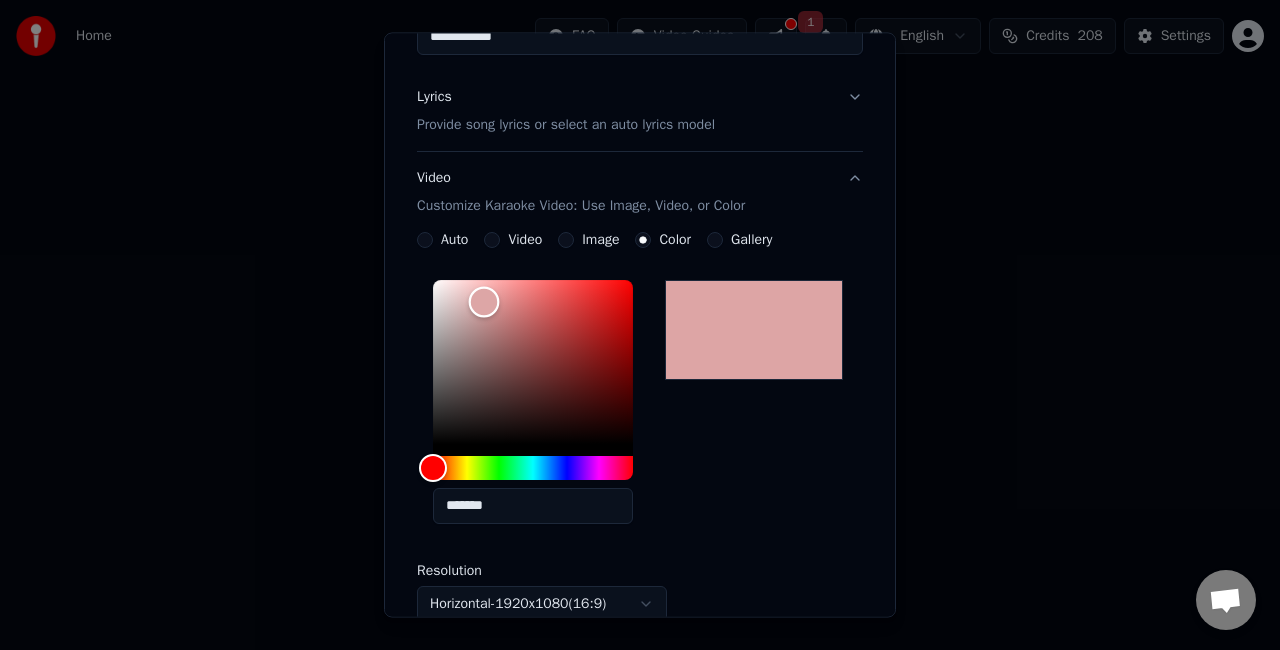 click at bounding box center (533, 362) 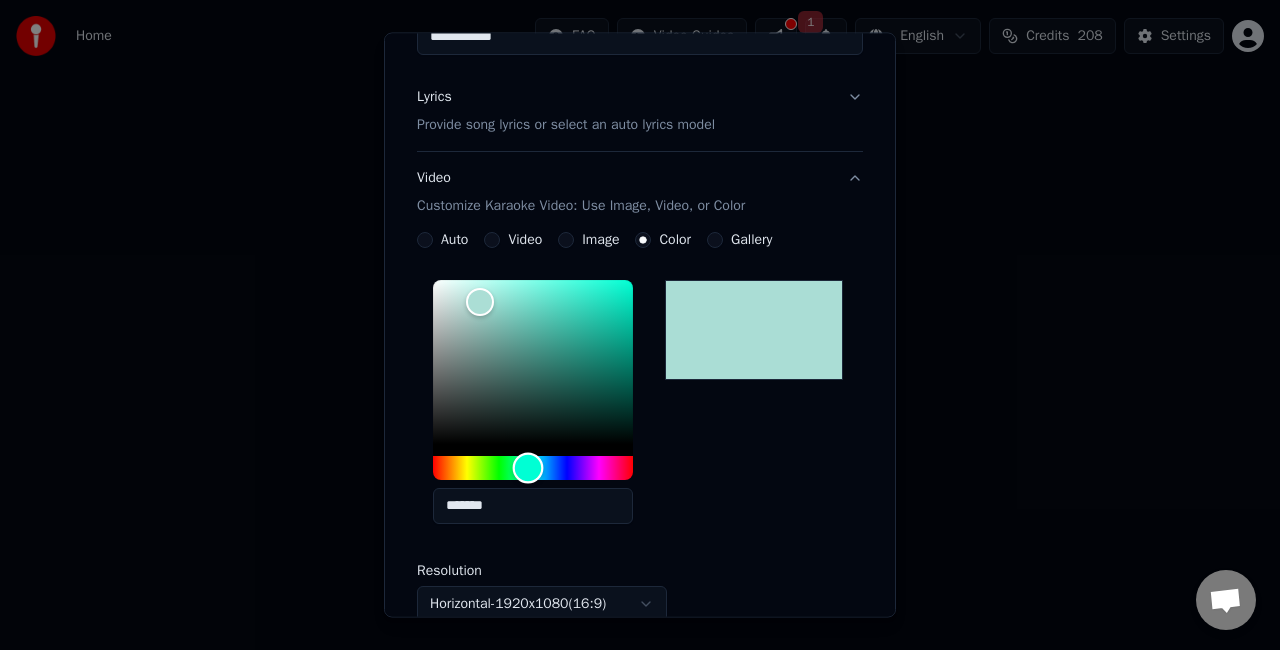 click at bounding box center [533, 468] 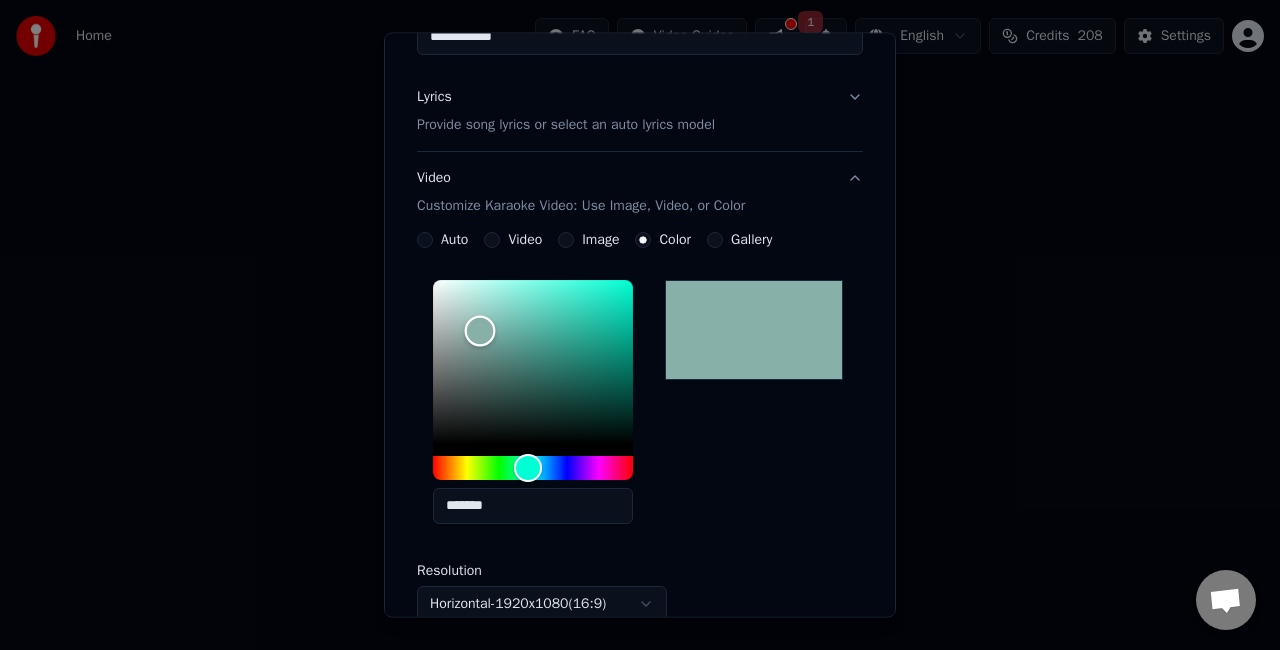 click at bounding box center (533, 362) 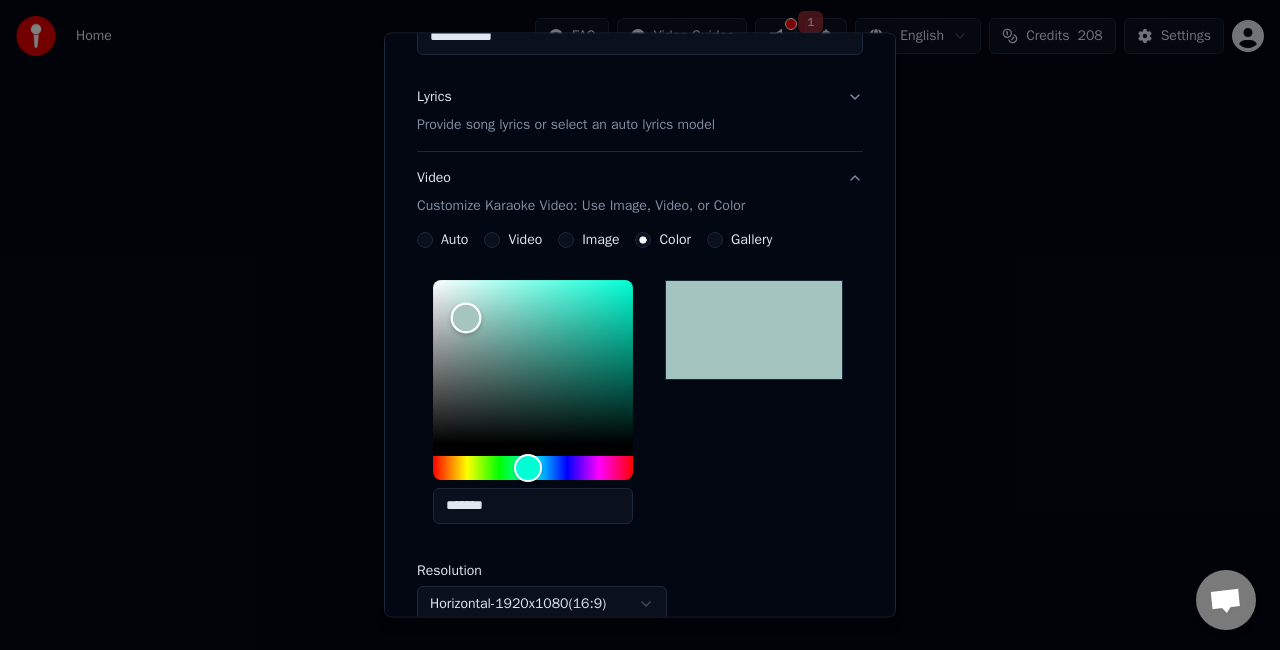 click at bounding box center (533, 362) 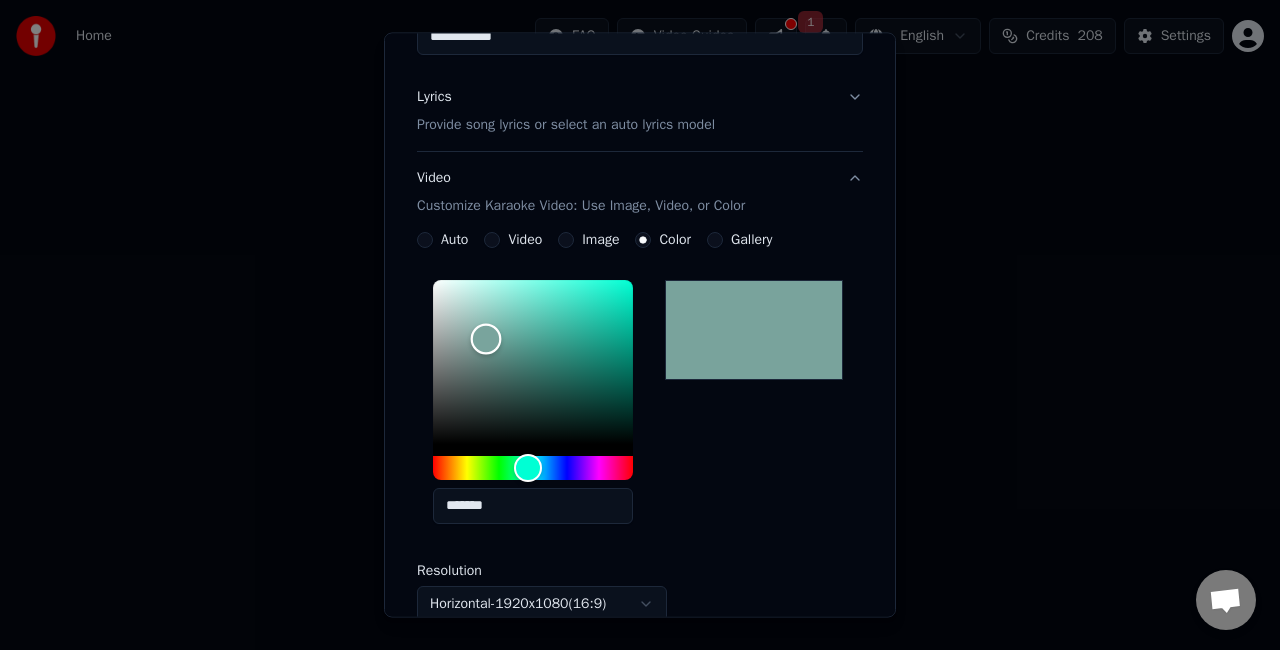 drag, startPoint x: 462, startPoint y: 313, endPoint x: 478, endPoint y: 336, distance: 28.01785 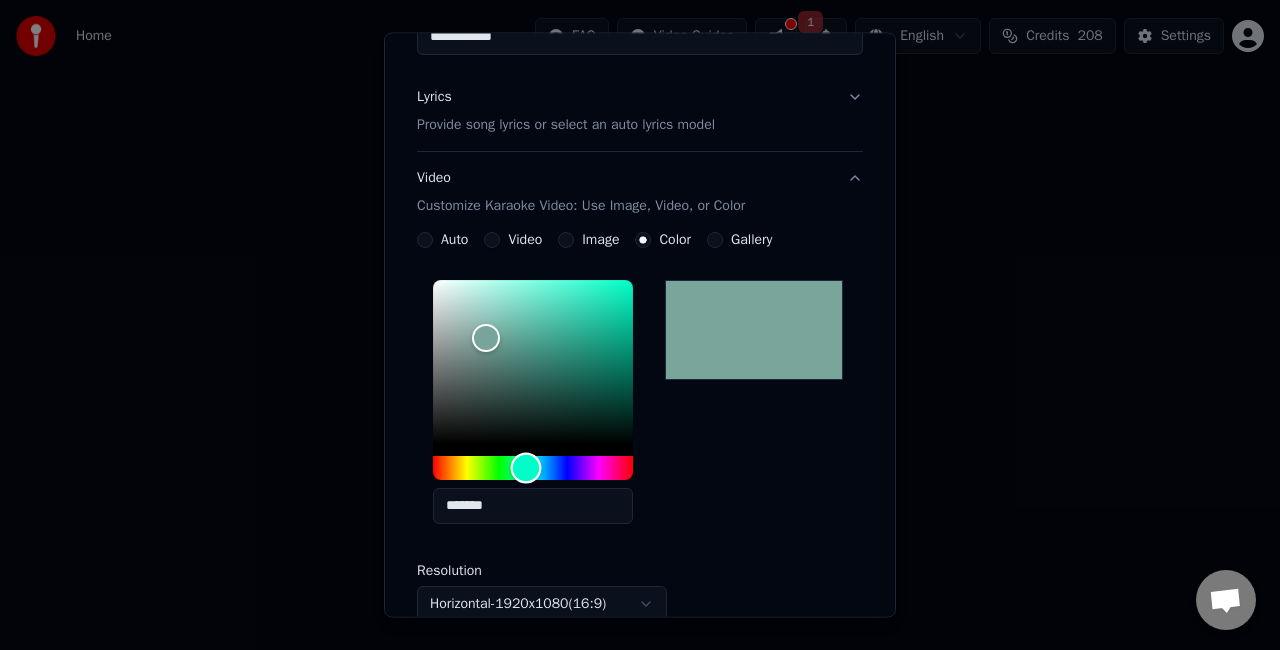 drag, startPoint x: 530, startPoint y: 467, endPoint x: 518, endPoint y: 460, distance: 13.892444 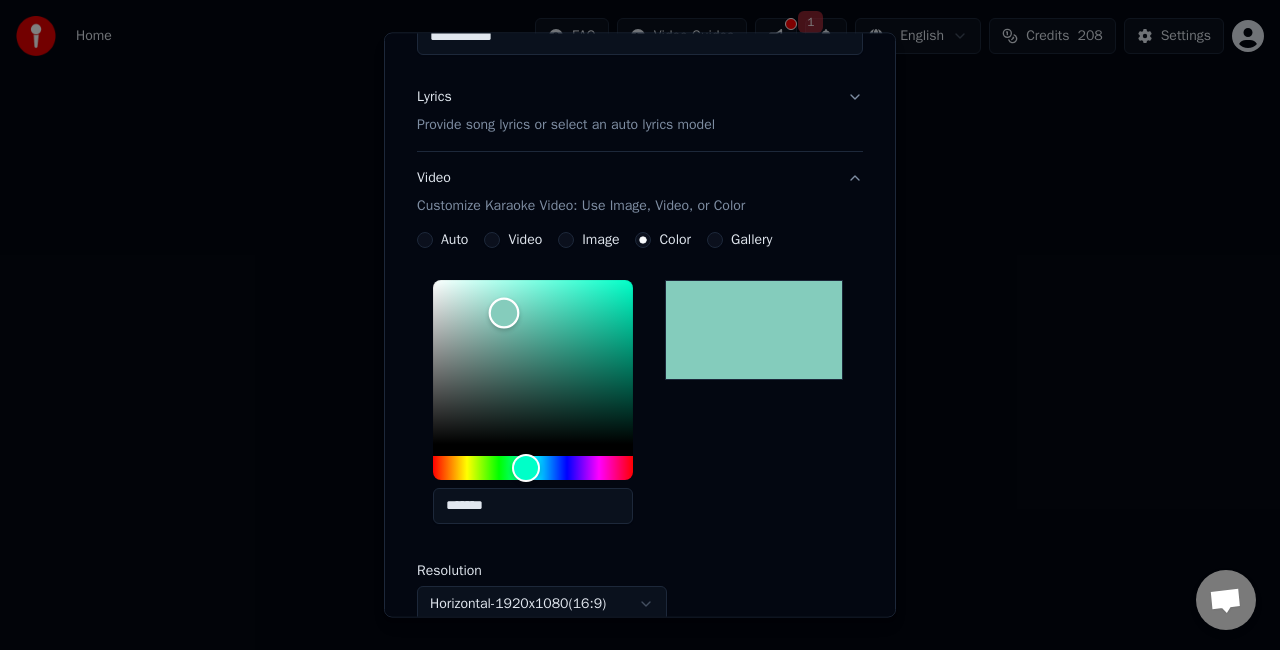 drag, startPoint x: 475, startPoint y: 323, endPoint x: 495, endPoint y: 312, distance: 22.825424 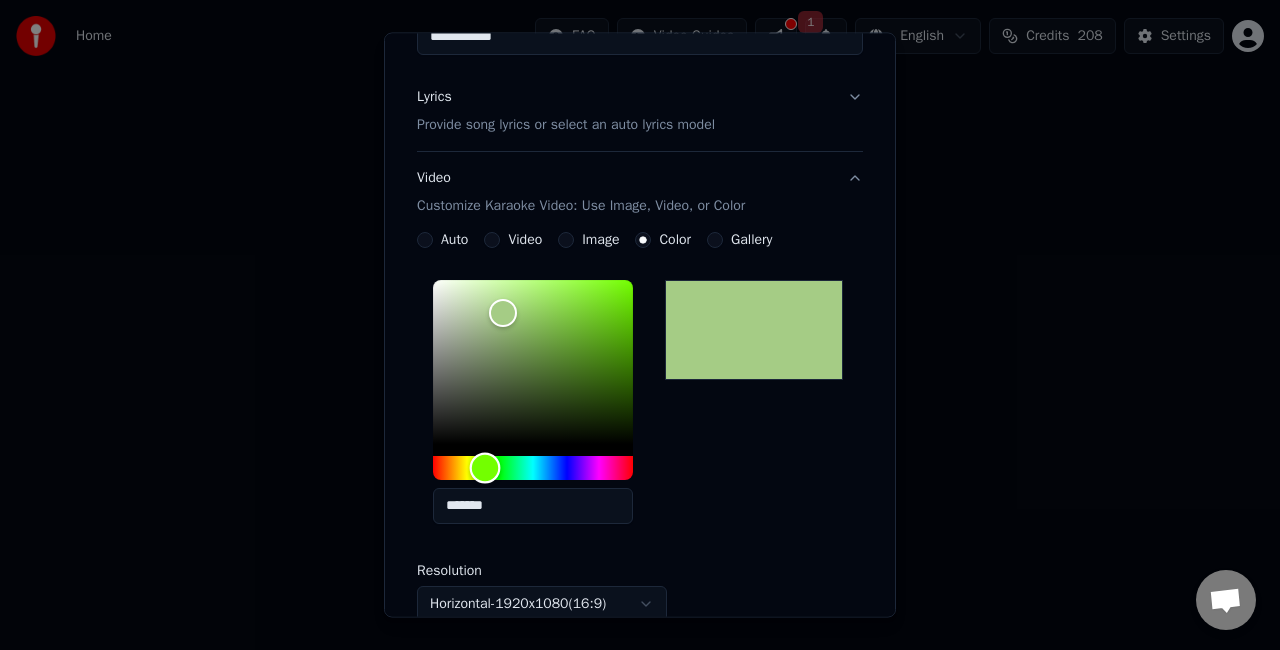 drag, startPoint x: 522, startPoint y: 460, endPoint x: 498, endPoint y: 359, distance: 103.81233 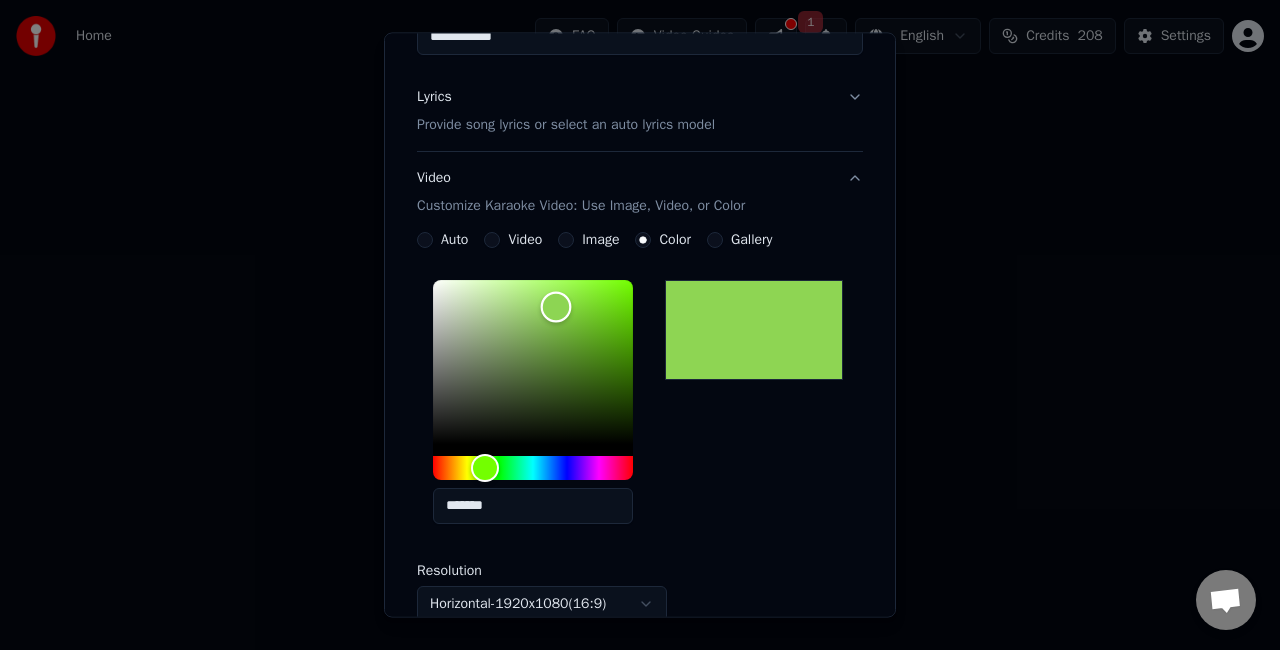 type on "*******" 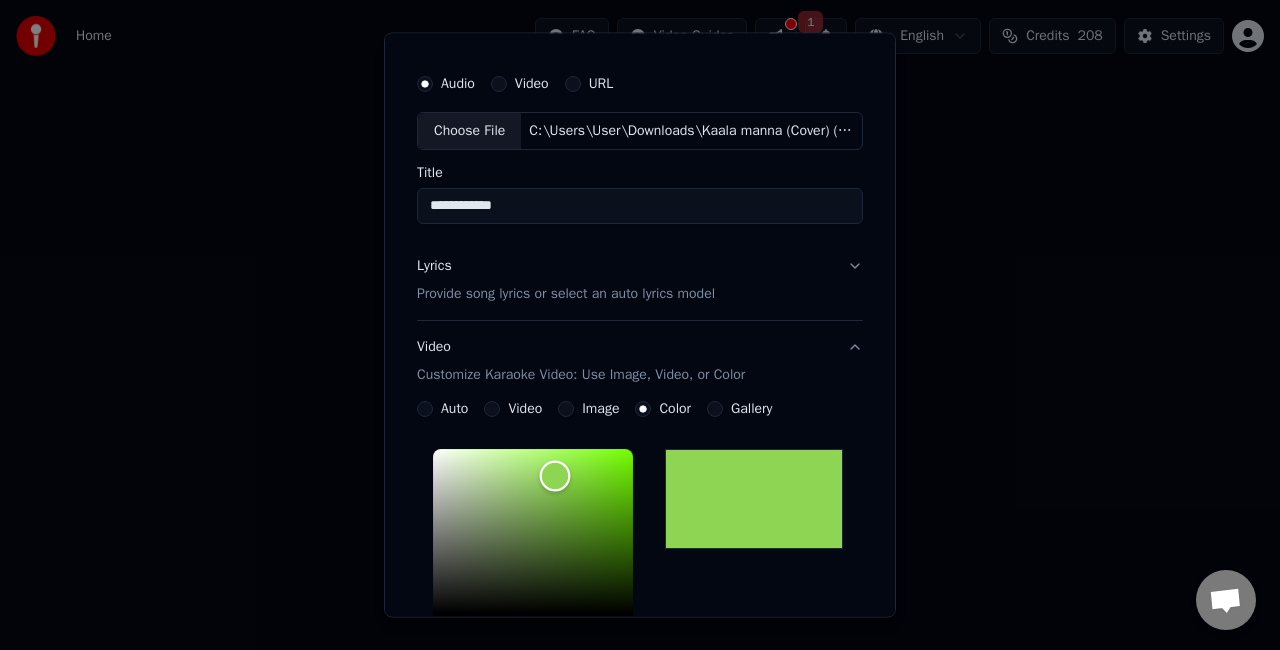 scroll, scrollTop: 0, scrollLeft: 0, axis: both 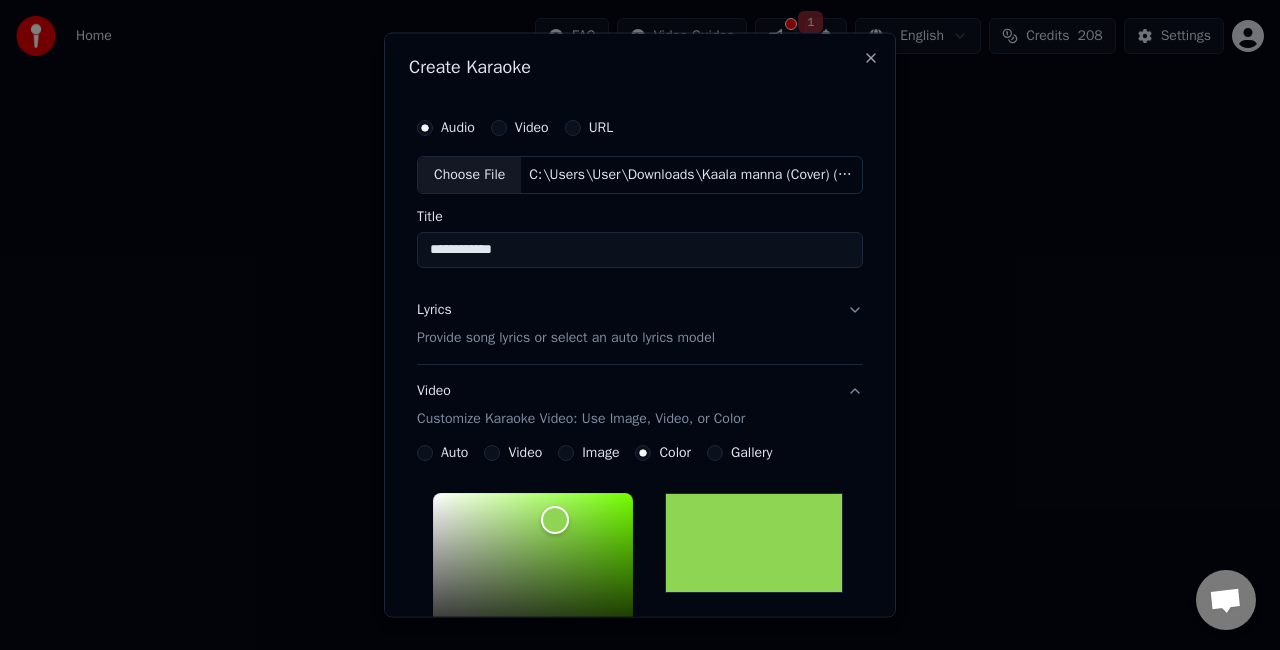 click on "Lyrics Provide song lyrics or select an auto lyrics model" at bounding box center [640, 323] 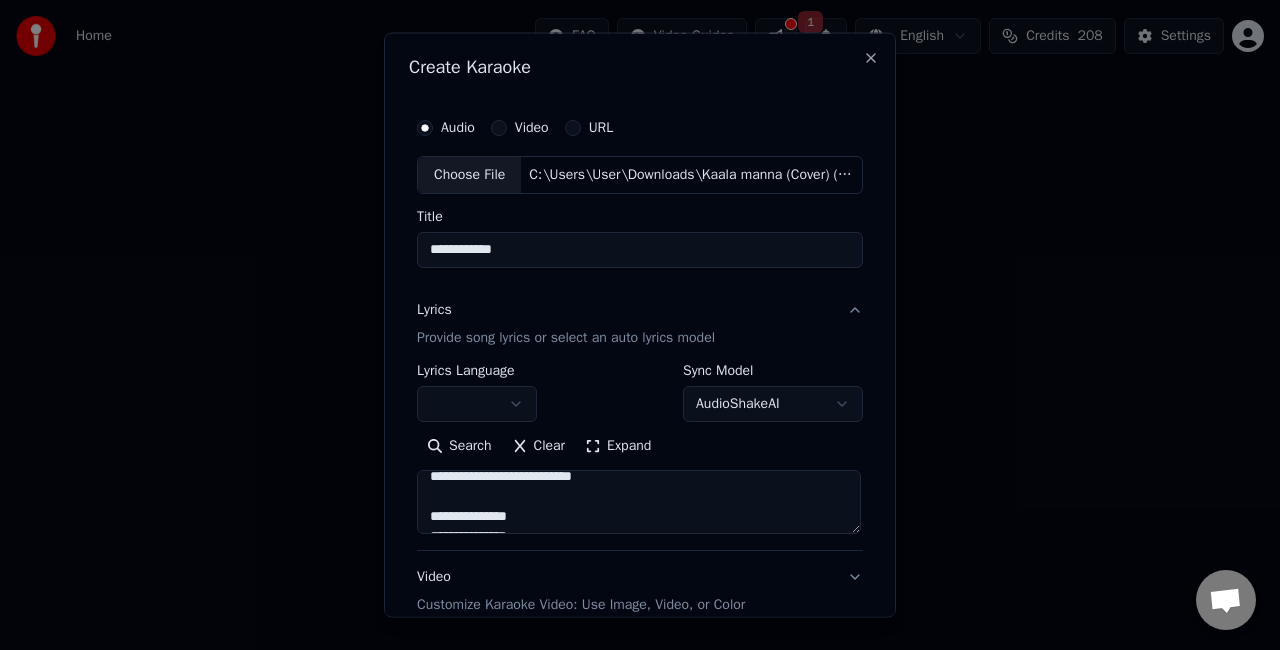 scroll, scrollTop: 100, scrollLeft: 0, axis: vertical 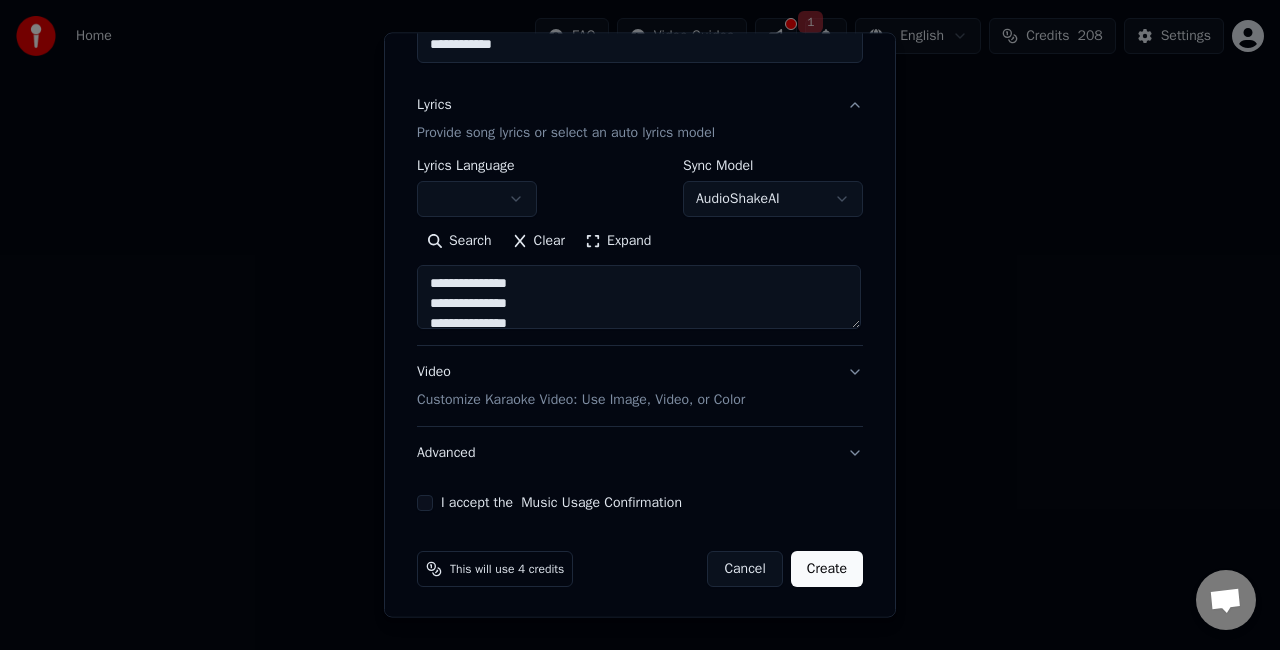 click on "Create" at bounding box center (827, 569) 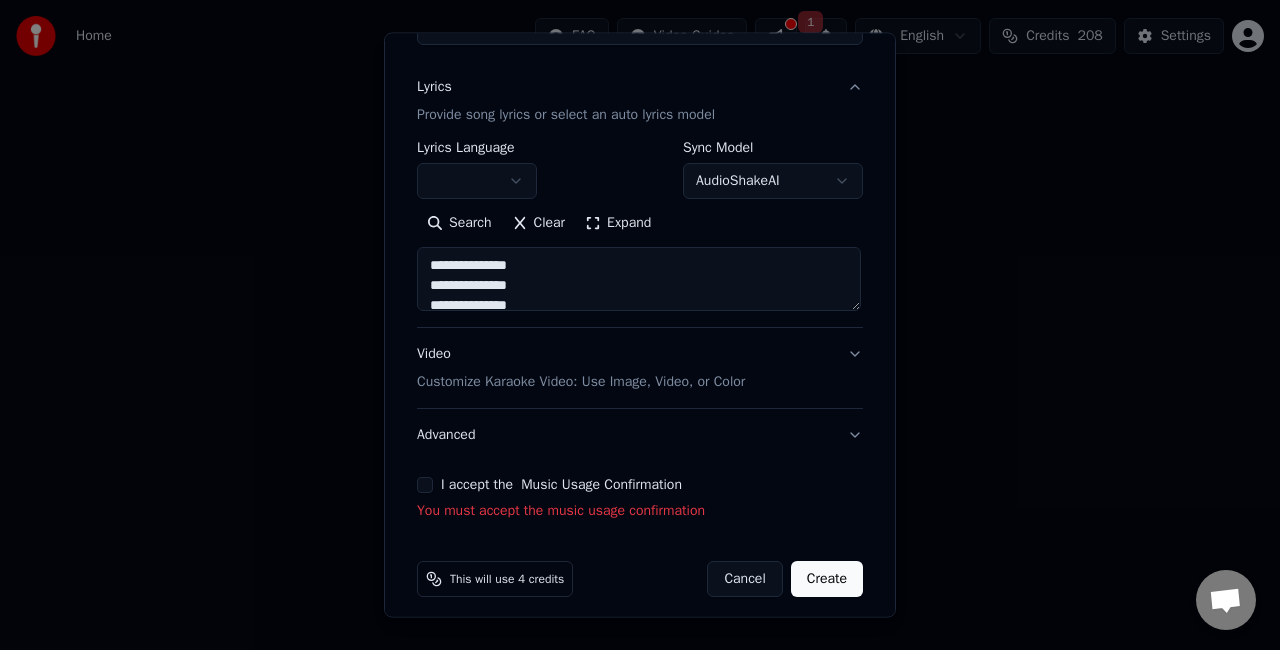 scroll, scrollTop: 232, scrollLeft: 0, axis: vertical 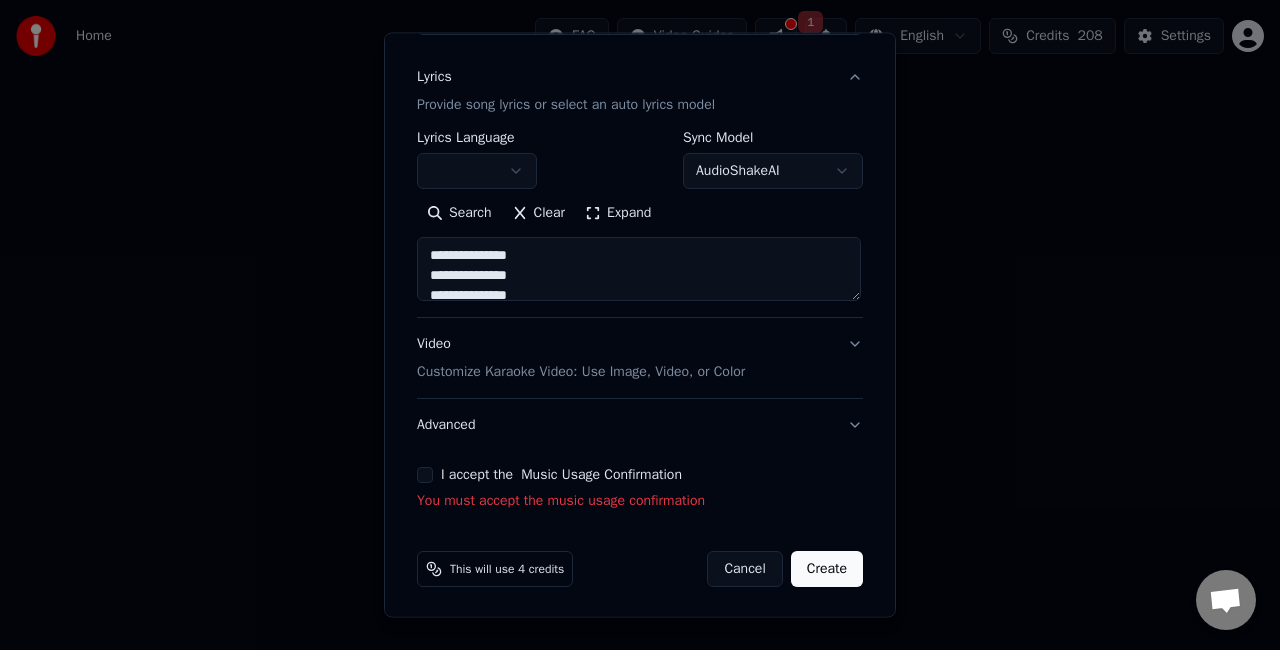 click on "I accept the   Music Usage Confirmation" at bounding box center [425, 475] 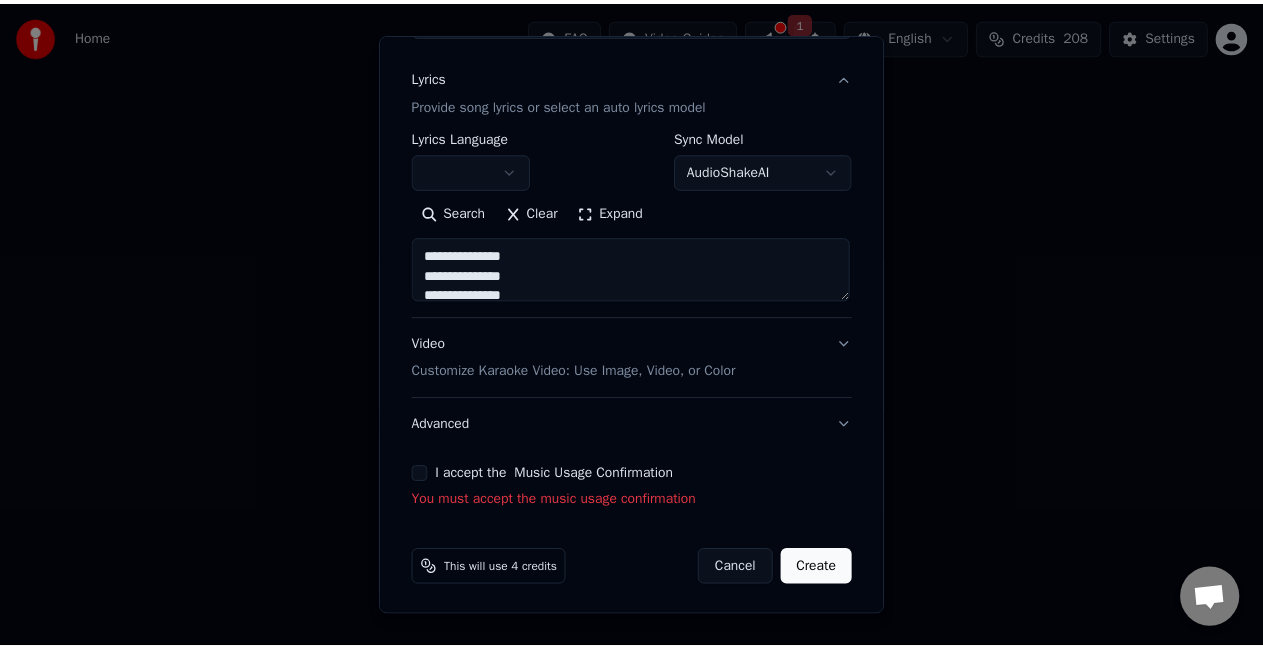 scroll, scrollTop: 204, scrollLeft: 0, axis: vertical 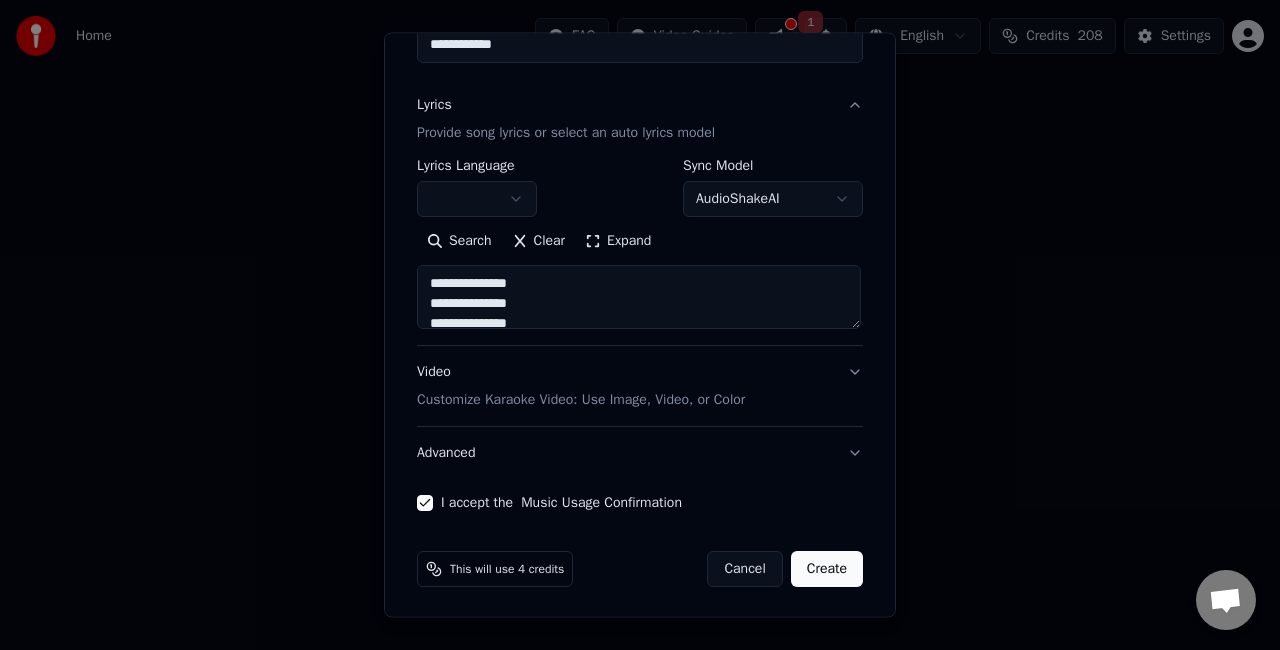 click on "Create" at bounding box center (827, 569) 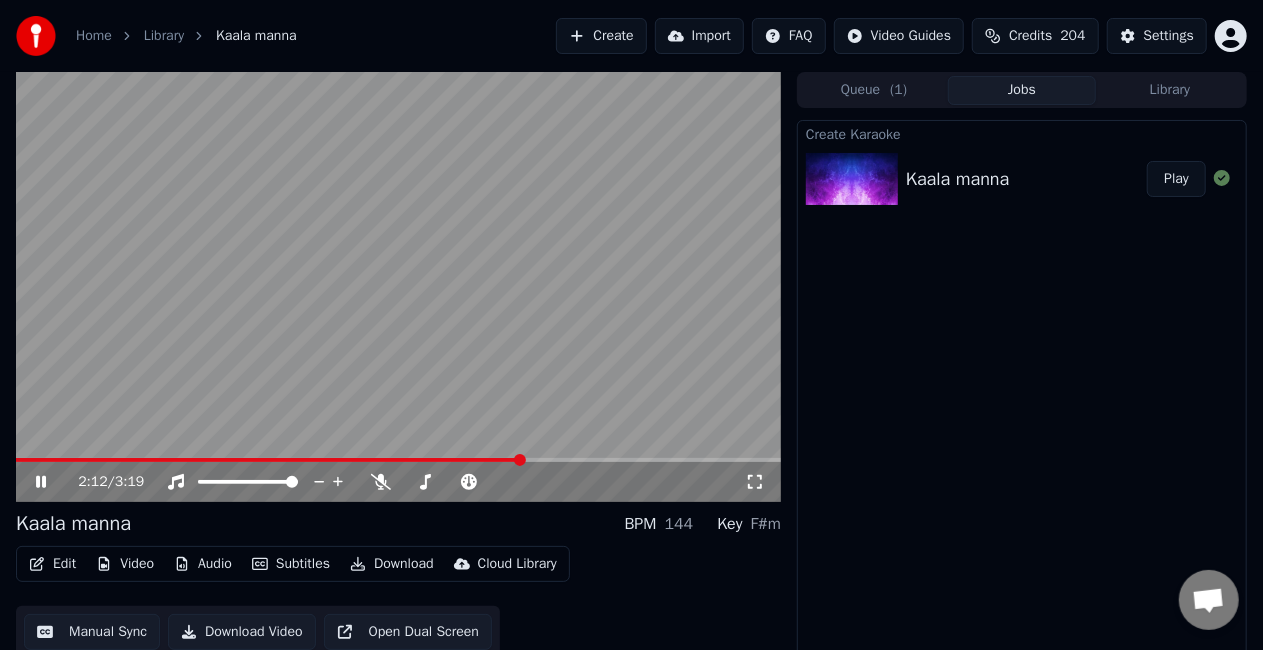 click at bounding box center [398, 287] 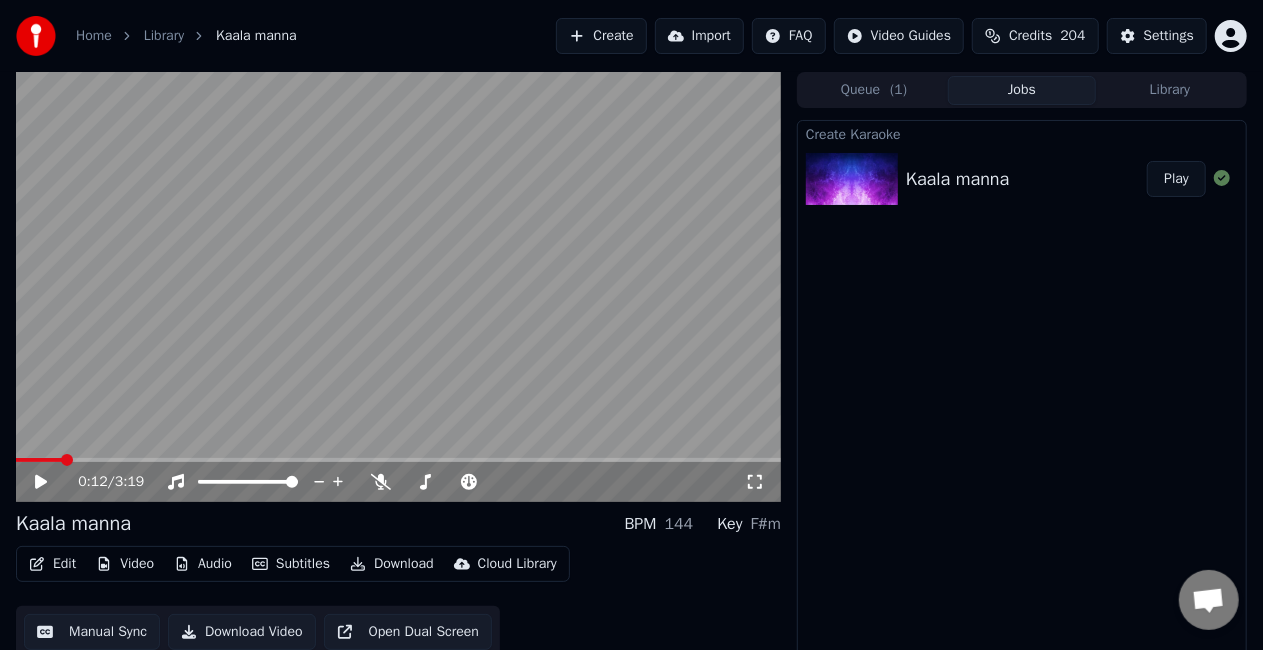 click at bounding box center [39, 460] 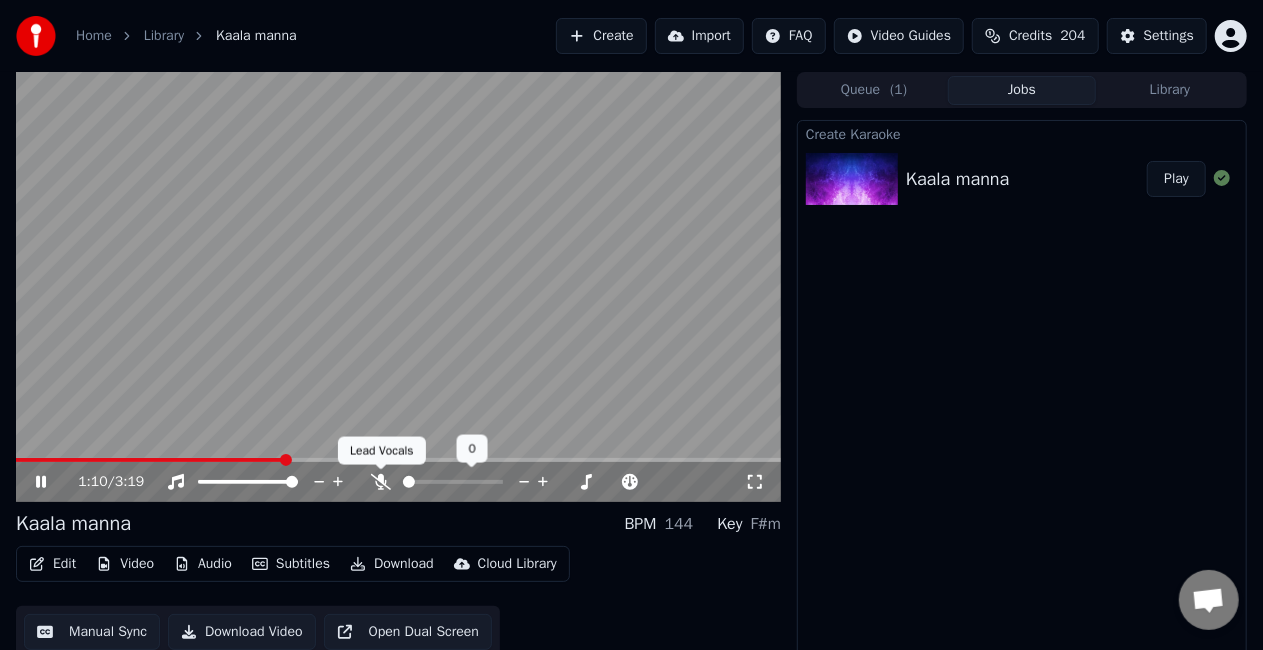 click 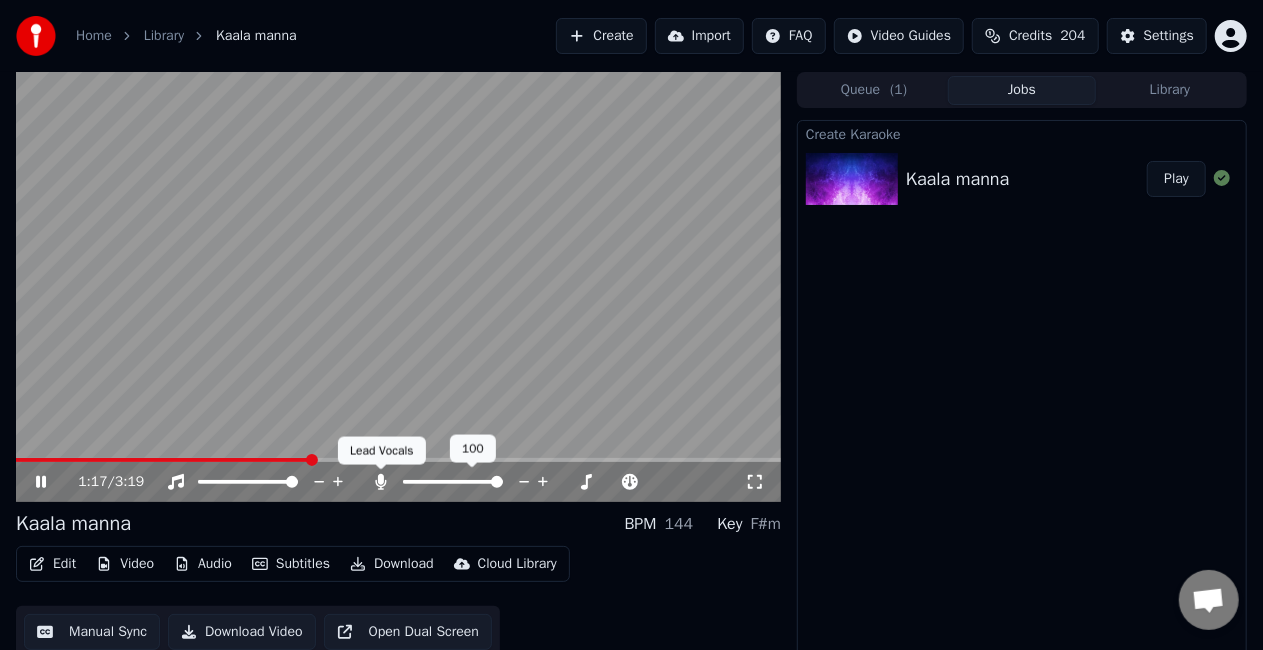 click 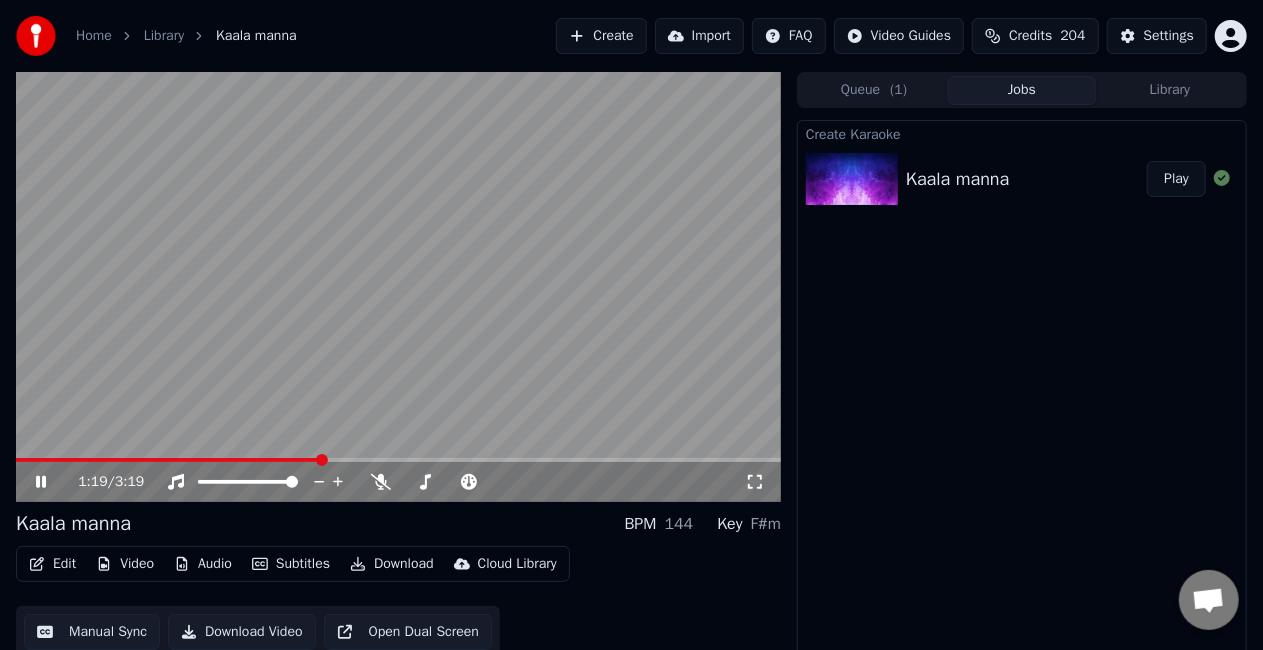 click on "1:19  /  3:19" at bounding box center [398, 482] 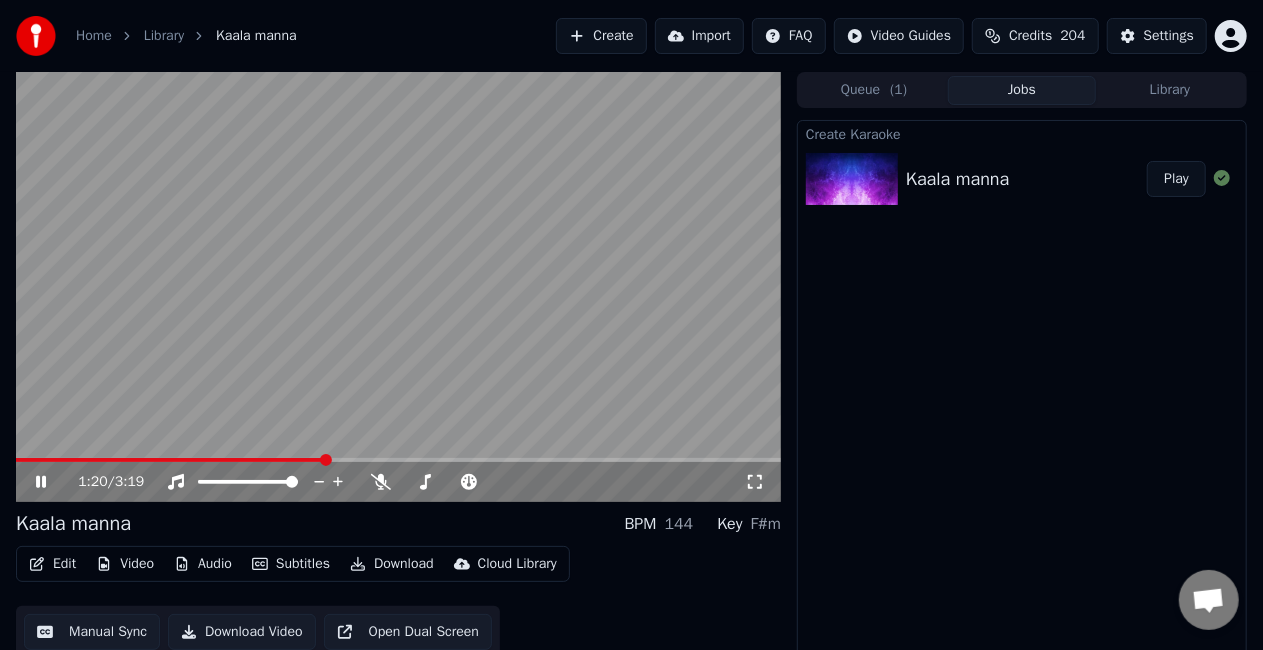 click 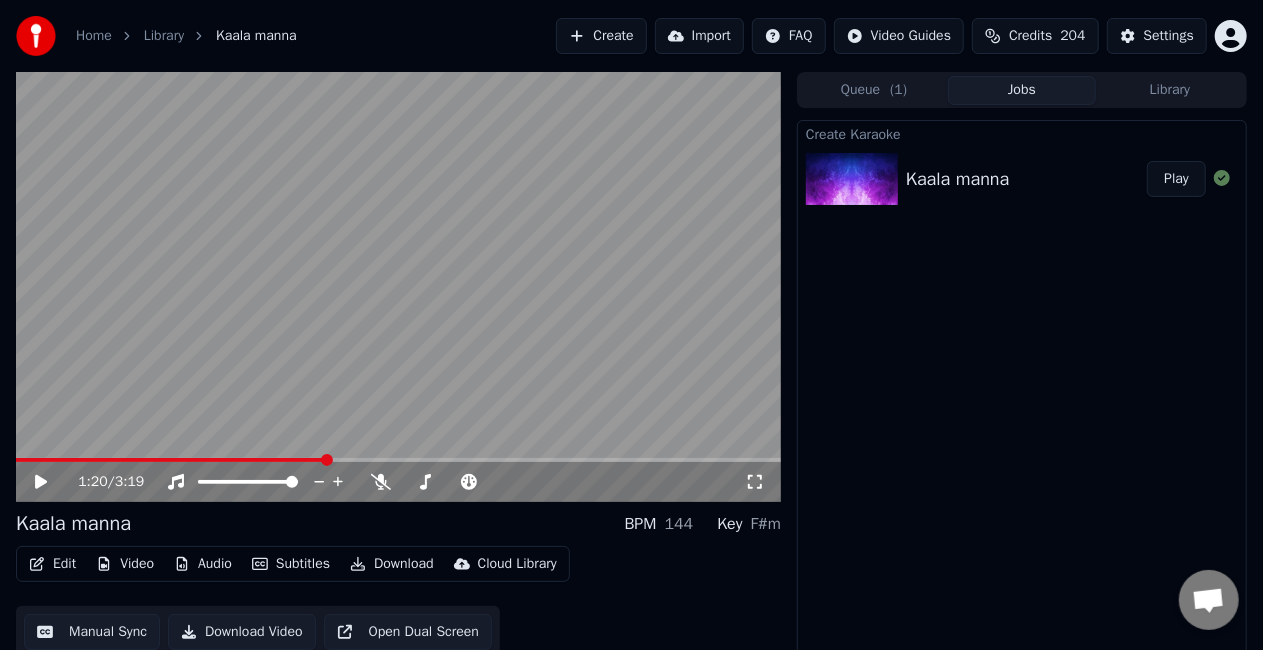 click on "Manual Sync" at bounding box center (92, 632) 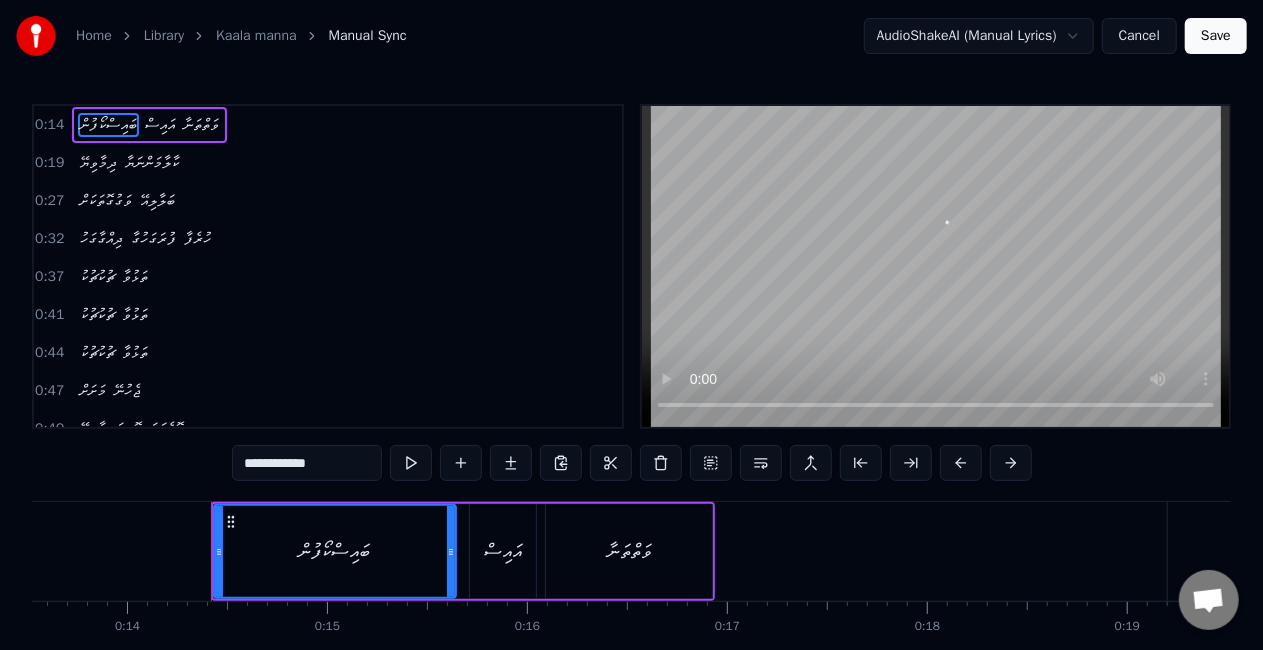 scroll, scrollTop: 0, scrollLeft: 2784, axis: horizontal 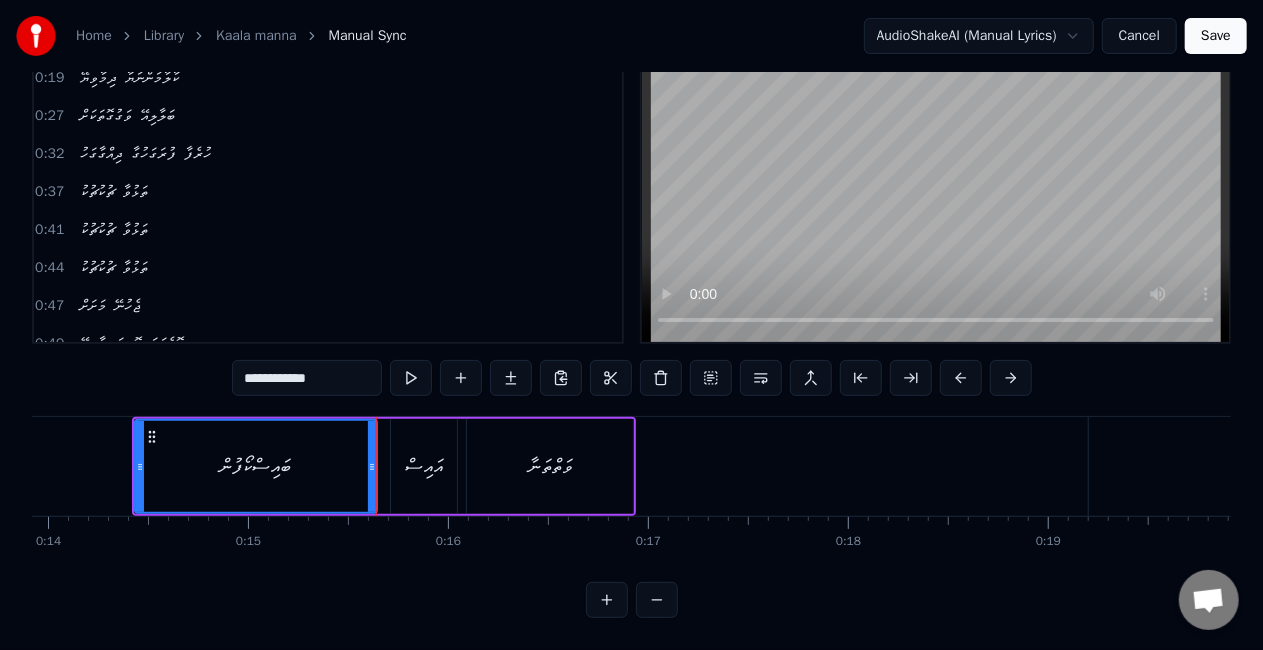drag, startPoint x: 668, startPoint y: 588, endPoint x: 650, endPoint y: 592, distance: 18.439089 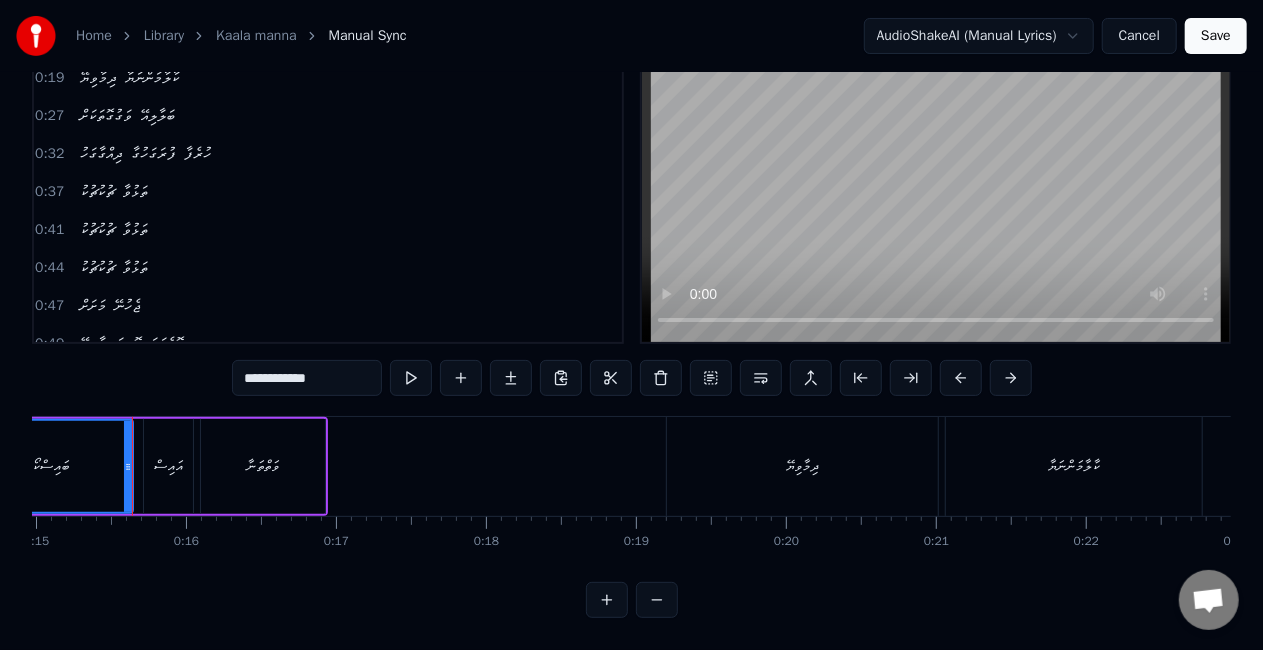 click at bounding box center [657, 600] 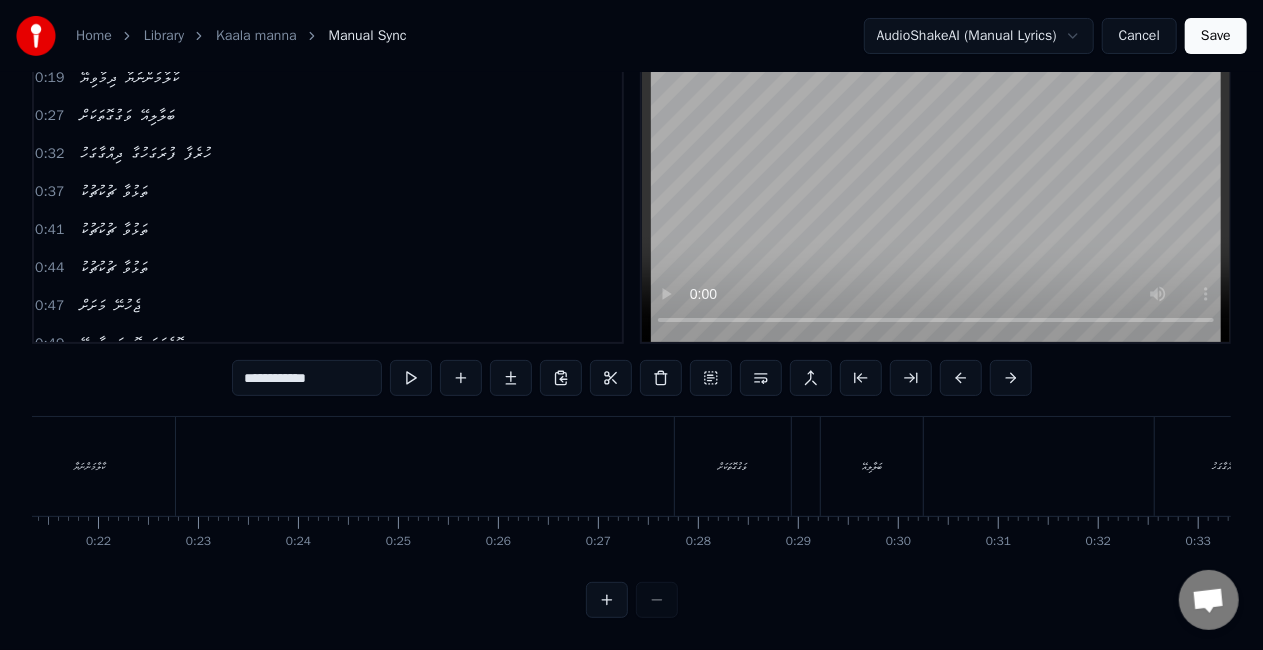 click at bounding box center [632, 600] 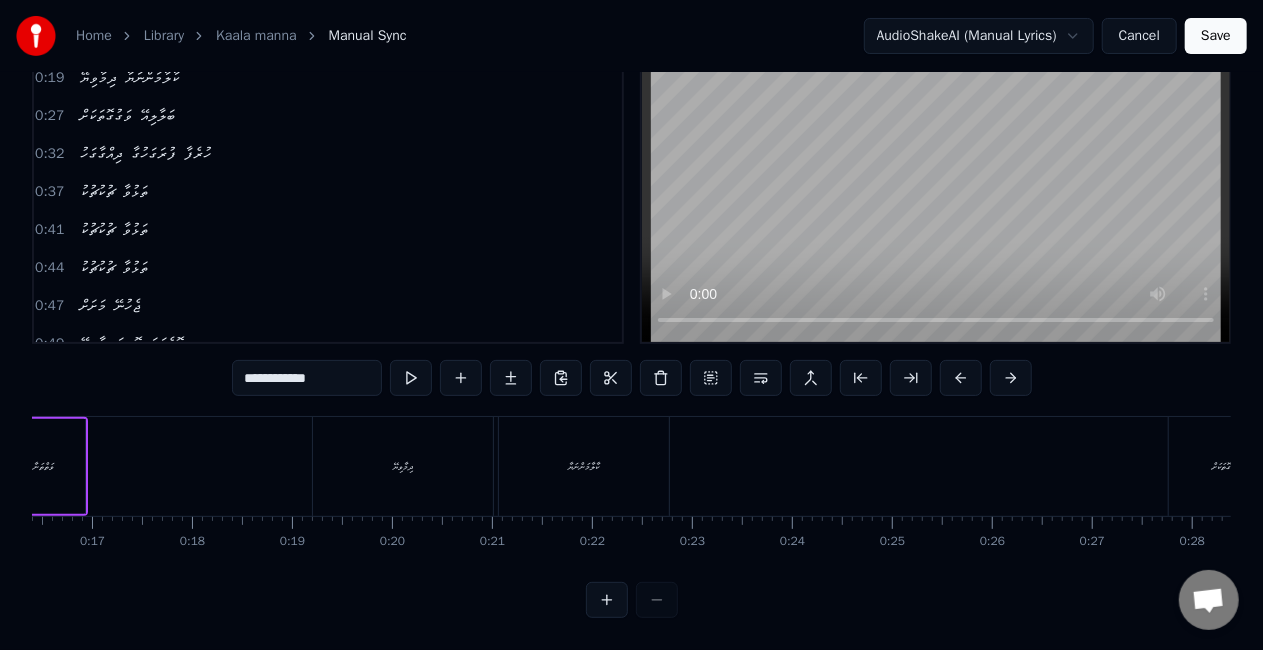 click at bounding box center [632, 600] 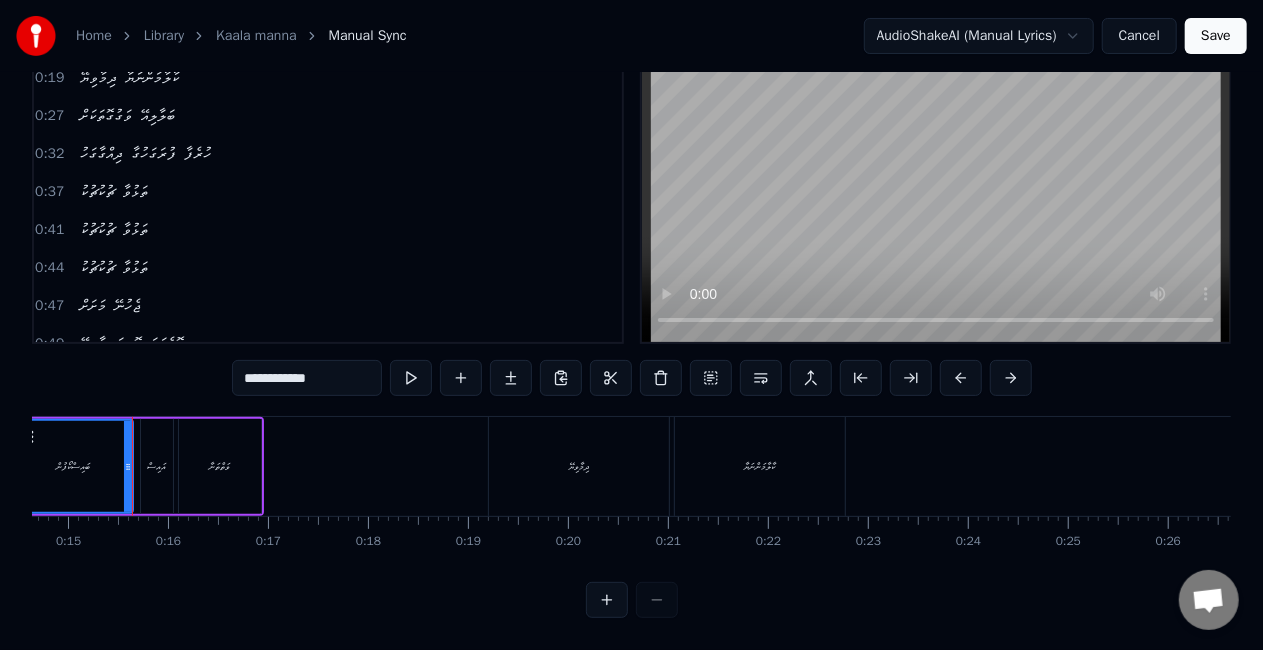 click at bounding box center (632, 600) 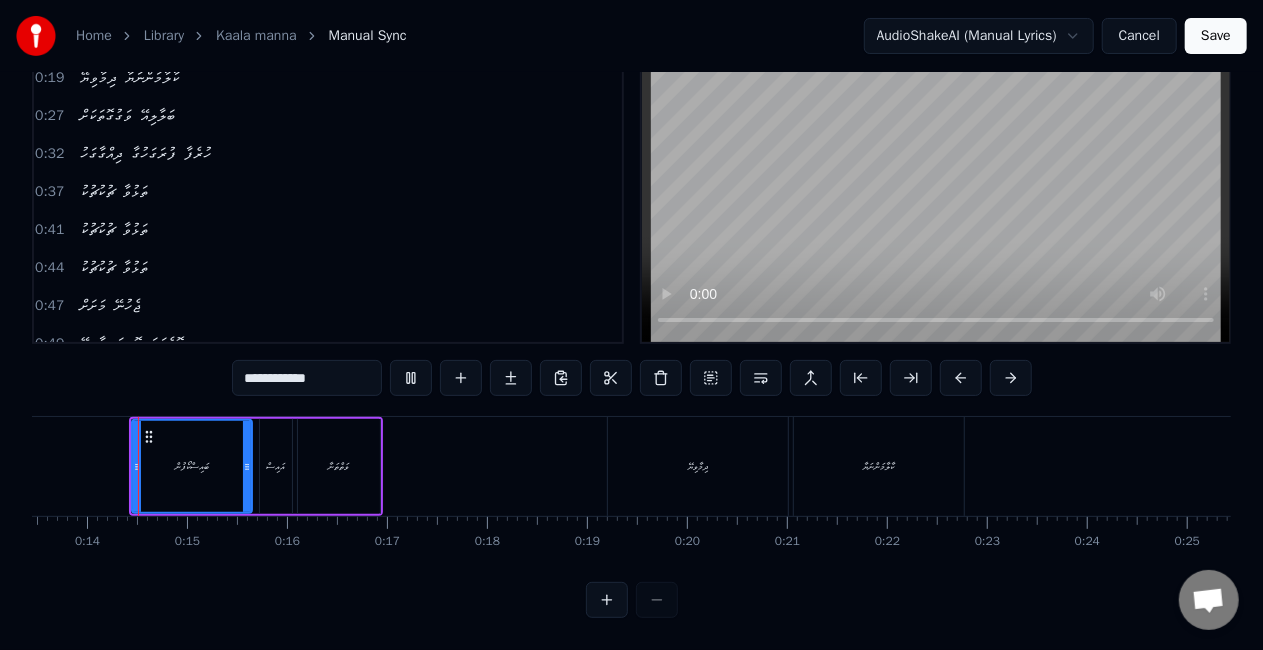 scroll, scrollTop: 0, scrollLeft: 1342, axis: horizontal 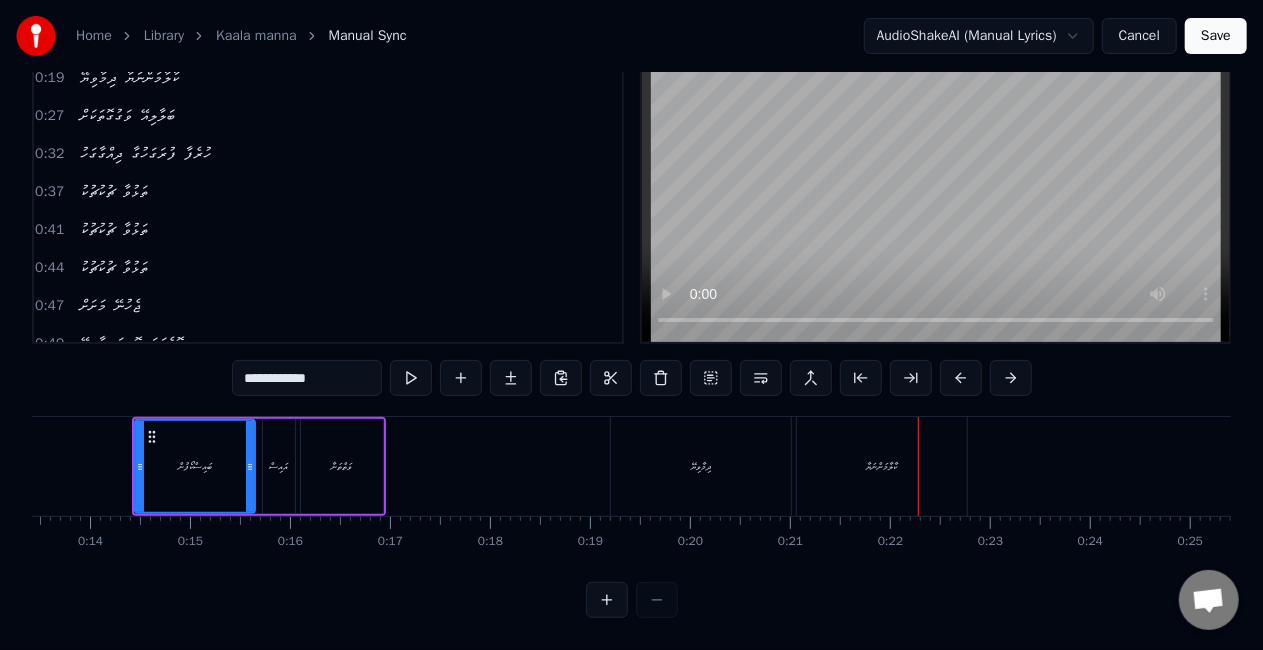 click on "ދިމާވިޔޭ" at bounding box center (701, 466) 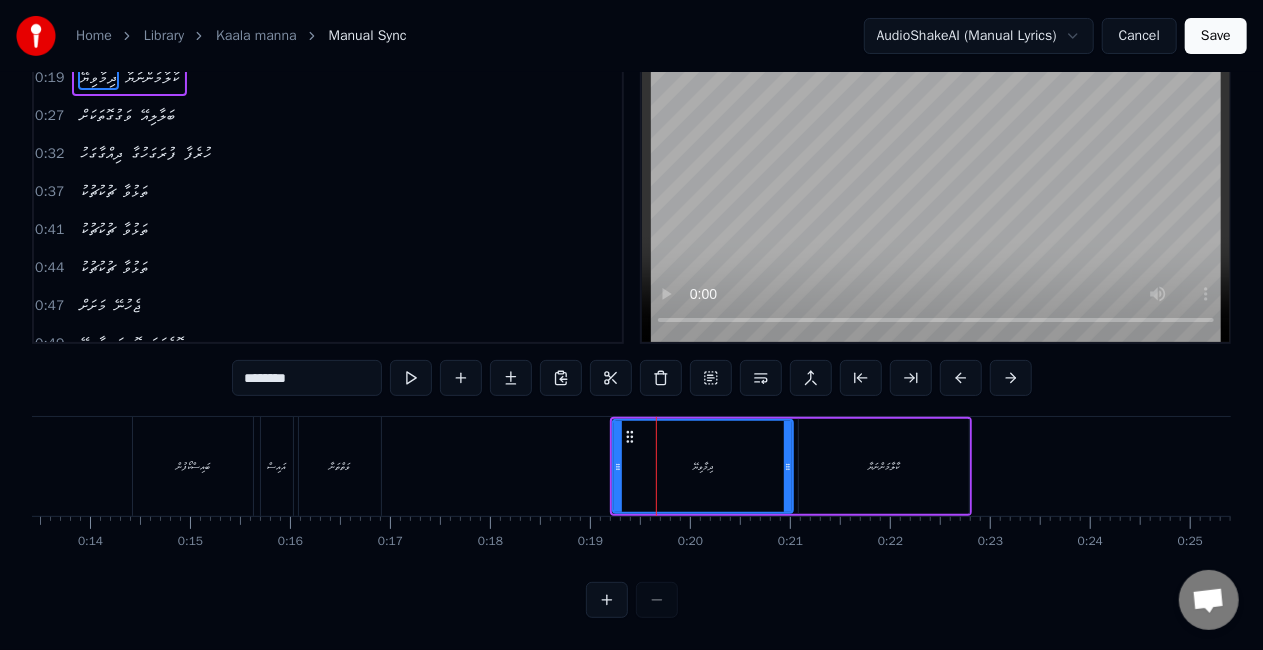 scroll, scrollTop: 0, scrollLeft: 0, axis: both 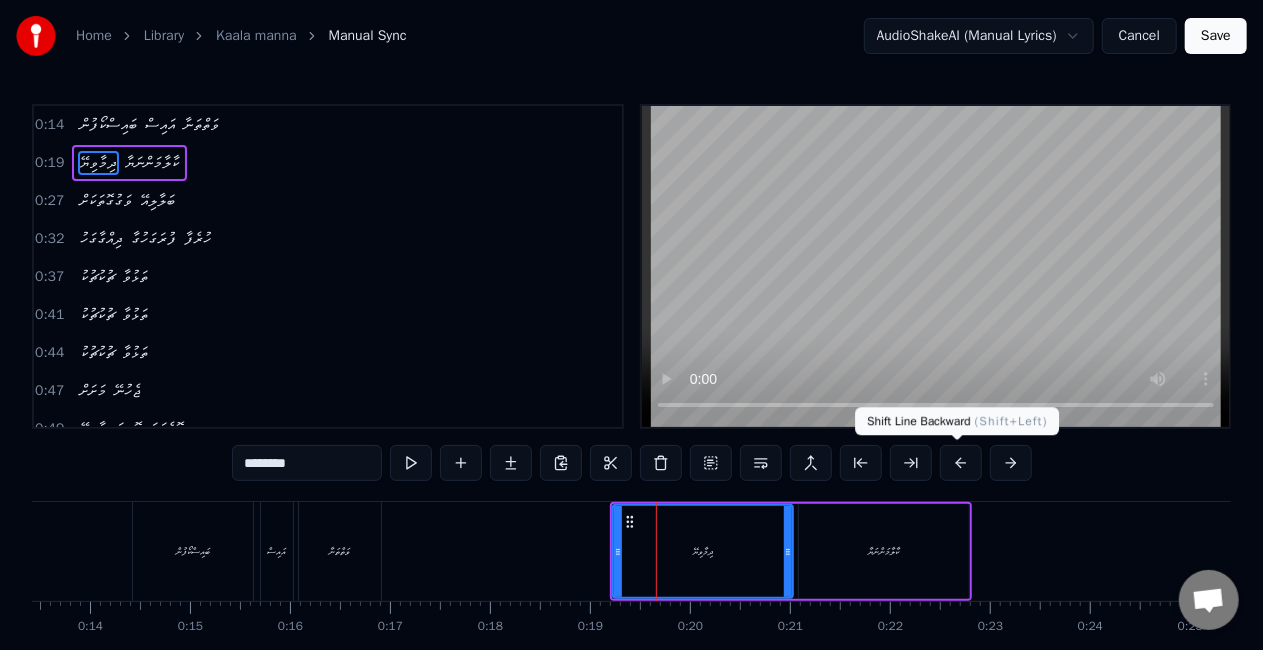 click at bounding box center (961, 463) 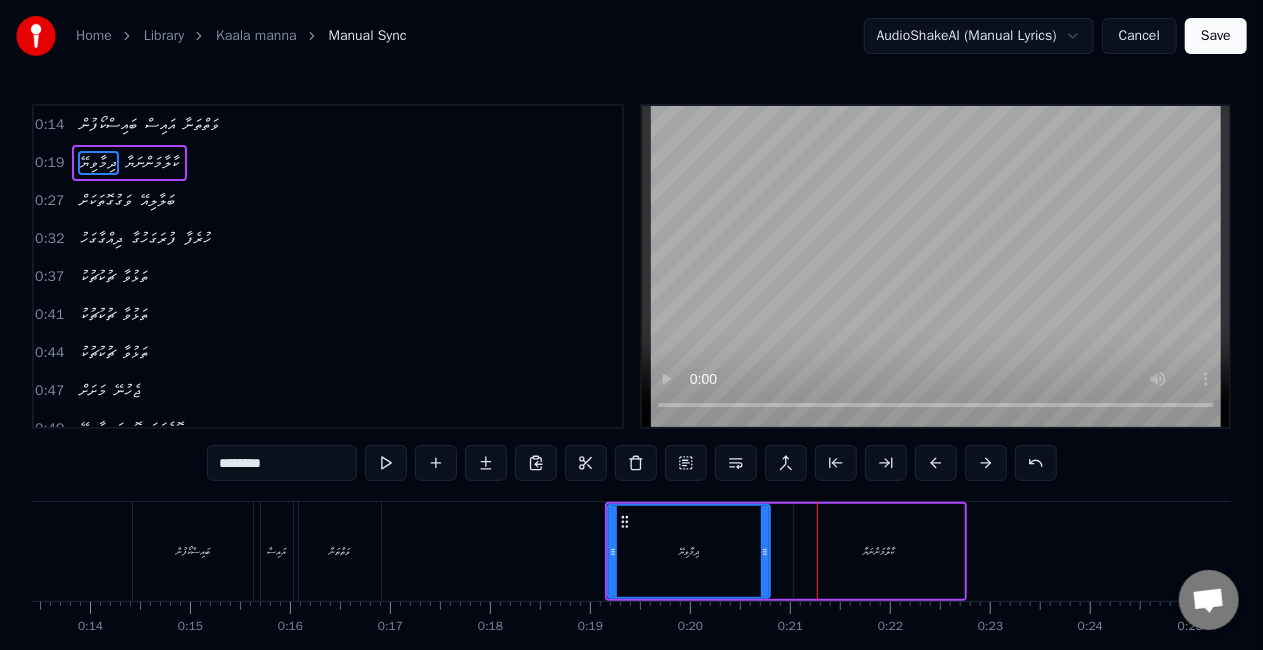 drag, startPoint x: 784, startPoint y: 552, endPoint x: 764, endPoint y: 538, distance: 24.41311 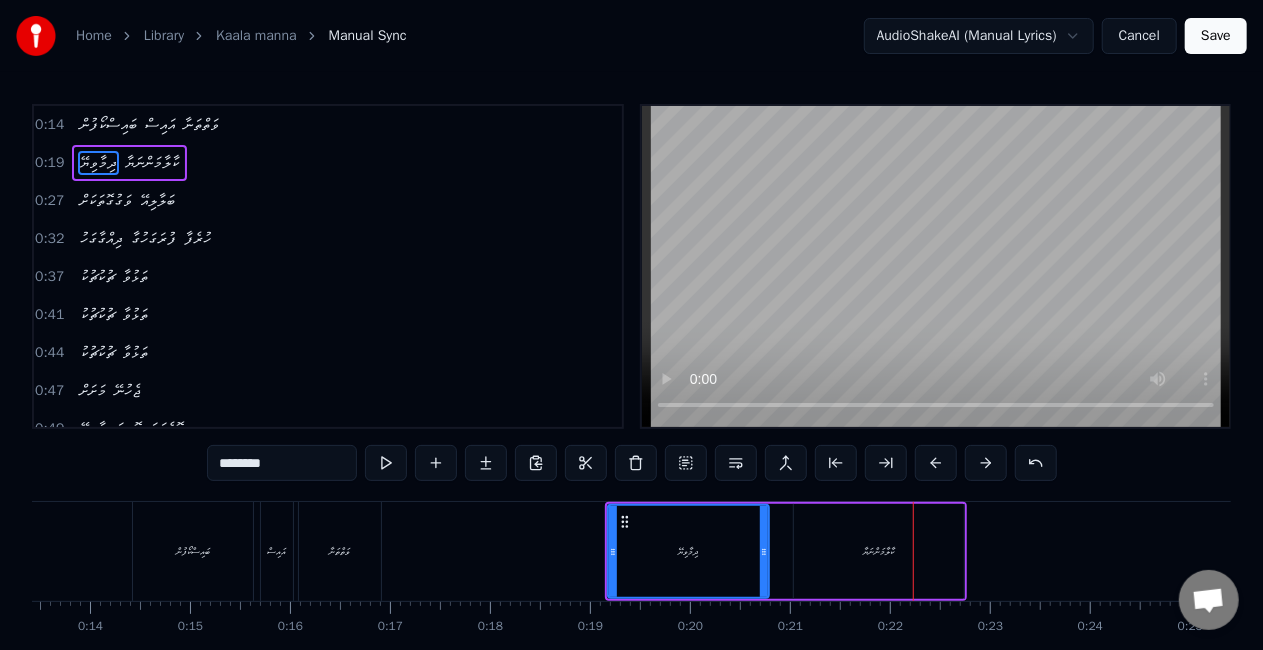 click on "ދިމާވިޔޭ" at bounding box center [688, 551] 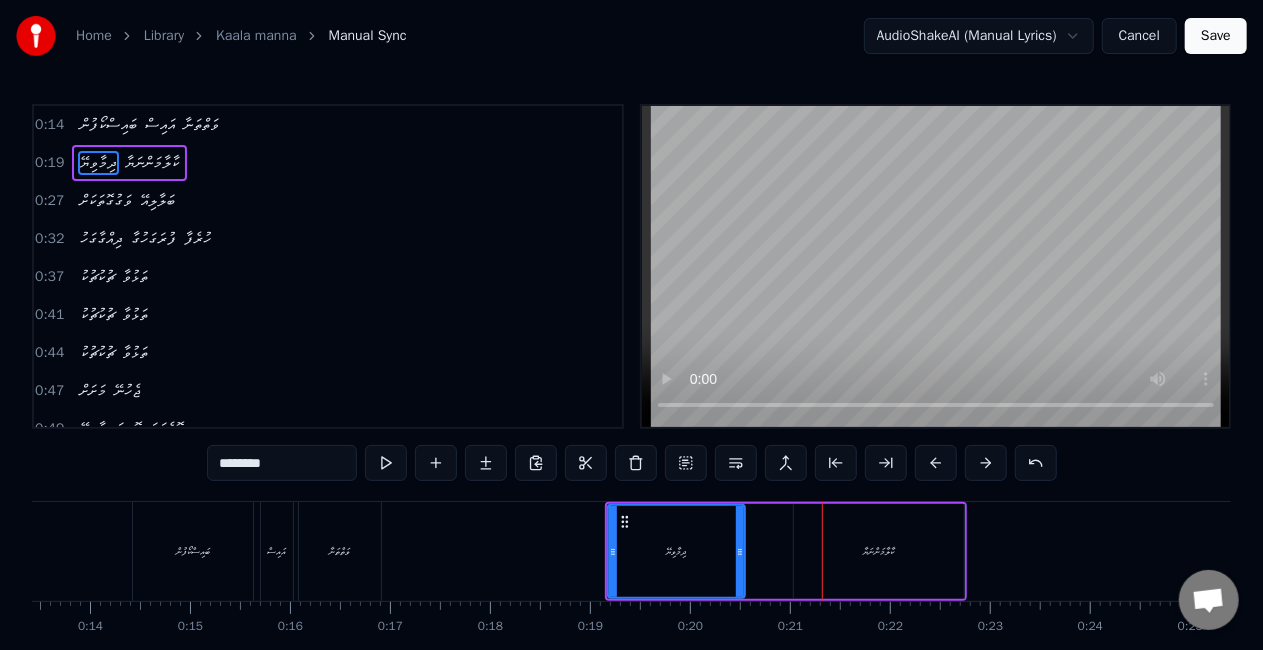 drag, startPoint x: 766, startPoint y: 552, endPoint x: 717, endPoint y: 527, distance: 55.00909 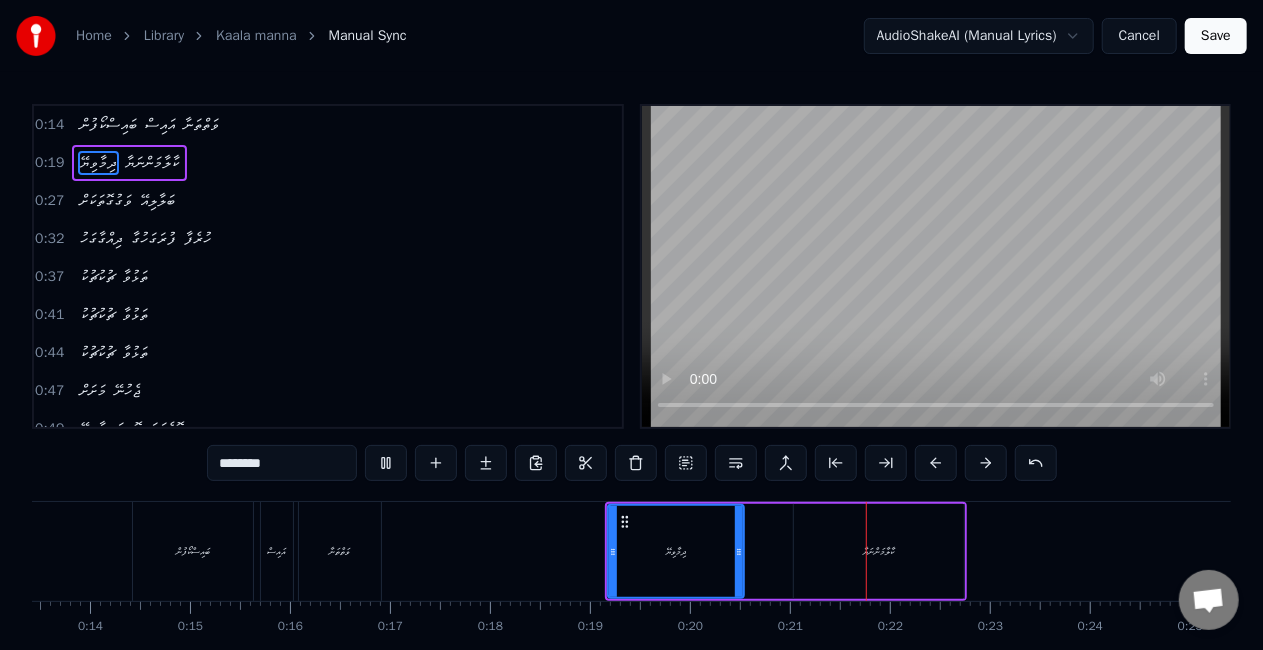 click on "ދިމާވިޔޭ" at bounding box center [676, 551] 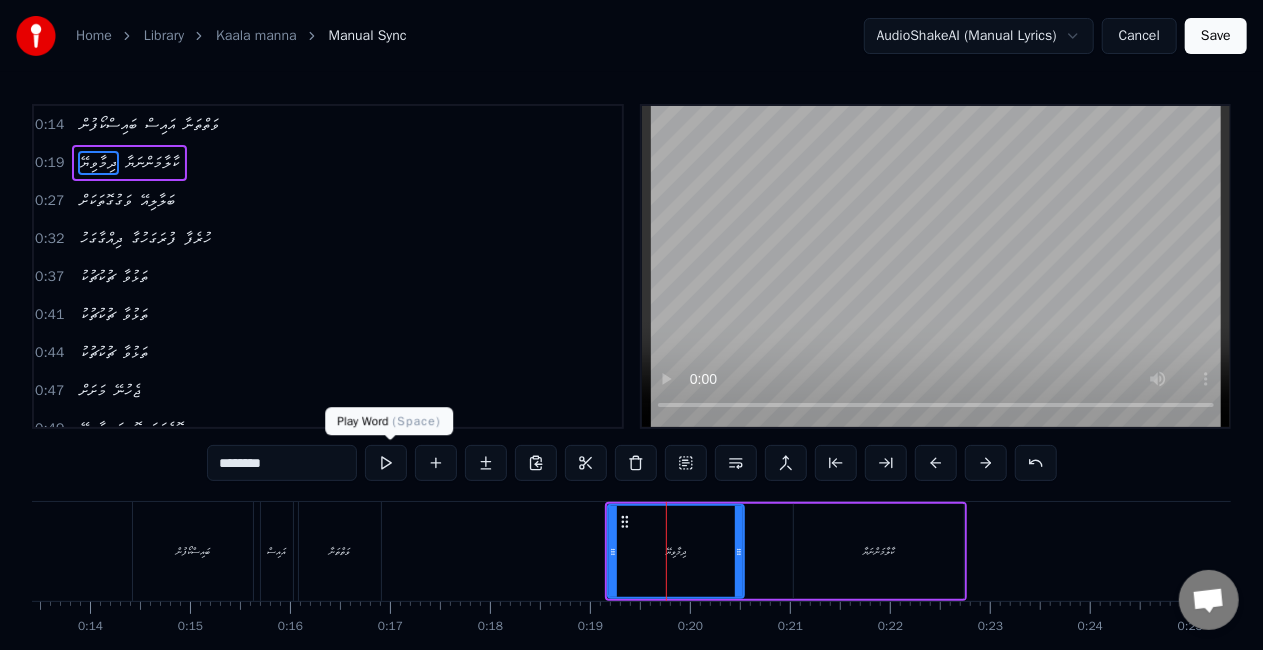 click at bounding box center [386, 463] 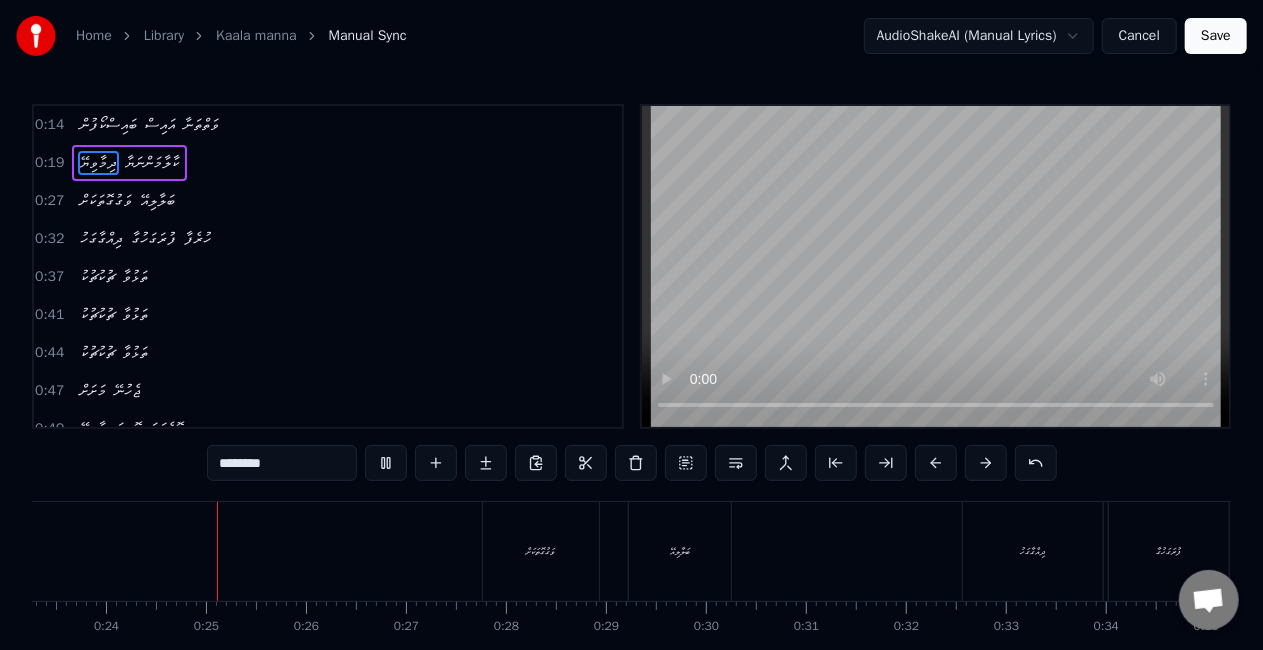 scroll, scrollTop: 0, scrollLeft: 2346, axis: horizontal 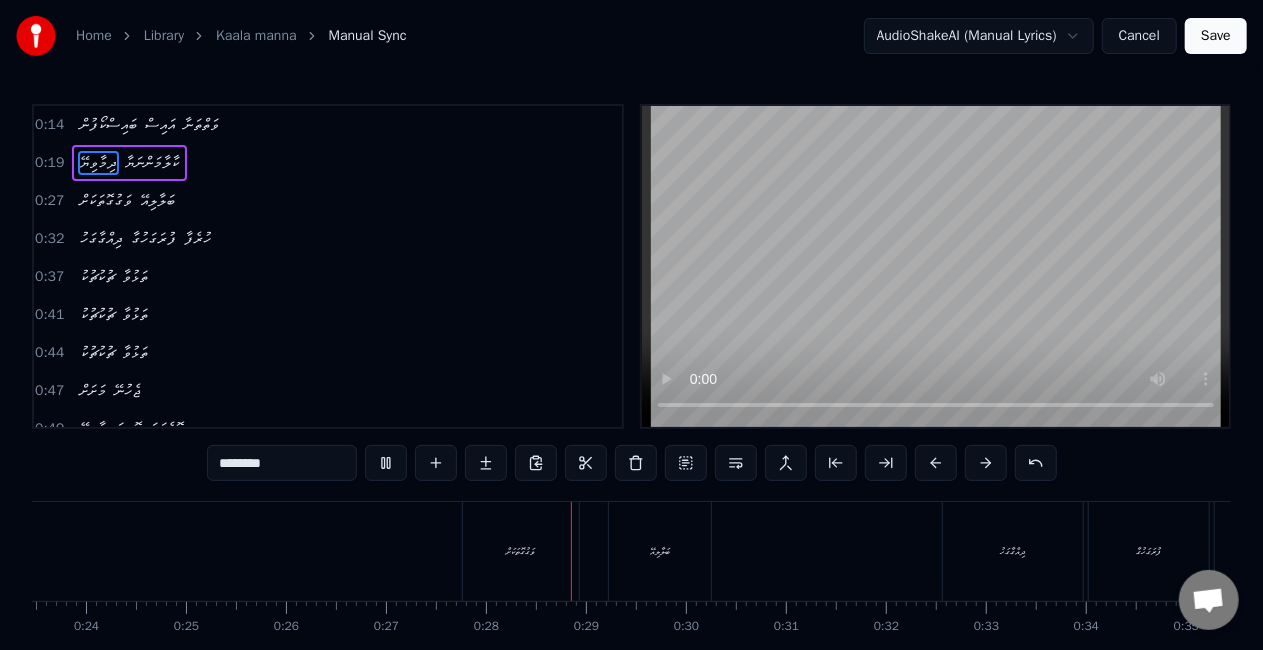 click on "ވަގުގޮތަކަށް" at bounding box center [521, 551] 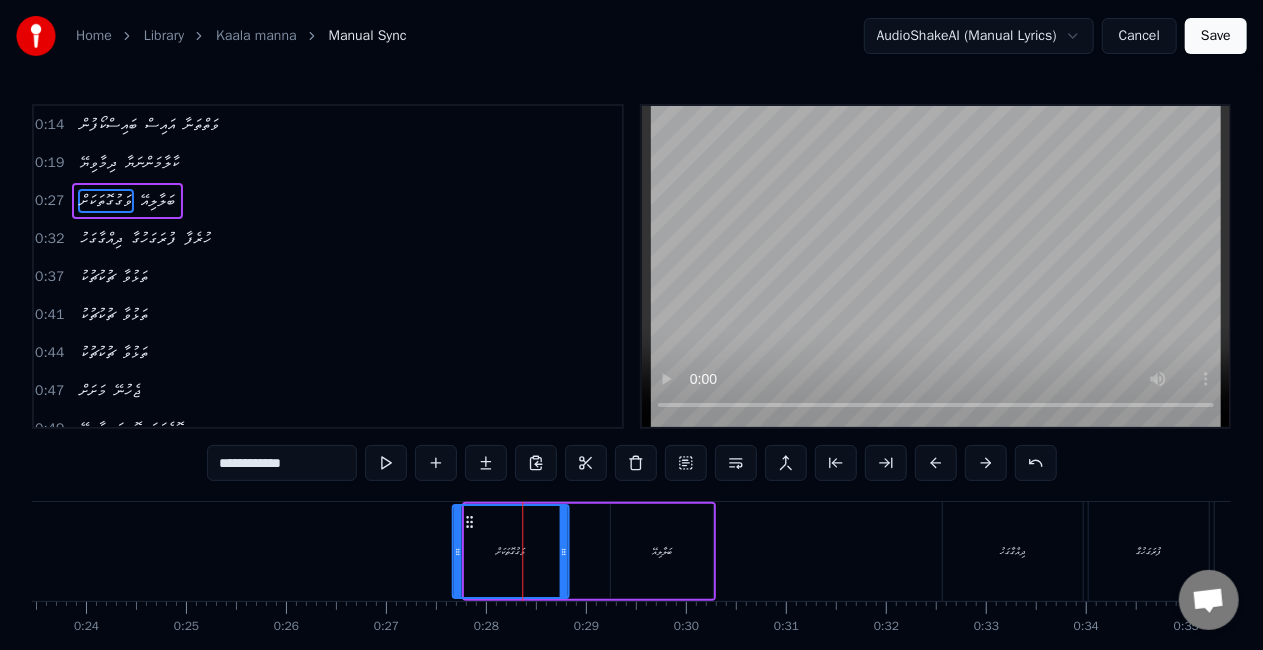 drag, startPoint x: 482, startPoint y: 522, endPoint x: 470, endPoint y: 521, distance: 12.0415945 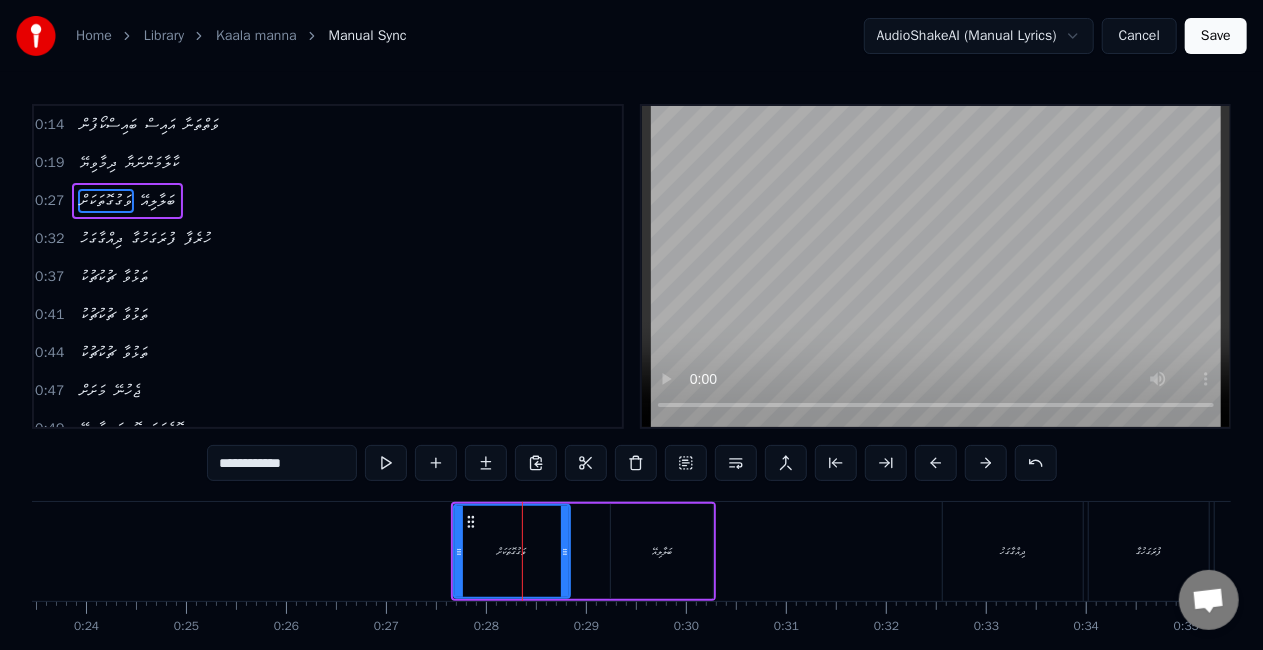 click on "ބަލާލިއޭ" at bounding box center (662, 551) 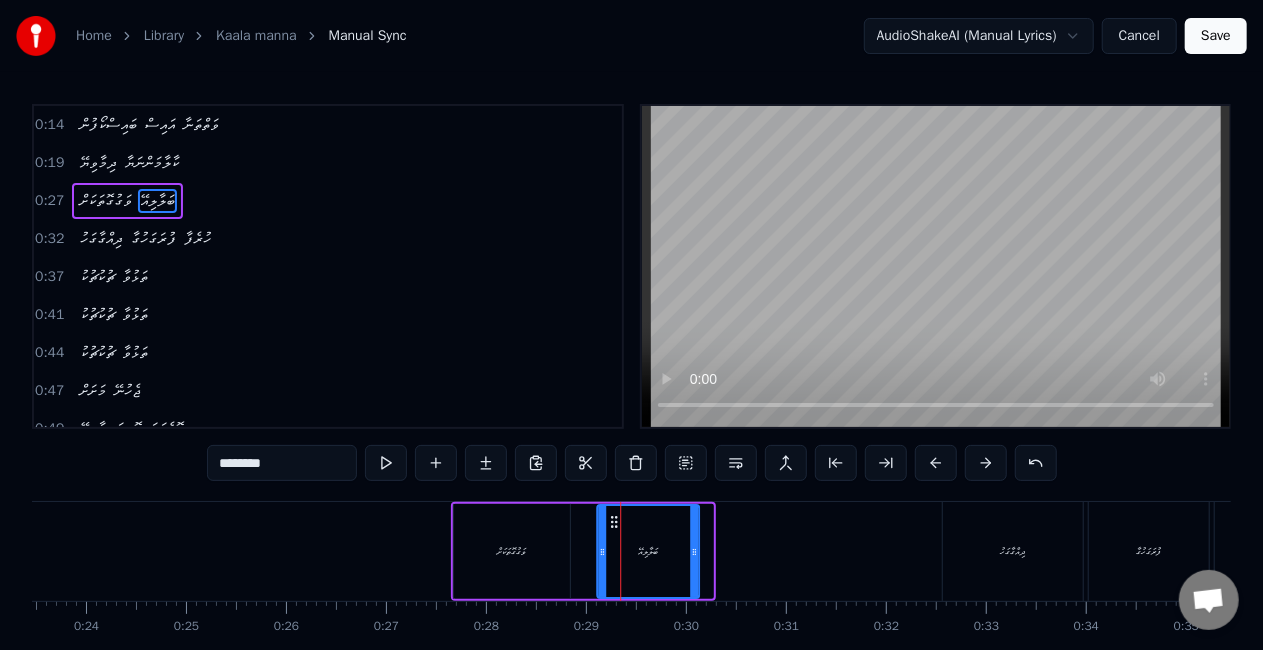 drag, startPoint x: 623, startPoint y: 522, endPoint x: 609, endPoint y: 512, distance: 17.20465 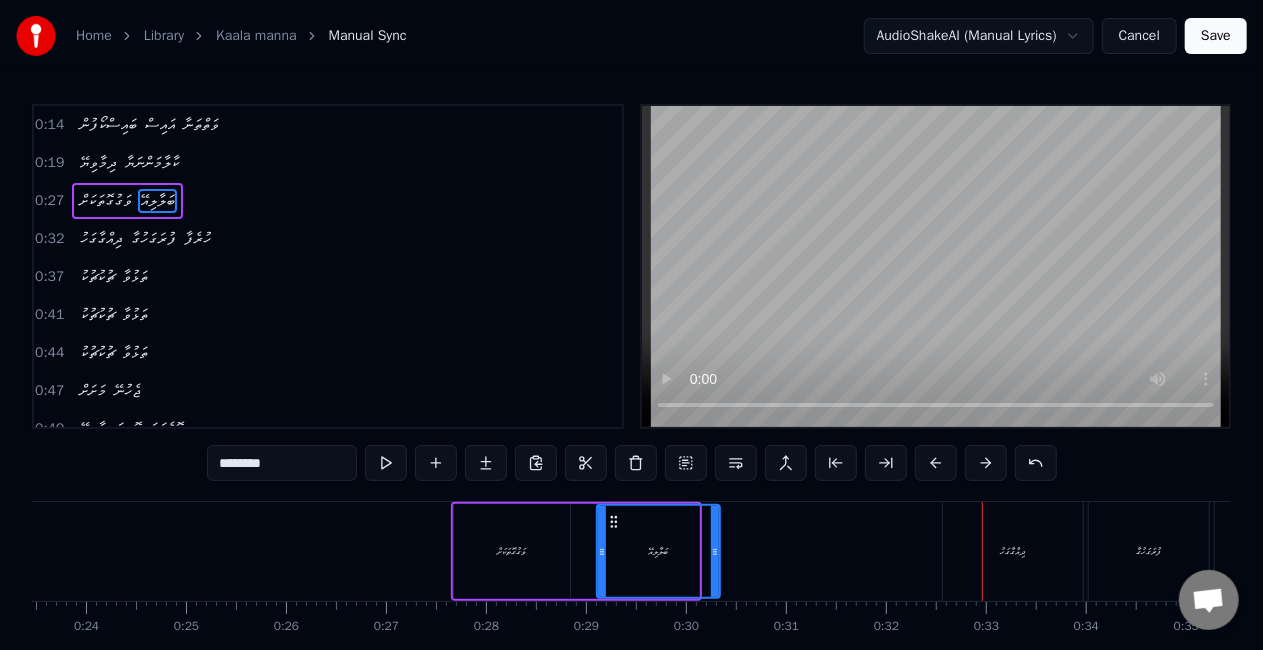 drag, startPoint x: 694, startPoint y: 548, endPoint x: 706, endPoint y: 546, distance: 12.165525 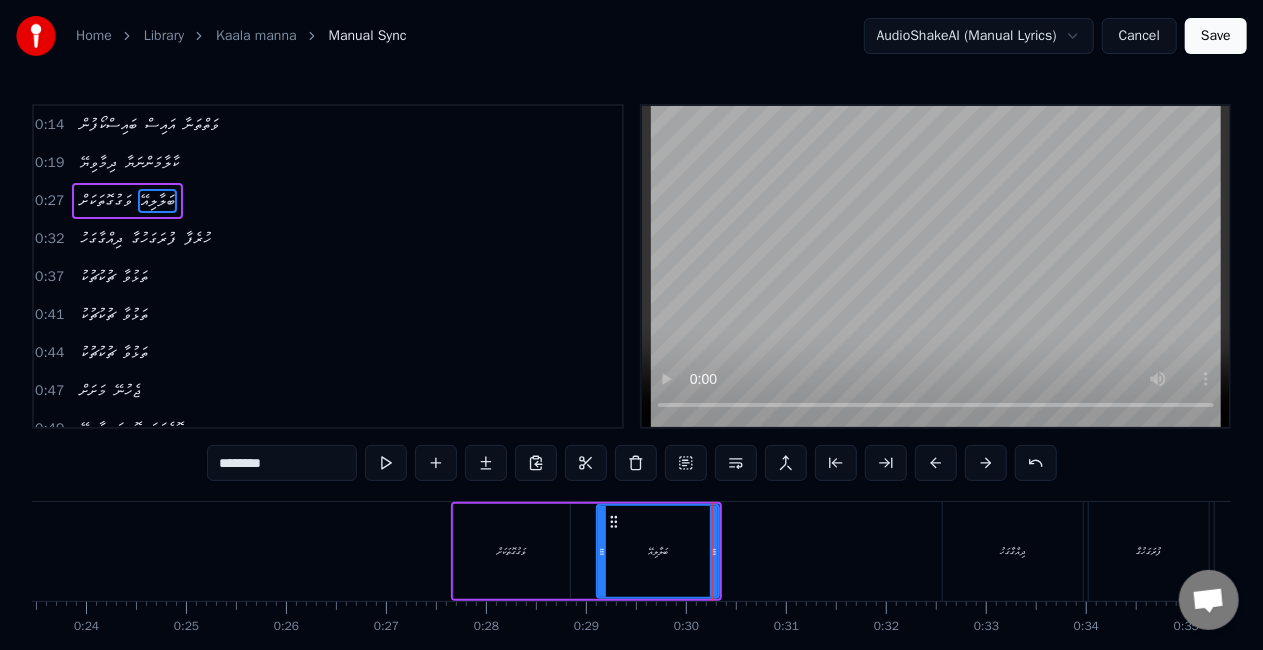click on "ވަގުގޮތަކަށް" at bounding box center [512, 551] 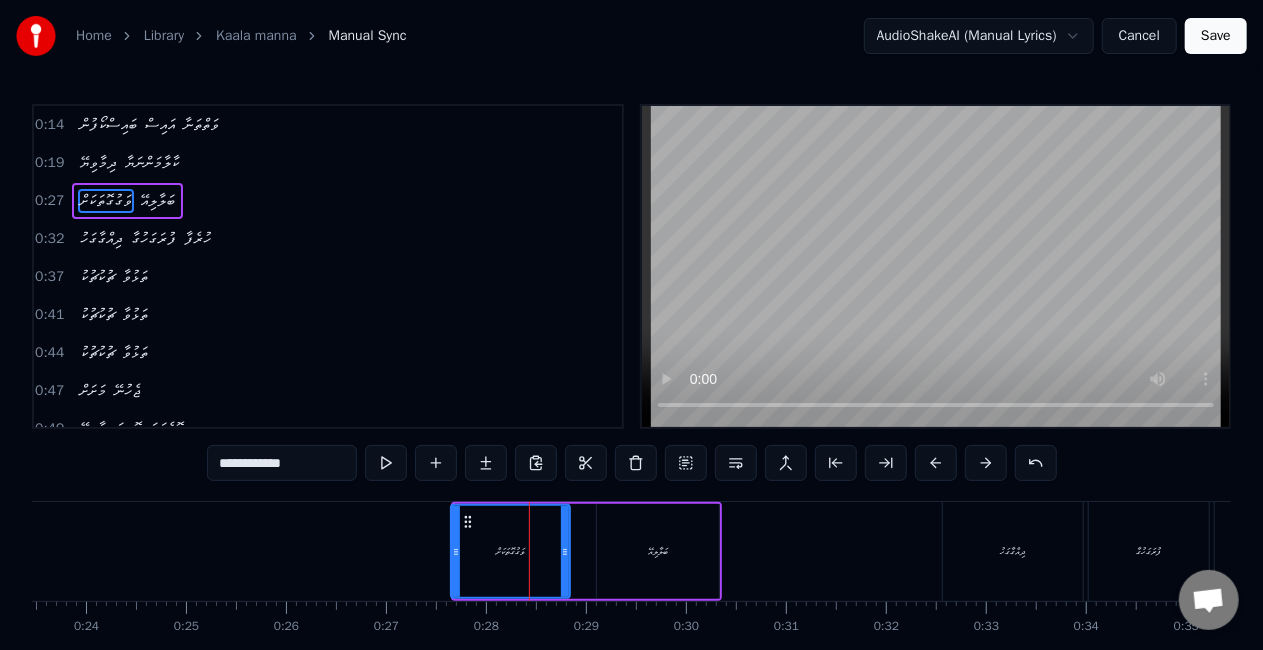 click at bounding box center [456, 551] 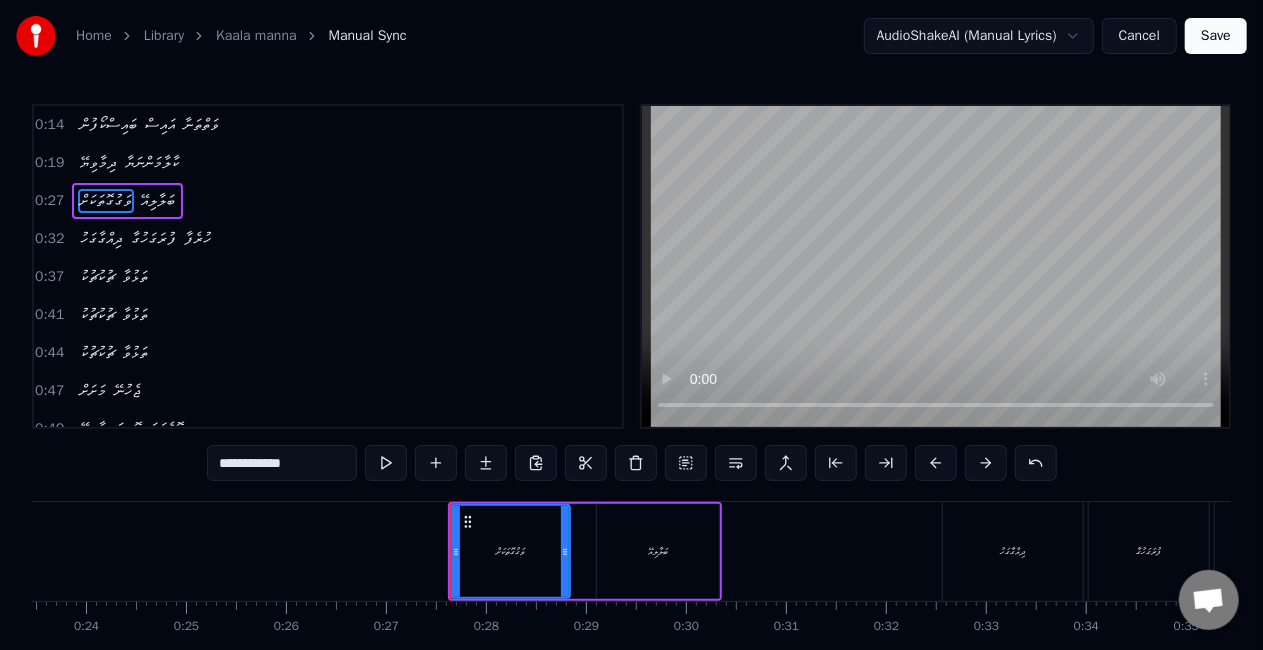 click on "ވަގުގޮތަކަށް" at bounding box center (510, 551) 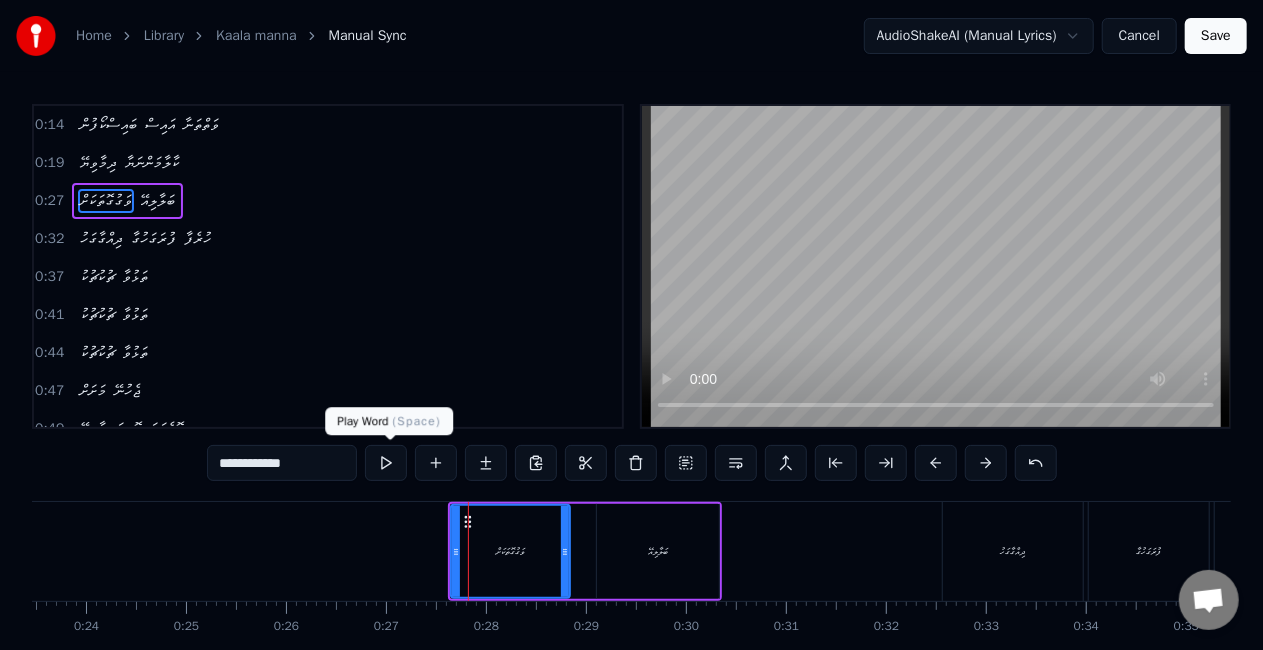 click at bounding box center [386, 463] 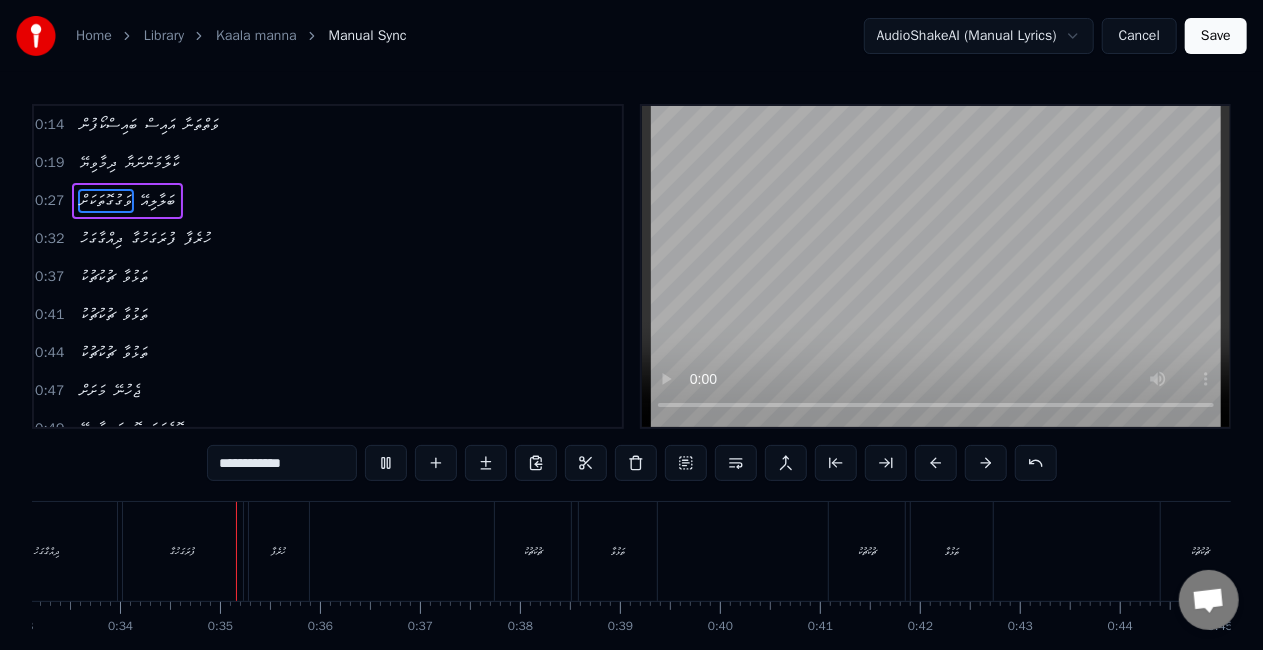 scroll, scrollTop: 0, scrollLeft: 3361, axis: horizontal 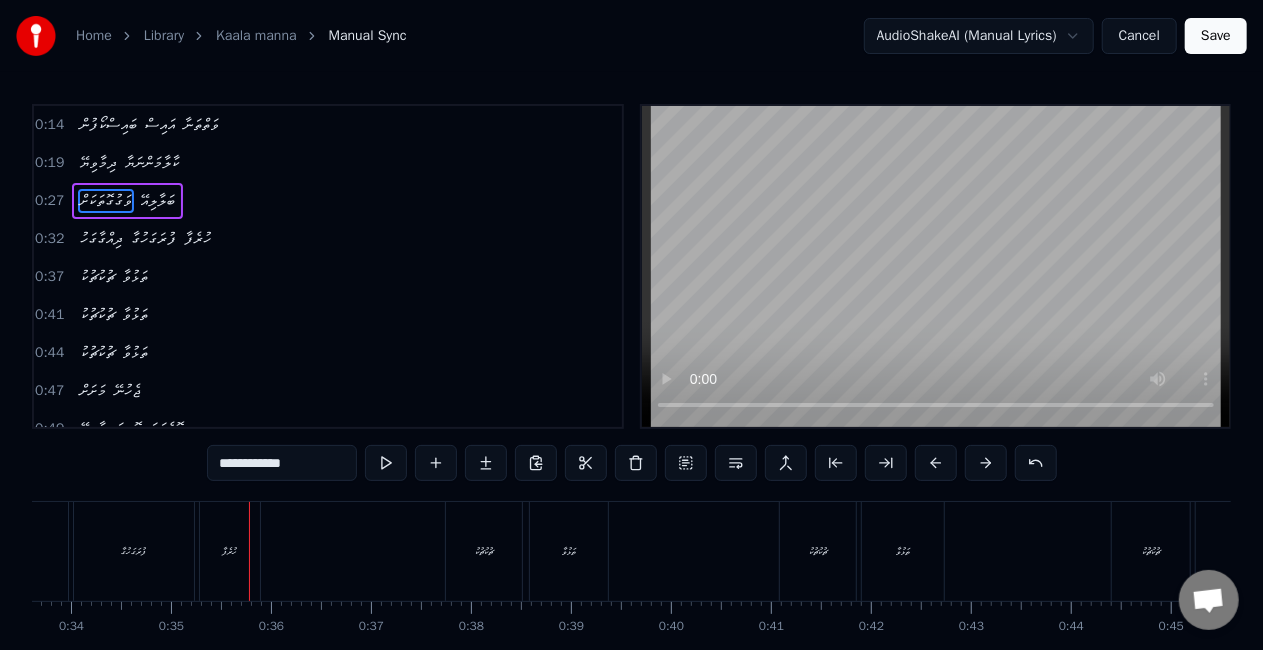 click on "ހުރެފާ" at bounding box center [230, 551] 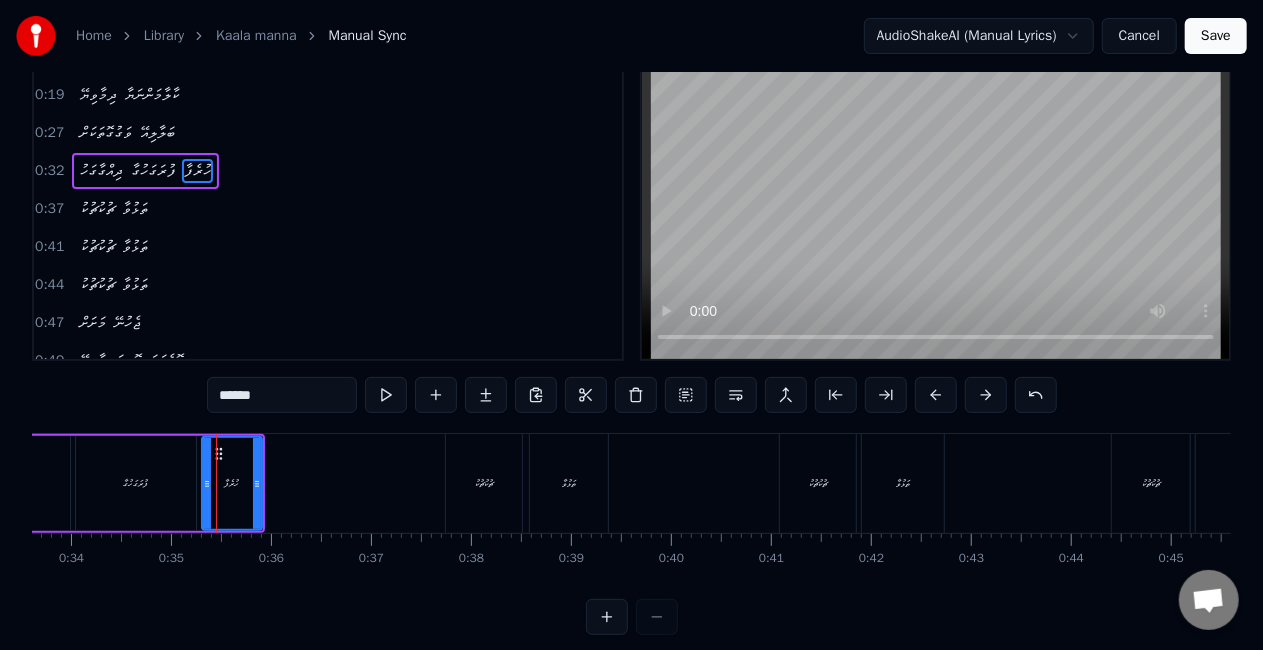 scroll, scrollTop: 100, scrollLeft: 0, axis: vertical 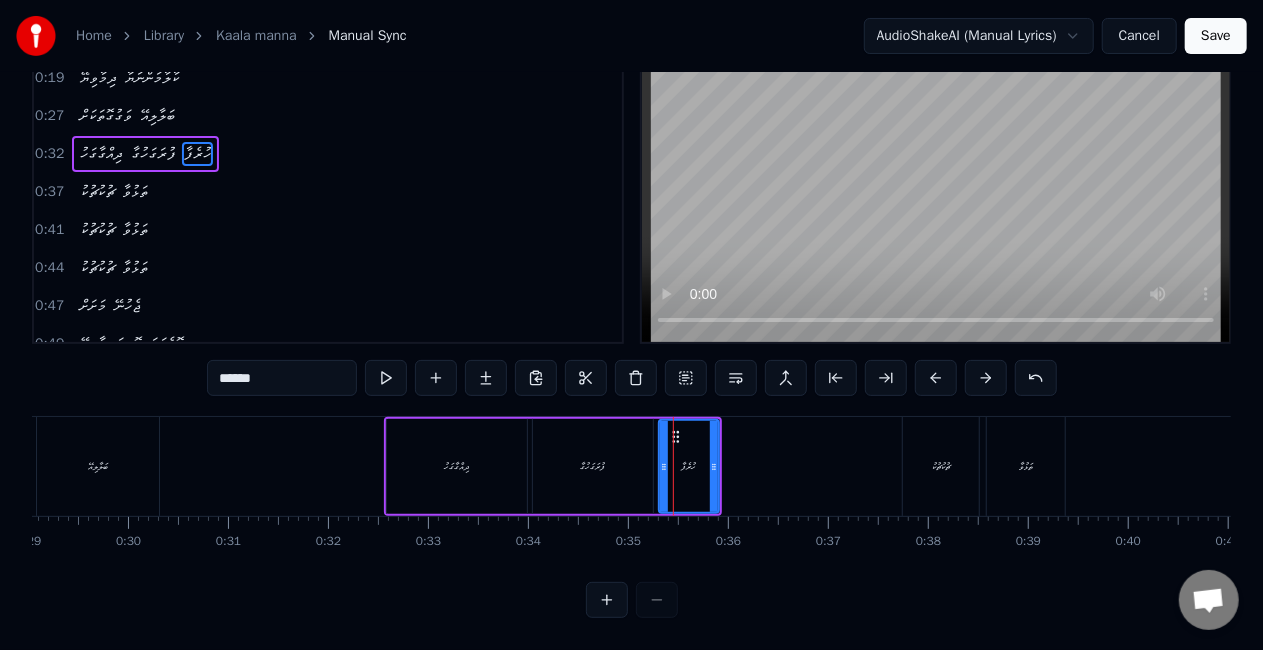 click on "ދިއްގާގަހު" at bounding box center (457, 466) 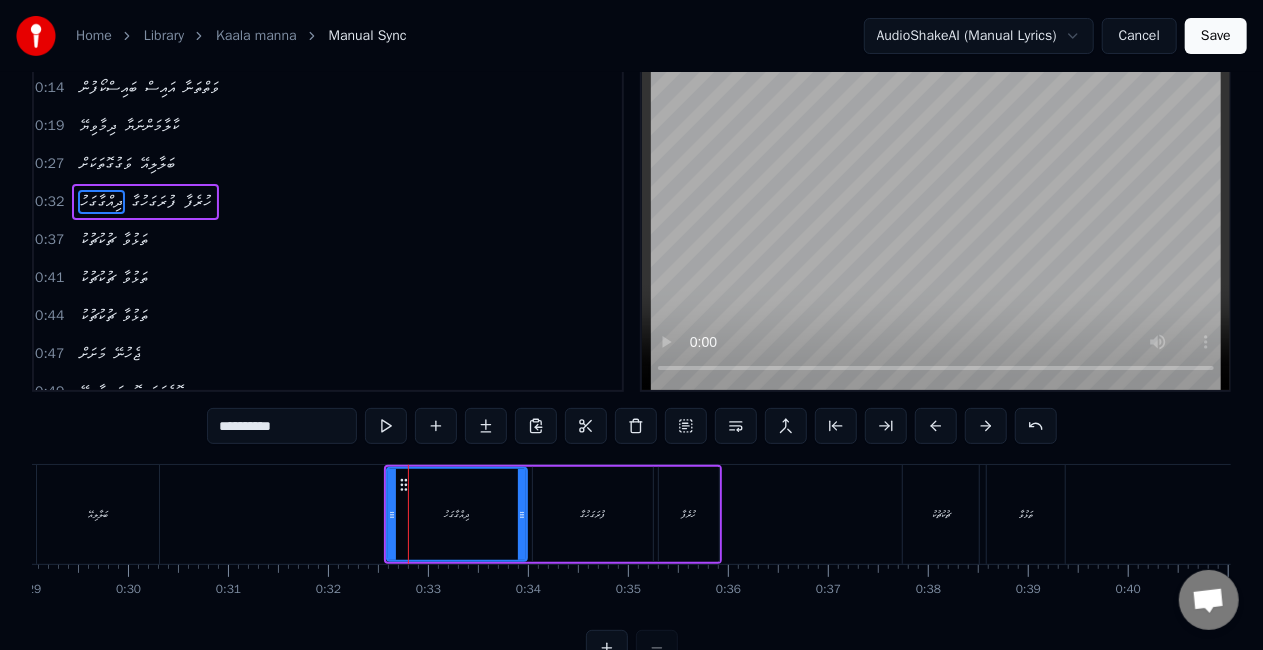 scroll, scrollTop: 0, scrollLeft: 0, axis: both 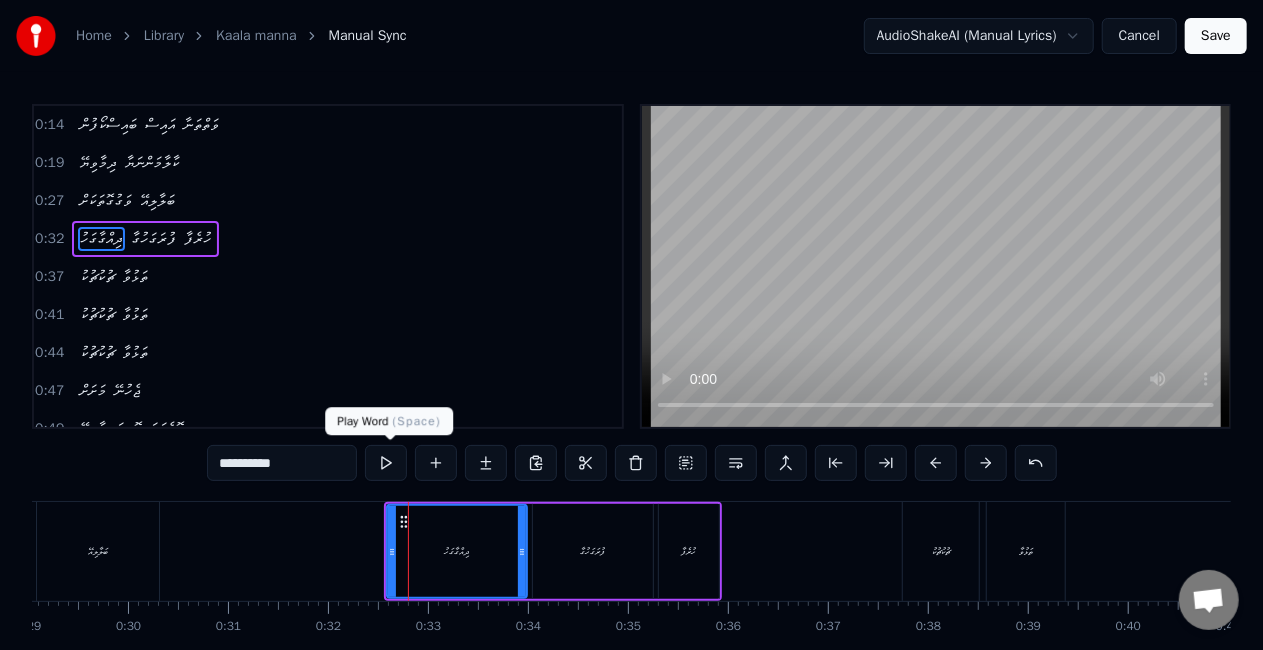 click at bounding box center (386, 463) 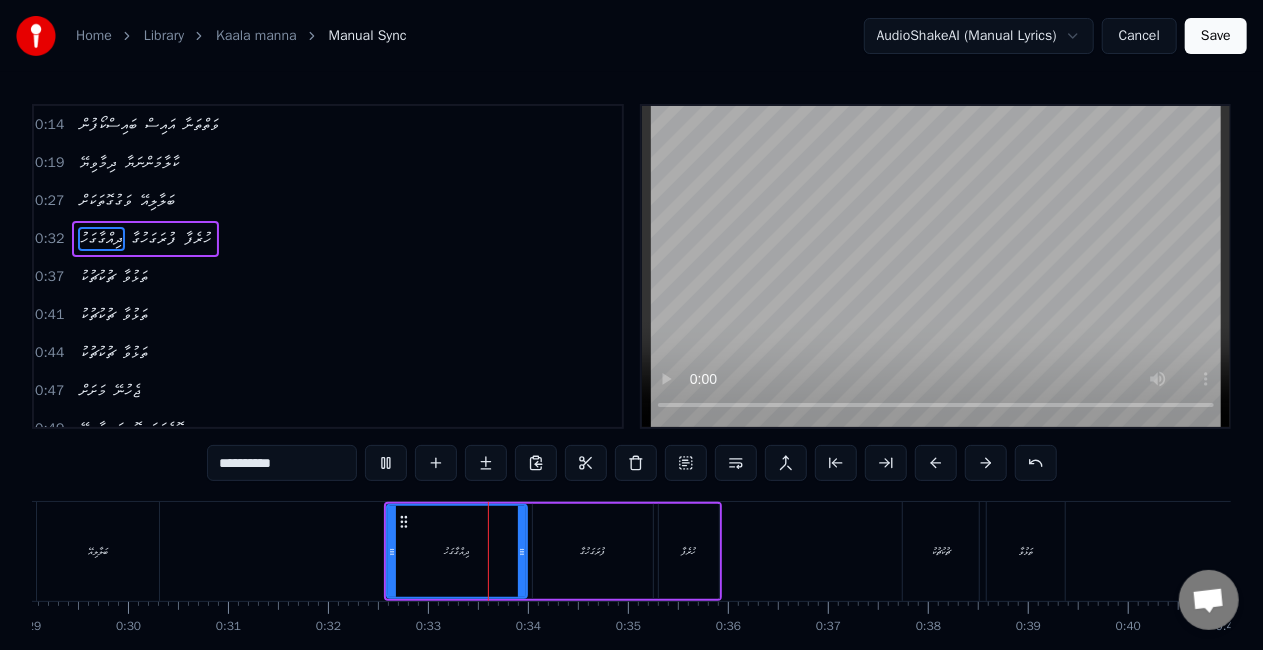 click at bounding box center [386, 463] 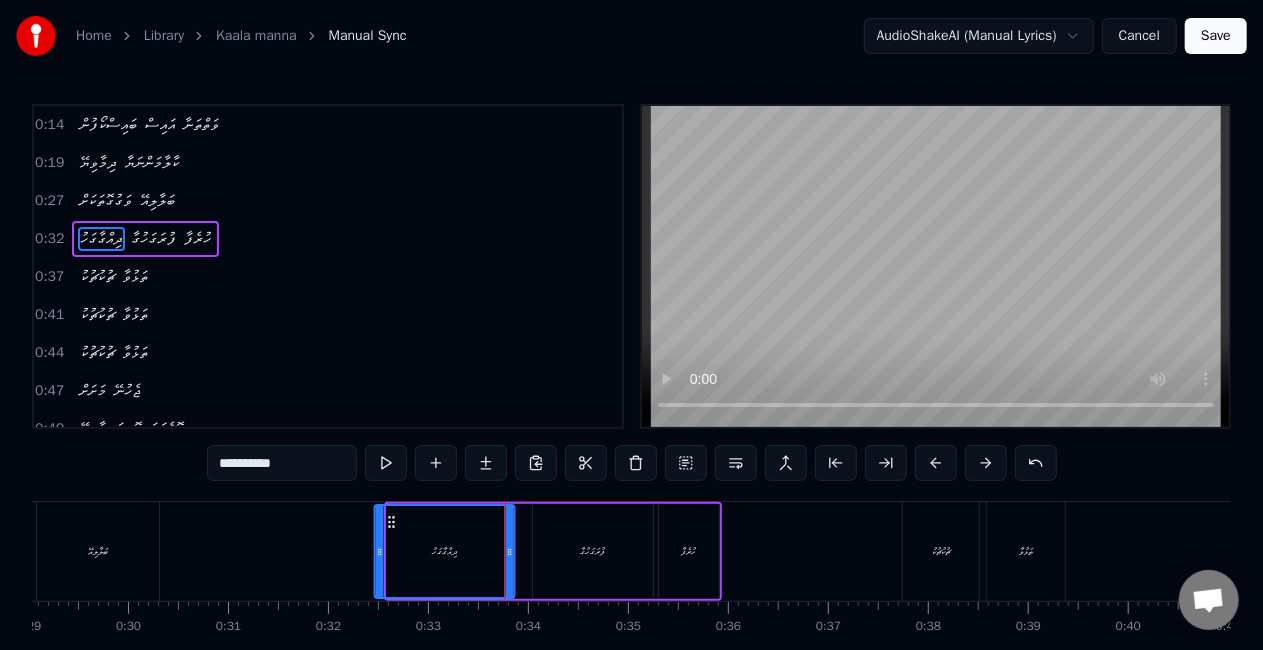 drag, startPoint x: 410, startPoint y: 520, endPoint x: 398, endPoint y: 510, distance: 15.6205 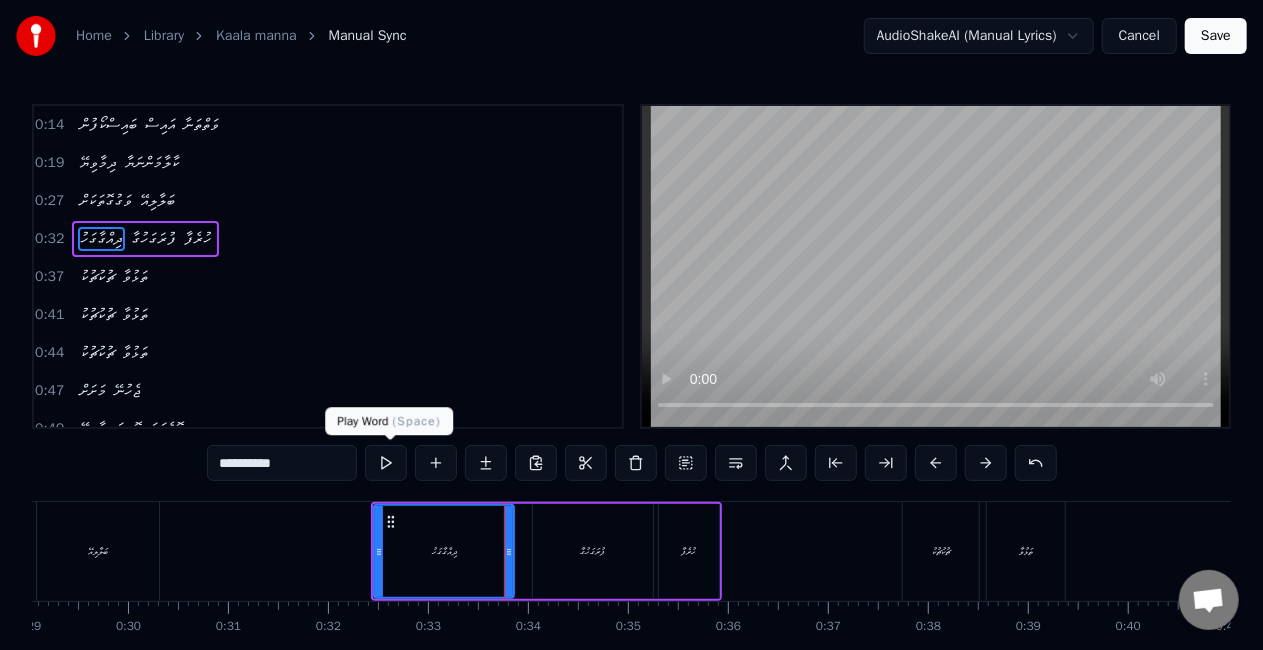 click at bounding box center [386, 463] 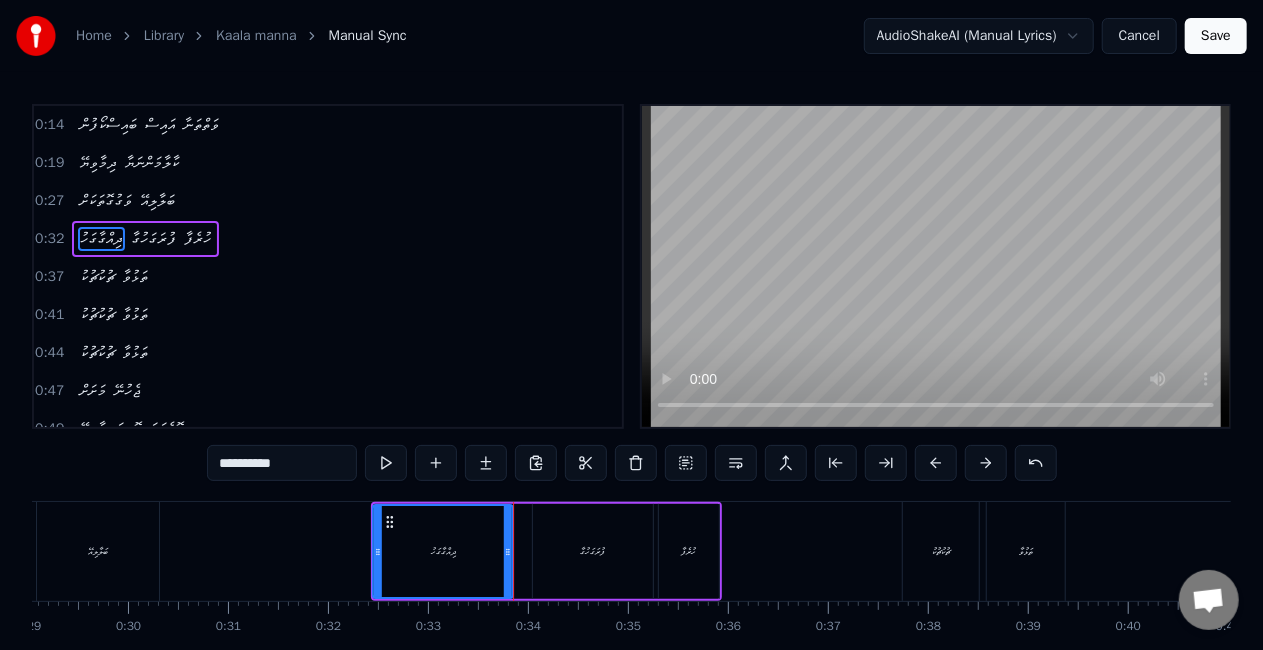 click 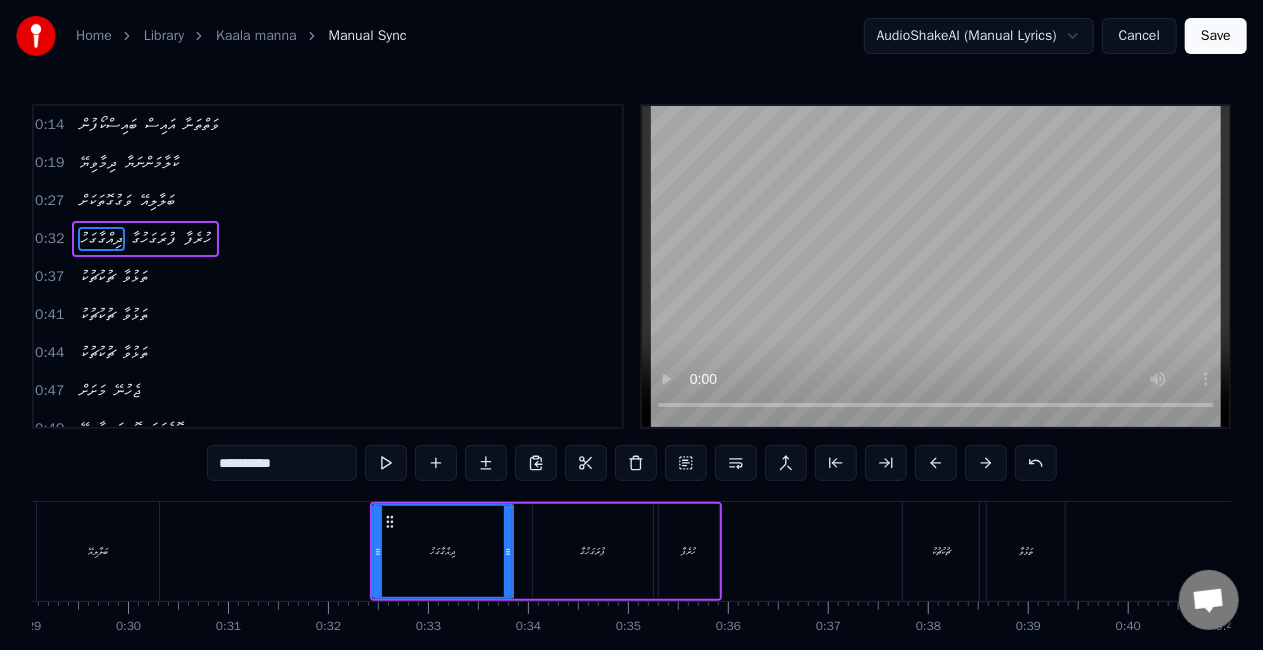click on "ދިއްގާގަހު" at bounding box center [443, 551] 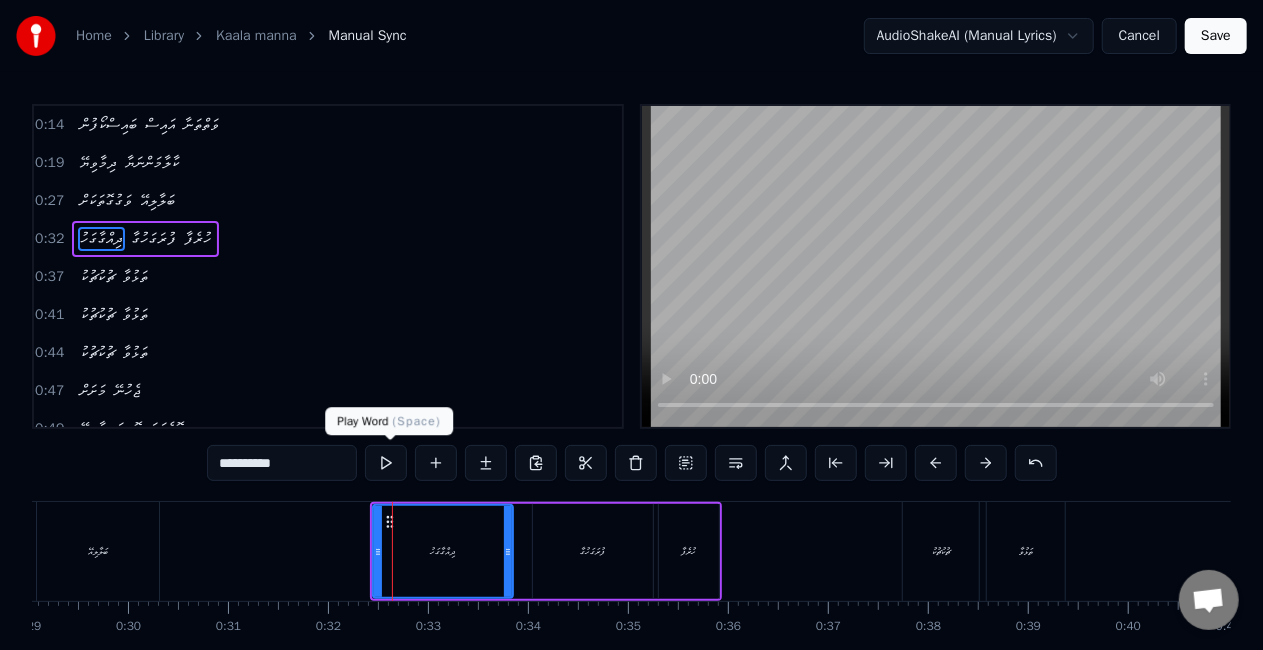 click at bounding box center (386, 463) 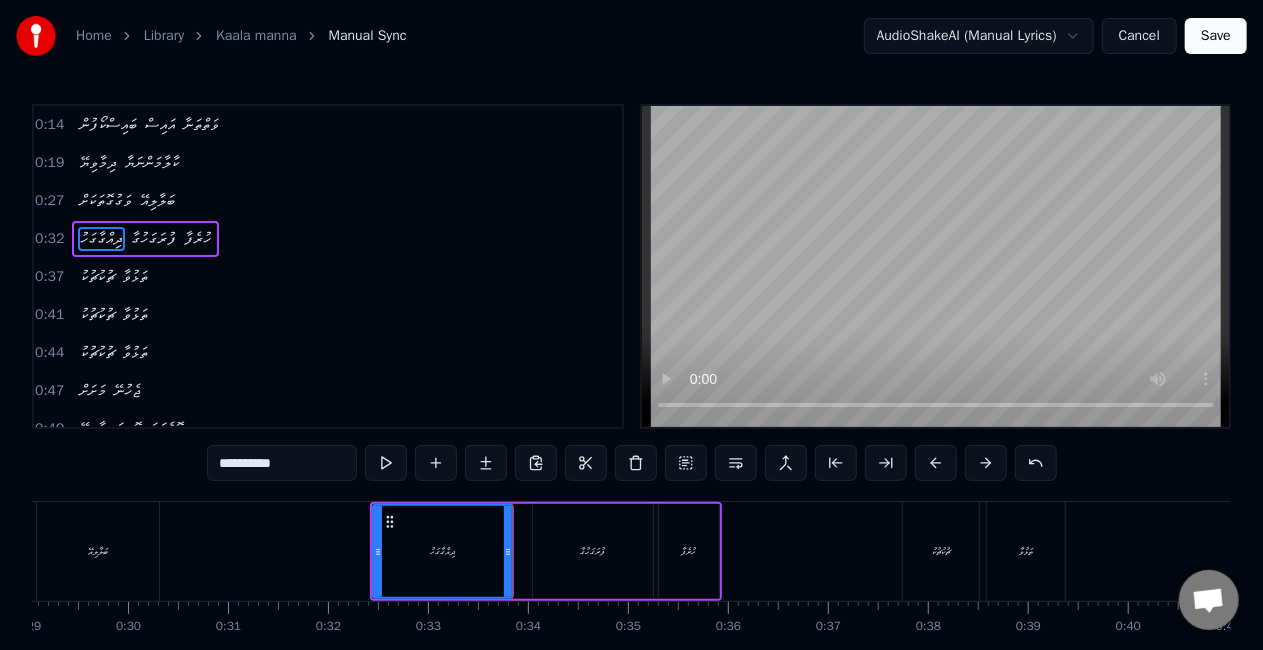 click on "ދިއްގާގަހު ފުރަގަހުގާ ހުރެފާ" at bounding box center [546, 551] 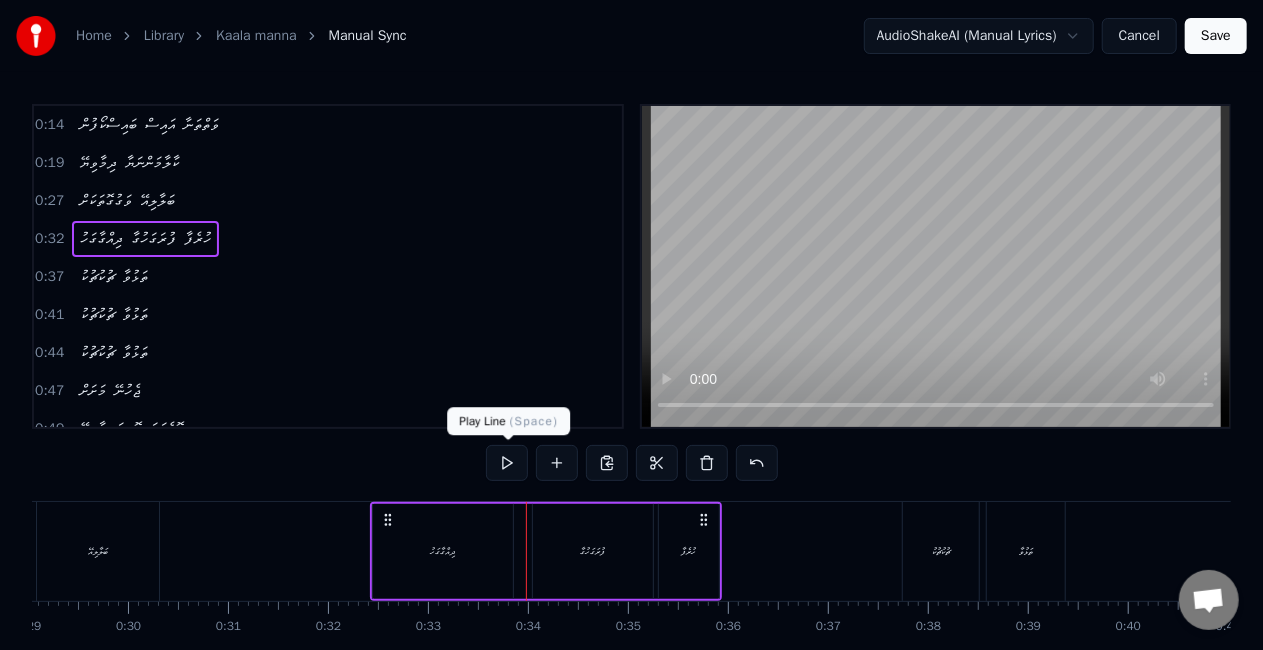 click at bounding box center [507, 463] 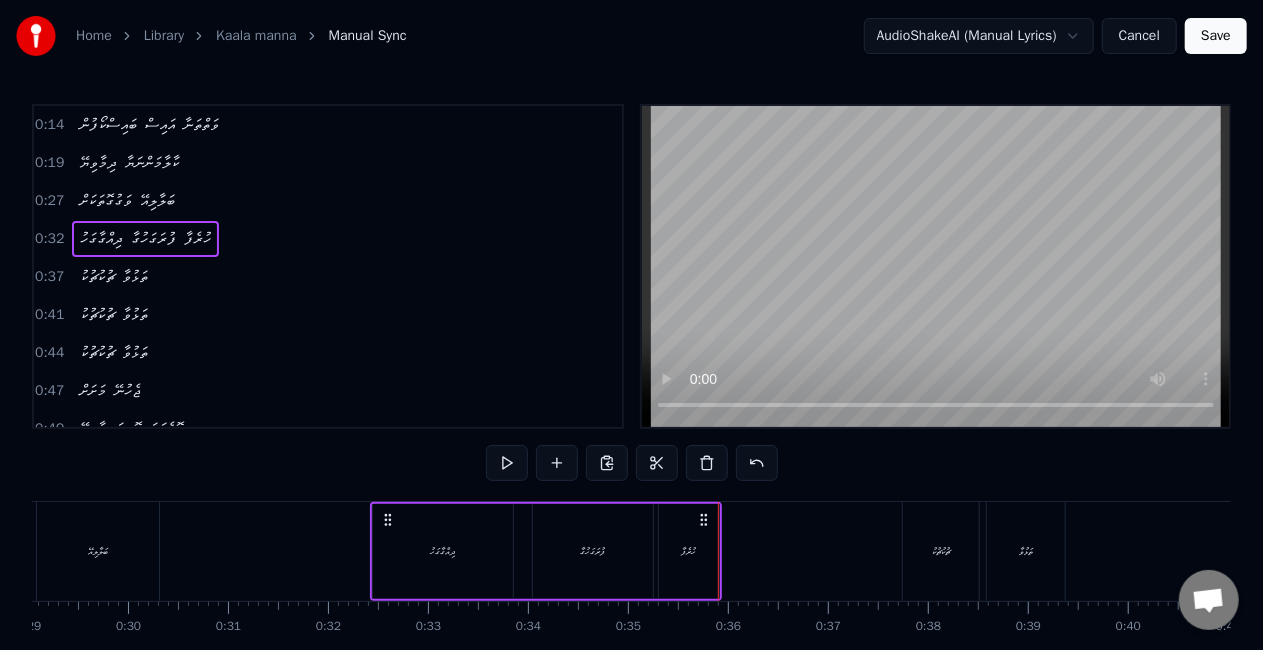 click on "ޗުކުޗުކު" at bounding box center (941, 551) 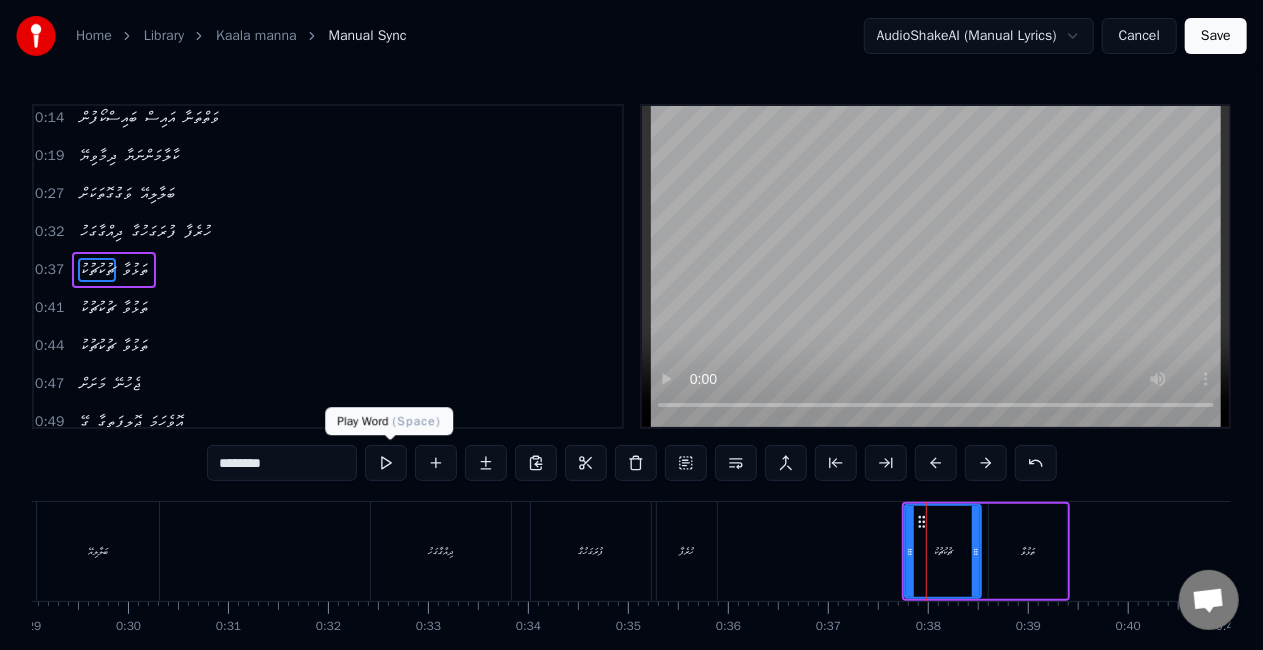 click at bounding box center (386, 463) 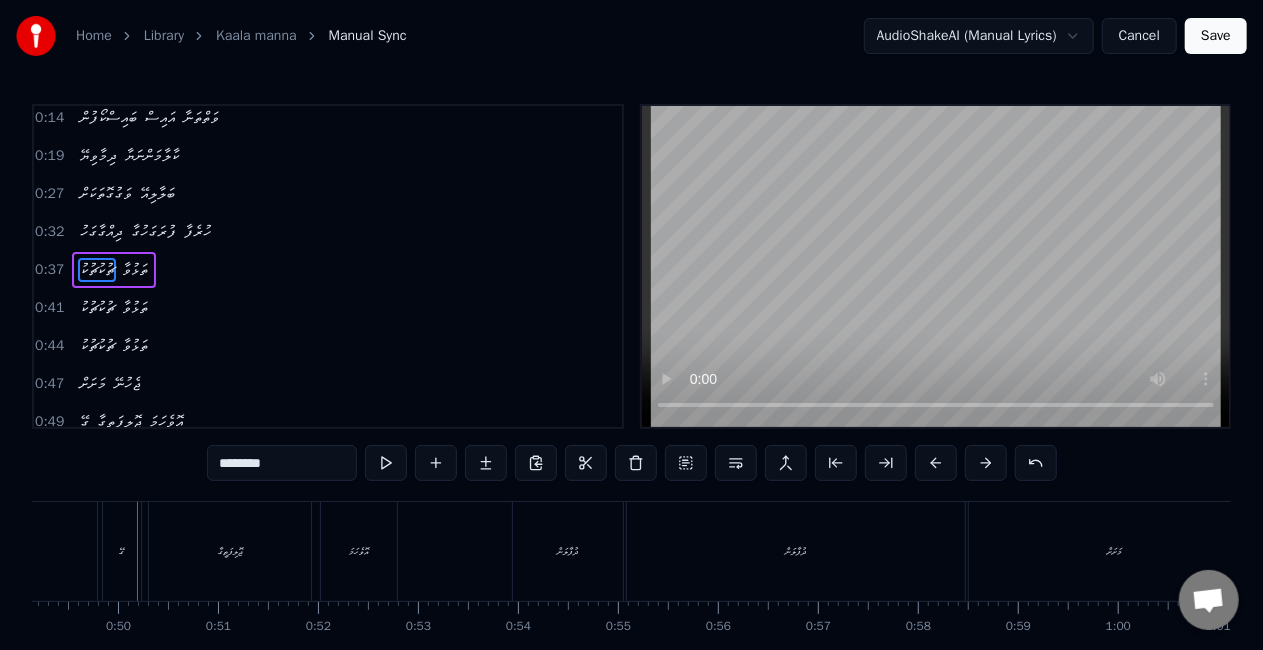 scroll, scrollTop: 0, scrollLeft: 4919, axis: horizontal 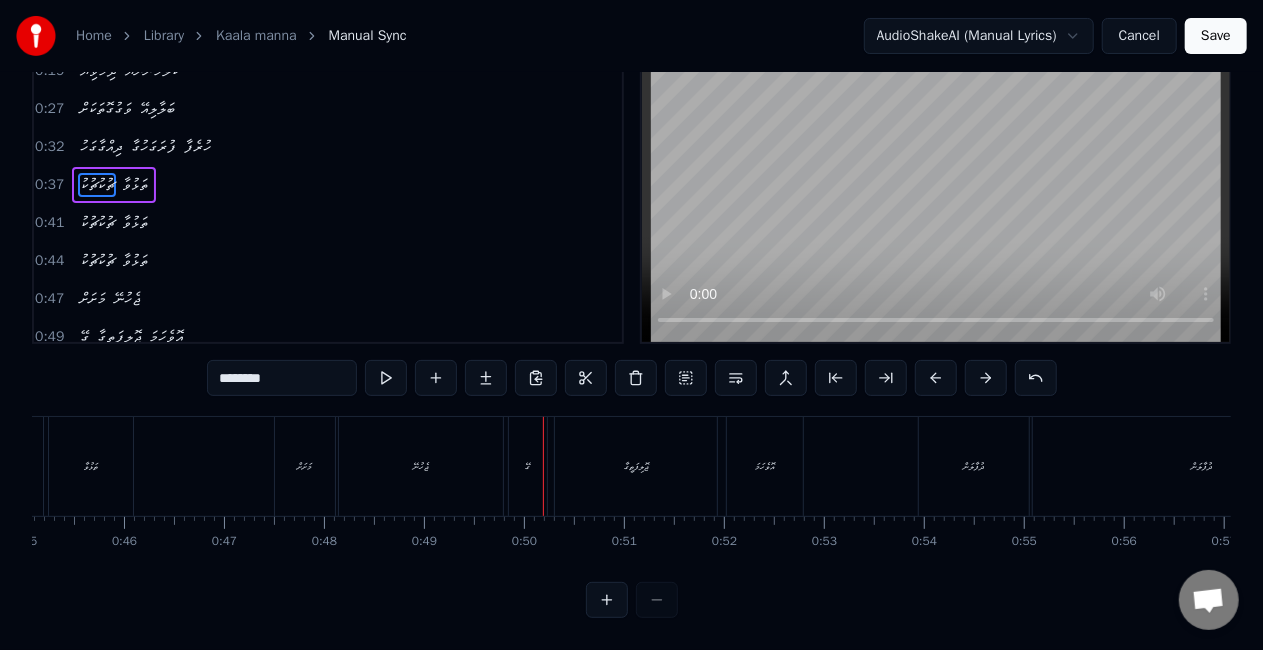 click on "މަށަށް" at bounding box center [305, 466] 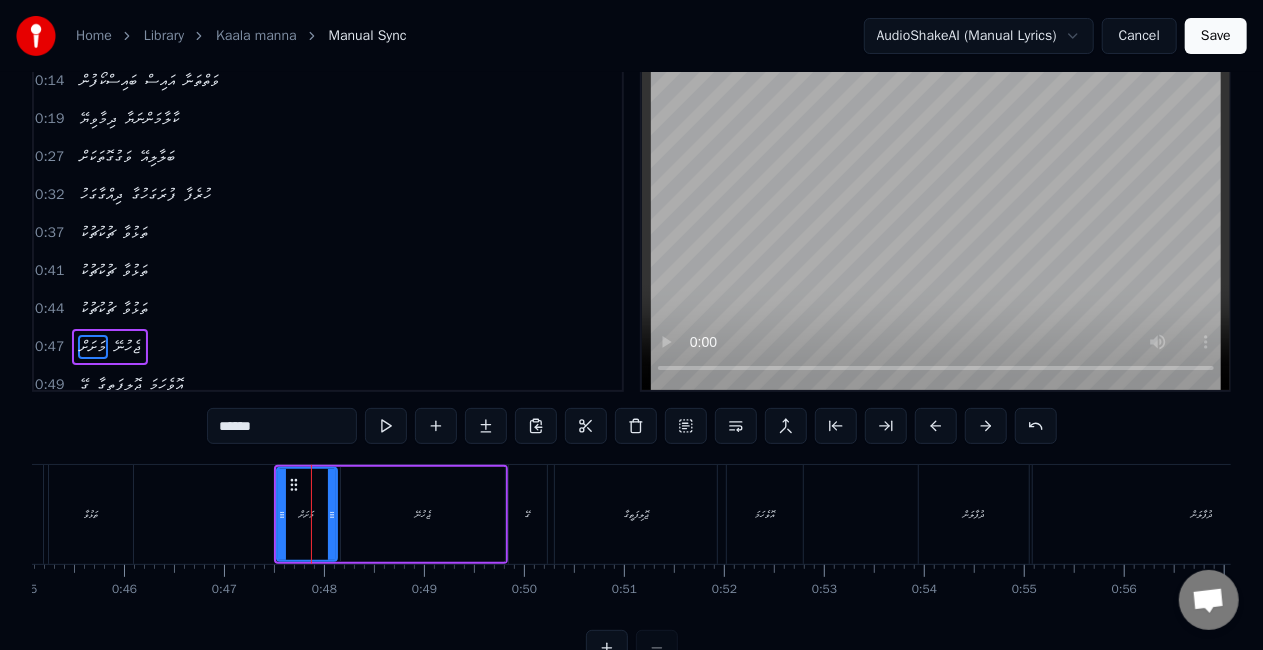 scroll, scrollTop: 0, scrollLeft: 0, axis: both 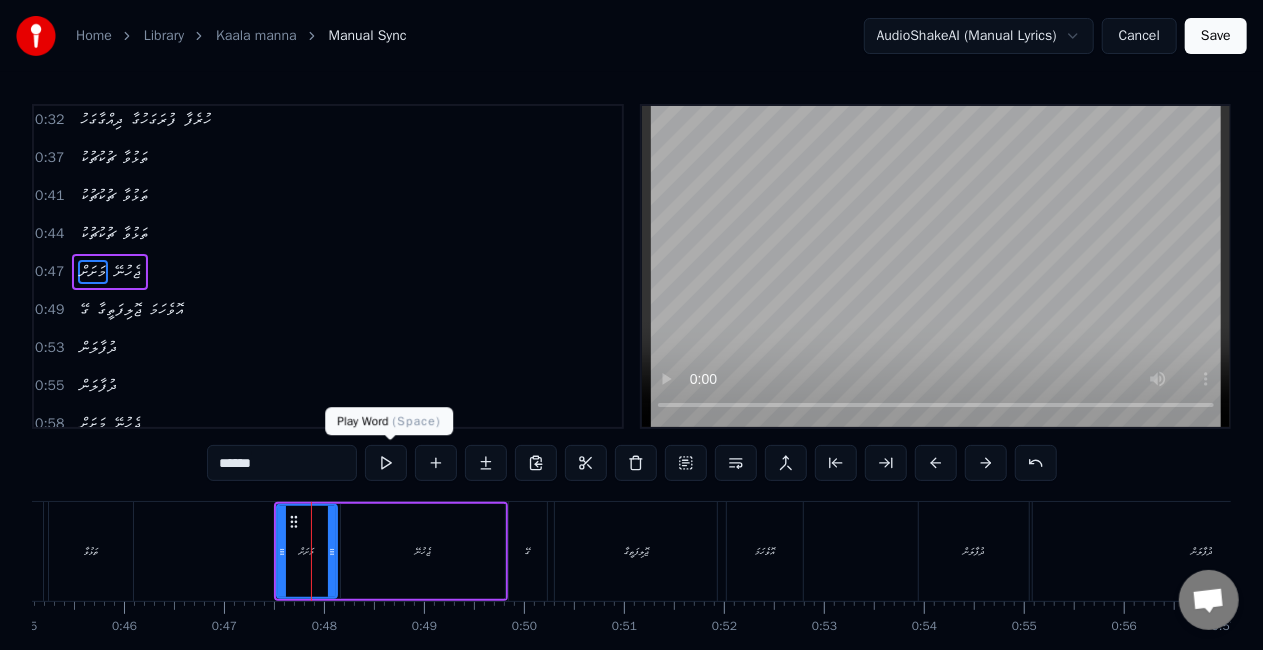click at bounding box center [386, 463] 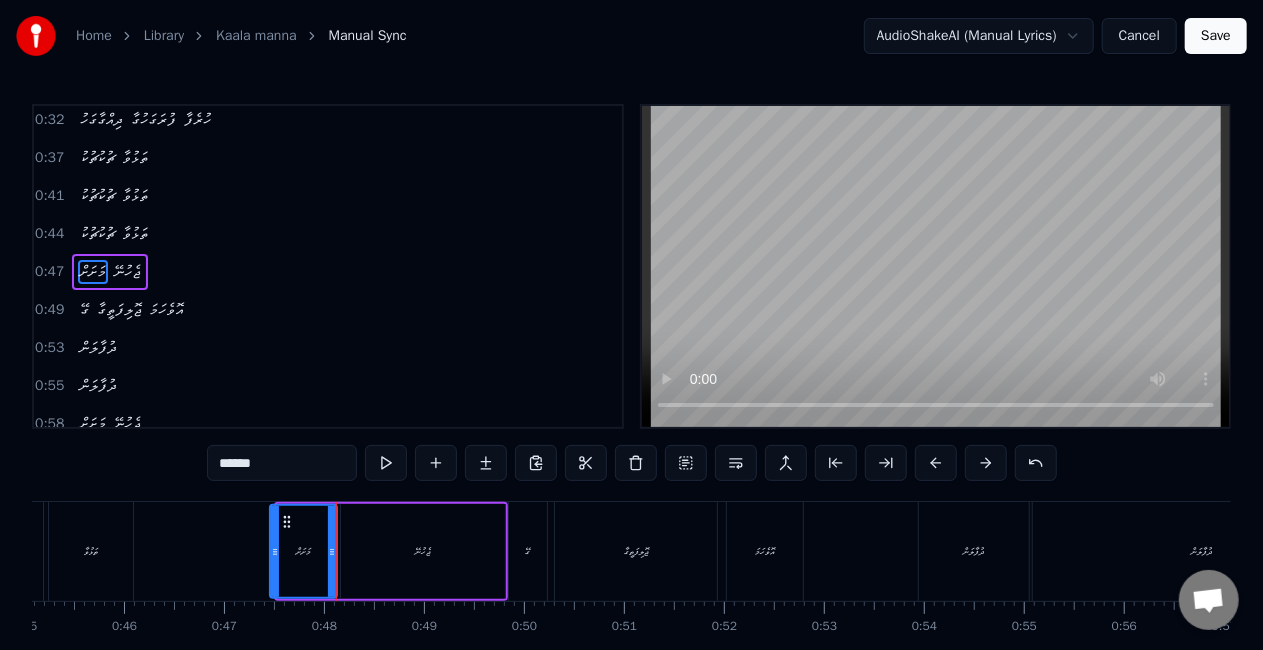 click 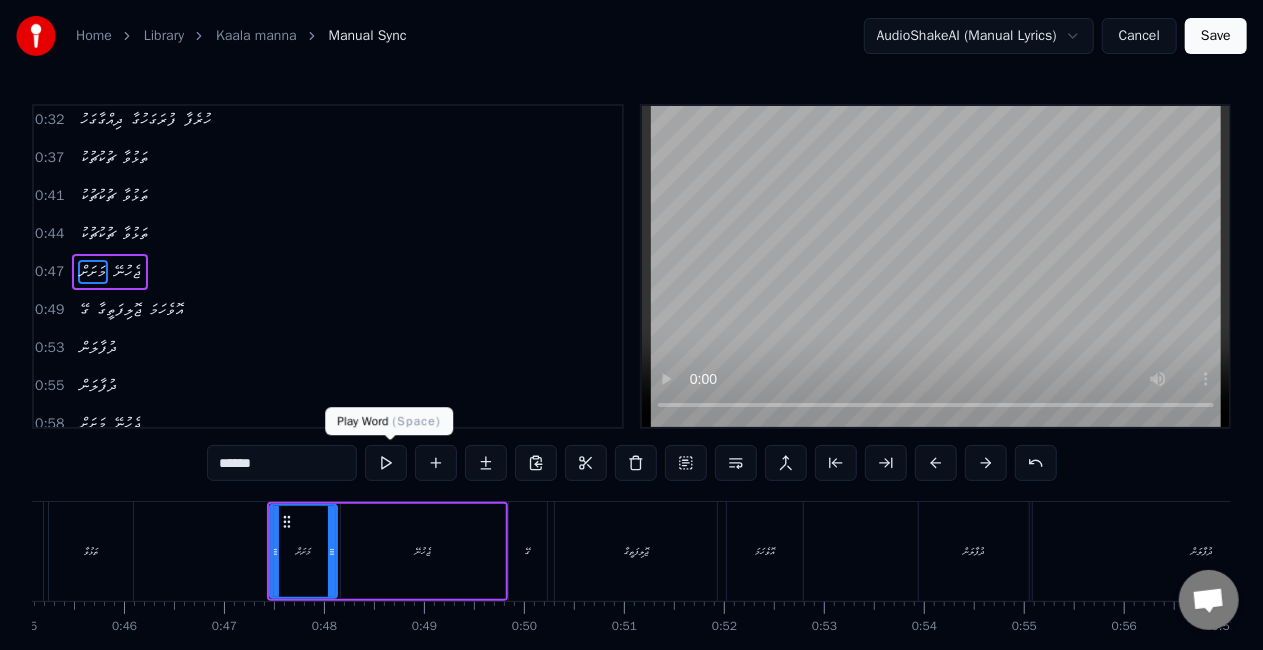 click at bounding box center (386, 463) 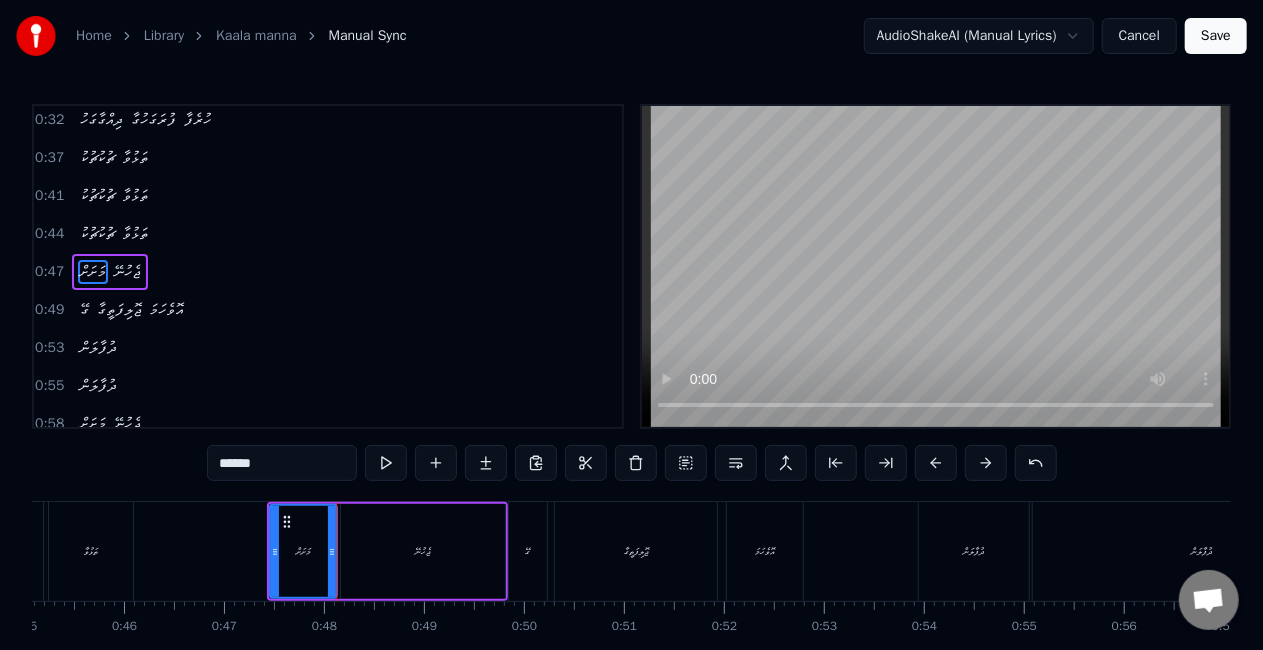 click on "ޖެހުނޭ" at bounding box center (423, 551) 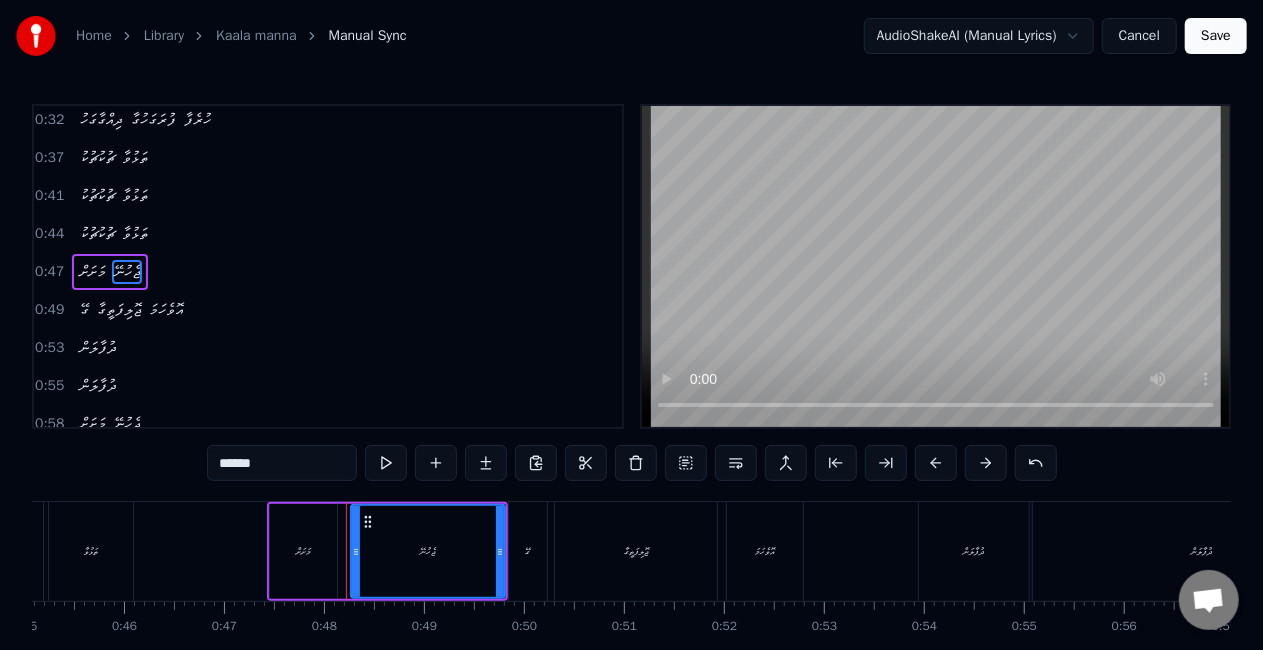 drag, startPoint x: 348, startPoint y: 554, endPoint x: 336, endPoint y: 547, distance: 13.892444 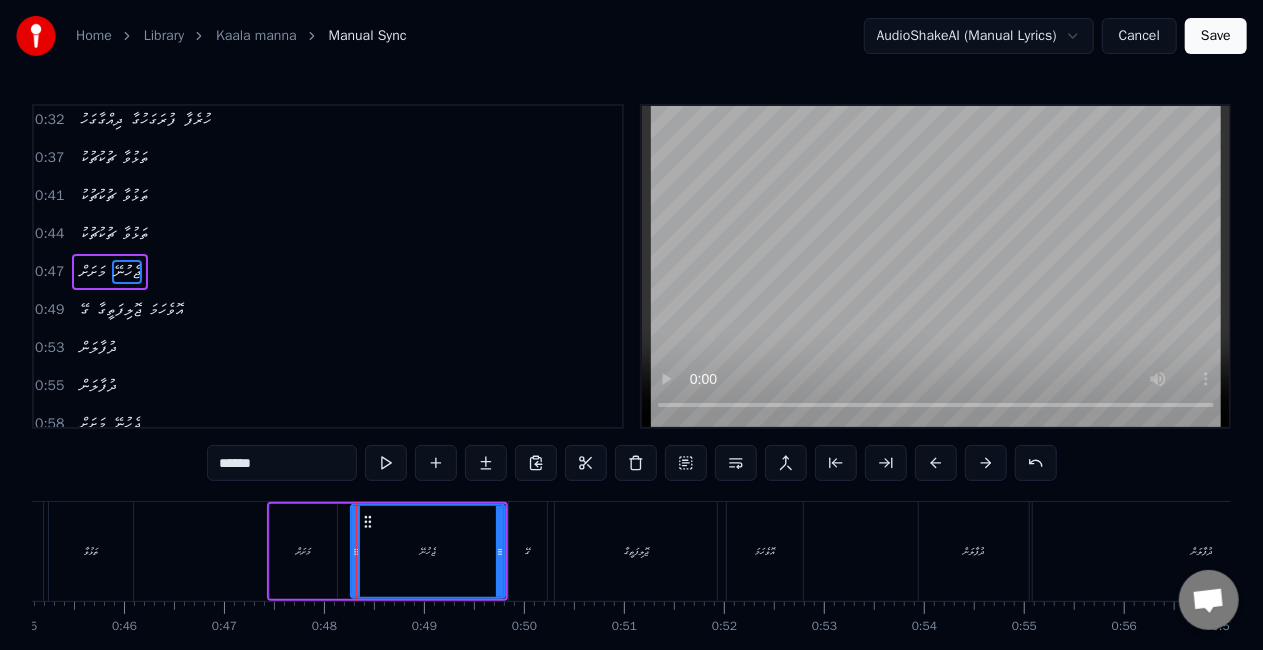 click on "މަށަށް" at bounding box center (303, 551) 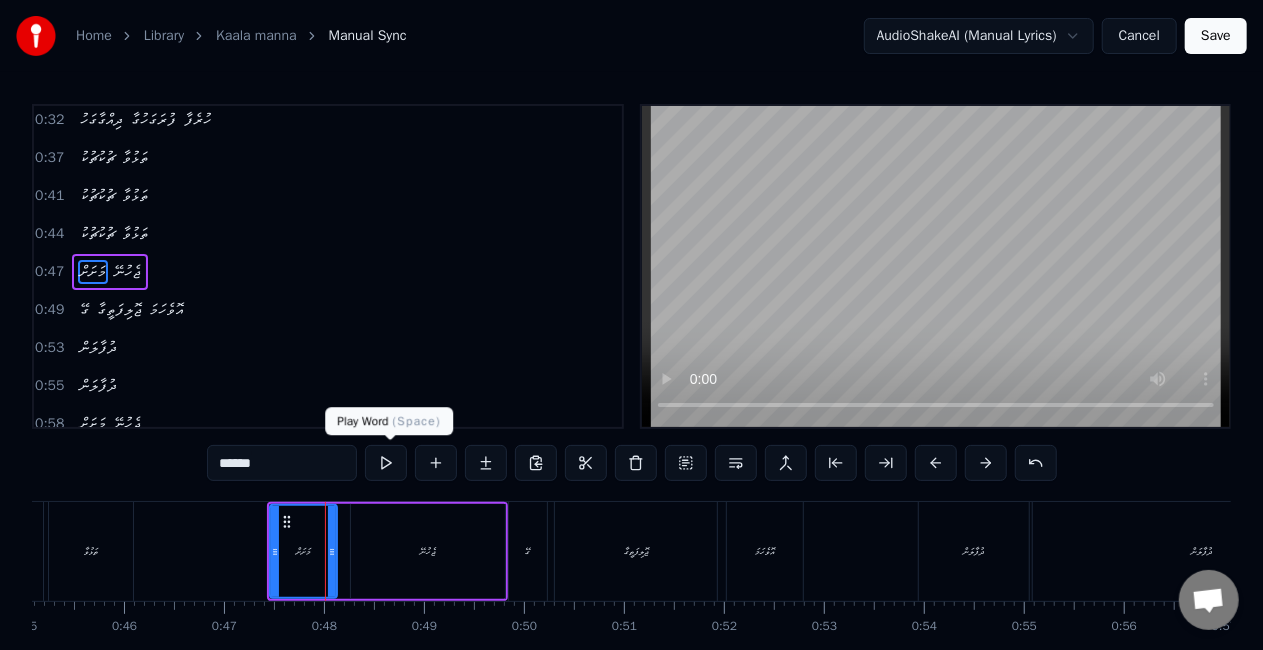 click at bounding box center [386, 463] 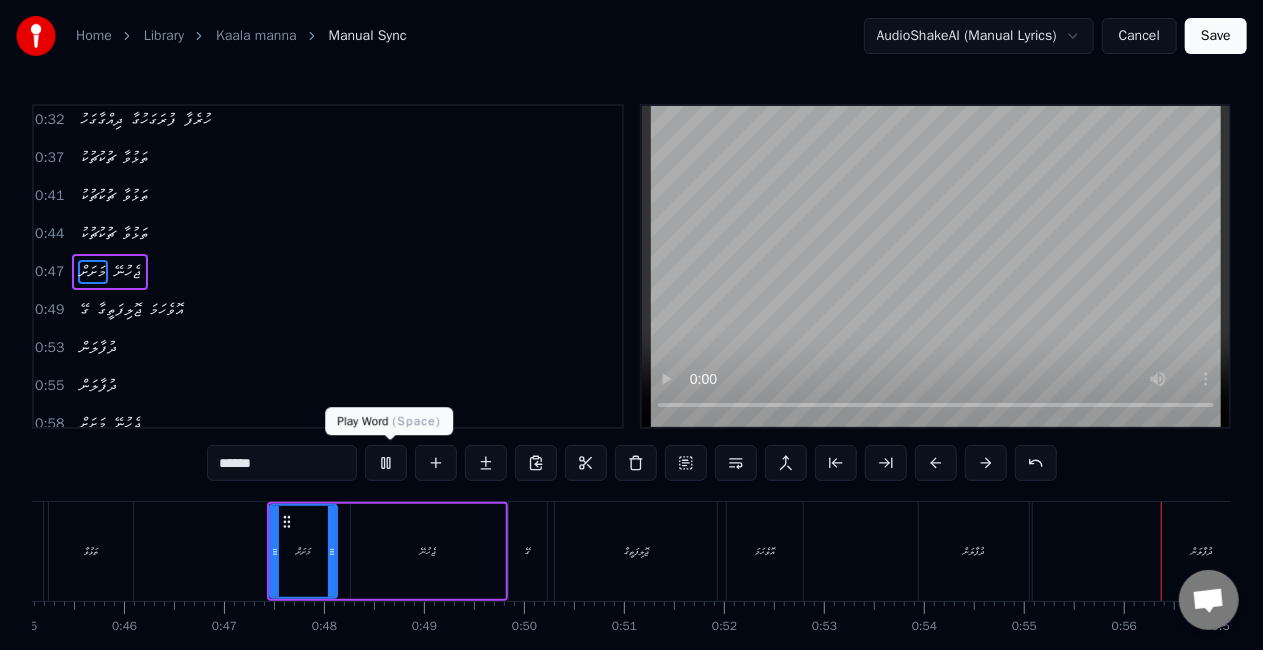 click at bounding box center (386, 463) 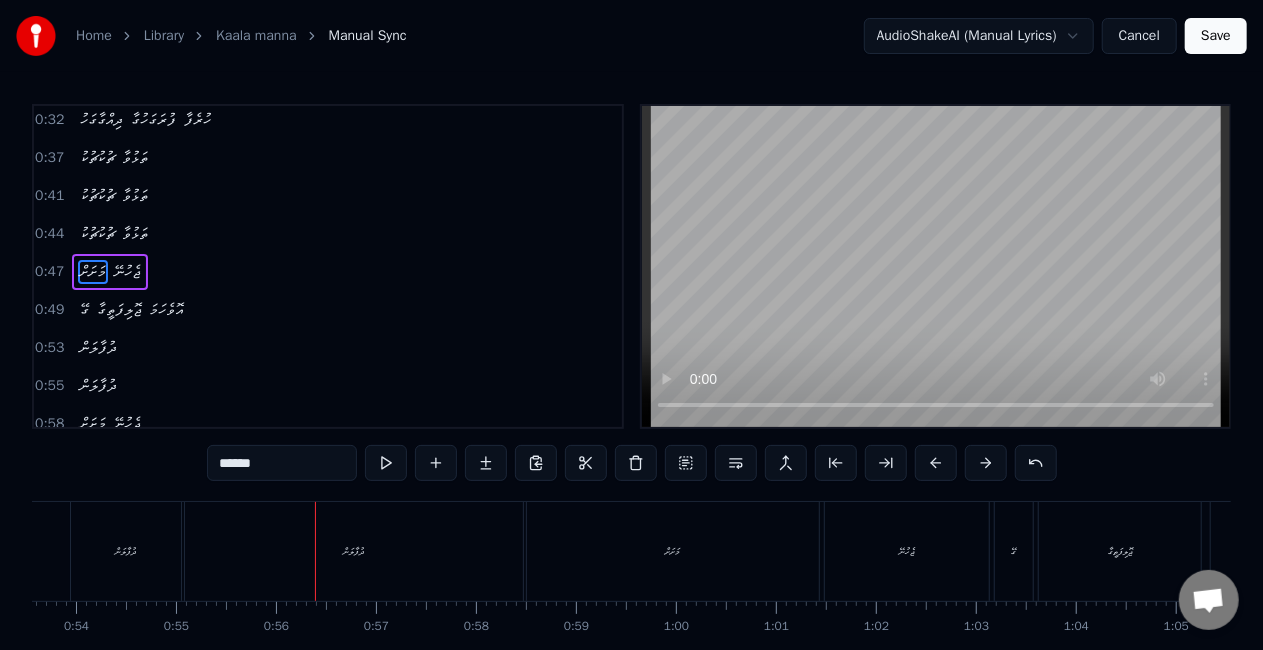 scroll, scrollTop: 0, scrollLeft: 5528, axis: horizontal 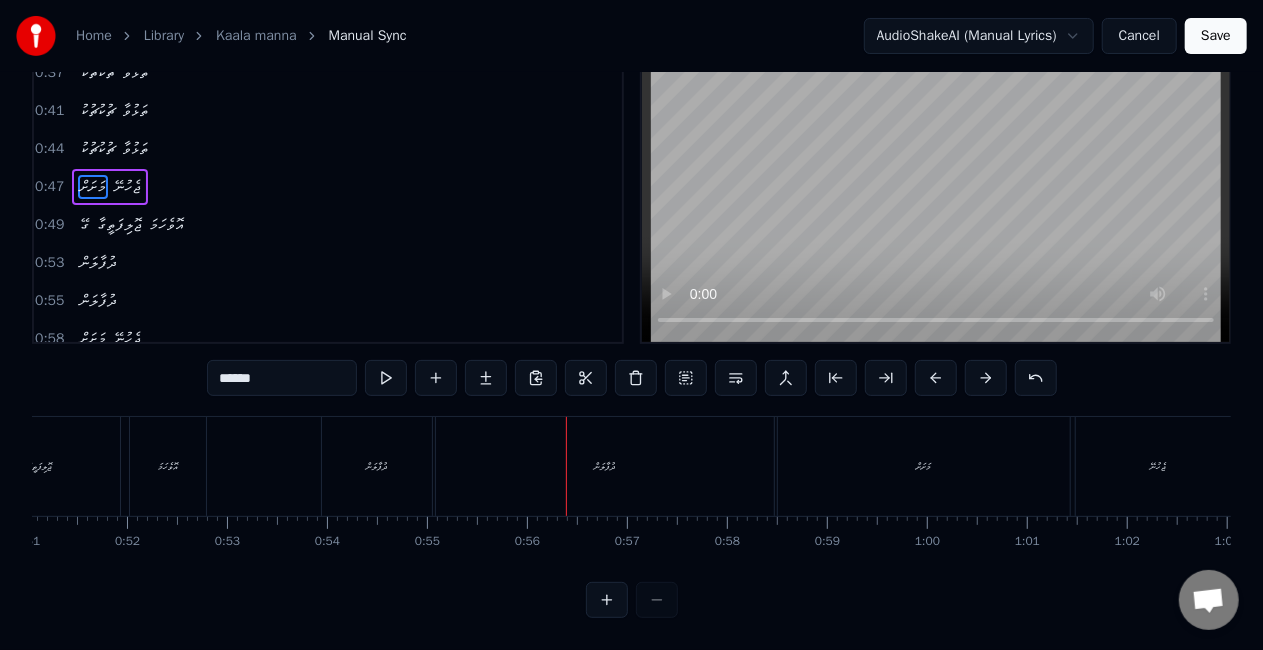 click on "ދުފާލަން" at bounding box center (377, 466) 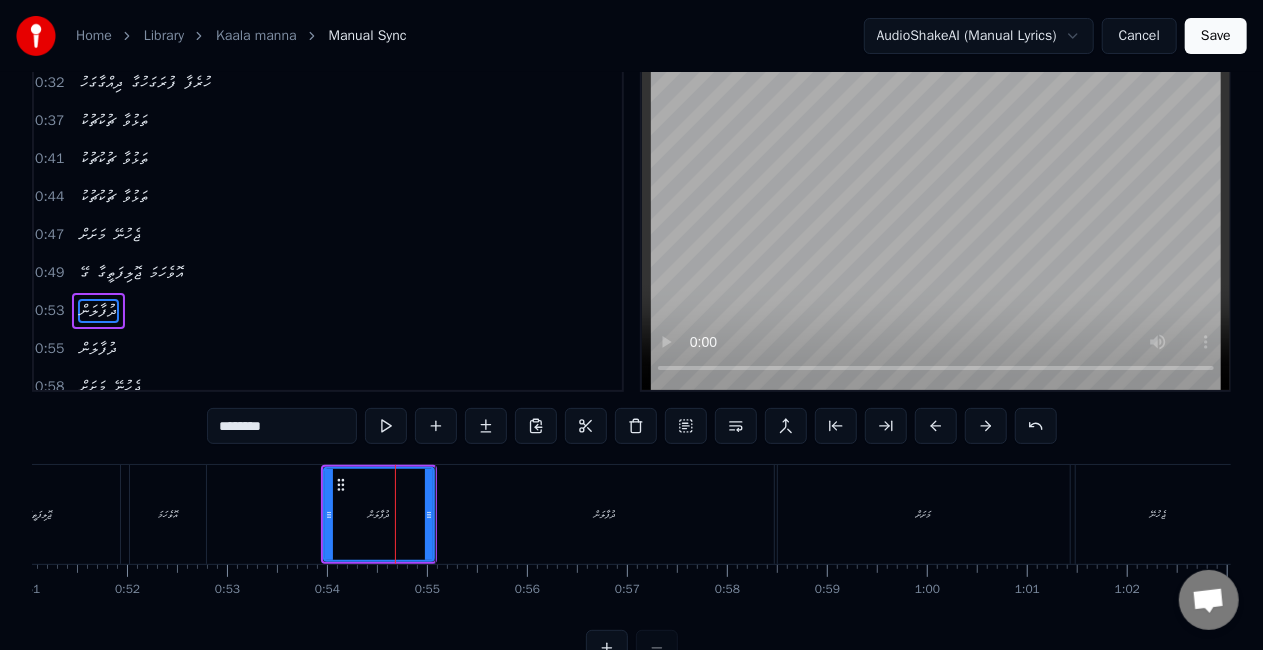 scroll, scrollTop: 0, scrollLeft: 0, axis: both 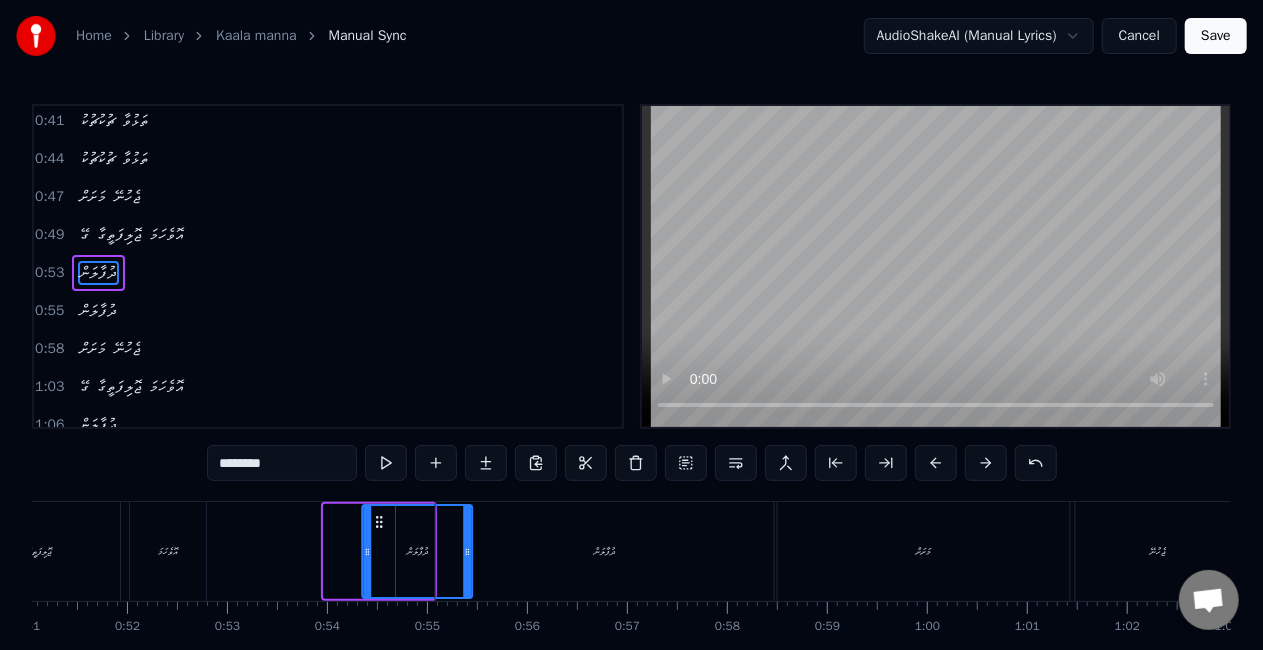 drag, startPoint x: 340, startPoint y: 516, endPoint x: 379, endPoint y: 528, distance: 40.804413 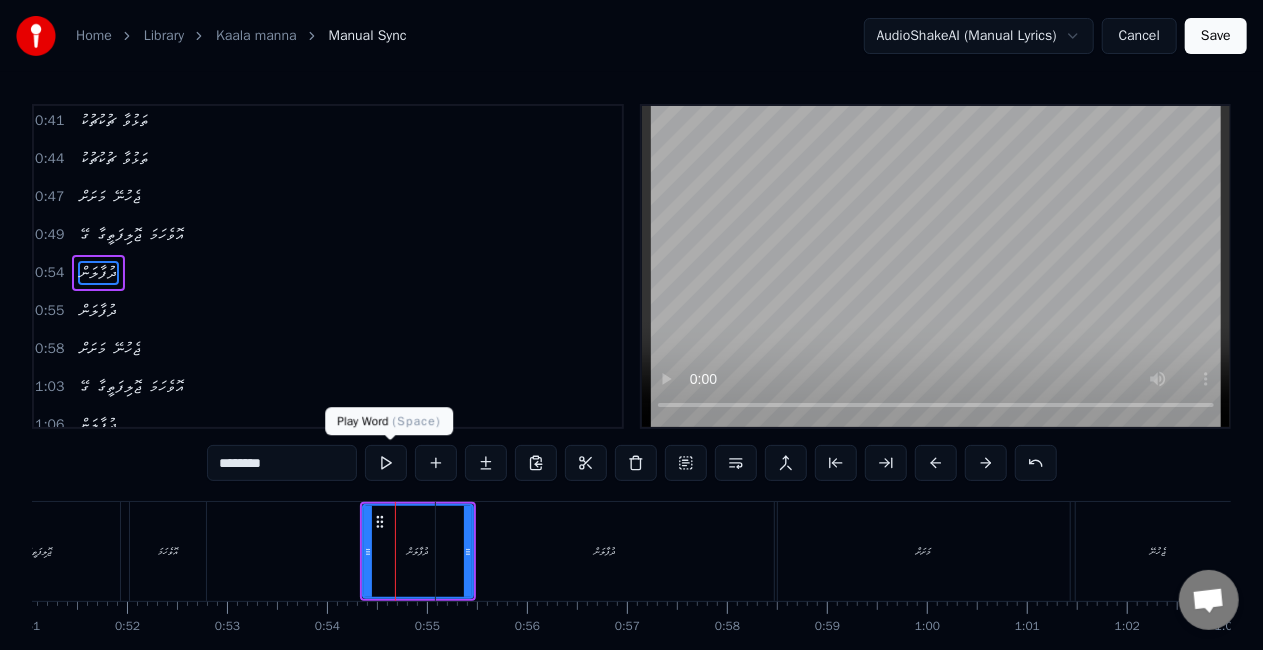 click at bounding box center (386, 463) 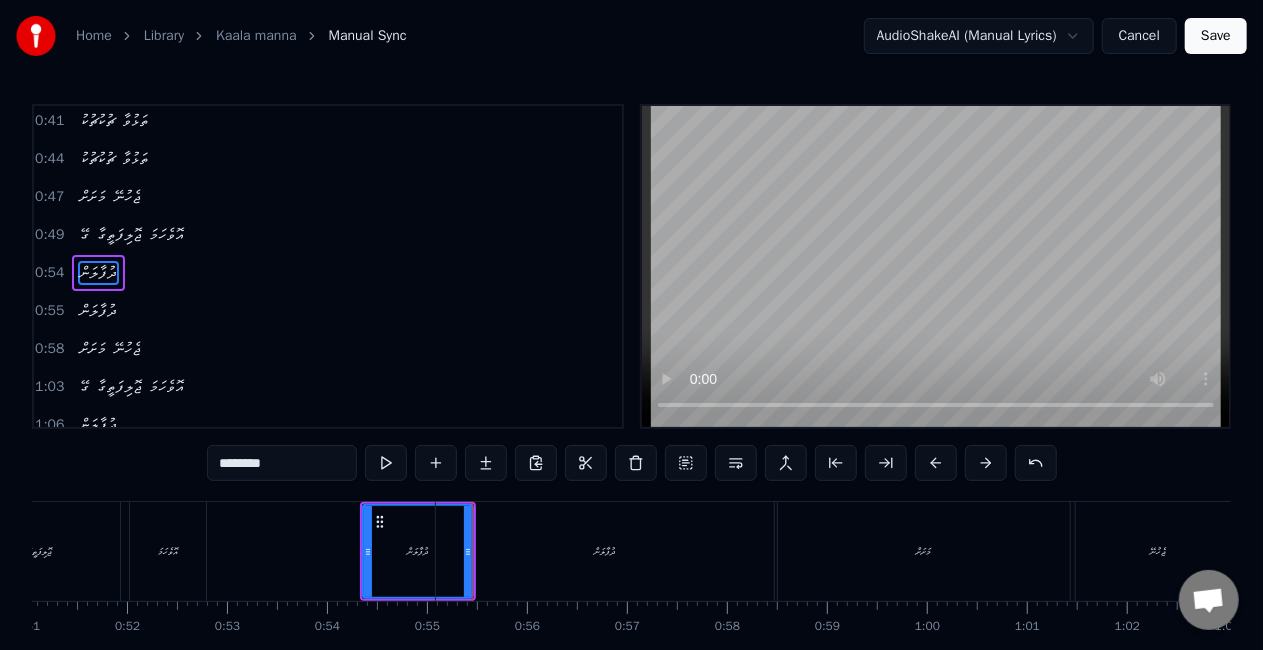 drag, startPoint x: 466, startPoint y: 546, endPoint x: 457, endPoint y: 539, distance: 11.401754 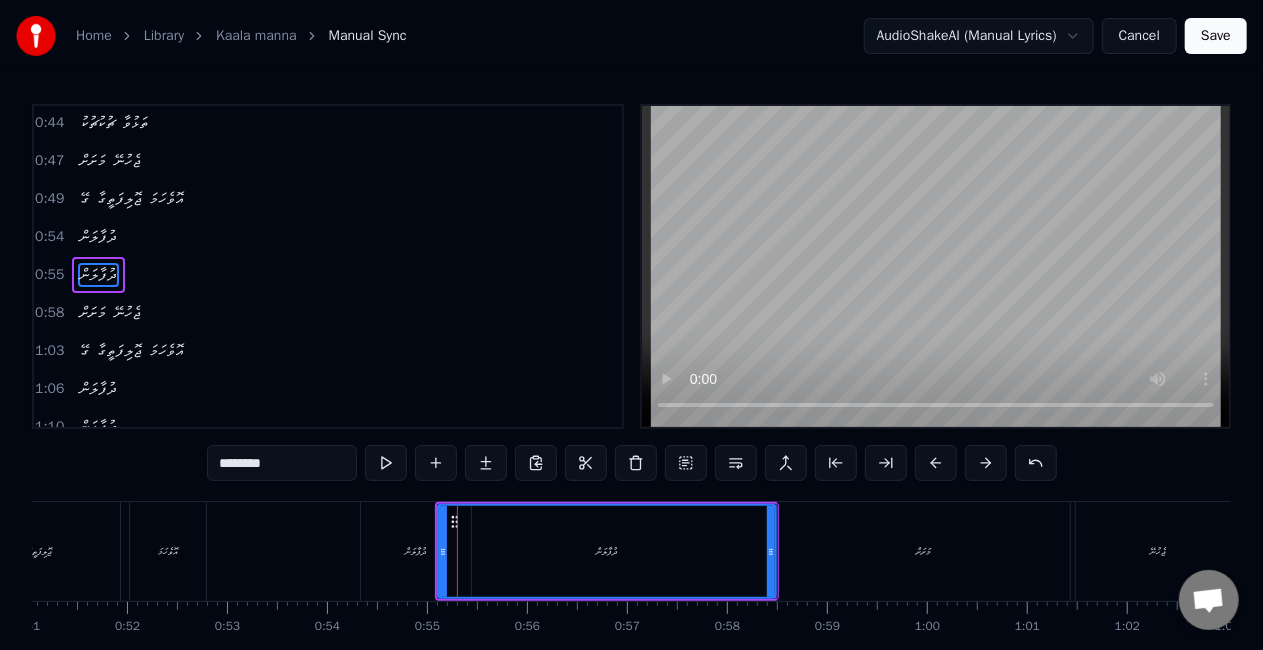 scroll, scrollTop: 231, scrollLeft: 0, axis: vertical 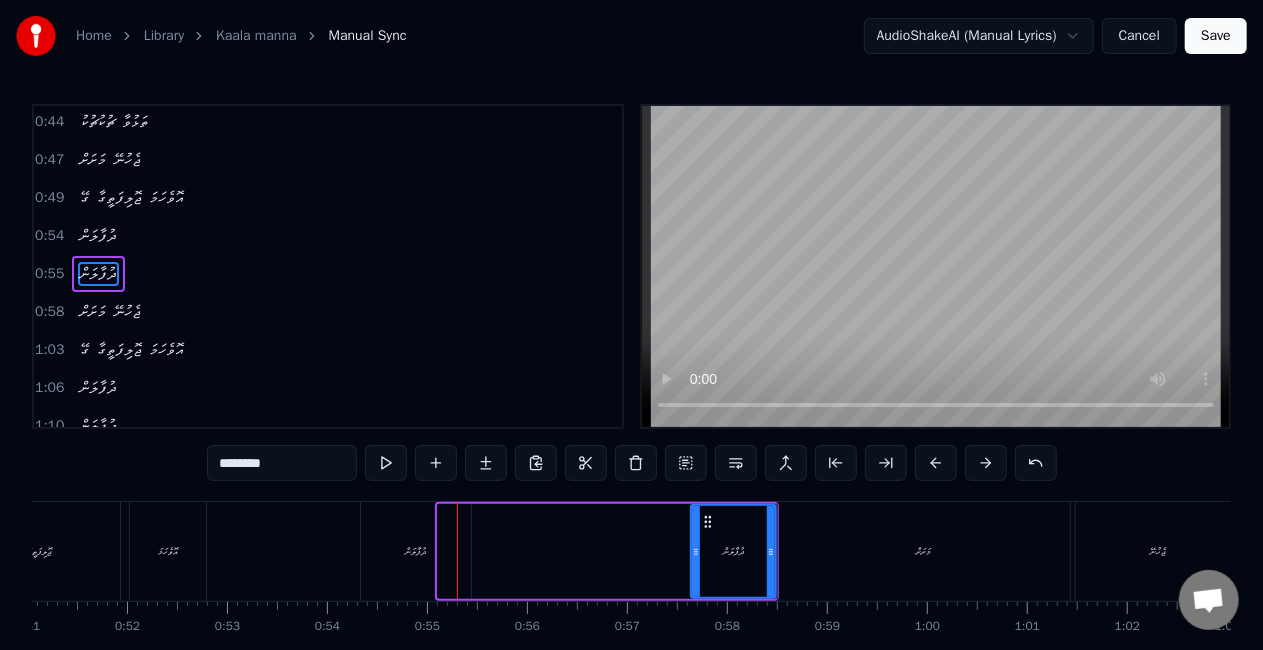 drag, startPoint x: 442, startPoint y: 532, endPoint x: 695, endPoint y: 520, distance: 253.28442 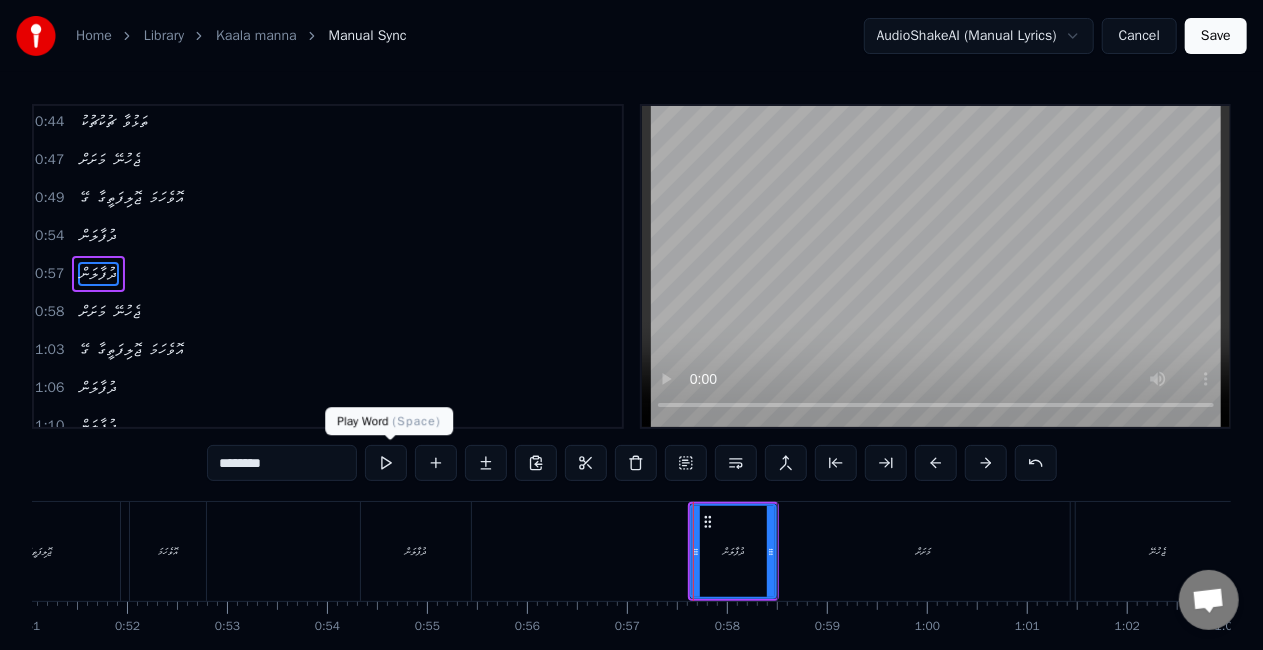click at bounding box center (386, 463) 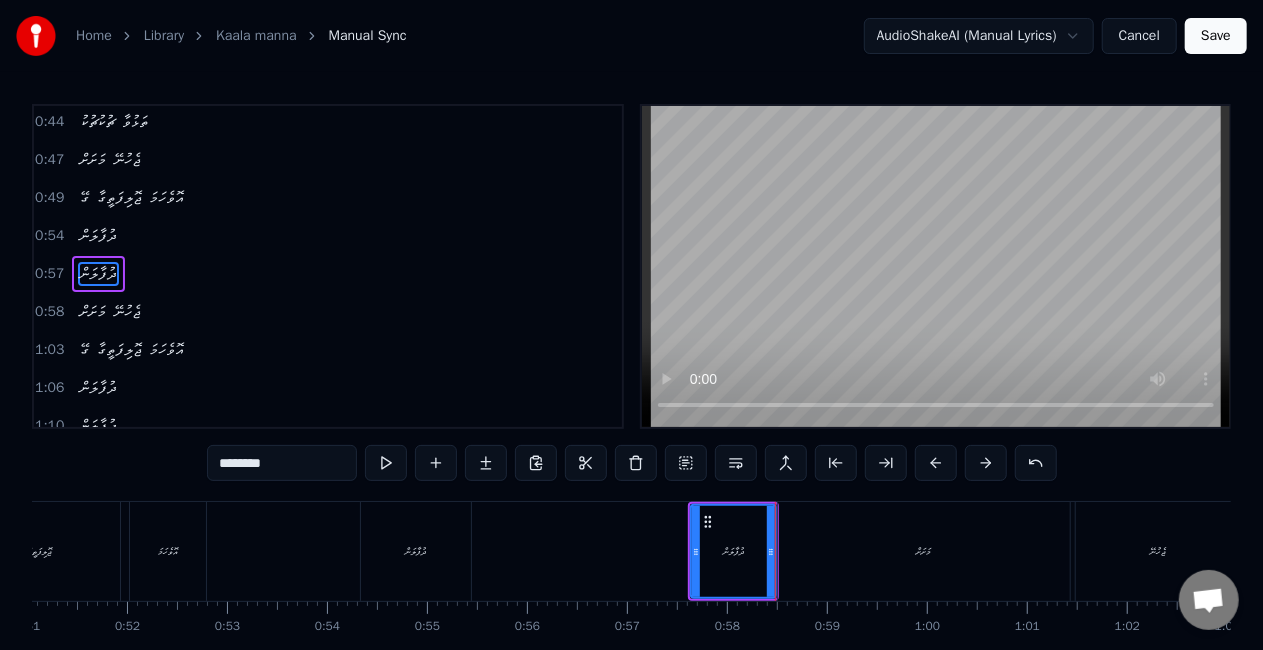 click on "ދުފާލަން" at bounding box center [416, 551] 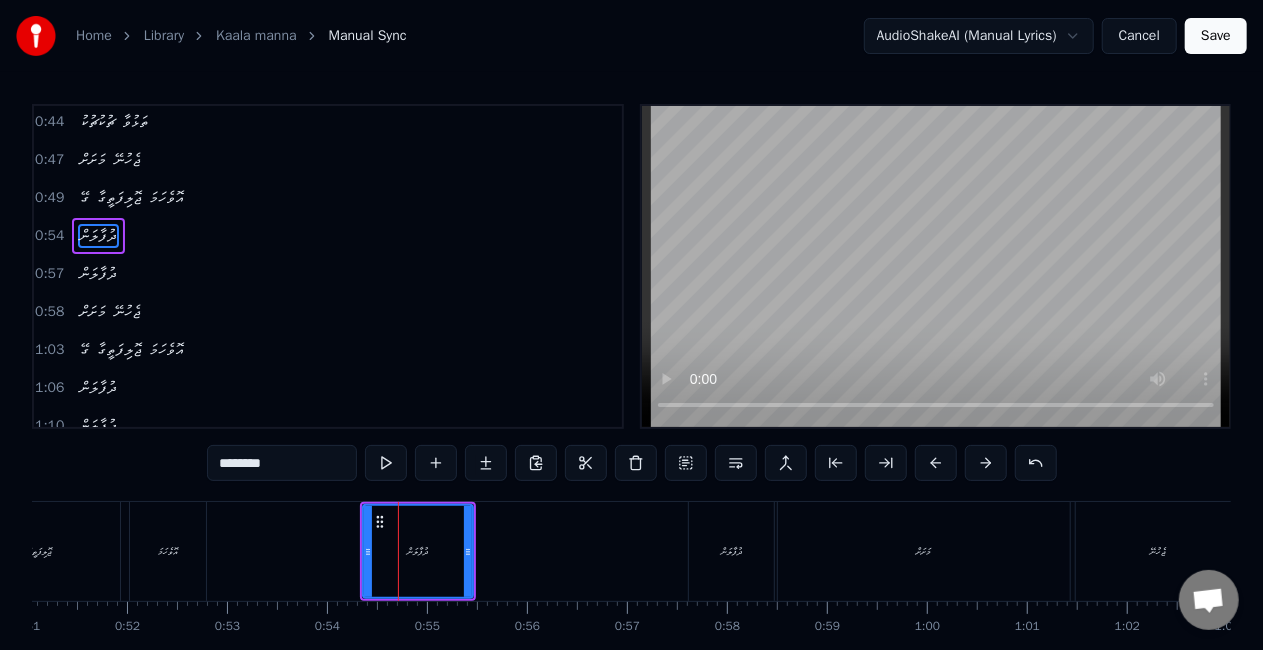 scroll, scrollTop: 194, scrollLeft: 0, axis: vertical 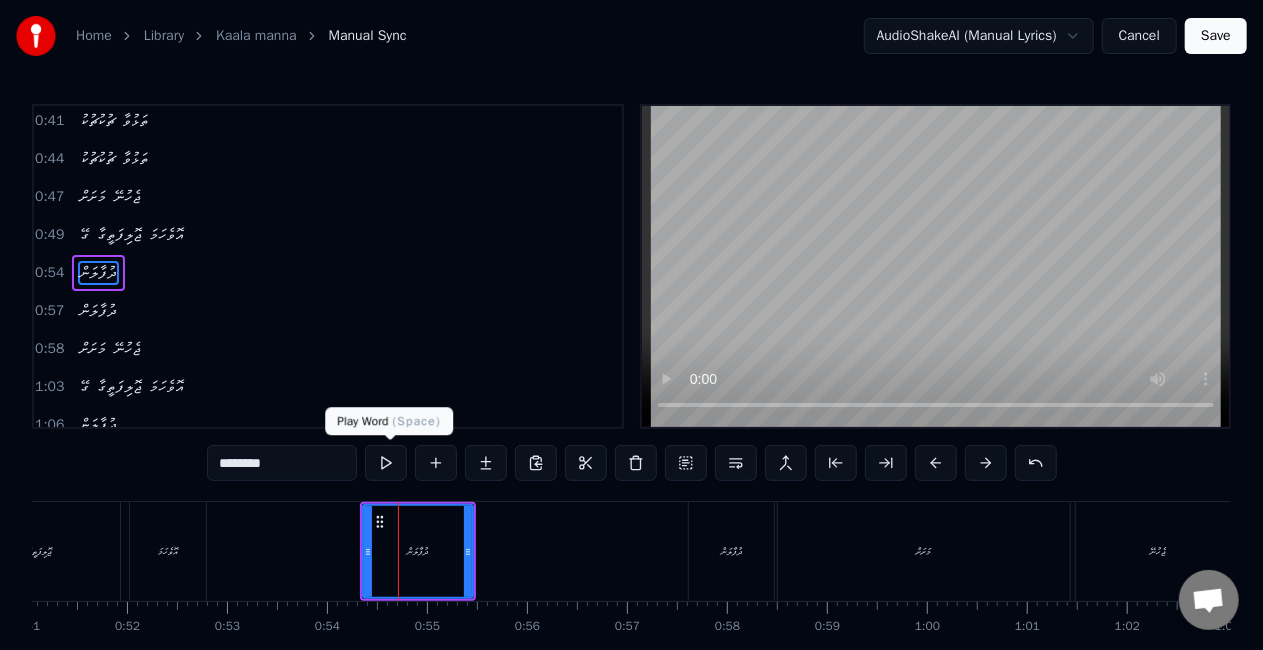 click at bounding box center (386, 463) 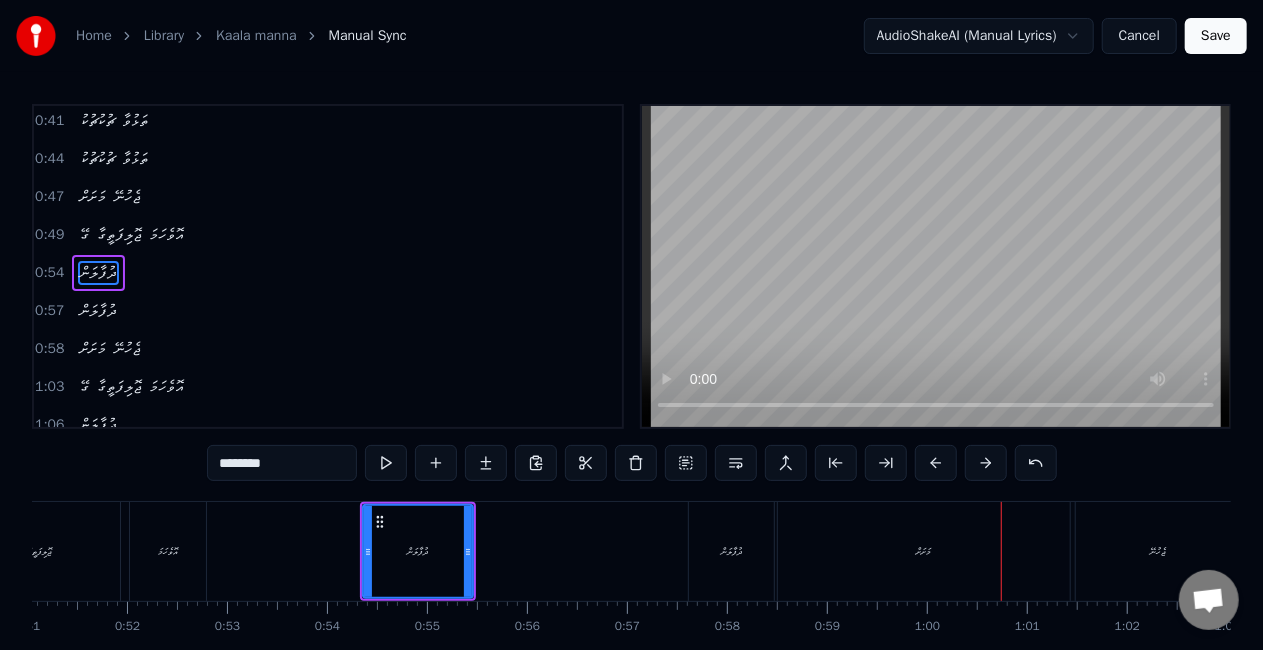 click on "މަށަށް" at bounding box center [924, 551] 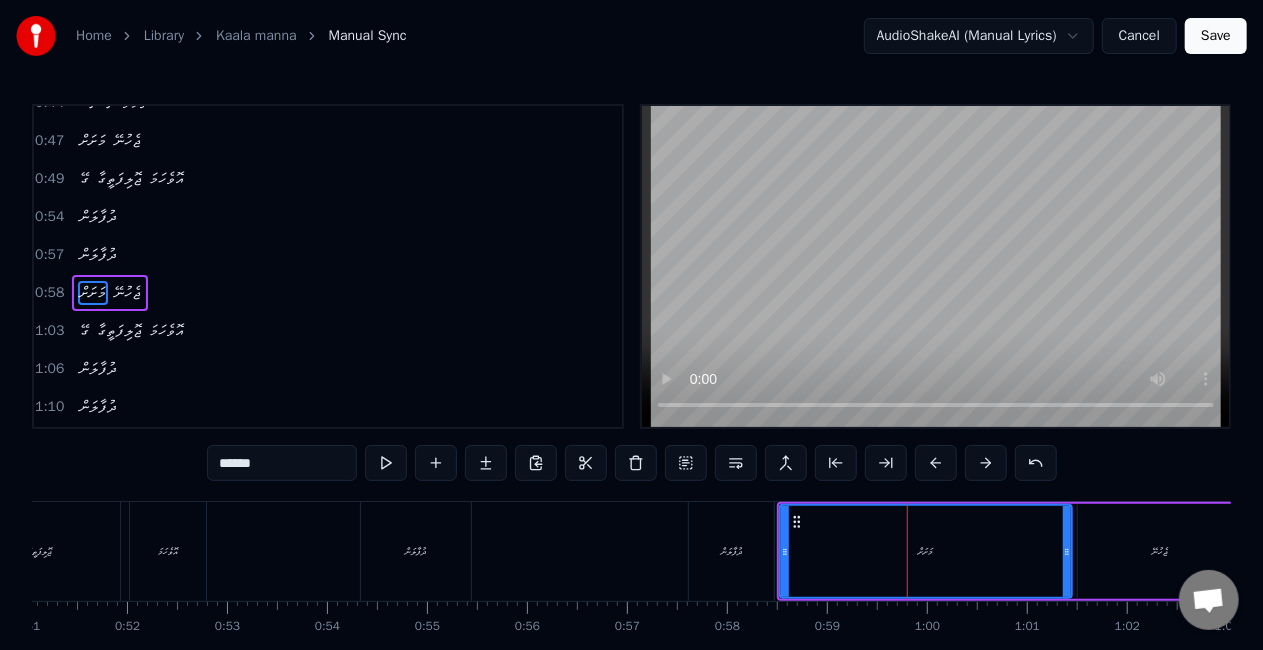scroll, scrollTop: 268, scrollLeft: 0, axis: vertical 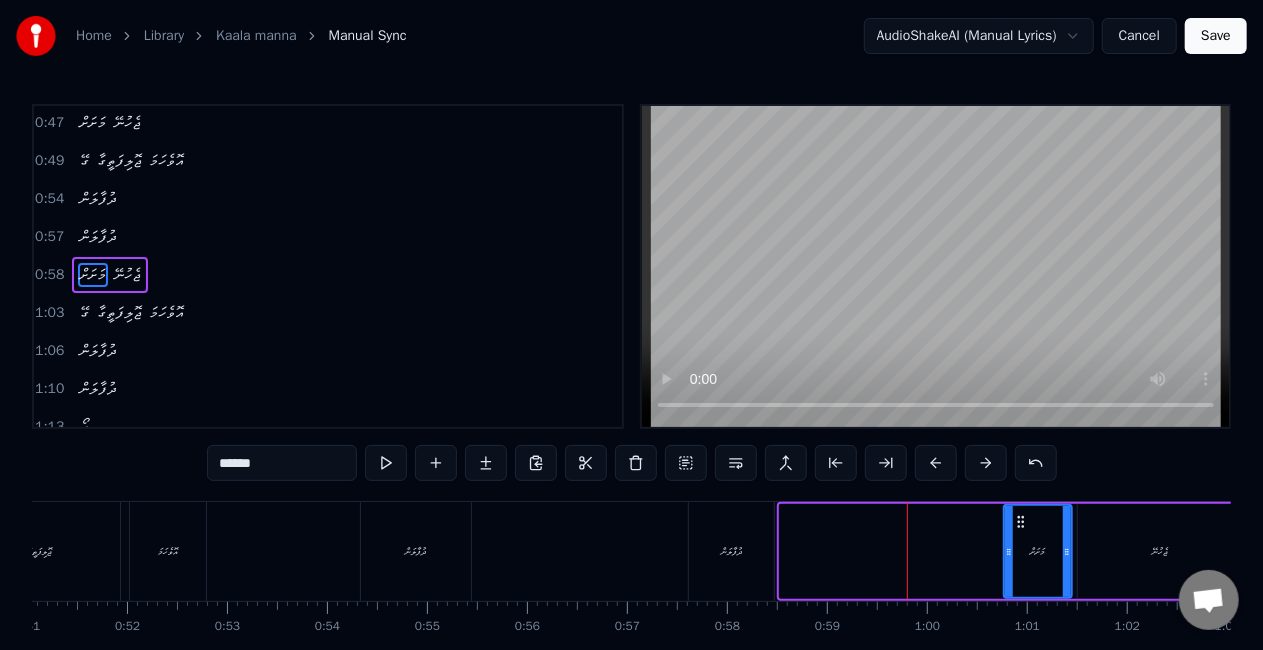 drag, startPoint x: 785, startPoint y: 554, endPoint x: 1009, endPoint y: 540, distance: 224.43707 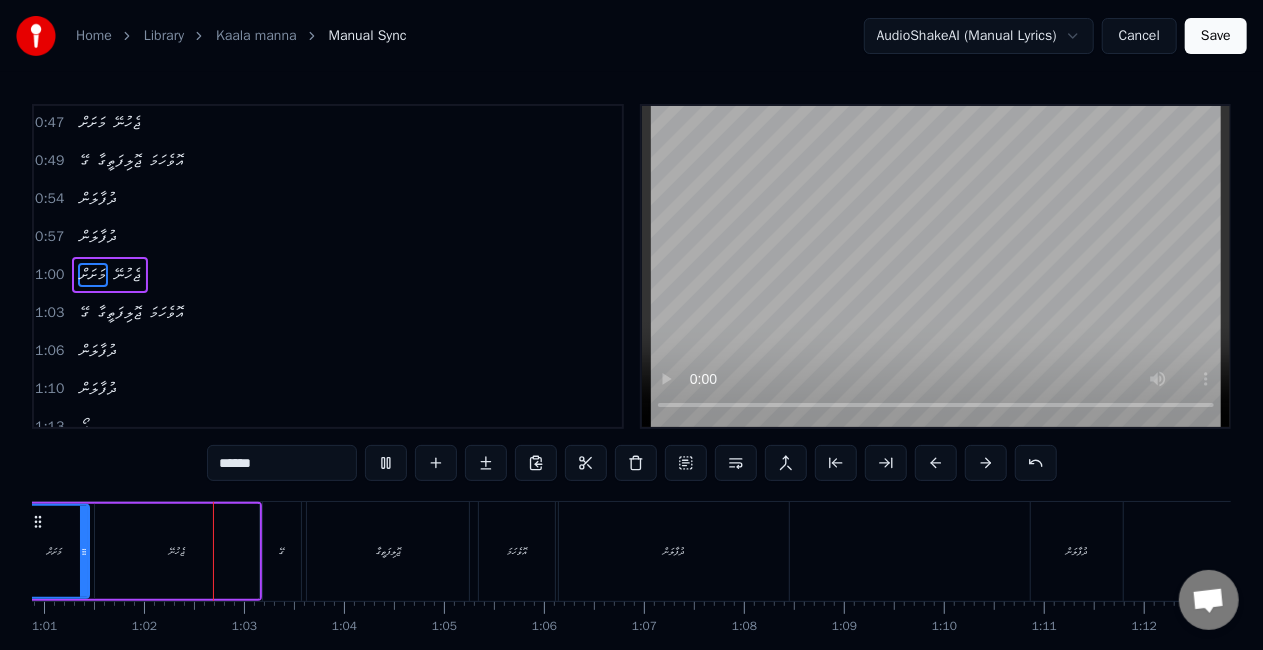scroll, scrollTop: 0, scrollLeft: 6107, axis: horizontal 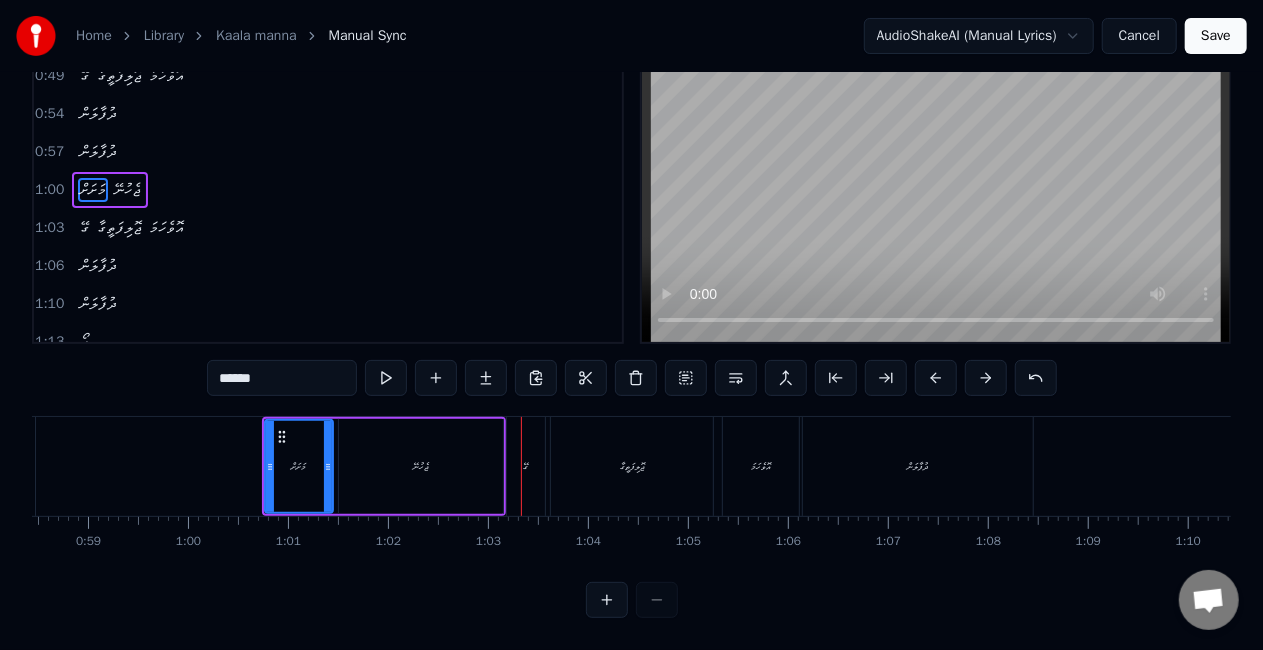 click on "މަށަށް" at bounding box center [299, 466] 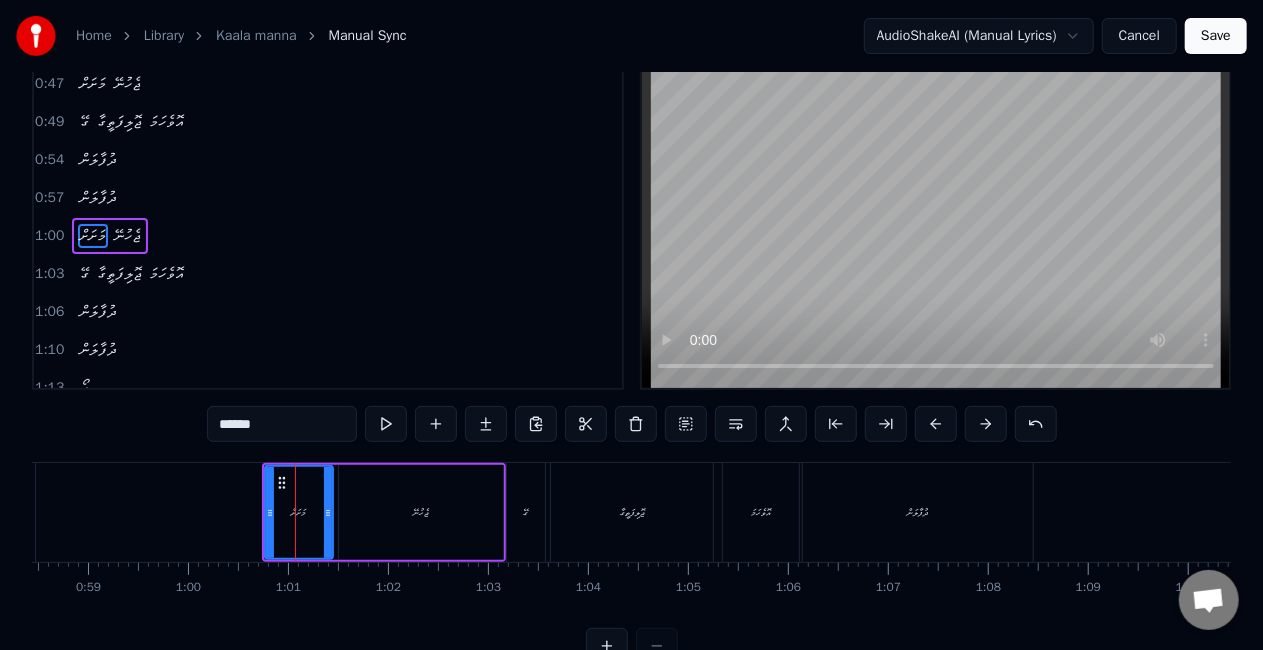 scroll, scrollTop: 0, scrollLeft: 0, axis: both 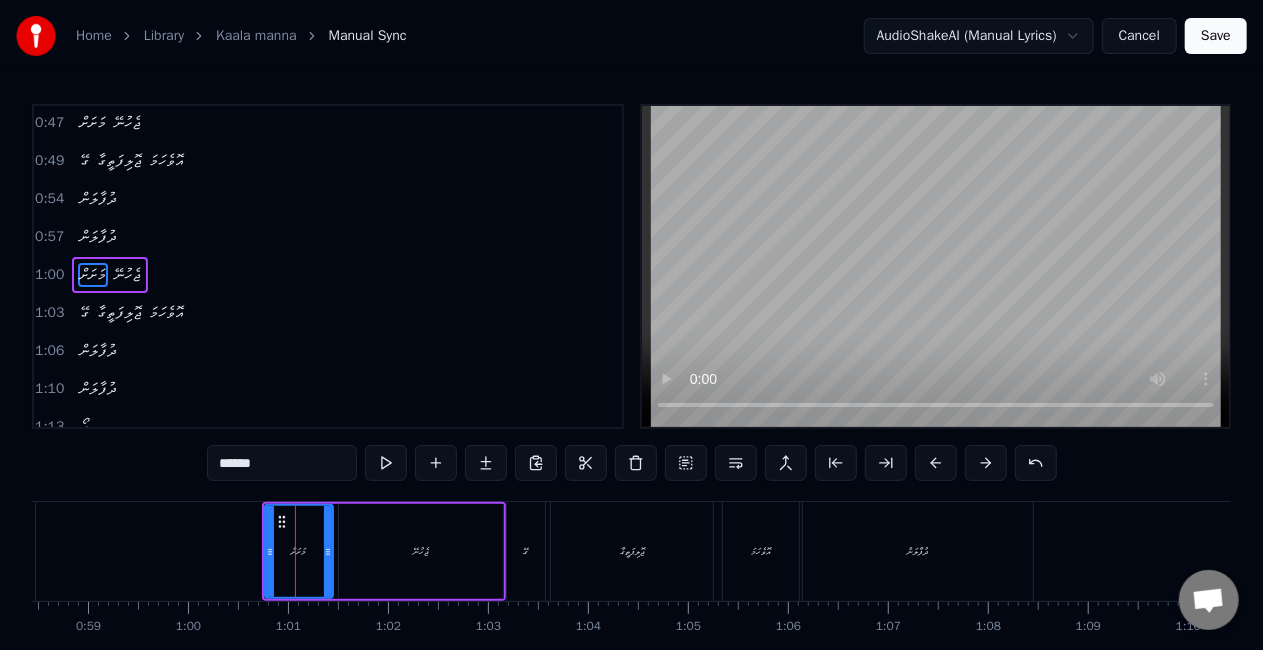 click on "ޖެހުނޭ" at bounding box center (421, 551) 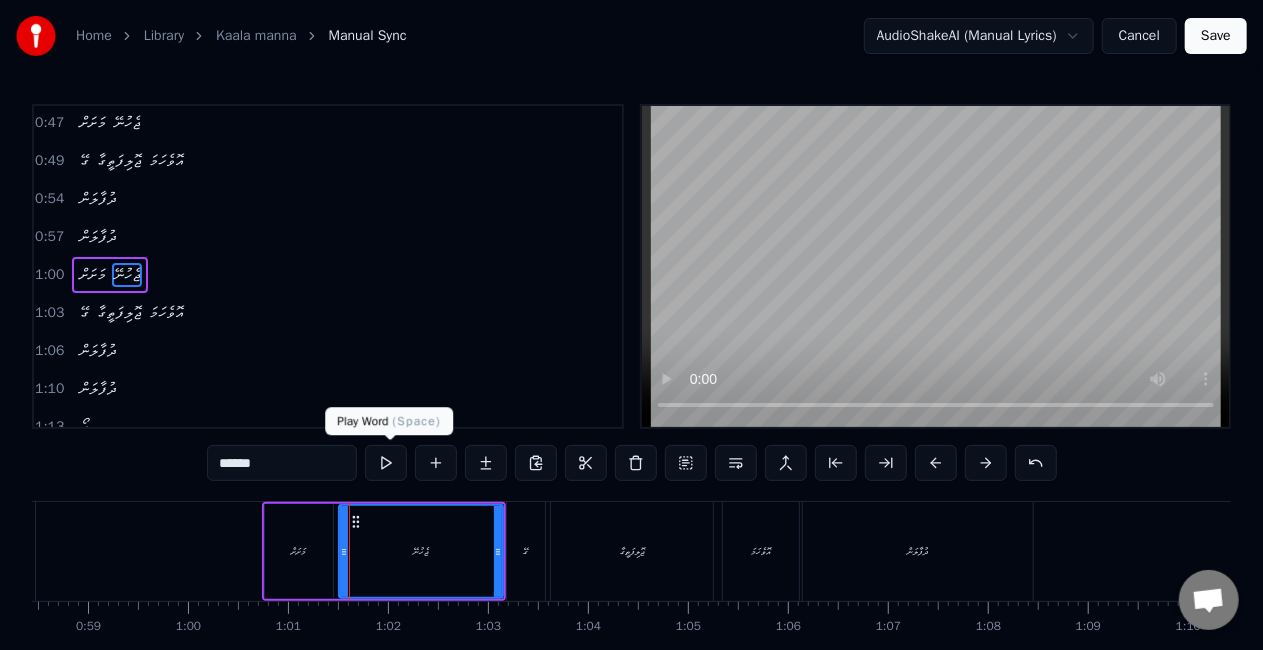 click at bounding box center (386, 463) 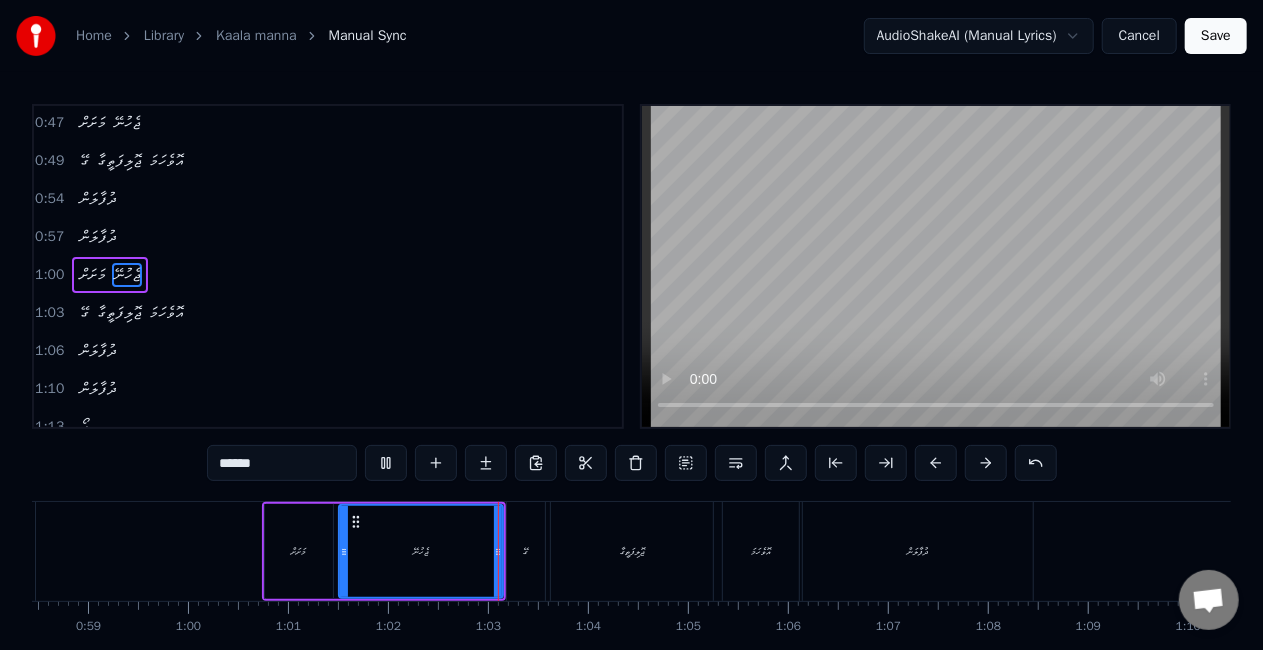 click at bounding box center [386, 463] 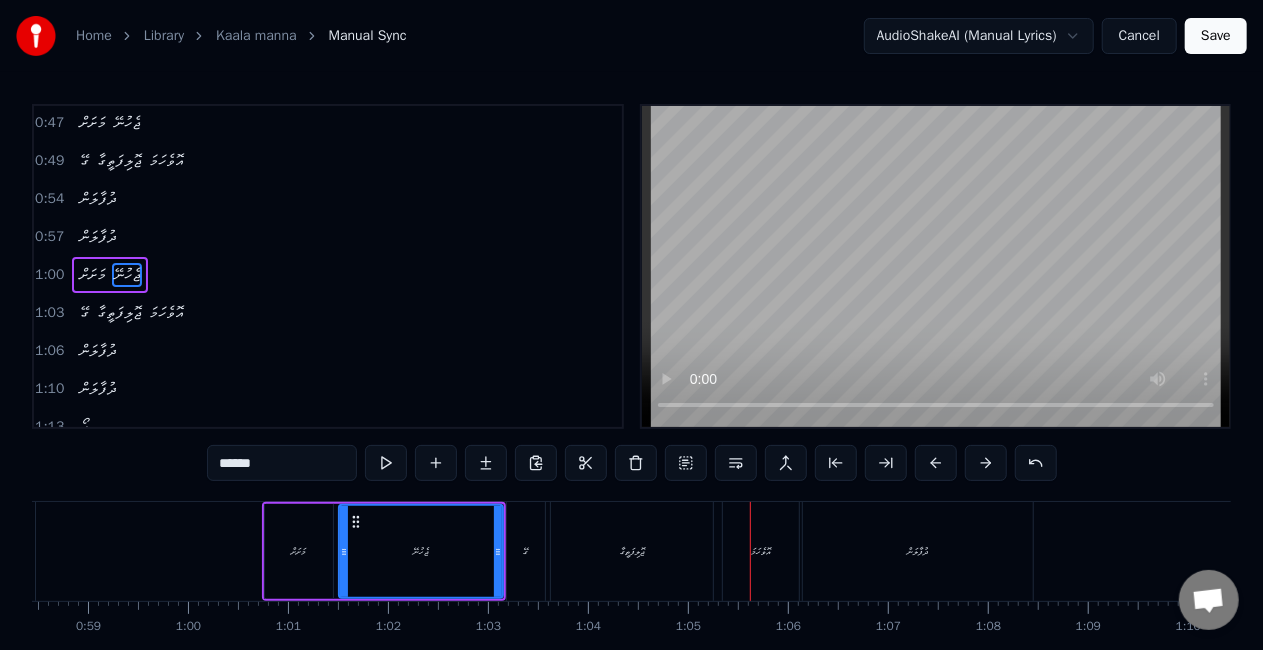 click on "ޖޮލިފަތީގާ" at bounding box center (632, 551) 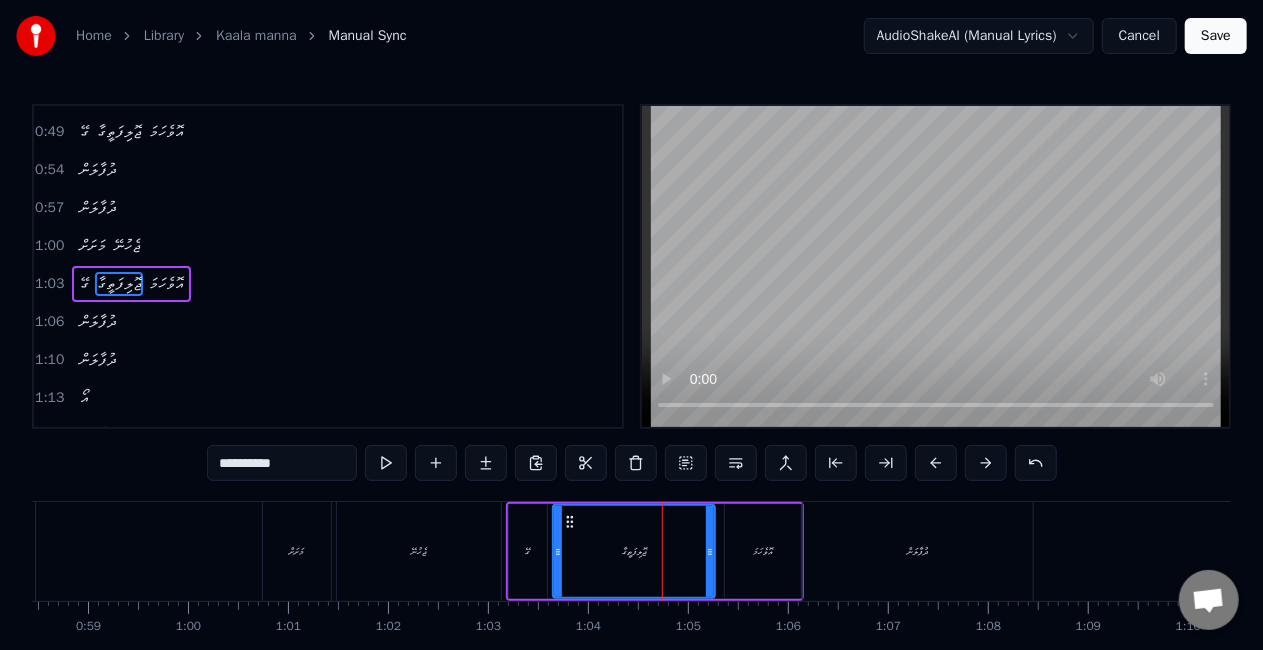 scroll, scrollTop: 306, scrollLeft: 0, axis: vertical 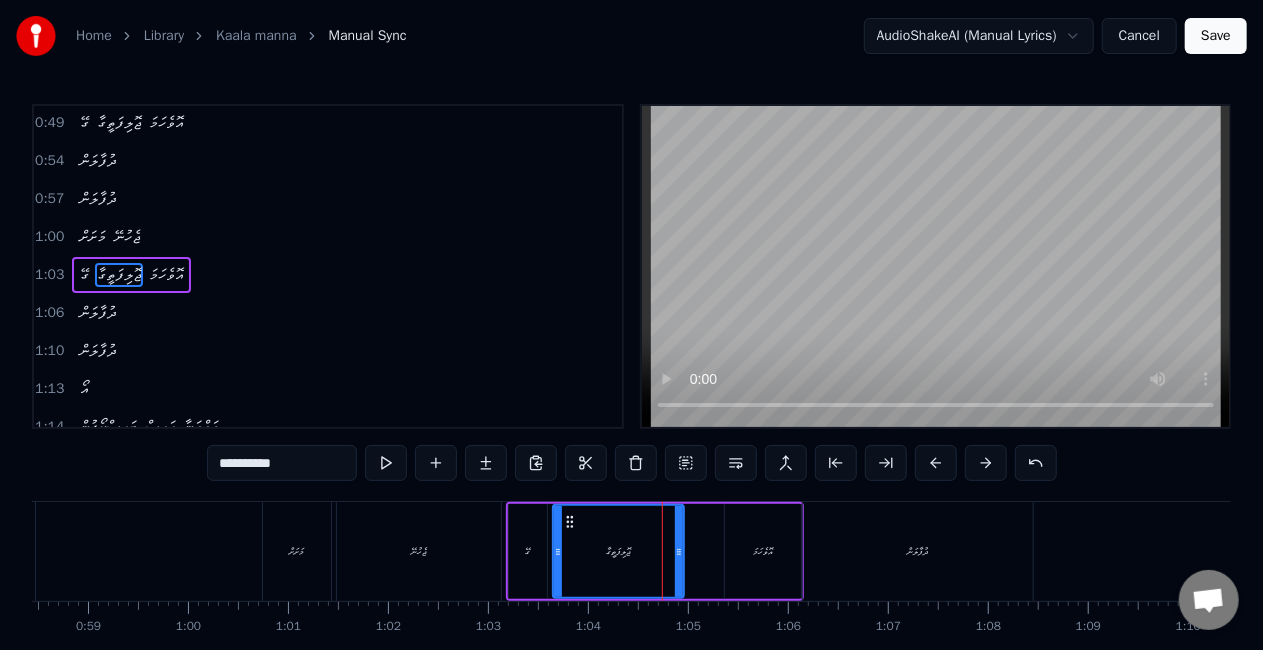 drag, startPoint x: 706, startPoint y: 565, endPoint x: 675, endPoint y: 546, distance: 36.359318 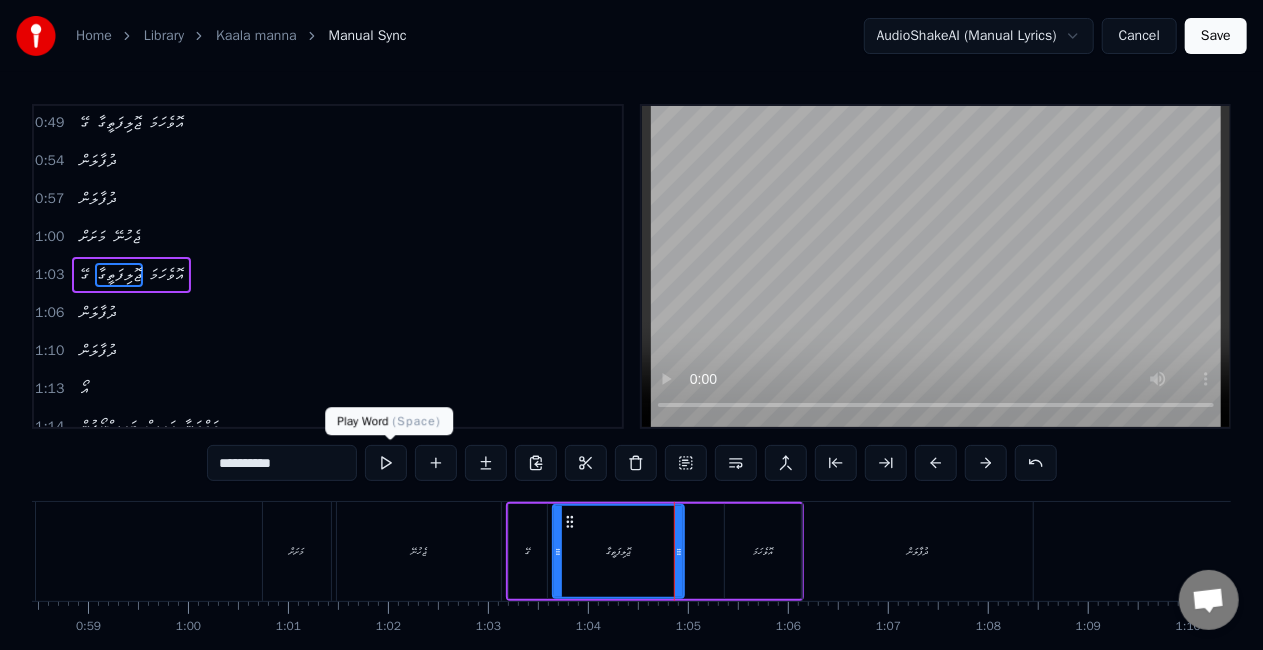 click at bounding box center (386, 463) 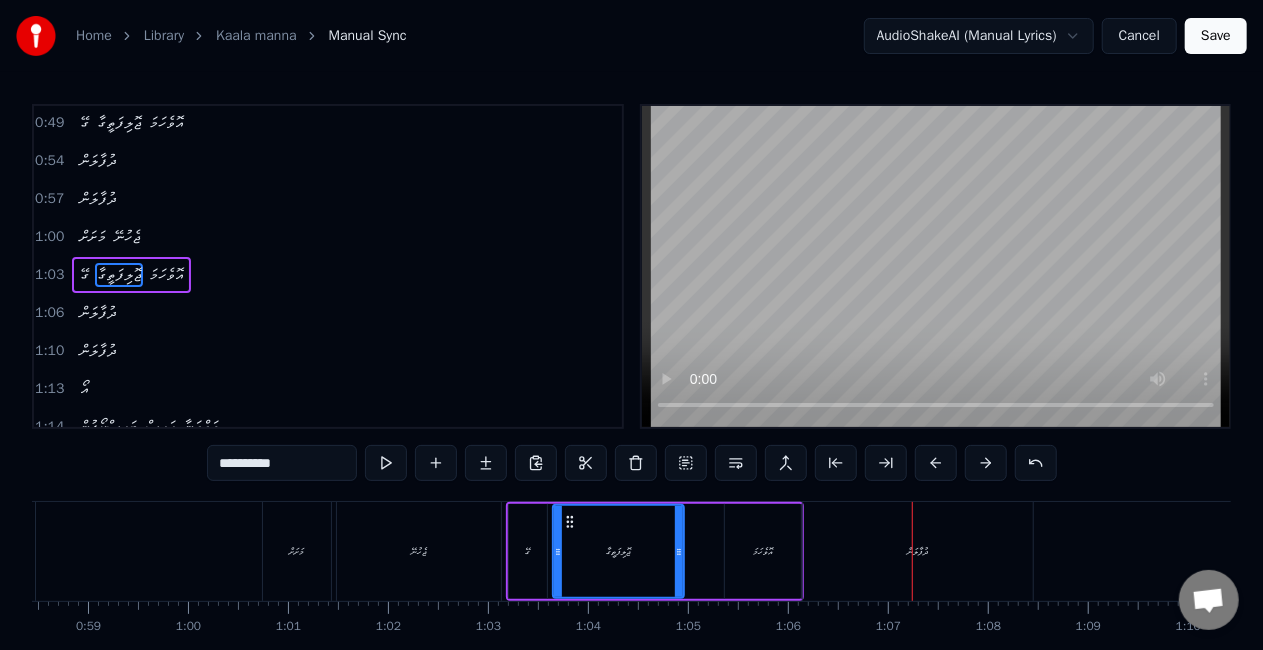 click on "ދުފާލަން" at bounding box center [918, 551] 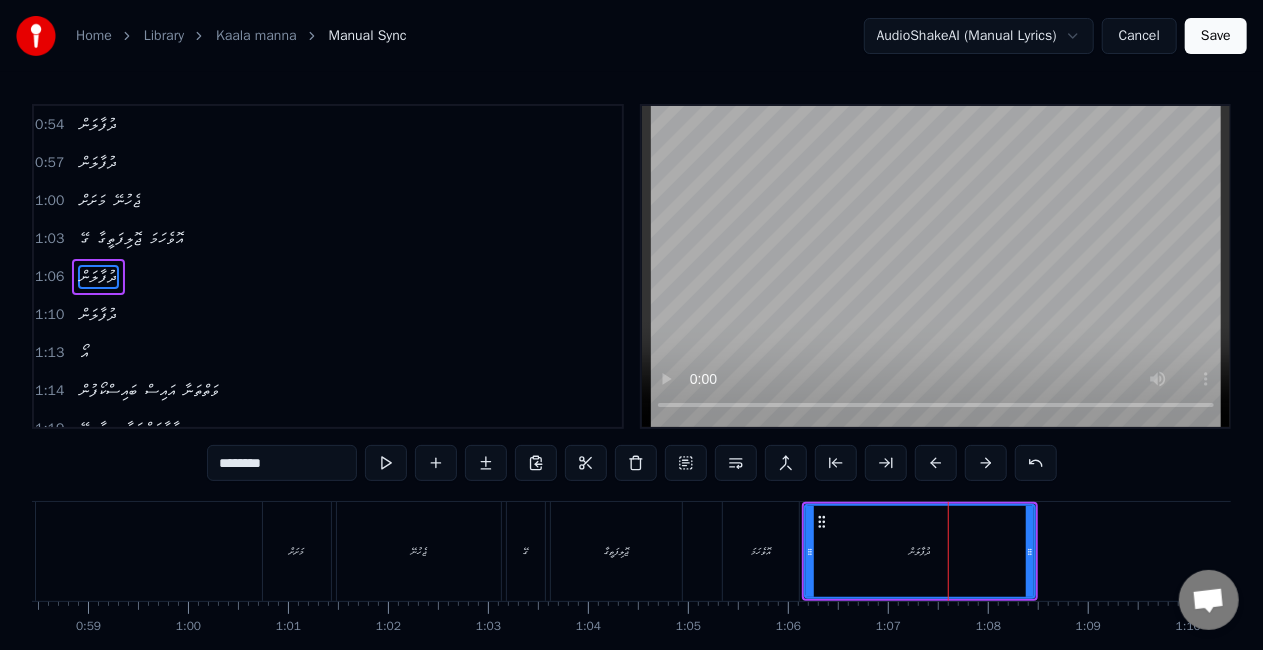 scroll, scrollTop: 343, scrollLeft: 0, axis: vertical 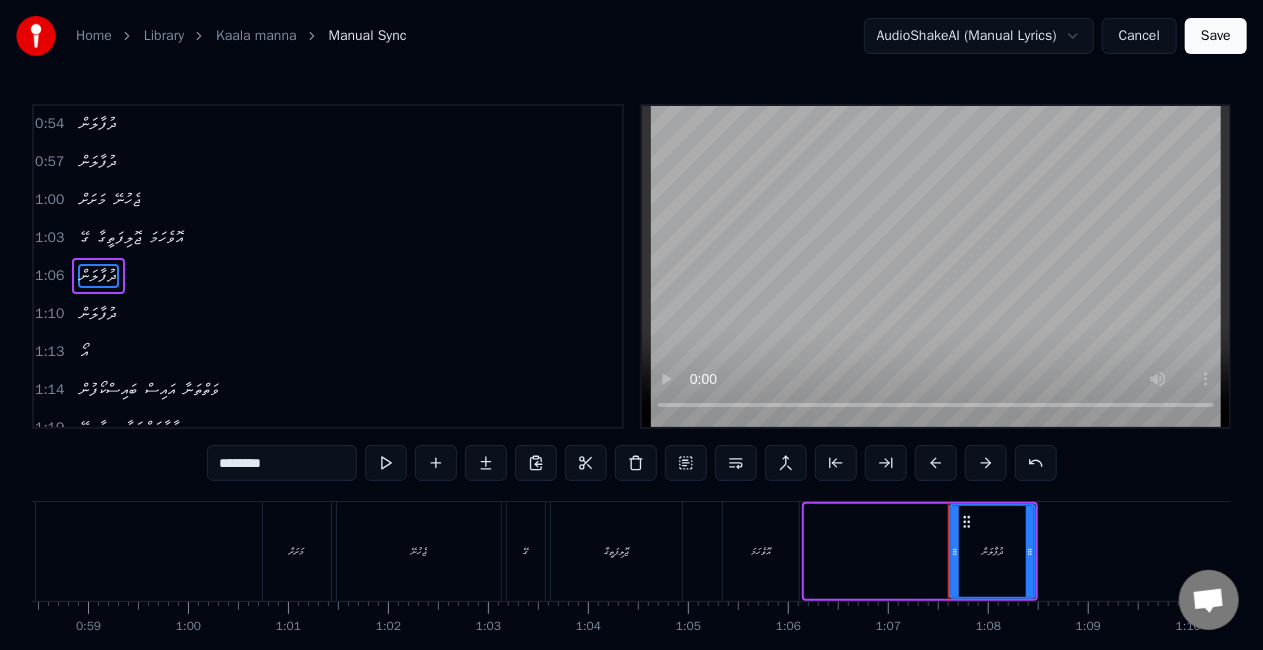 drag, startPoint x: 807, startPoint y: 555, endPoint x: 952, endPoint y: 556, distance: 145.00345 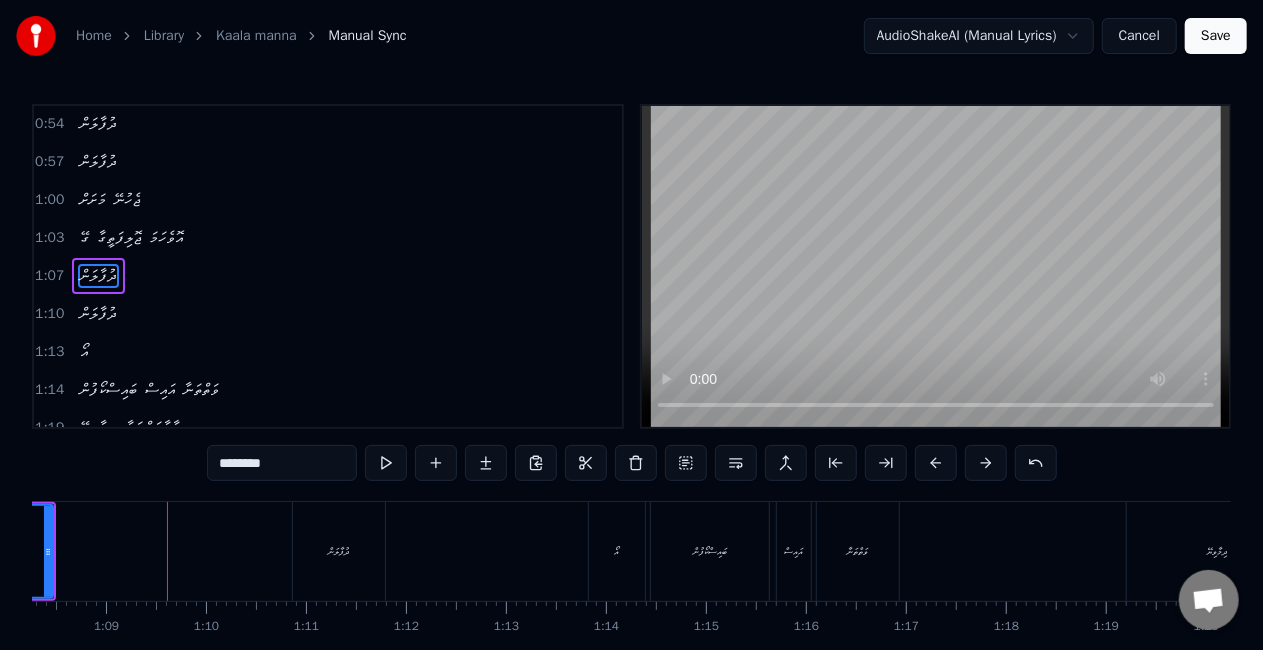 scroll, scrollTop: 0, scrollLeft: 6844, axis: horizontal 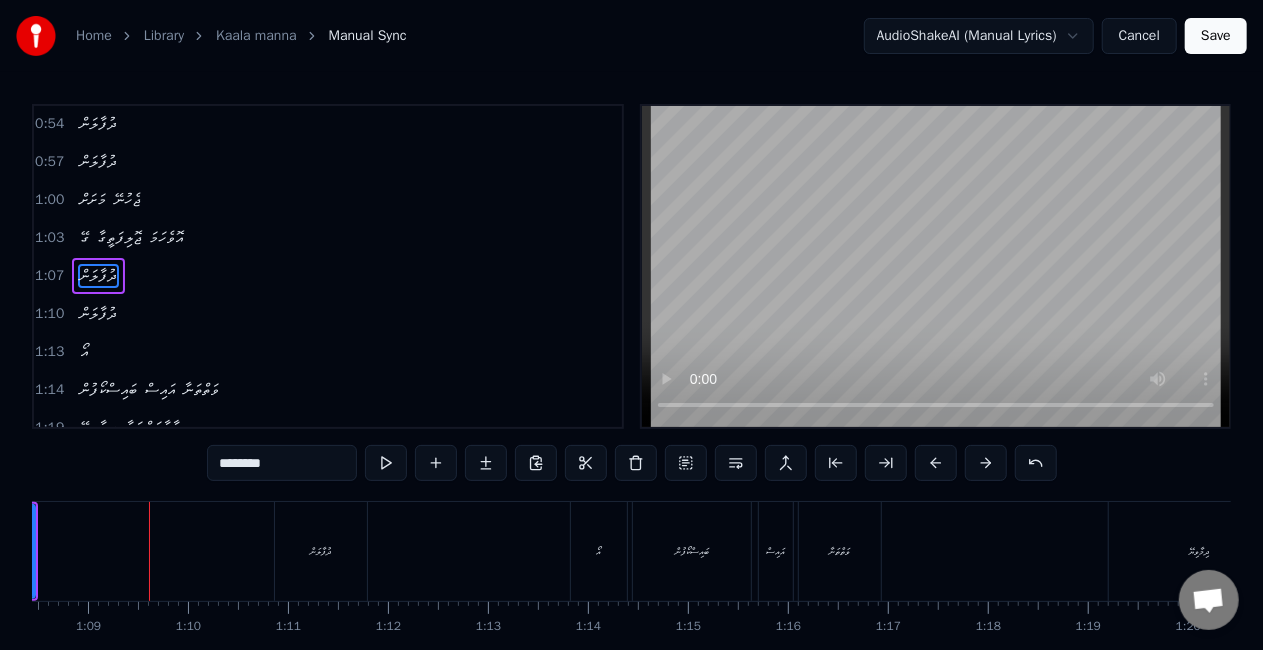 click on "ދުފާލަން" at bounding box center (321, 551) 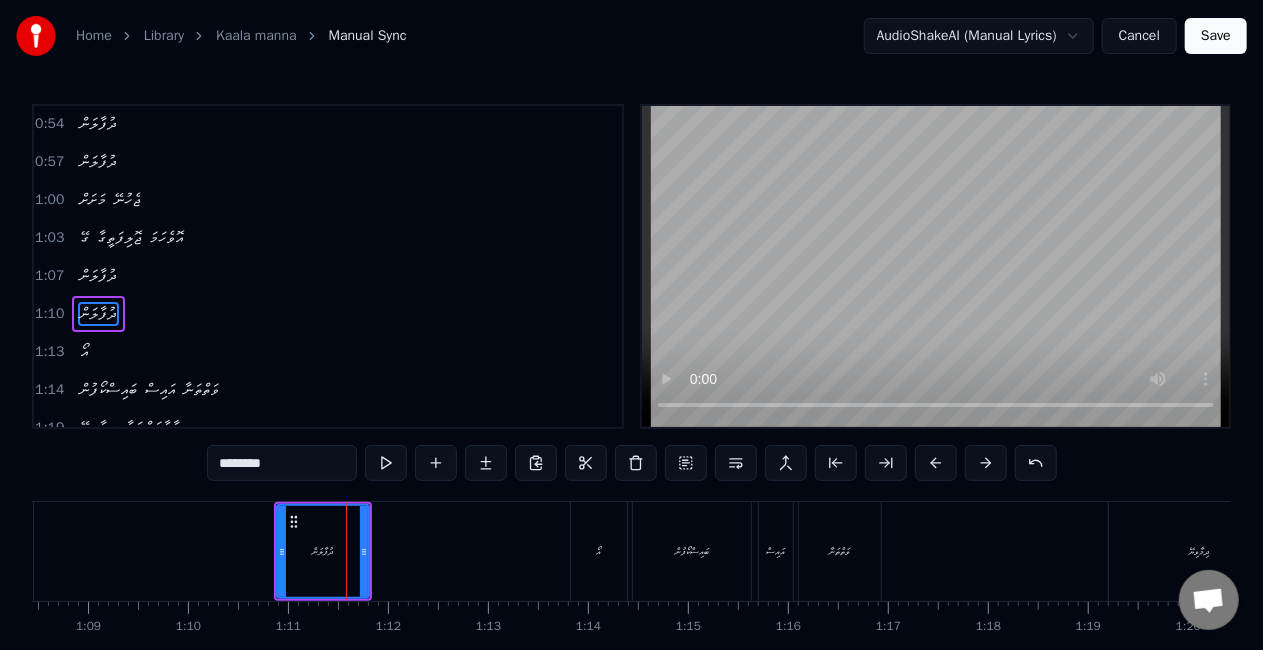 scroll, scrollTop: 380, scrollLeft: 0, axis: vertical 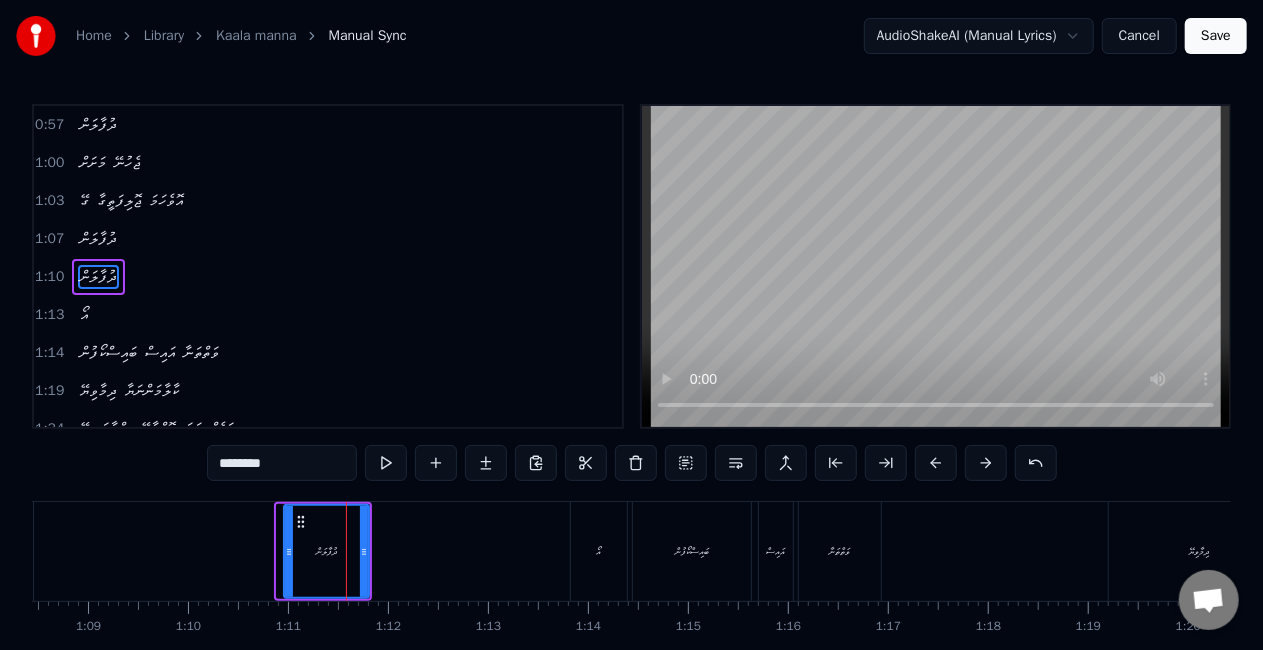 click 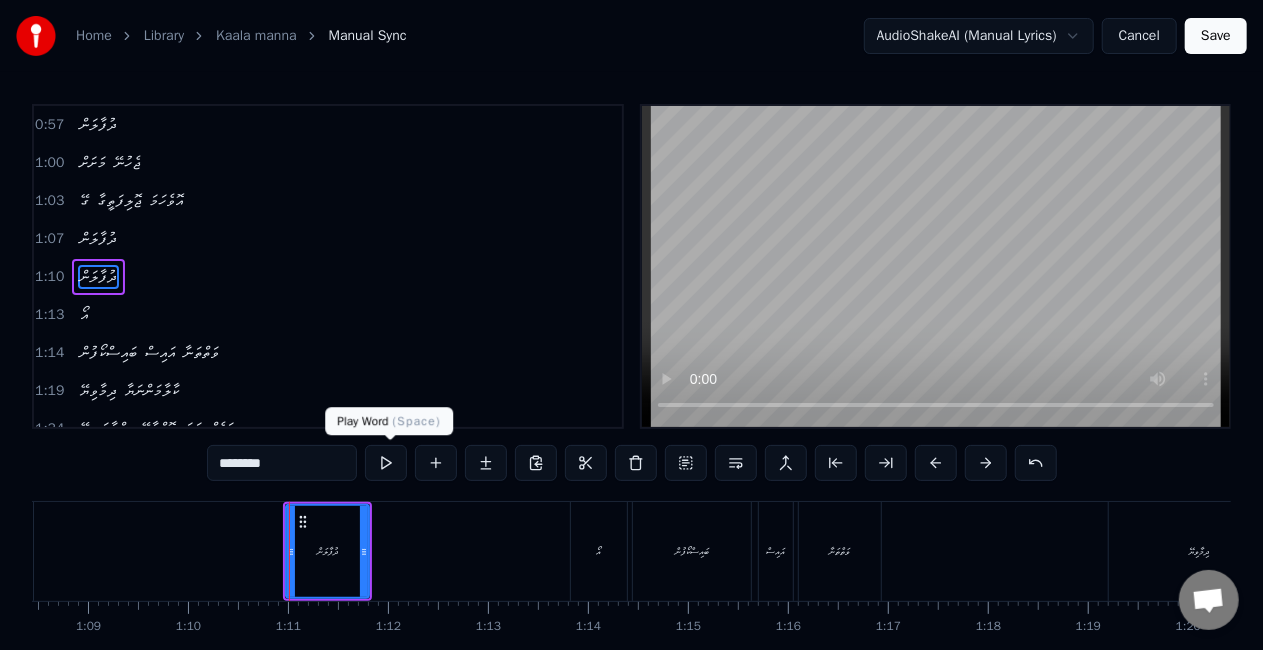 click at bounding box center [386, 463] 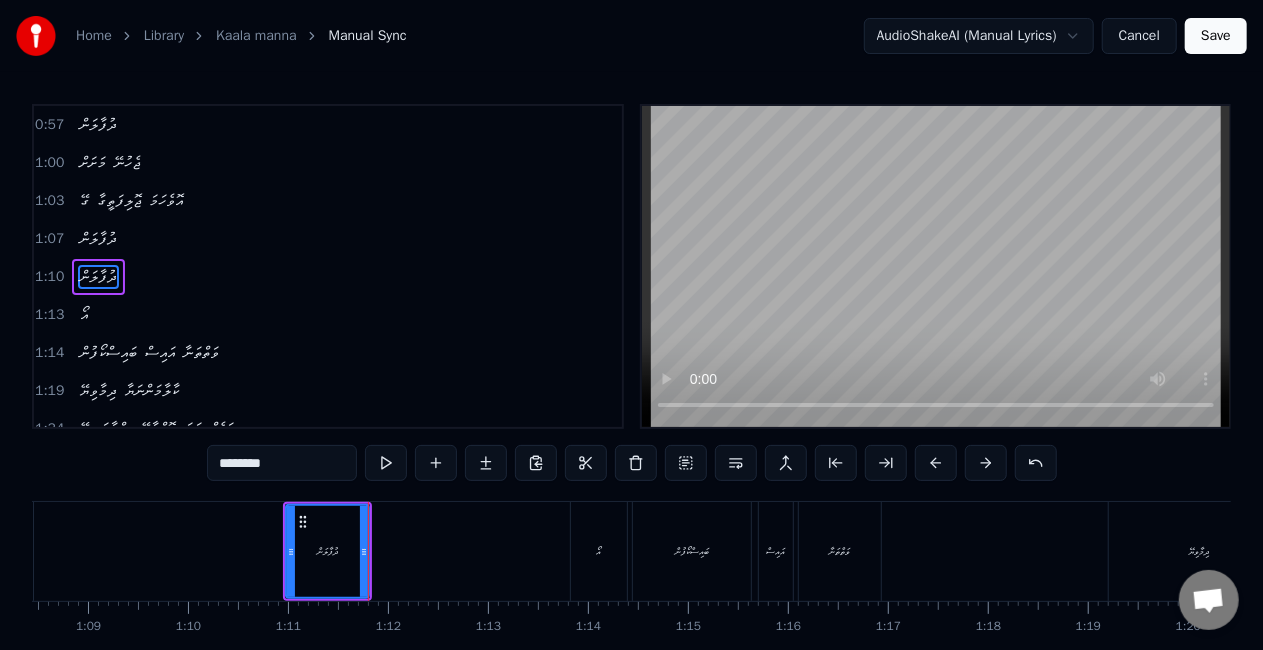 click on "އޯ" at bounding box center [599, 551] 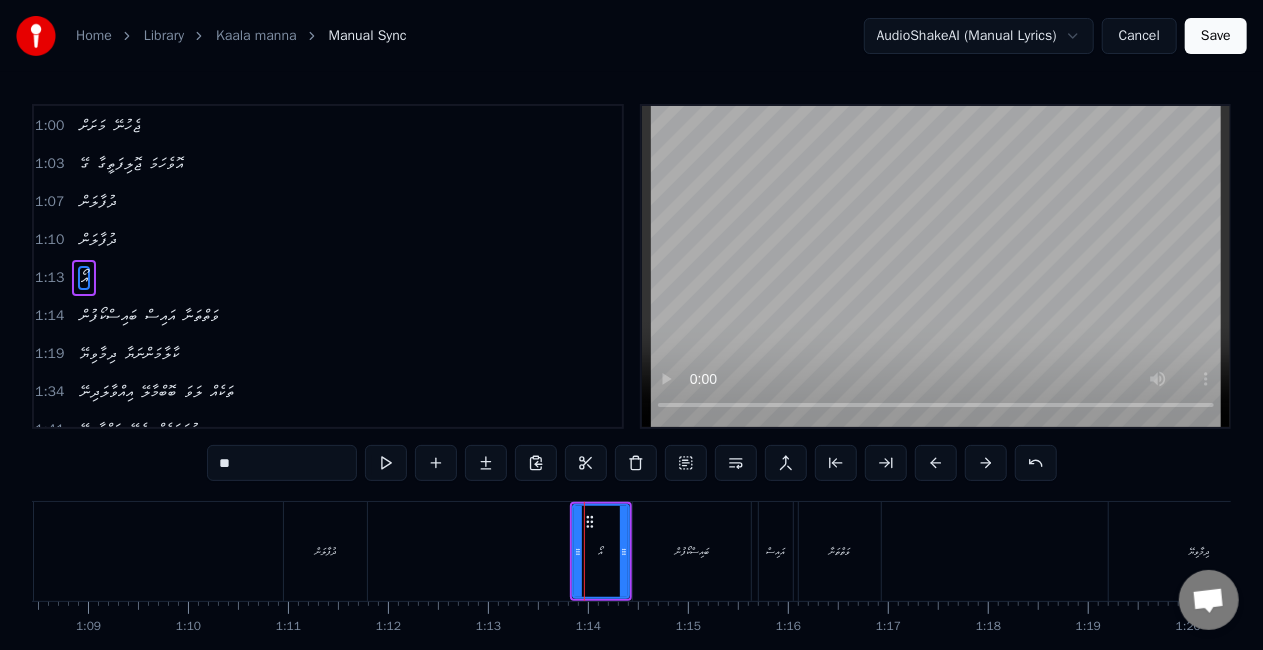 scroll, scrollTop: 418, scrollLeft: 0, axis: vertical 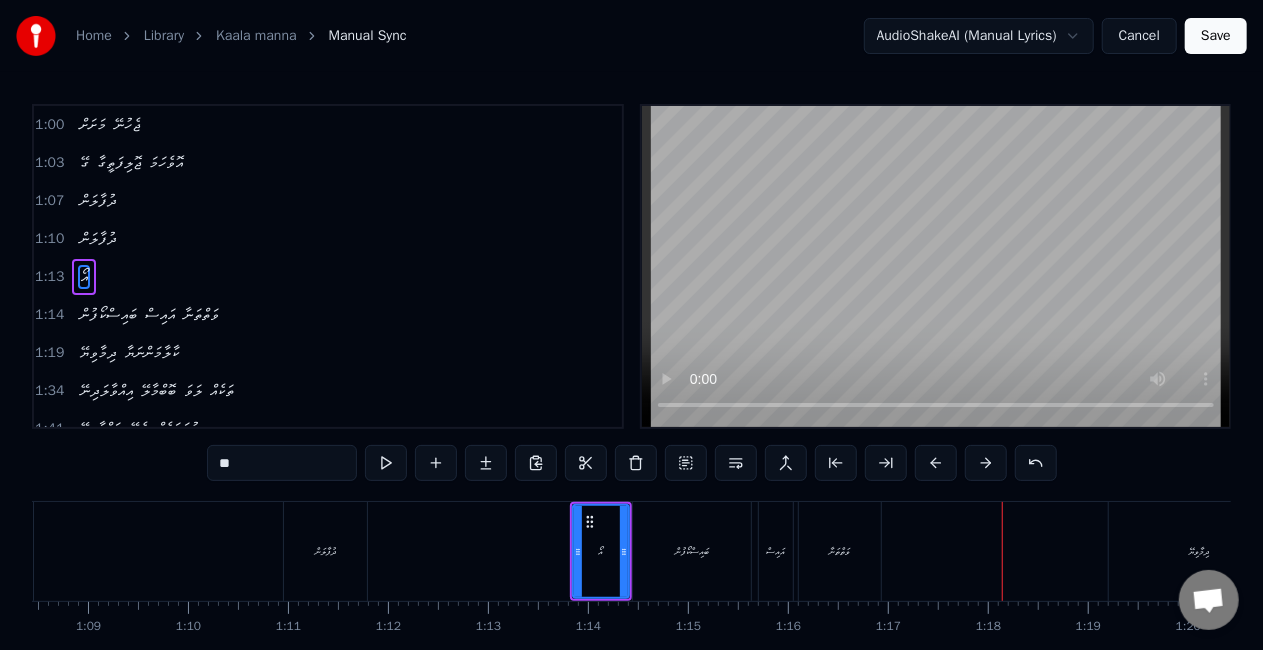 click on "އޯ" at bounding box center (601, 551) 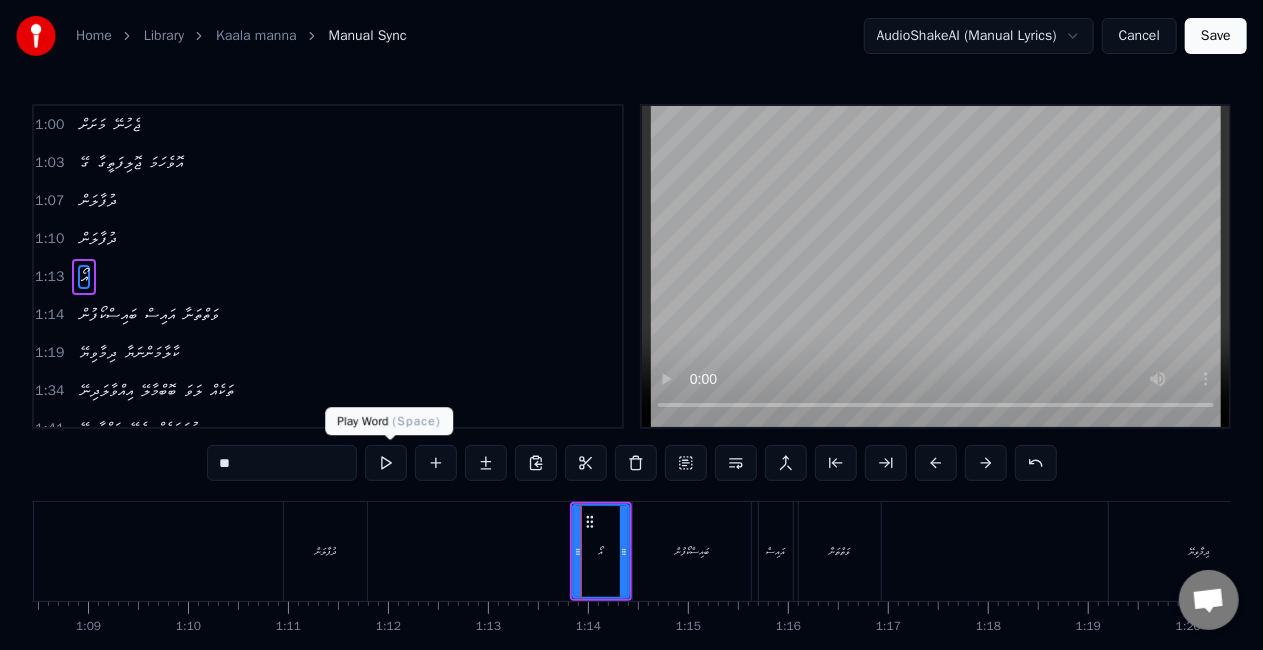 click at bounding box center (386, 463) 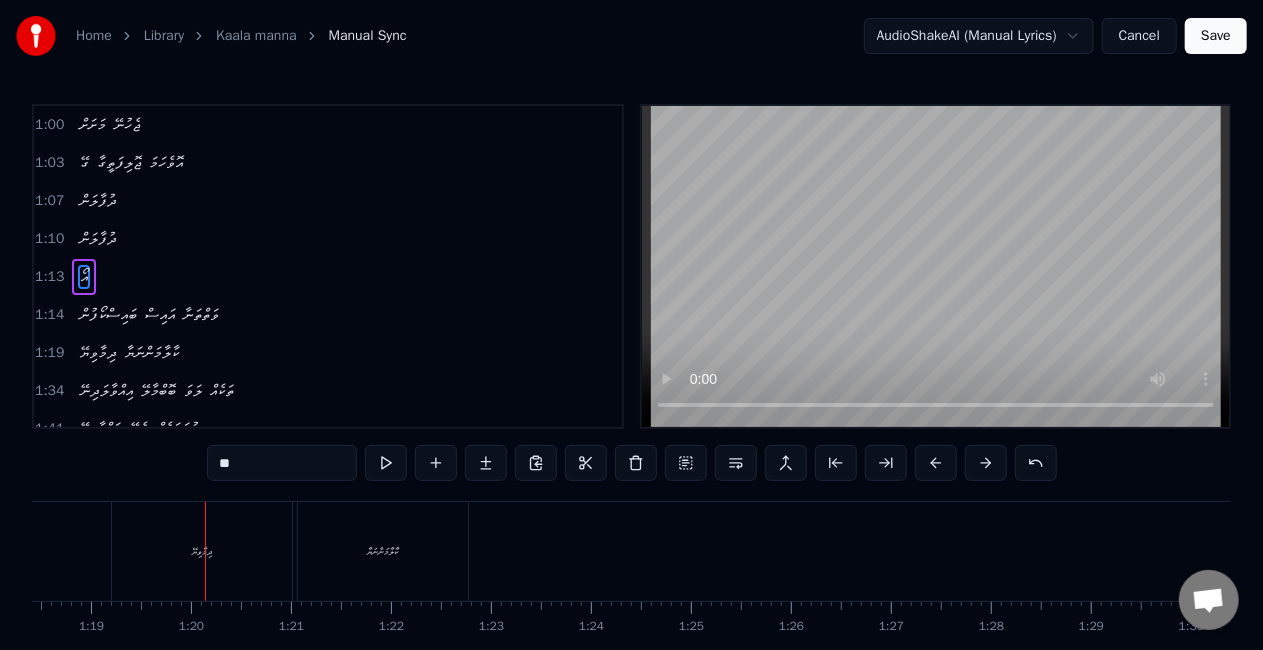 scroll, scrollTop: 0, scrollLeft: 7864, axis: horizontal 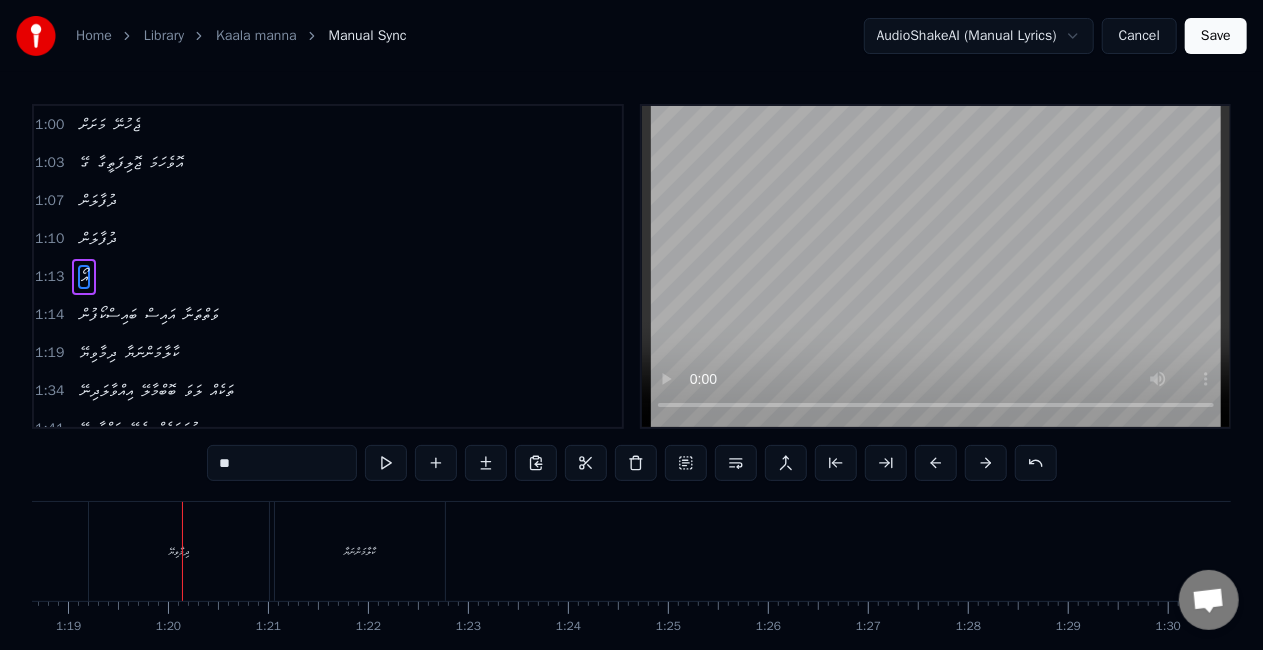 click on "ދިމާވިޔޭ" at bounding box center [179, 551] 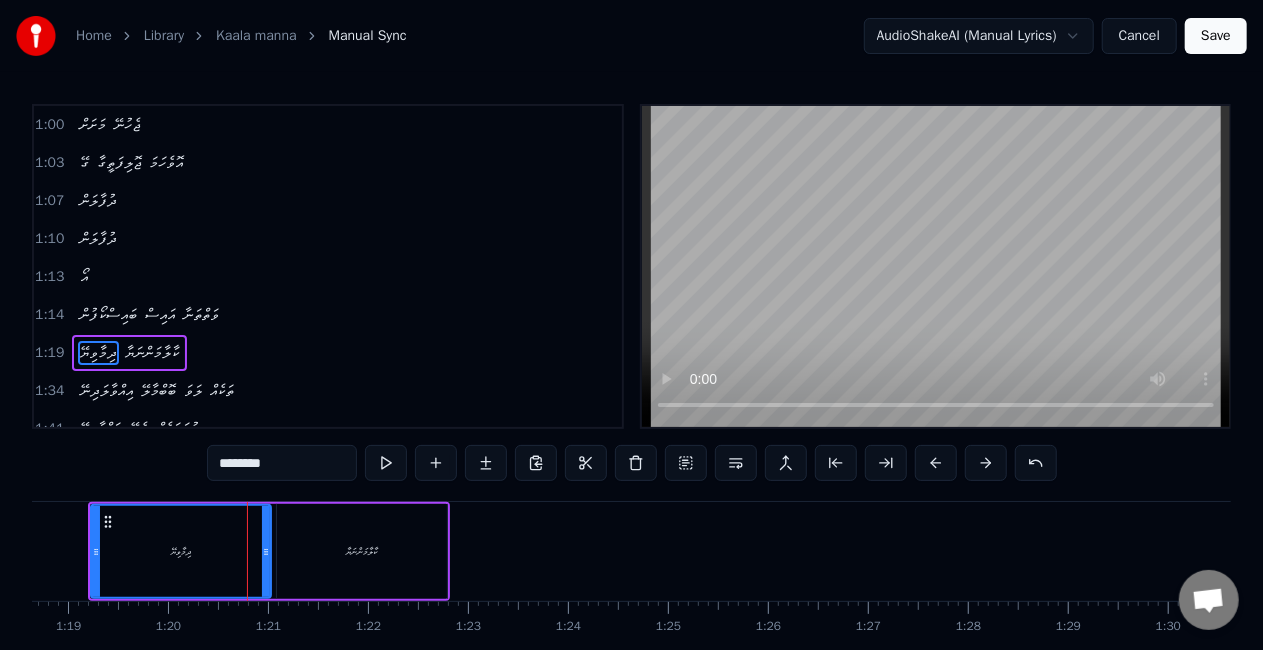 scroll, scrollTop: 492, scrollLeft: 0, axis: vertical 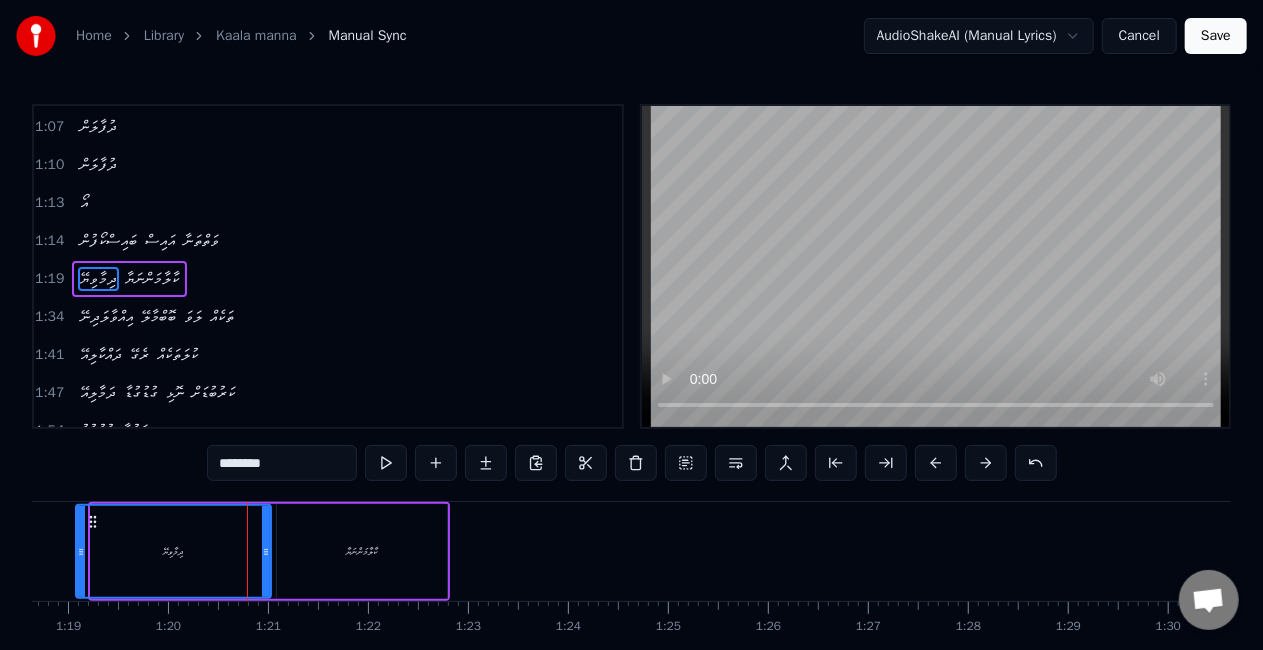 drag, startPoint x: 94, startPoint y: 555, endPoint x: 79, endPoint y: 556, distance: 15.033297 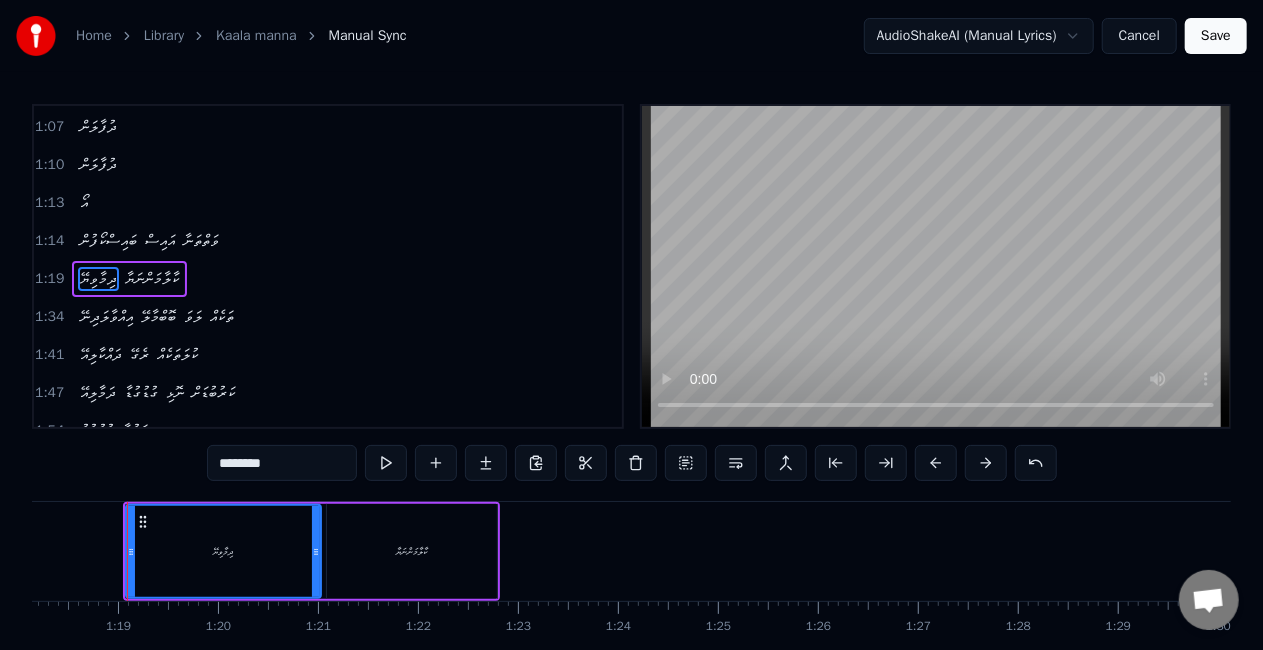 scroll, scrollTop: 0, scrollLeft: 7809, axis: horizontal 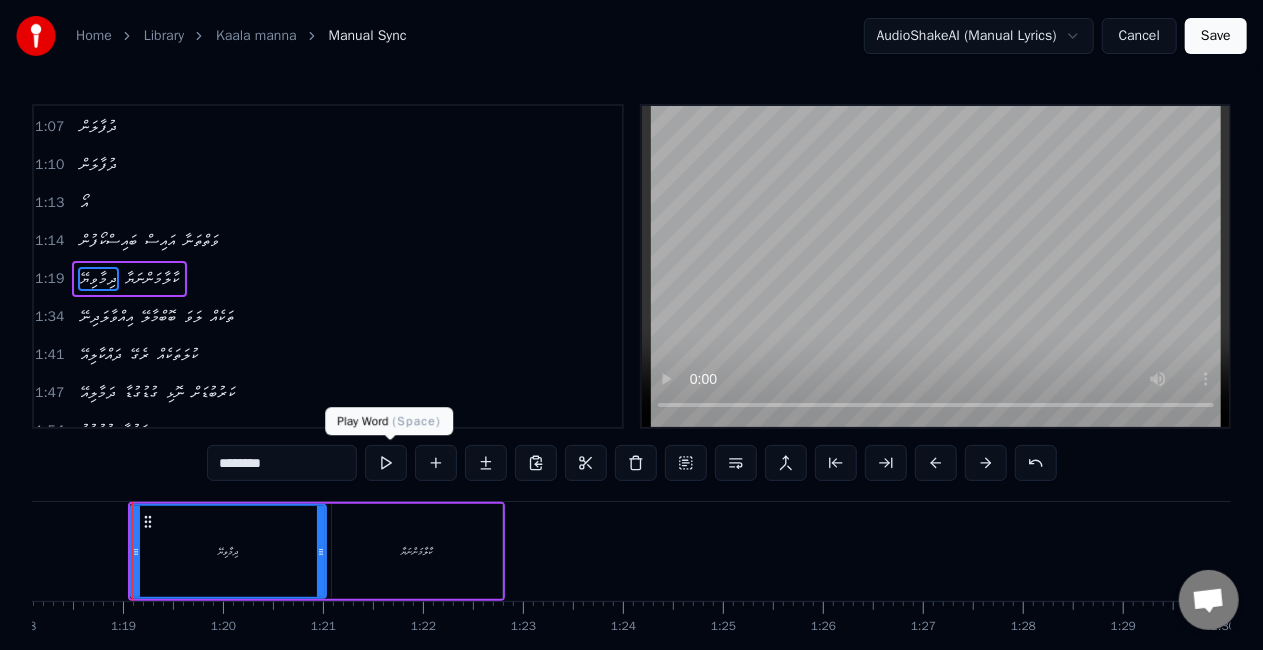 click at bounding box center [386, 463] 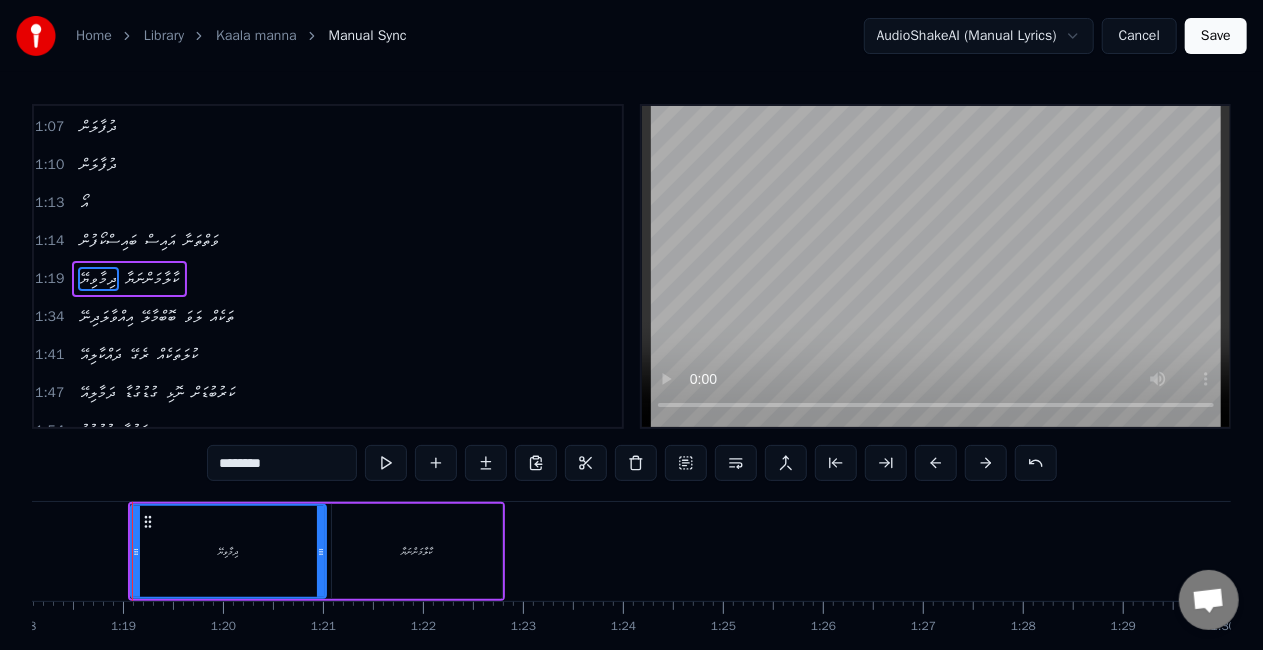 scroll, scrollTop: 0, scrollLeft: 7805, axis: horizontal 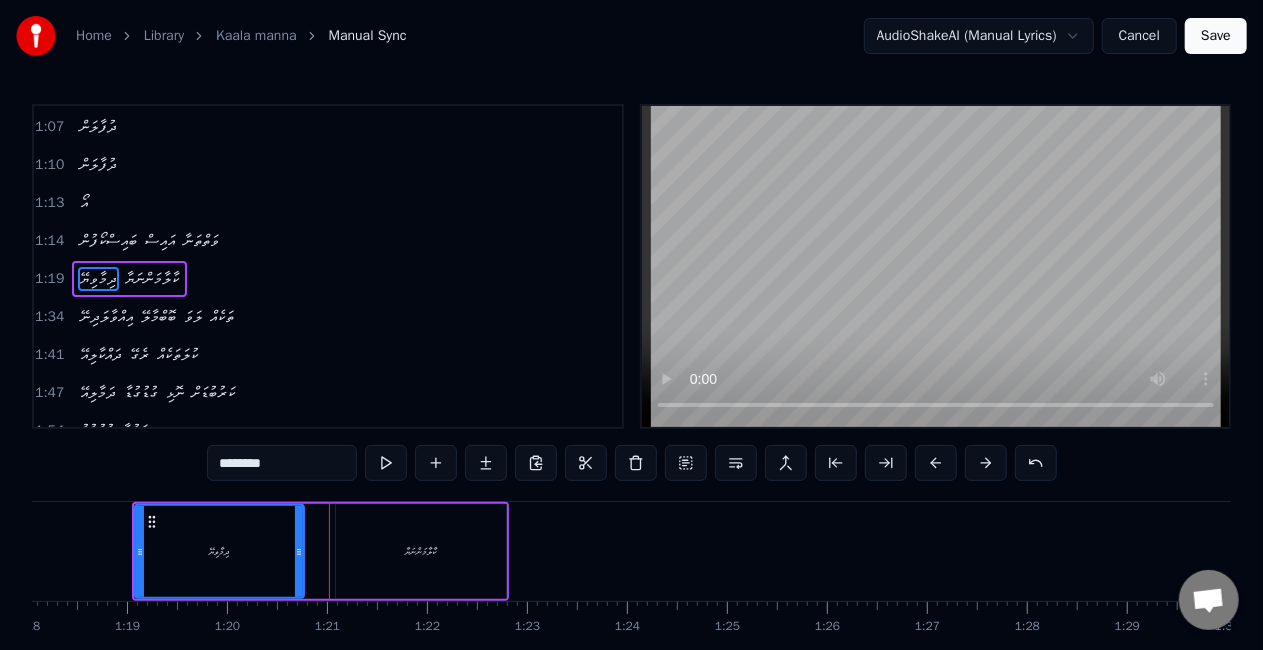 drag, startPoint x: 324, startPoint y: 543, endPoint x: 298, endPoint y: 532, distance: 28.231188 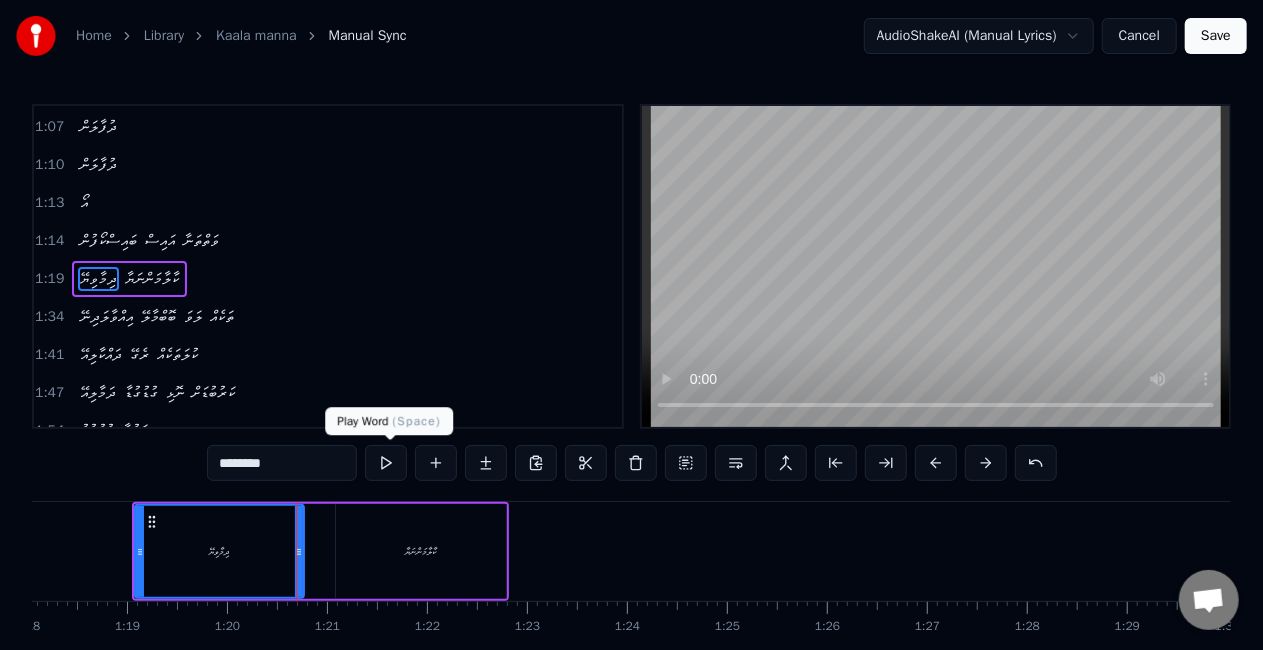 click at bounding box center [386, 463] 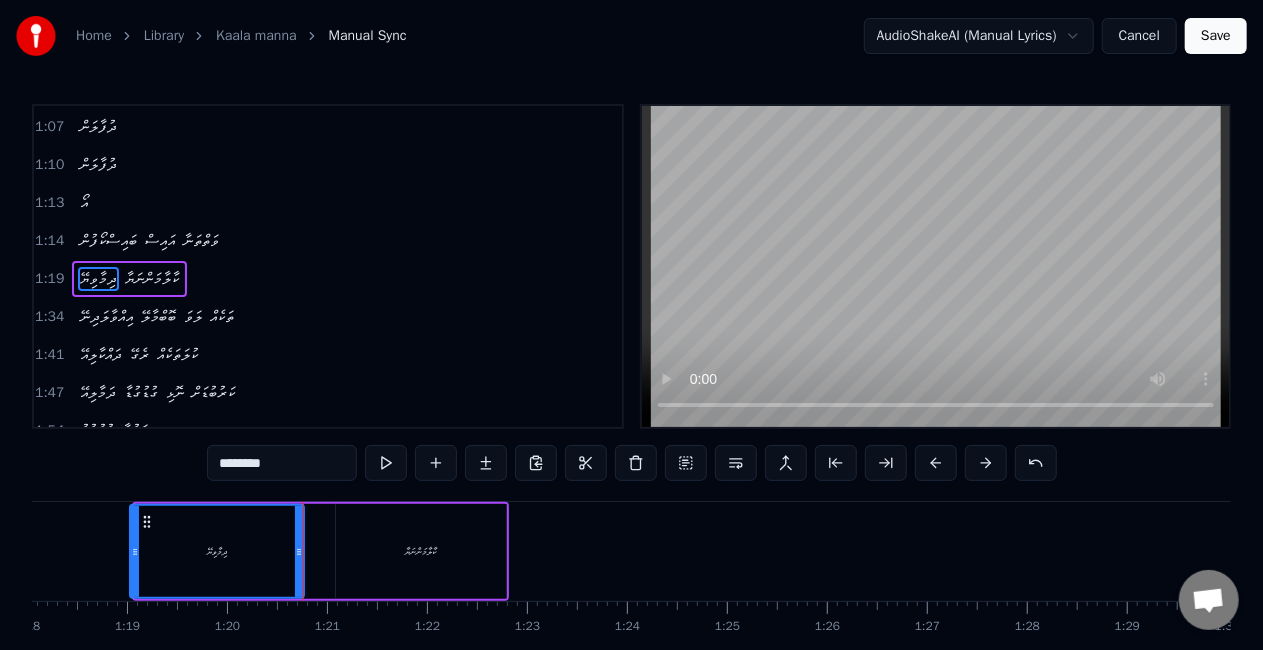 click 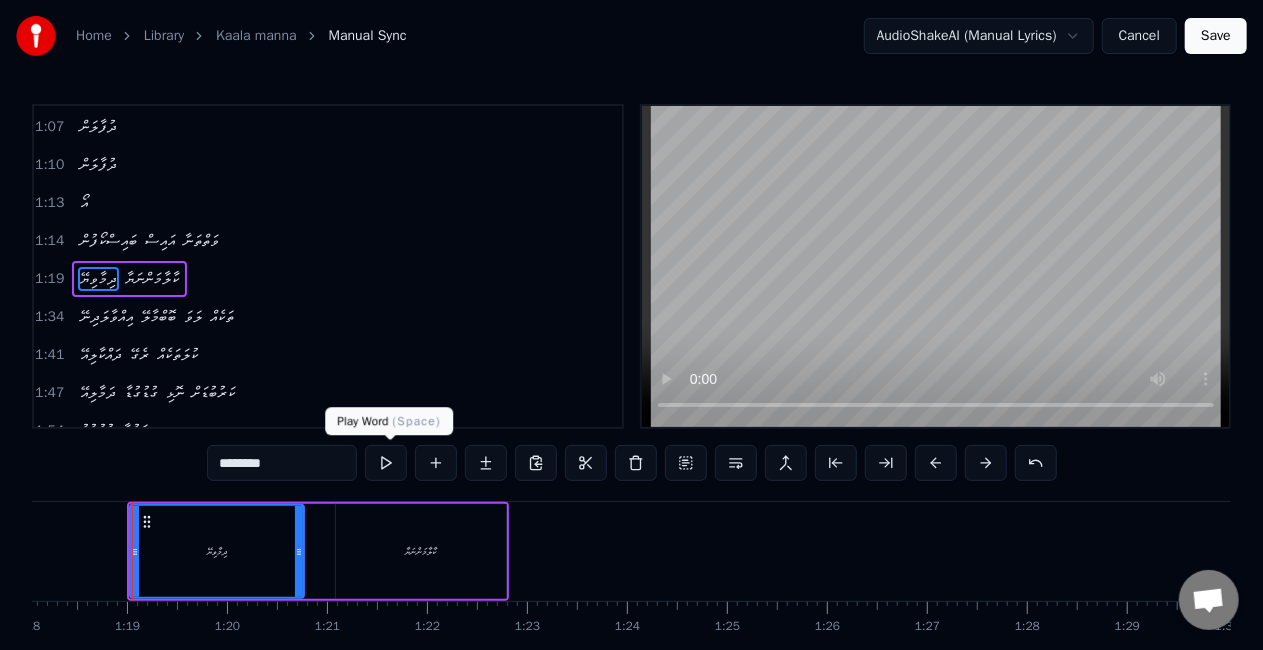 click at bounding box center [386, 463] 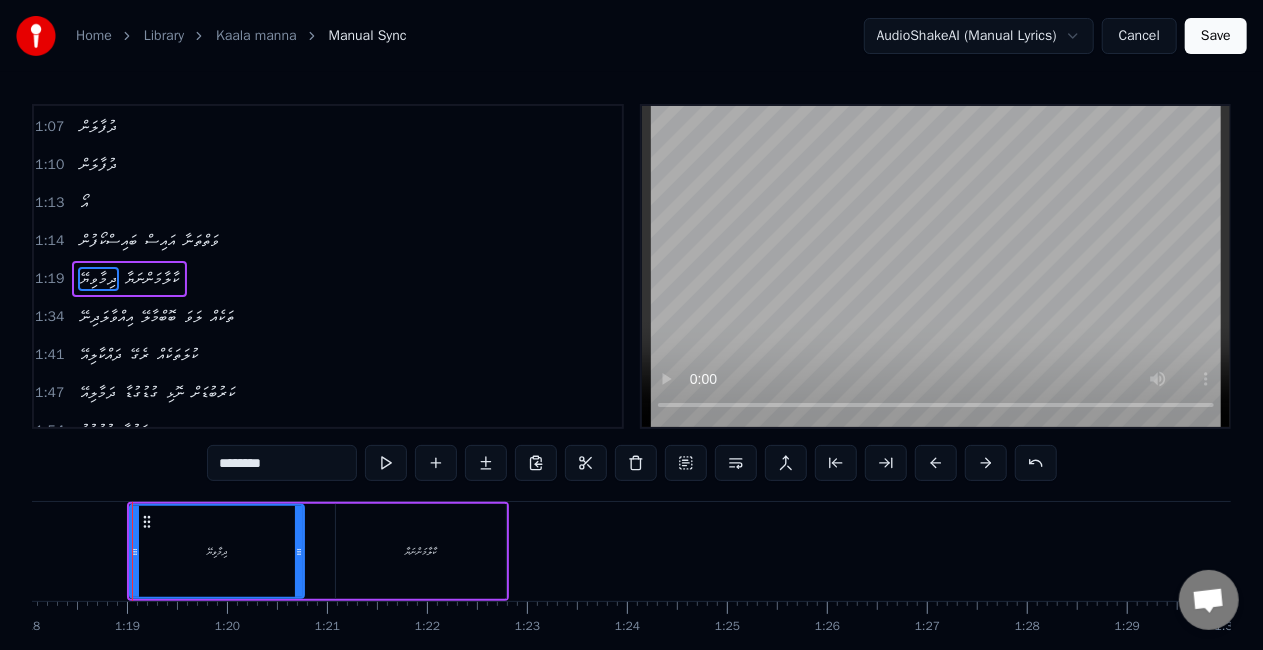 scroll, scrollTop: 0, scrollLeft: 7800, axis: horizontal 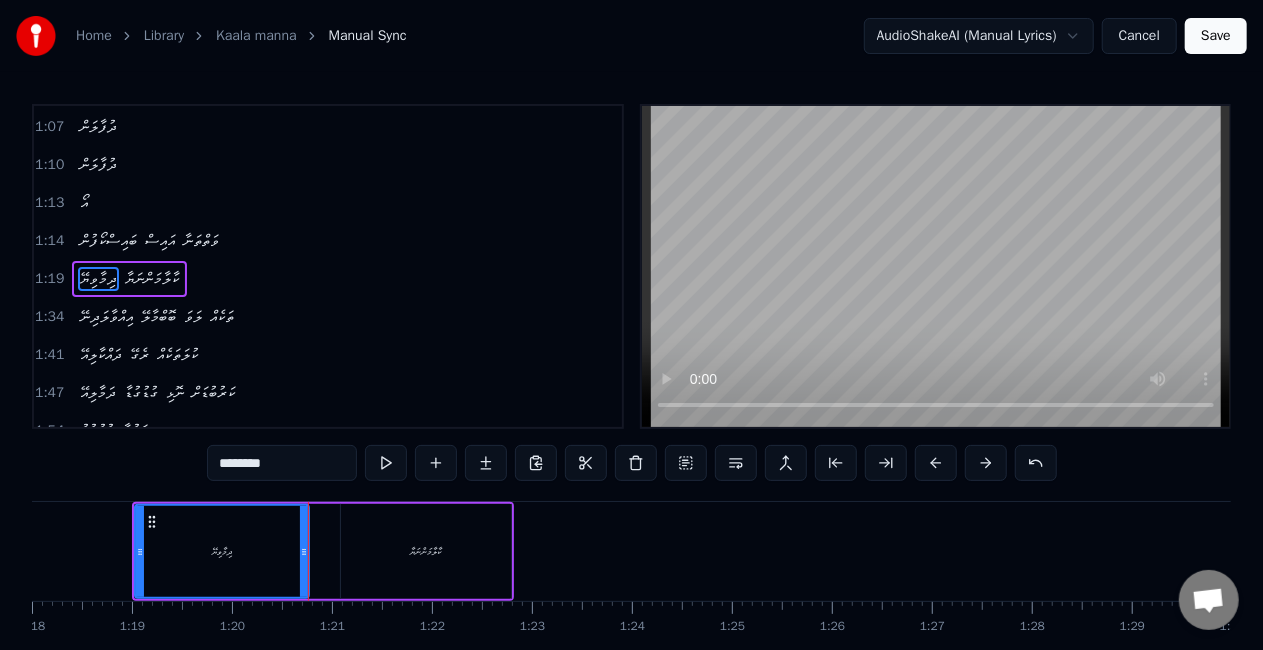 click on "ކާލާމަންނަޔާ" at bounding box center (426, 551) 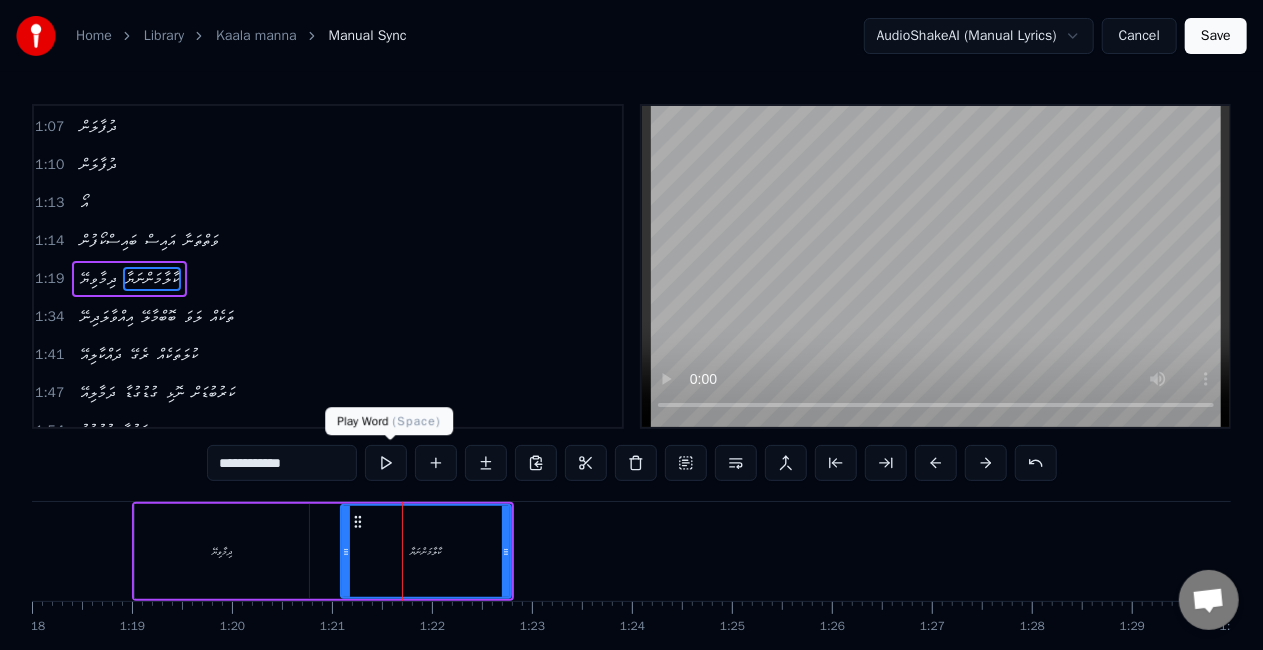 click at bounding box center [386, 463] 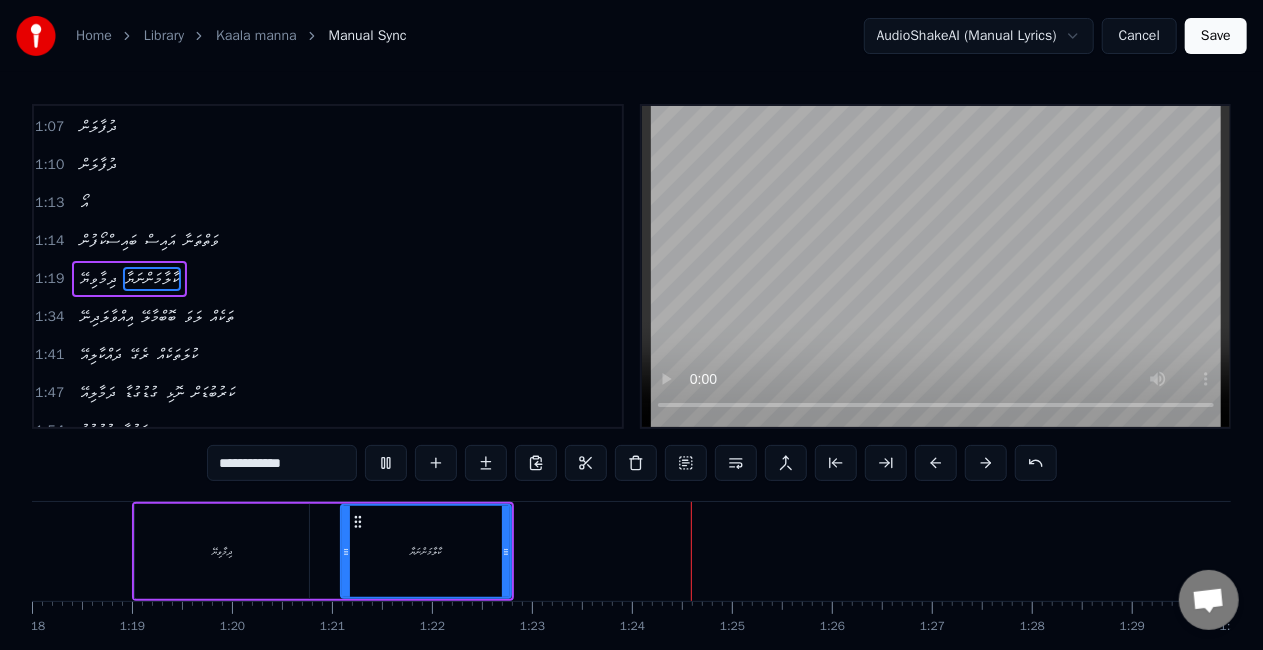 scroll, scrollTop: 100, scrollLeft: 0, axis: vertical 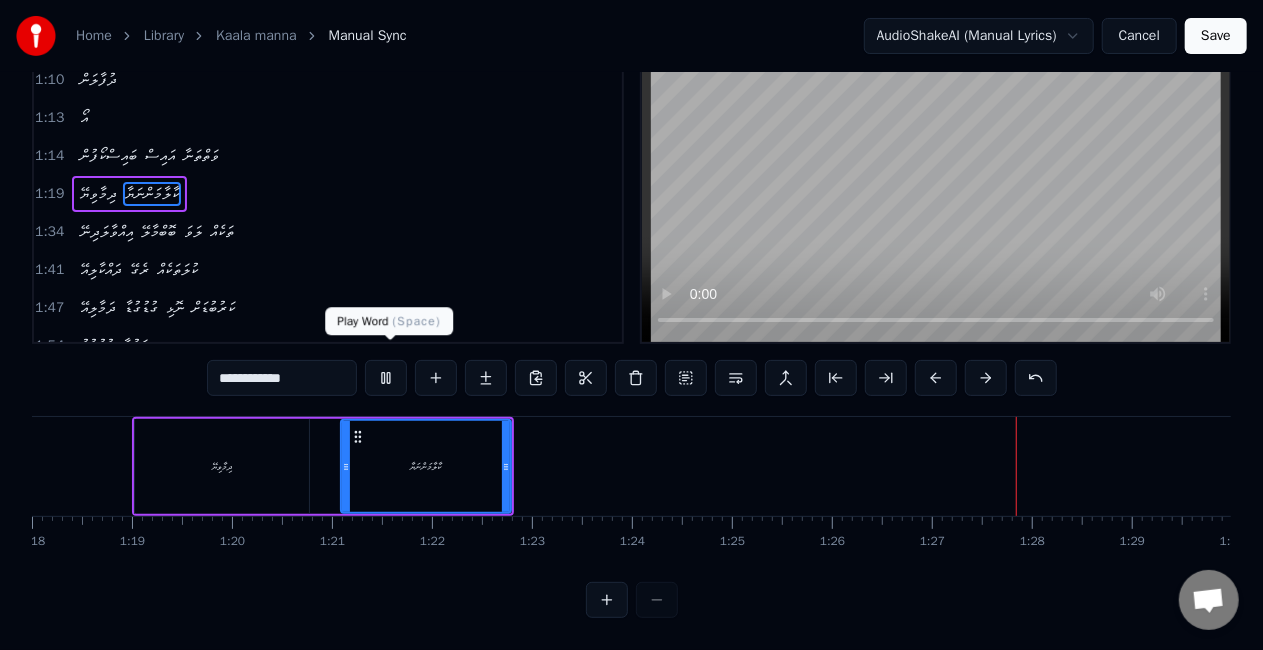 click at bounding box center (386, 378) 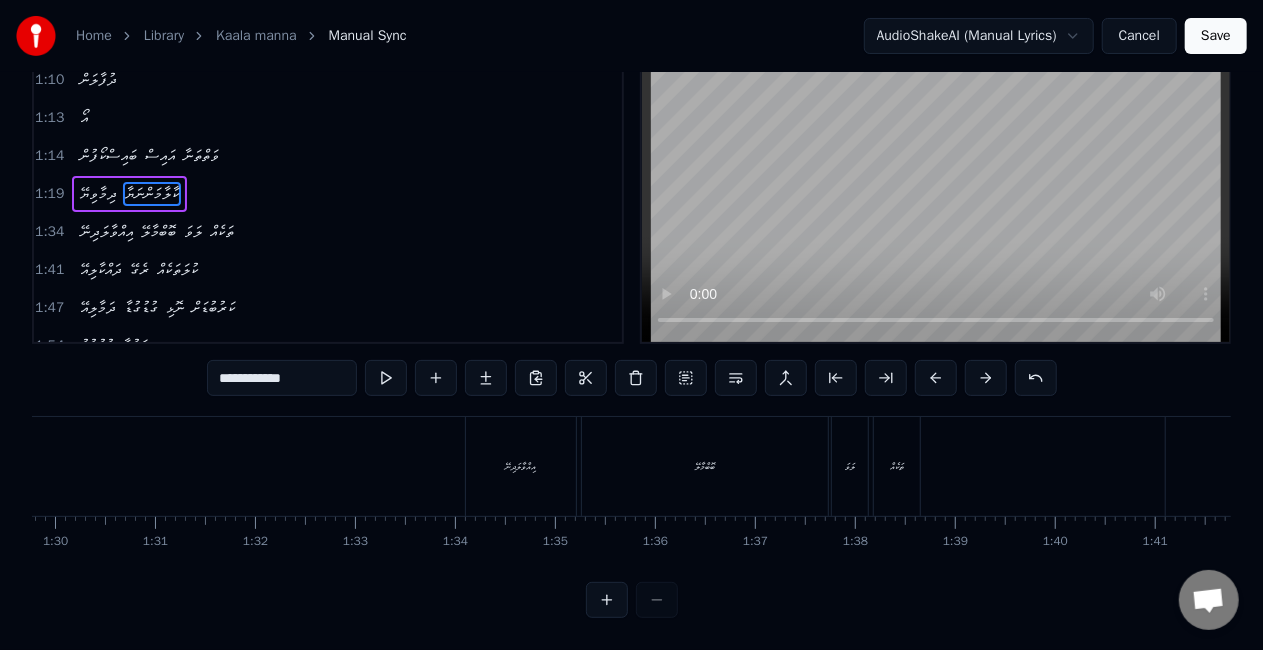 scroll, scrollTop: 0, scrollLeft: 8966, axis: horizontal 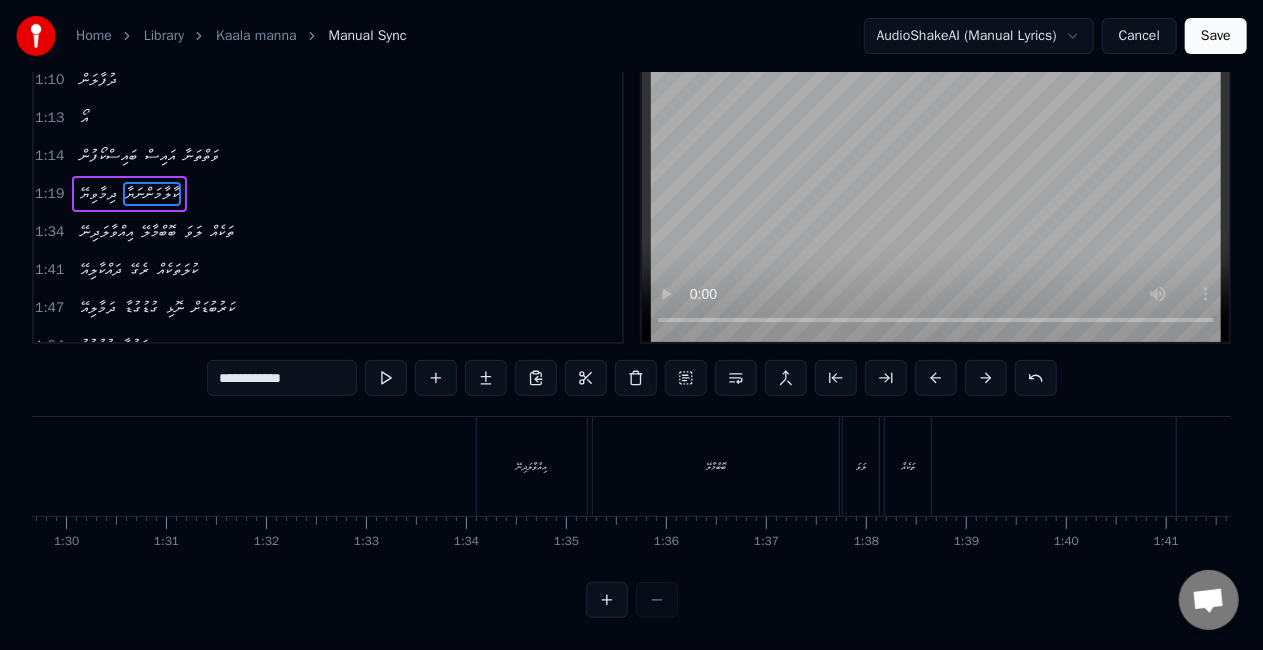 click on "އިއްވާލަދިނޭ" at bounding box center [532, 466] 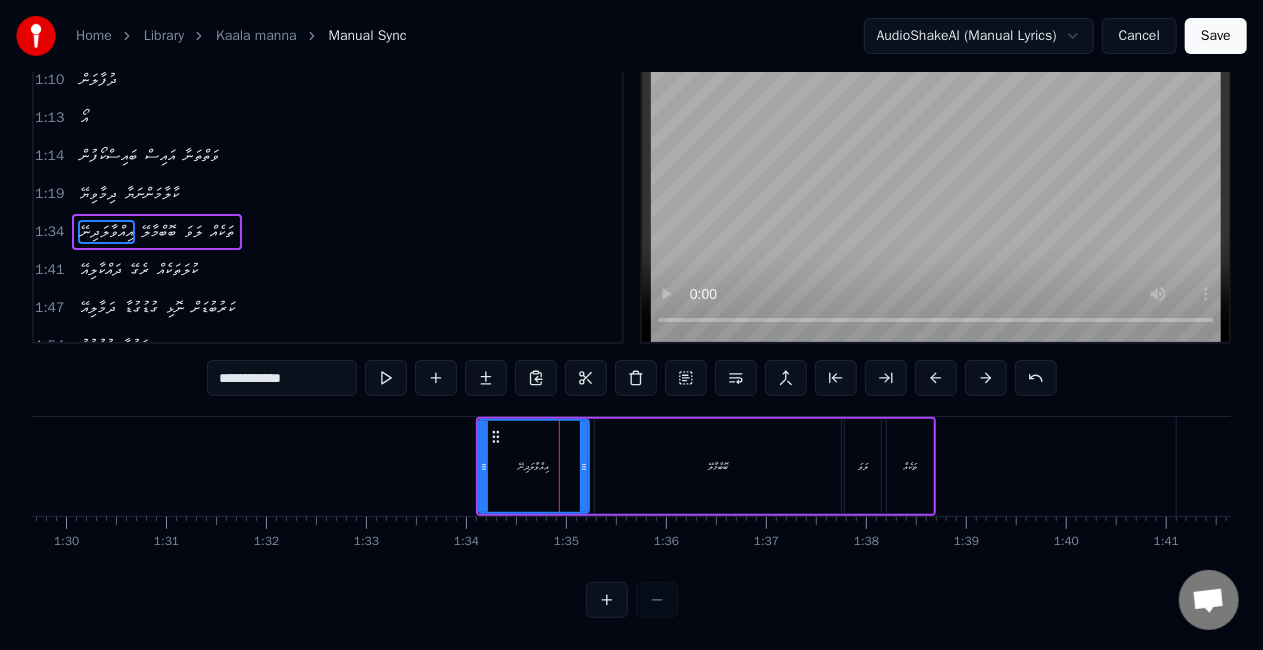 scroll, scrollTop: 0, scrollLeft: 0, axis: both 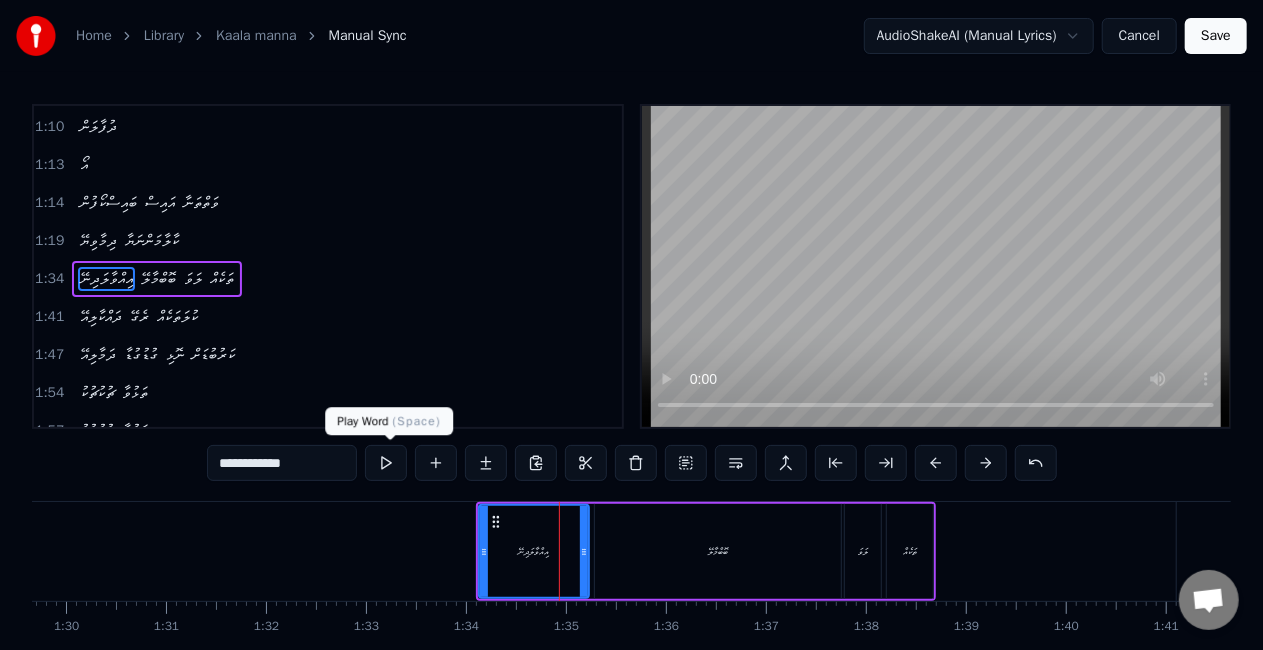 click at bounding box center [386, 463] 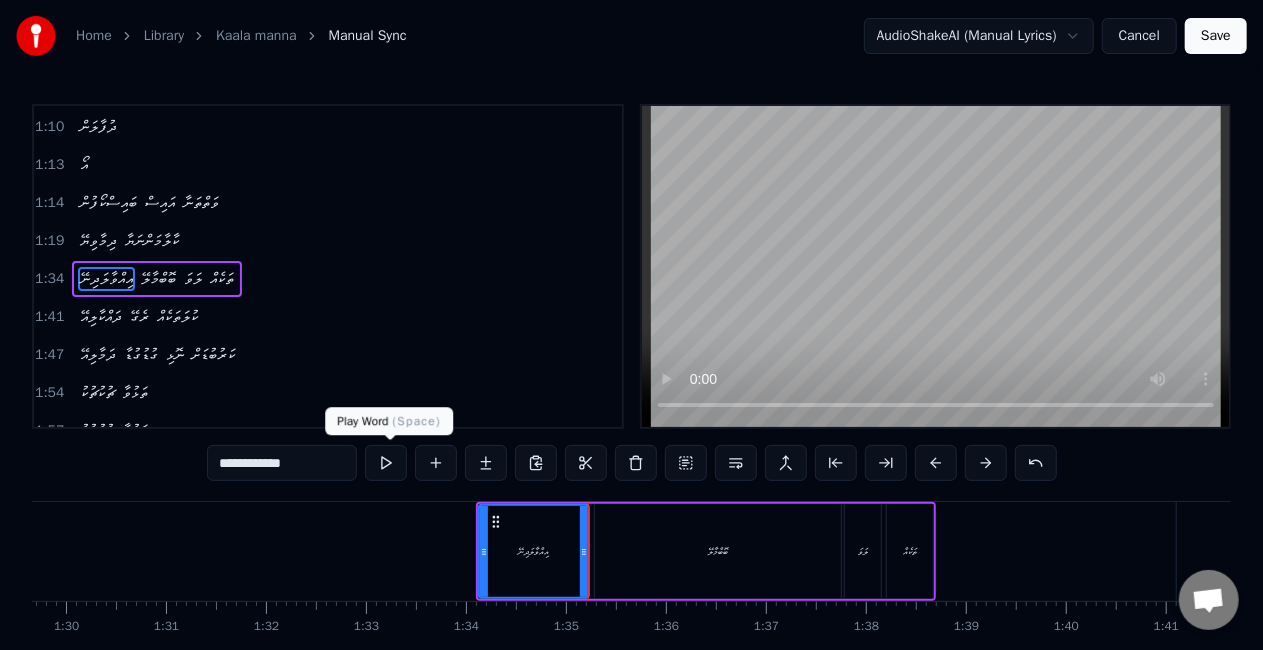 click at bounding box center (386, 463) 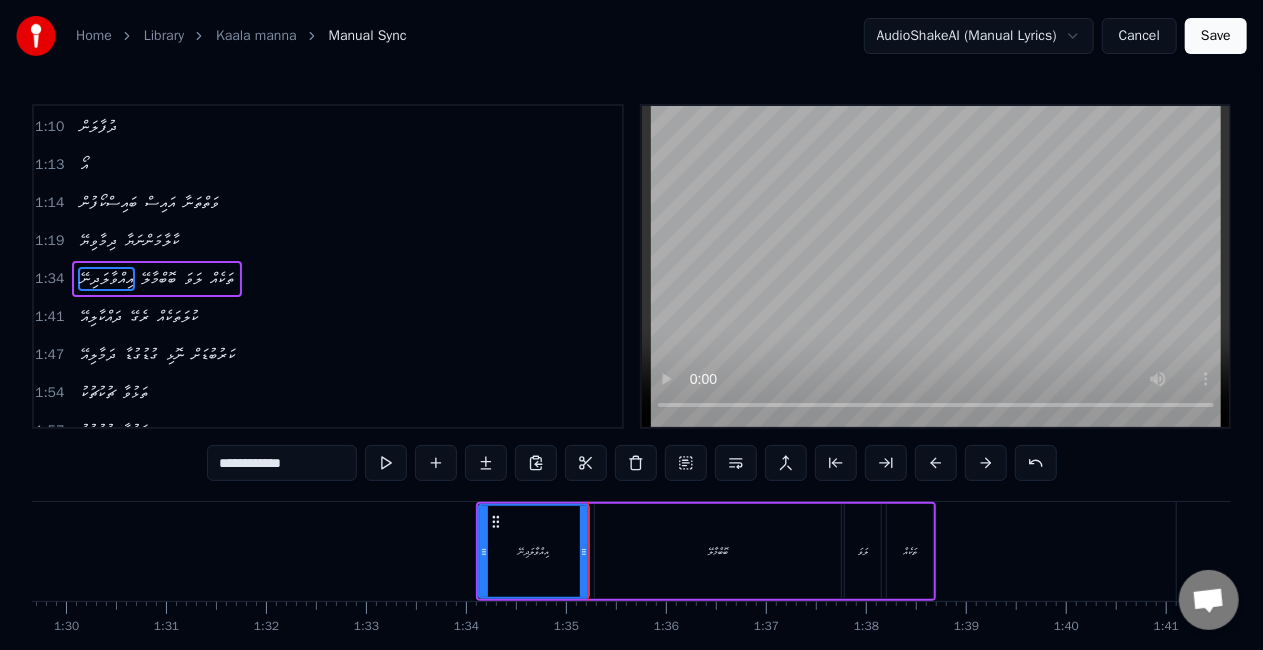 click at bounding box center [386, 463] 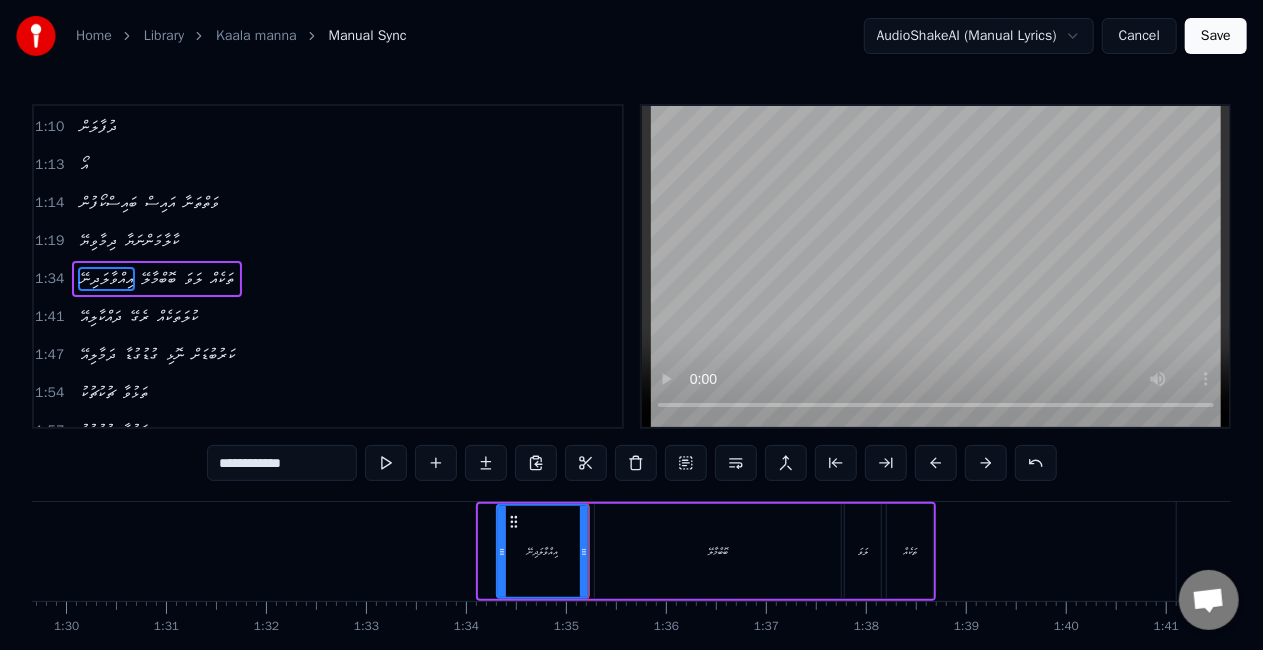 drag, startPoint x: 484, startPoint y: 533, endPoint x: 502, endPoint y: 537, distance: 18.439089 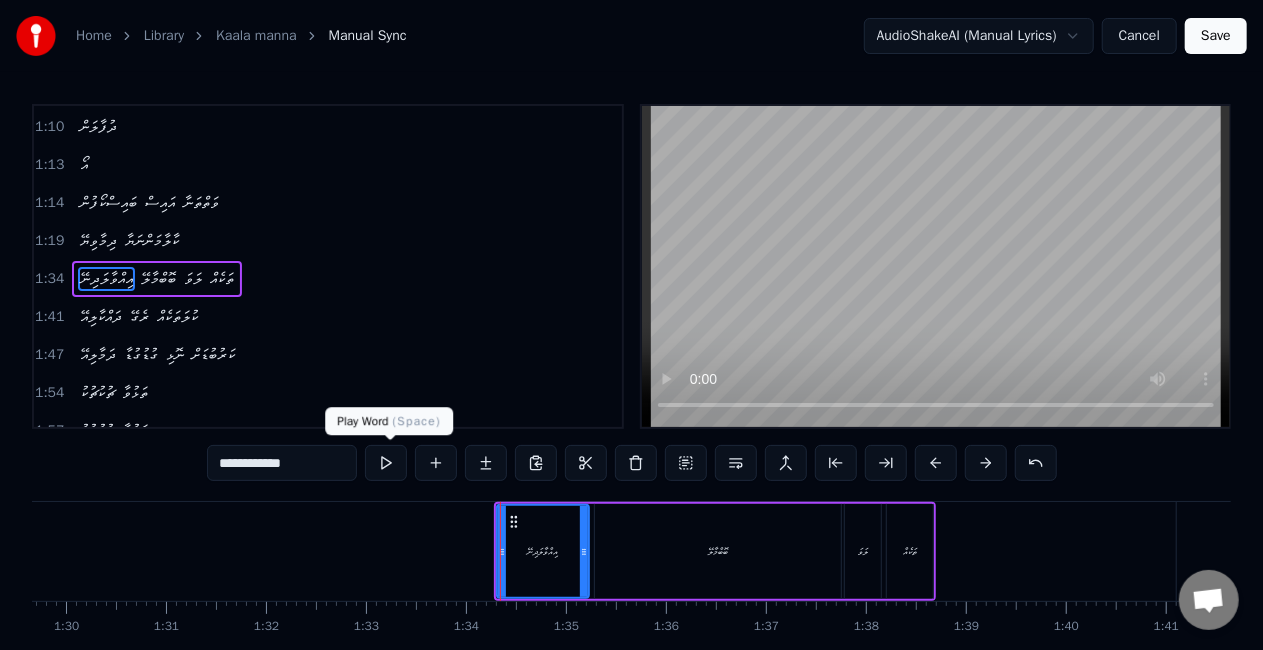 click at bounding box center (386, 463) 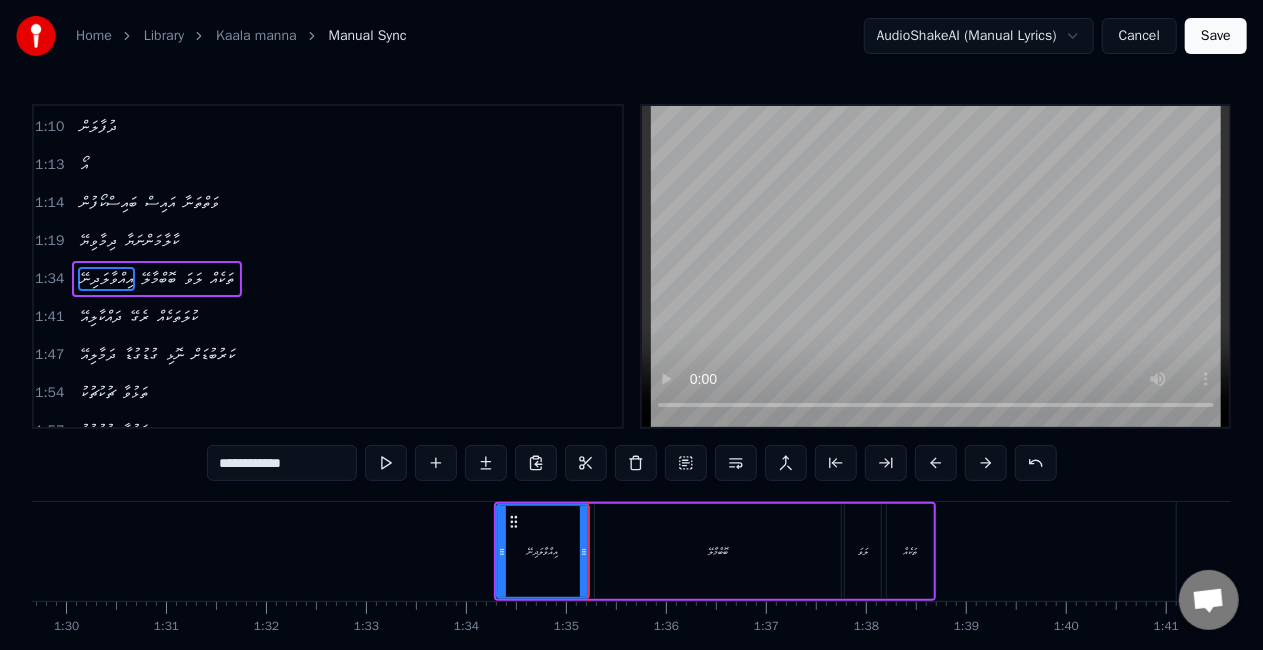 click on "ބޮބްމާލޭ" at bounding box center [718, 551] 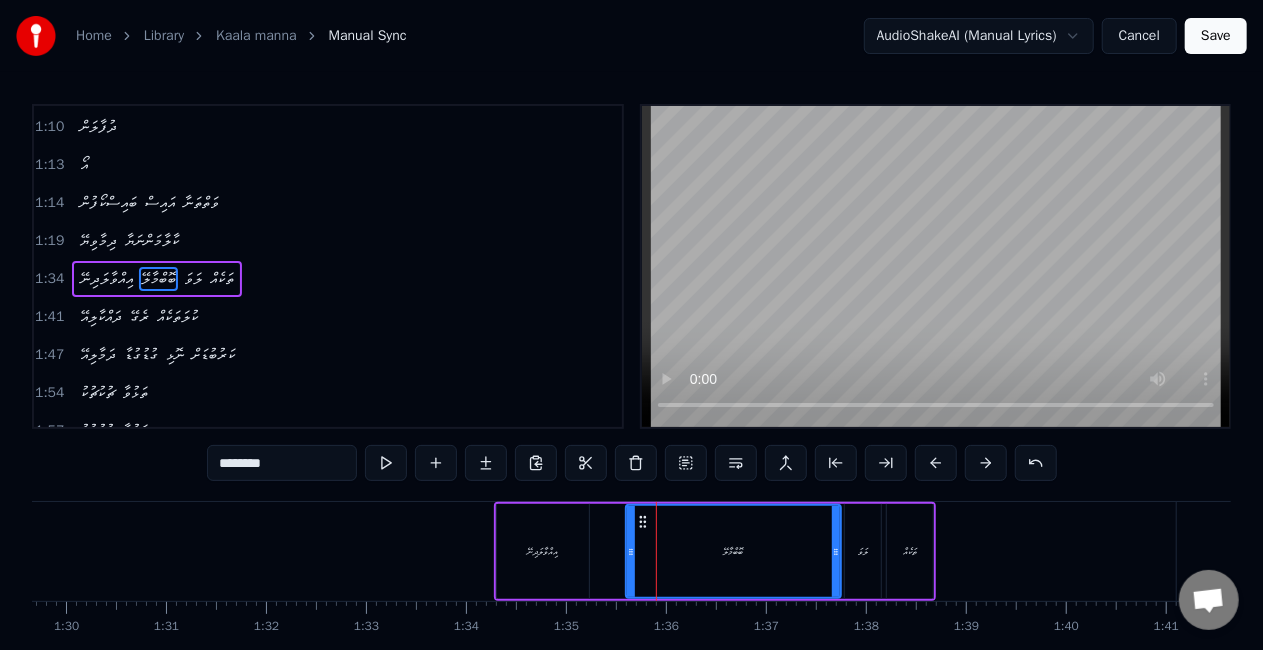 drag, startPoint x: 601, startPoint y: 549, endPoint x: 624, endPoint y: 548, distance: 23.021729 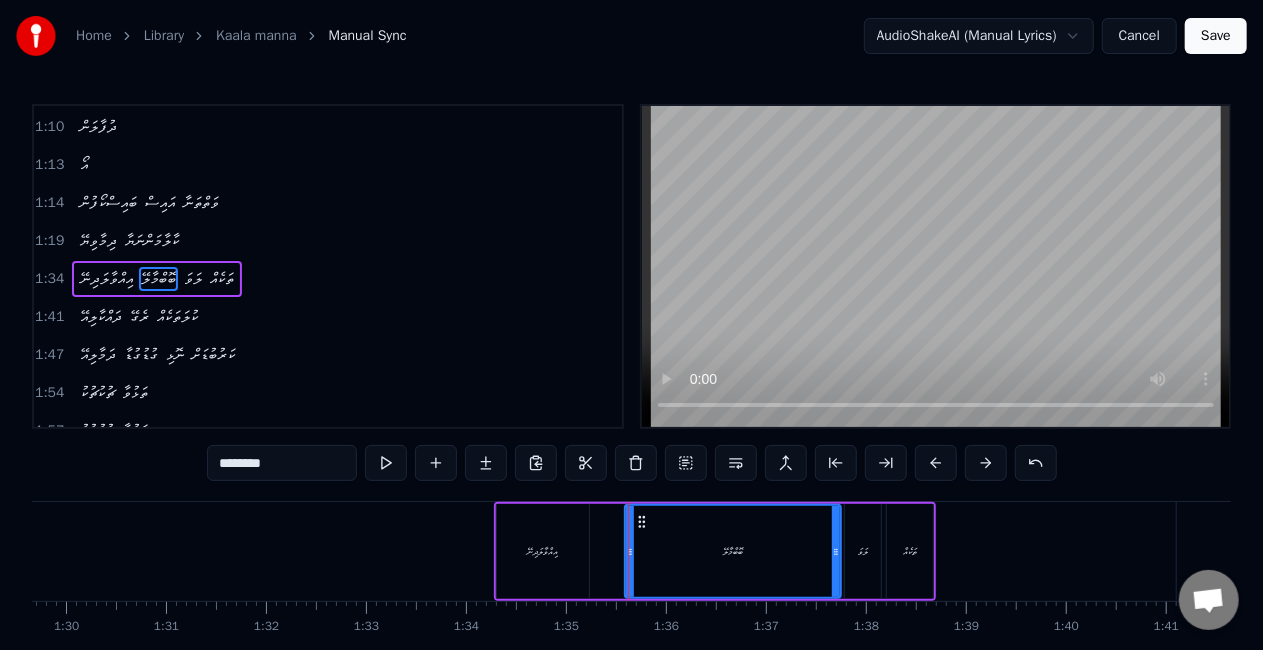 click on "އިއްވާލަދިނޭ" at bounding box center [543, 551] 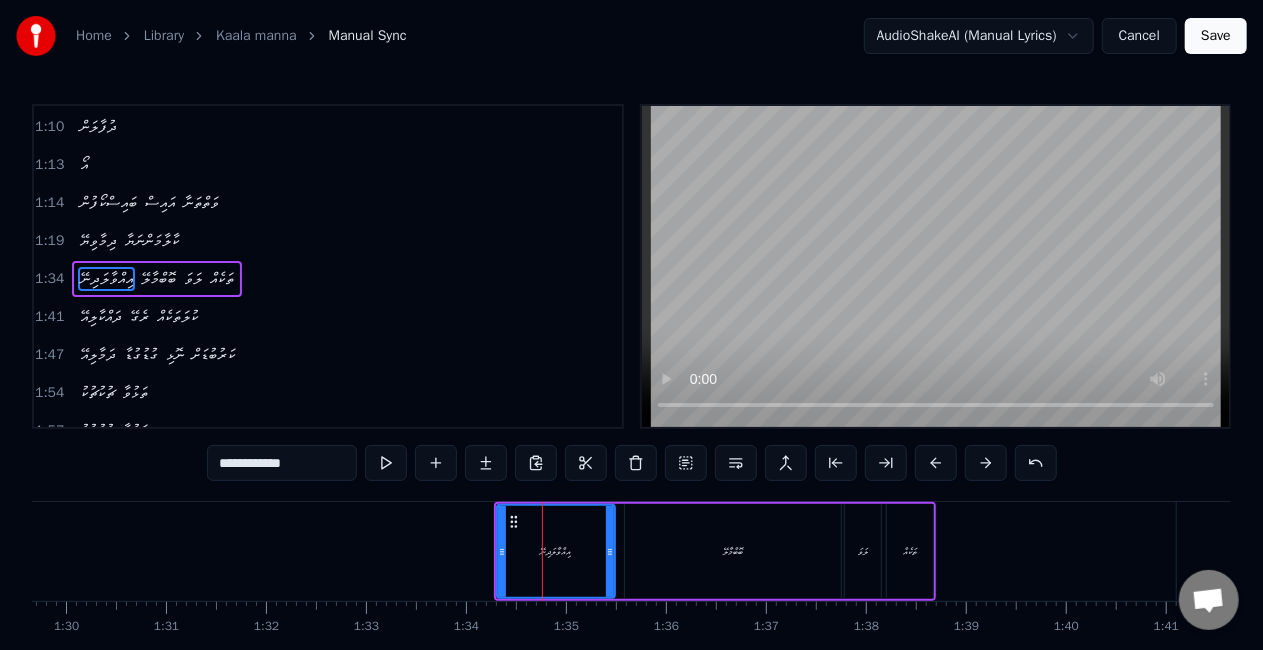 drag, startPoint x: 585, startPoint y: 549, endPoint x: 611, endPoint y: 554, distance: 26.476404 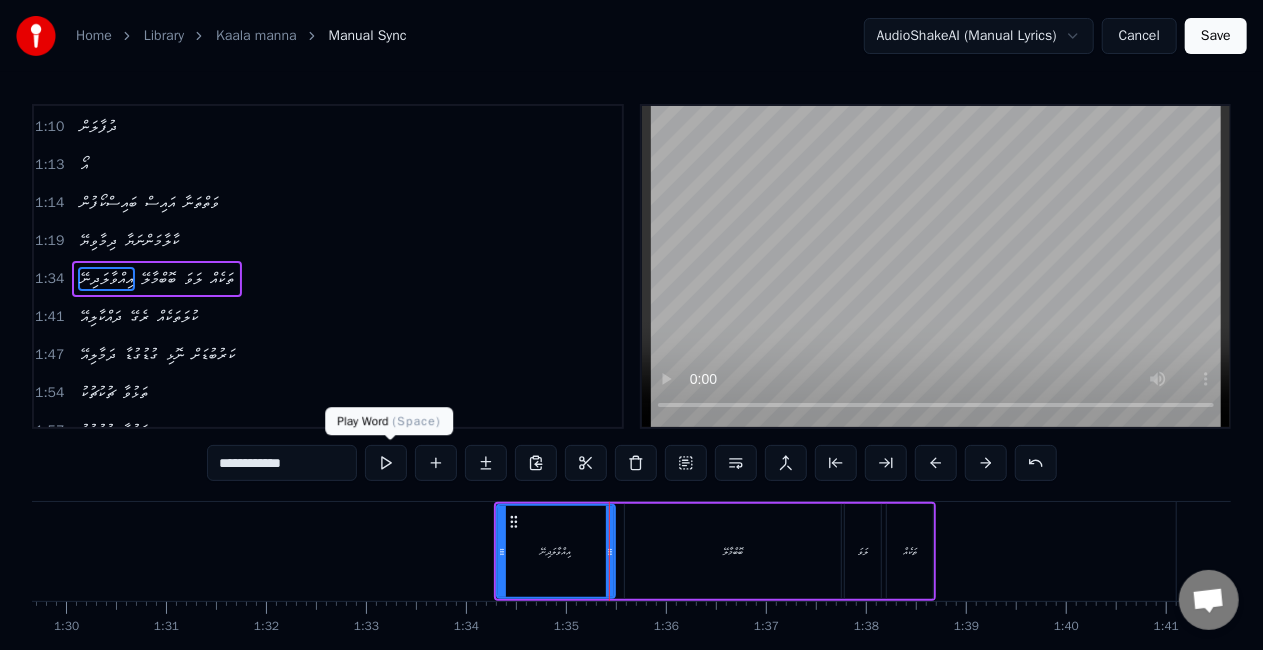 click at bounding box center (386, 463) 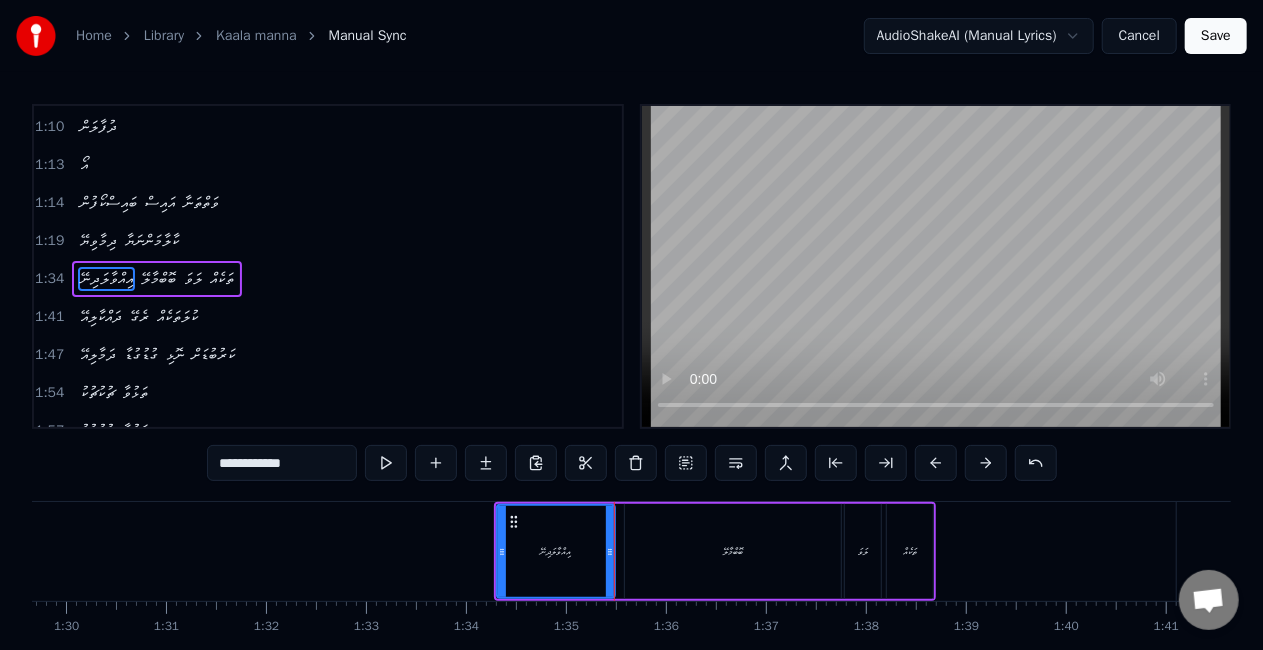 click at bounding box center [386, 463] 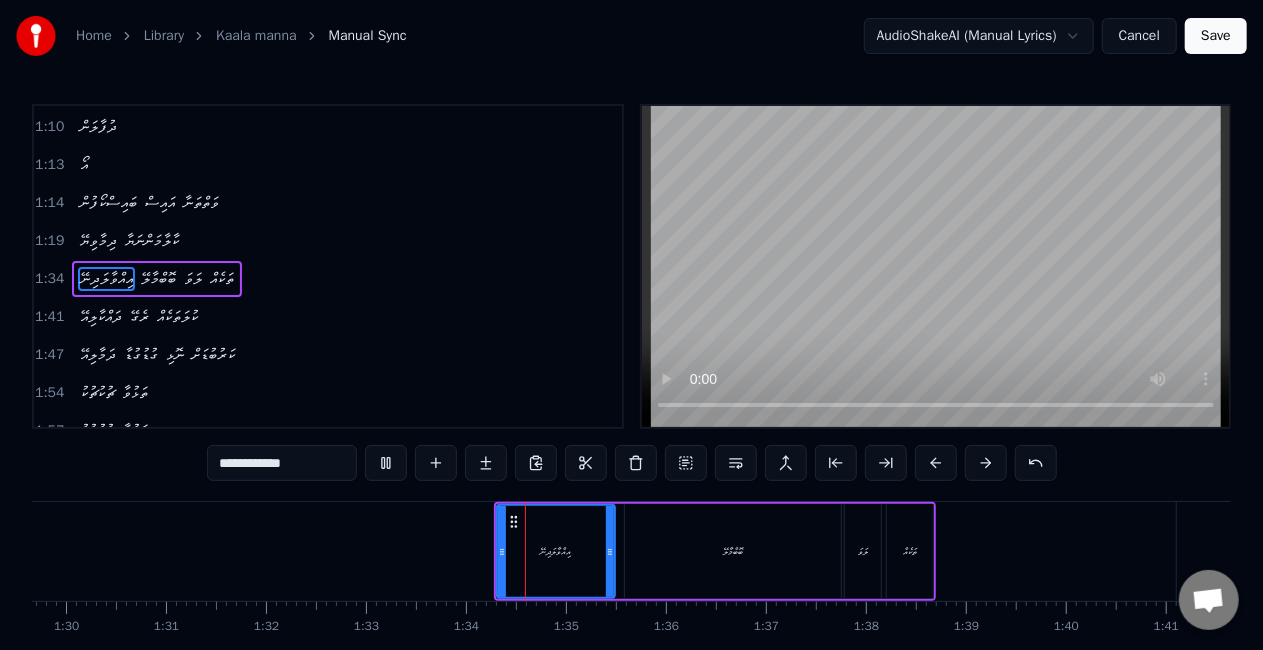 click at bounding box center [386, 463] 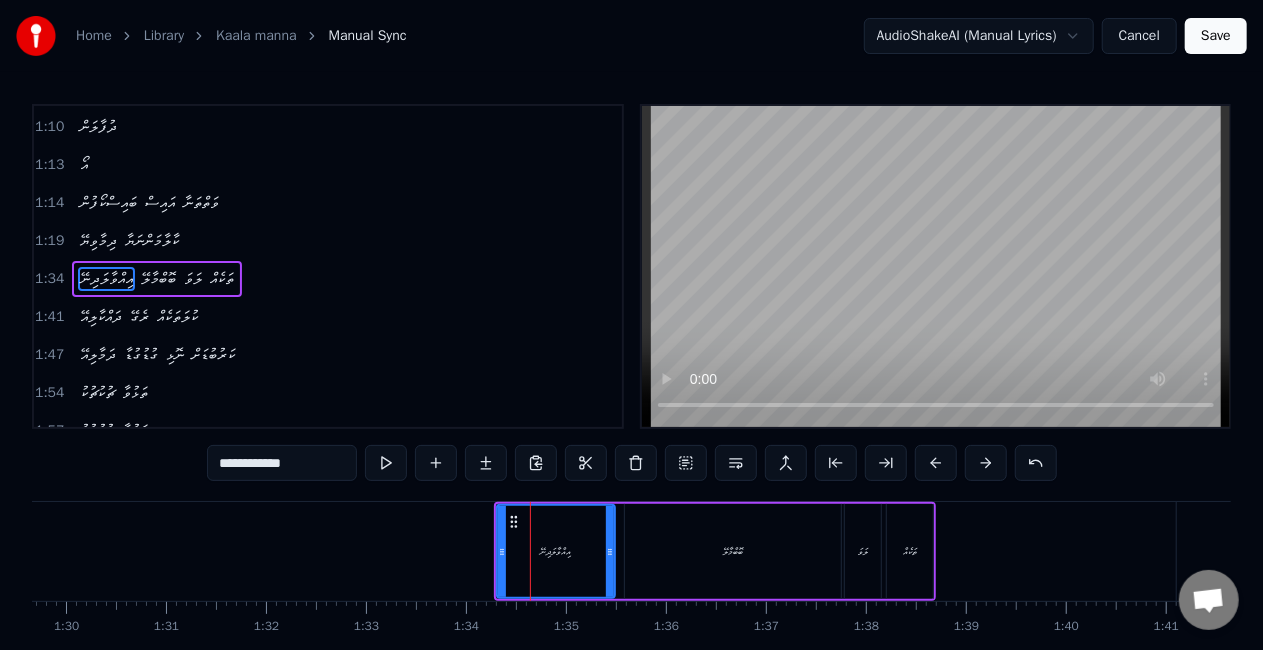 click at bounding box center (386, 463) 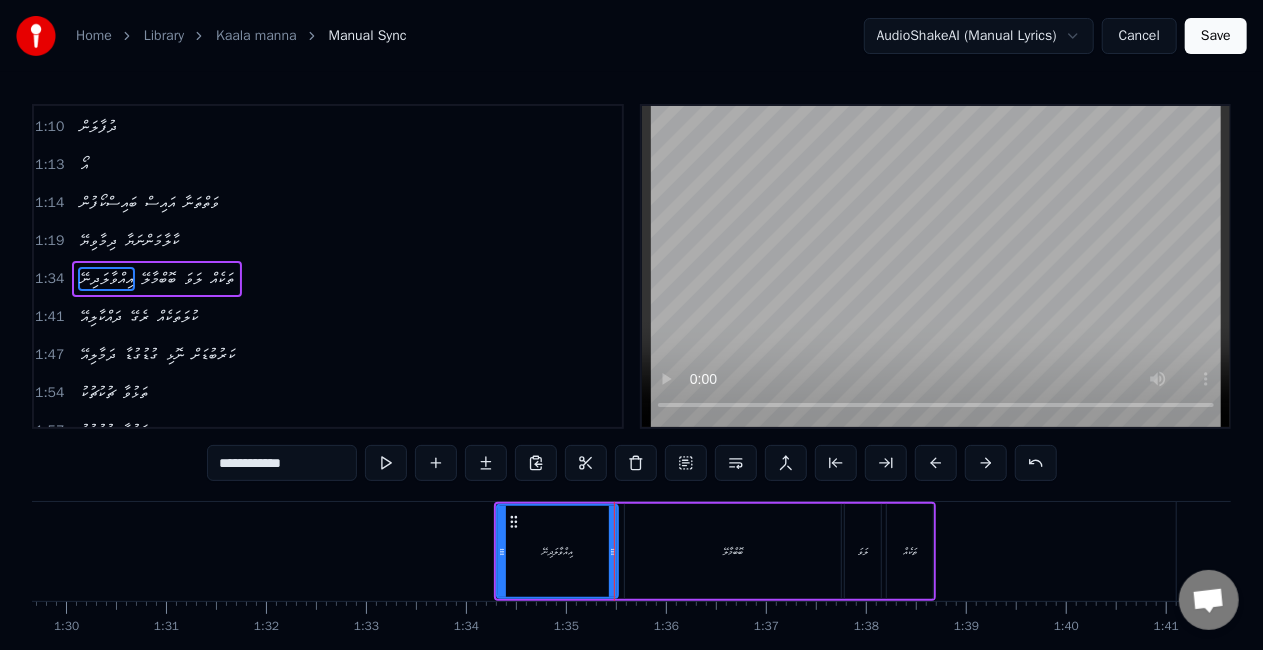 click on "ބައިސްކޯފުން އައިސް ވަތްތަނާ ދިމާވިޔޭ ކާލާމަންނަޔާ ވަގުގޮތަކަށް ބަލާލިއޭ ދިއްގާގަހު ފުރަގަހުގާ ހުރެފާ ޗުކުޗުކު ތަޅުވާ ޗުކުޗުކު ތަޅުވާ ޗުކުޗުކު ތަޅުވާ މަށަށް ޖެހުނޭ ގޭ ޖޮލިފަތީގާ އޮވެހަމަ ދުފާލަން ދުފާލަން މަށަށް ޖެހުނޭ ގޭ ޖޮލިފަތީގާ އޮވެހަމަ ދުފާލަން ދުފާލަން އޯ ބައިސްކޯފުން އައިސް ވަތްތަނާ ދިމާވިޔޭ ކާލާމަންނަޔާ އިއްވާލަދިނޭ ބޮބްމާލޭ ލަވަ ތަކެއް ދައްކާލިއޭ ރެގޭ ކުލަތަކެއް ދަމާލިއޭ ގުޑުގުޑާ ނޮޅި ކަރުބުޑަށް ޗުކުޗުކު ތަޅުވާ ޗުކުޗުކު ތަޅުވާ ޗުކުޗުކު ތަޅުވާ ބައިސްކޯފުން އައިސް ވަތްތަނާ ދިމާވިޔޭ ކާލާމަންނަޔާ ހަތަރުކަޅި ހަމަވާން ފެށީ ބާރުގައޭ" at bounding box center [1060, 551] 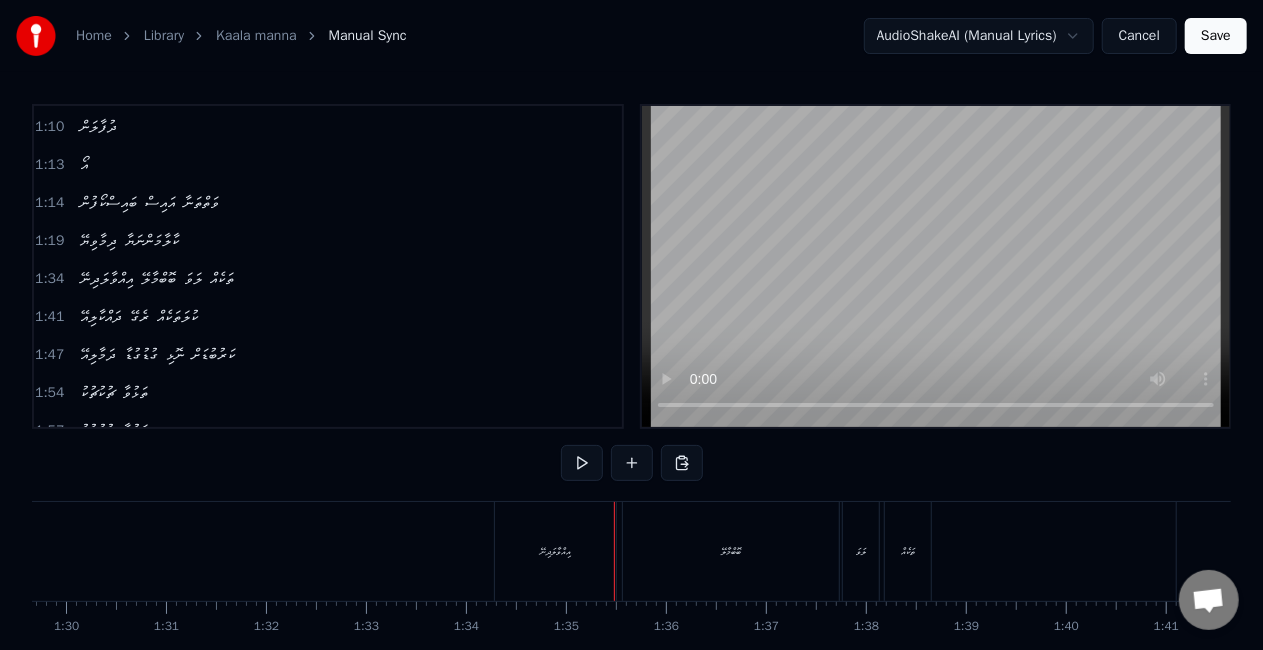 click on "އިއްވާލަދިނޭ" at bounding box center [555, 551] 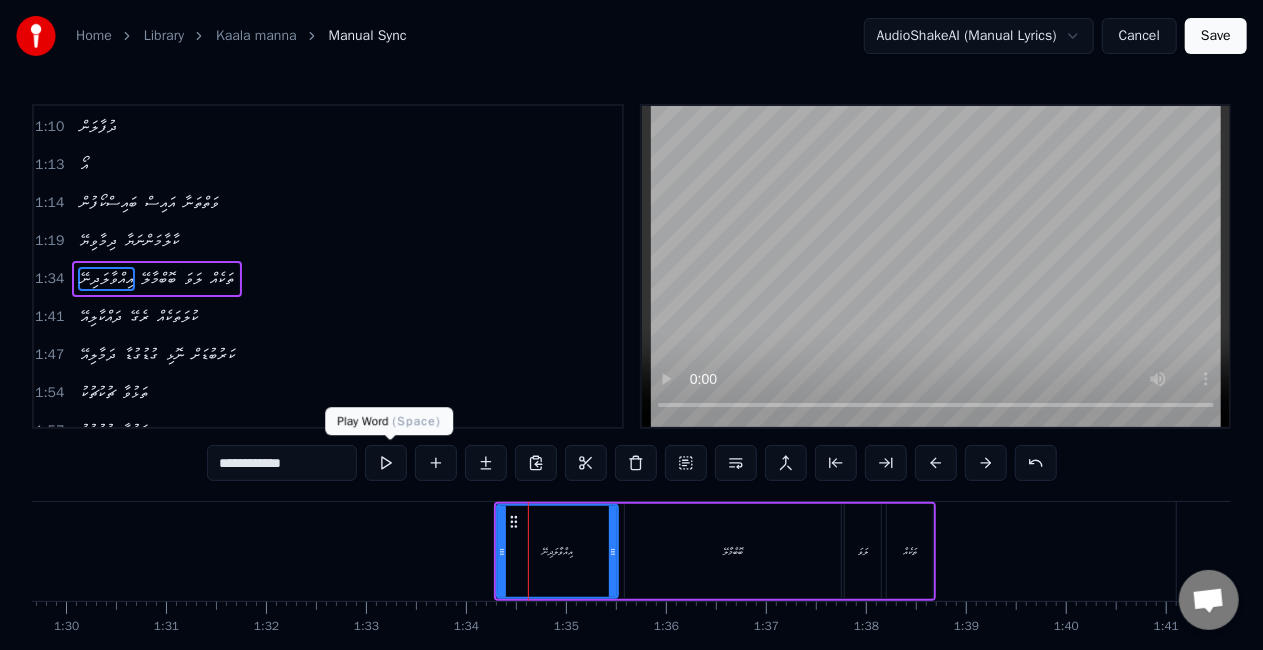 click at bounding box center (386, 463) 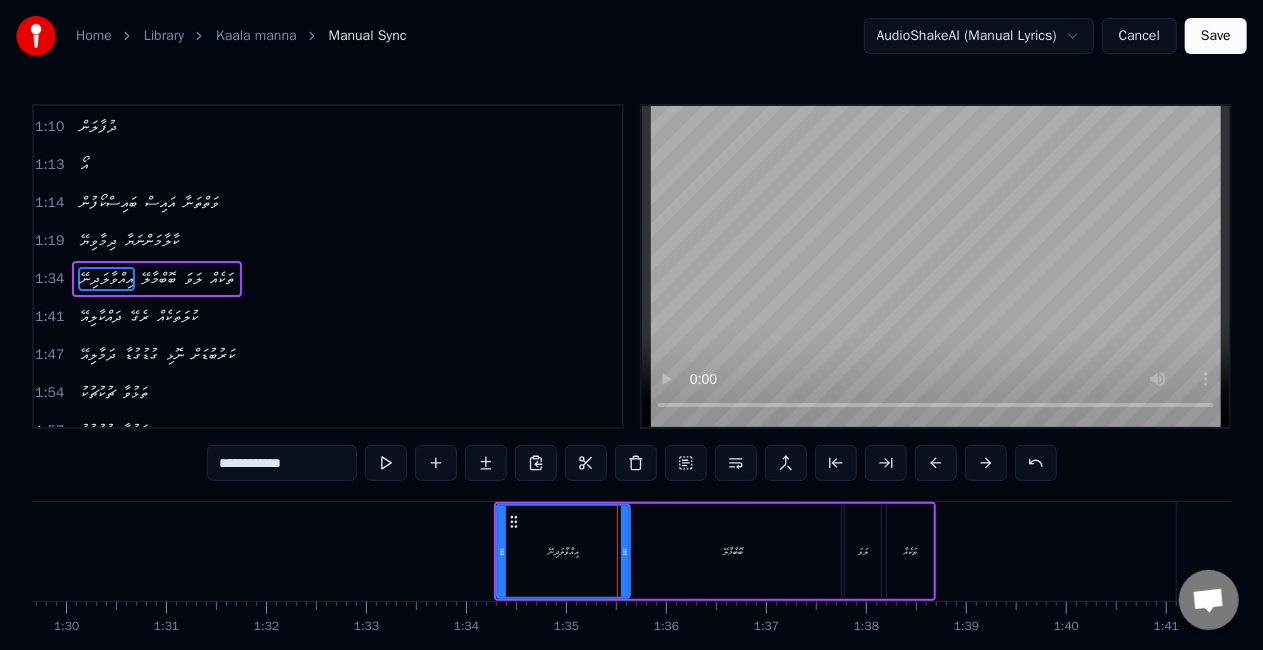 drag, startPoint x: 614, startPoint y: 548, endPoint x: 626, endPoint y: 553, distance: 13 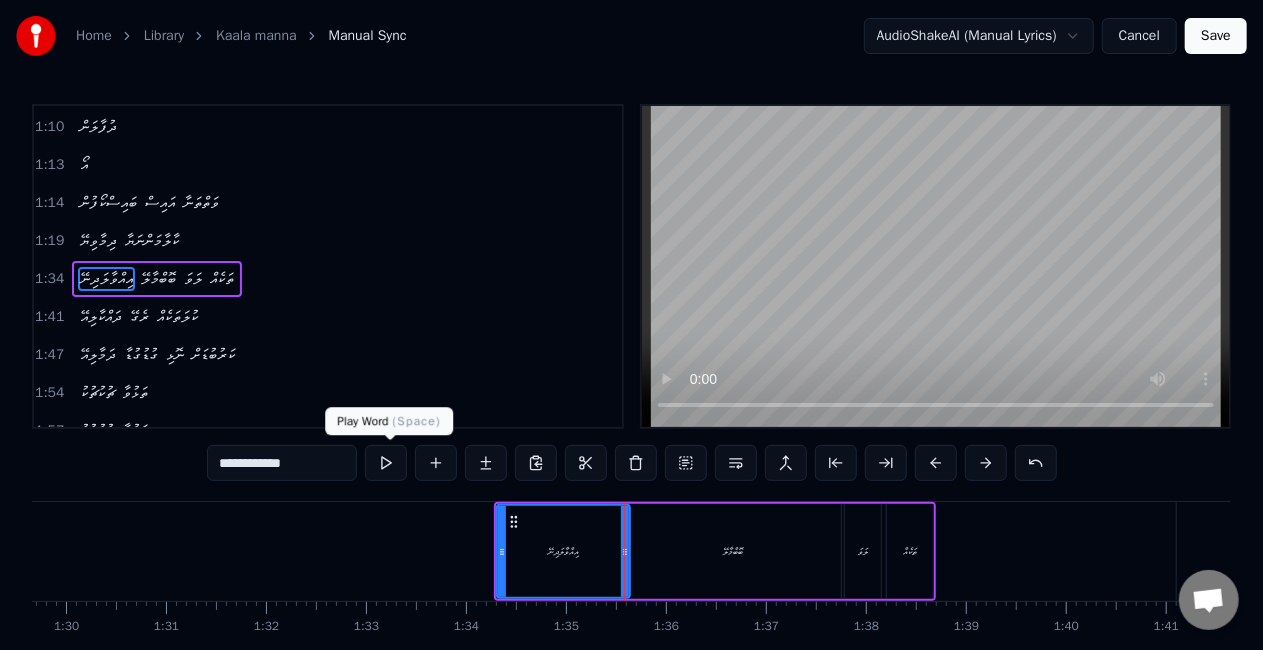 click at bounding box center [386, 463] 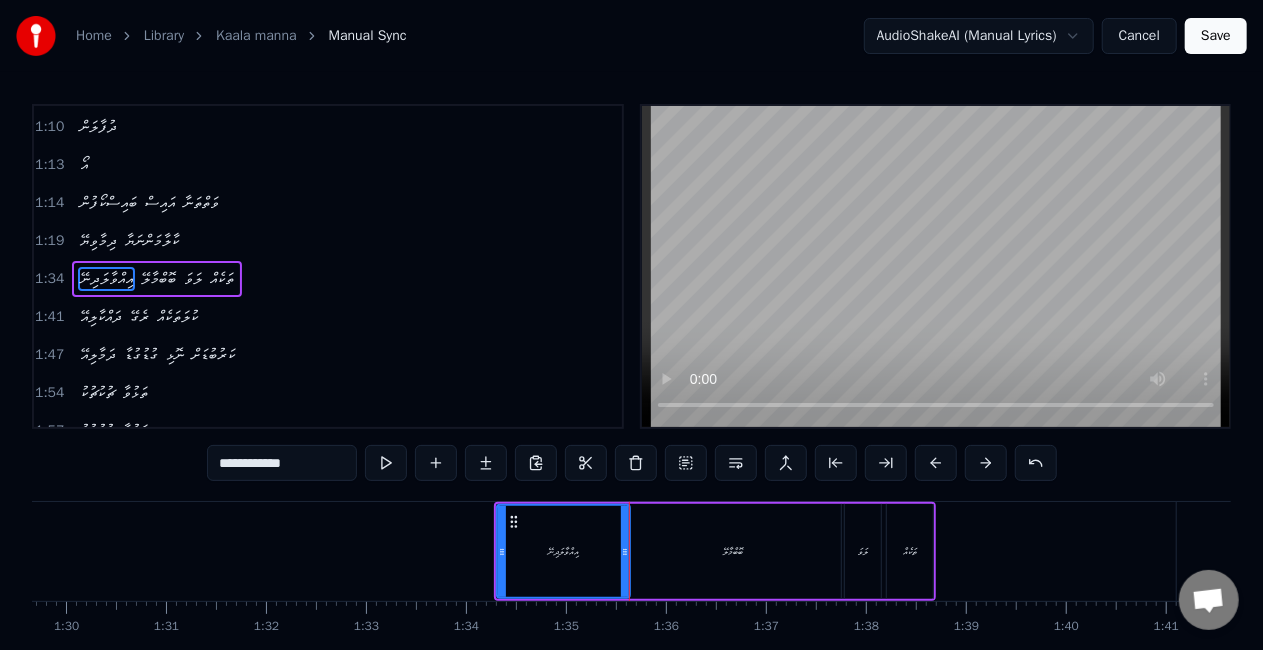 click on "ބޮބްމާލޭ" at bounding box center (733, 551) 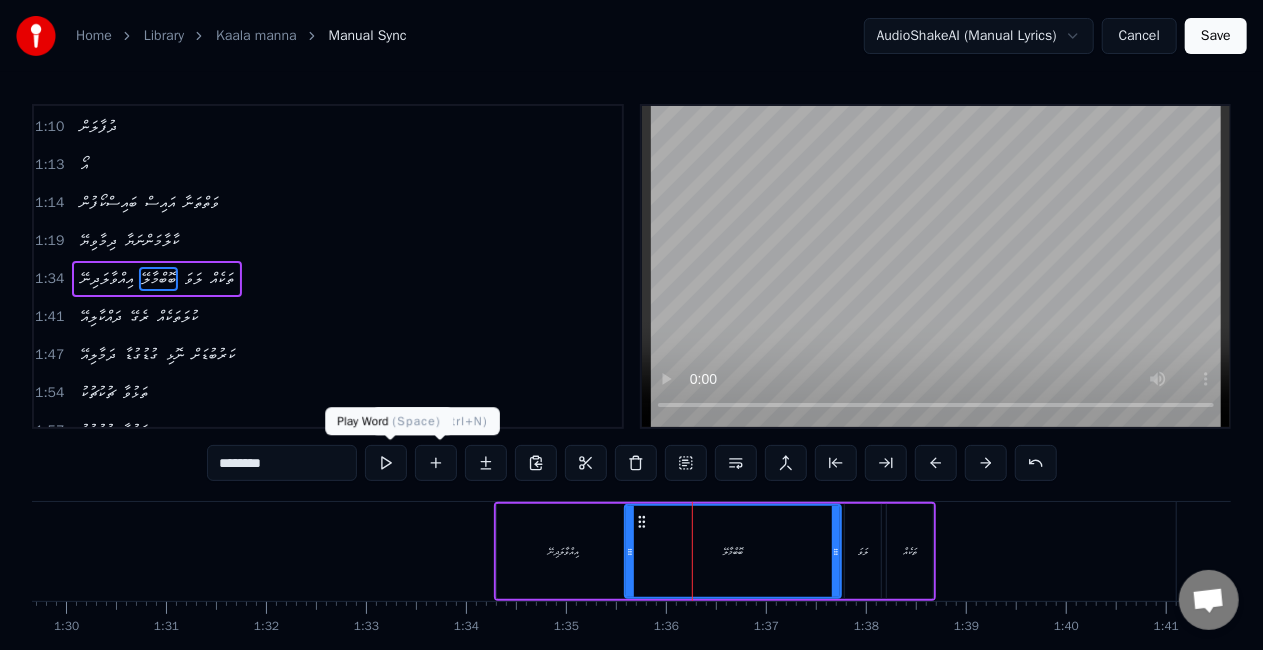 click at bounding box center (386, 463) 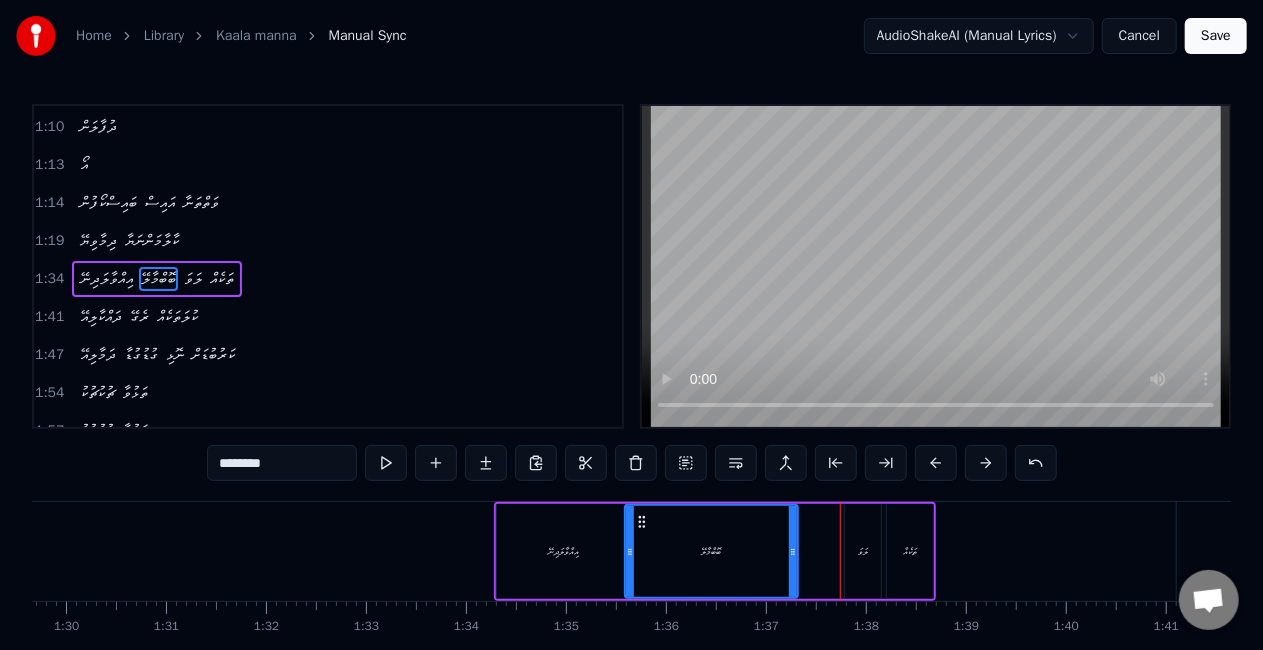 drag, startPoint x: 836, startPoint y: 552, endPoint x: 793, endPoint y: 551, distance: 43.011627 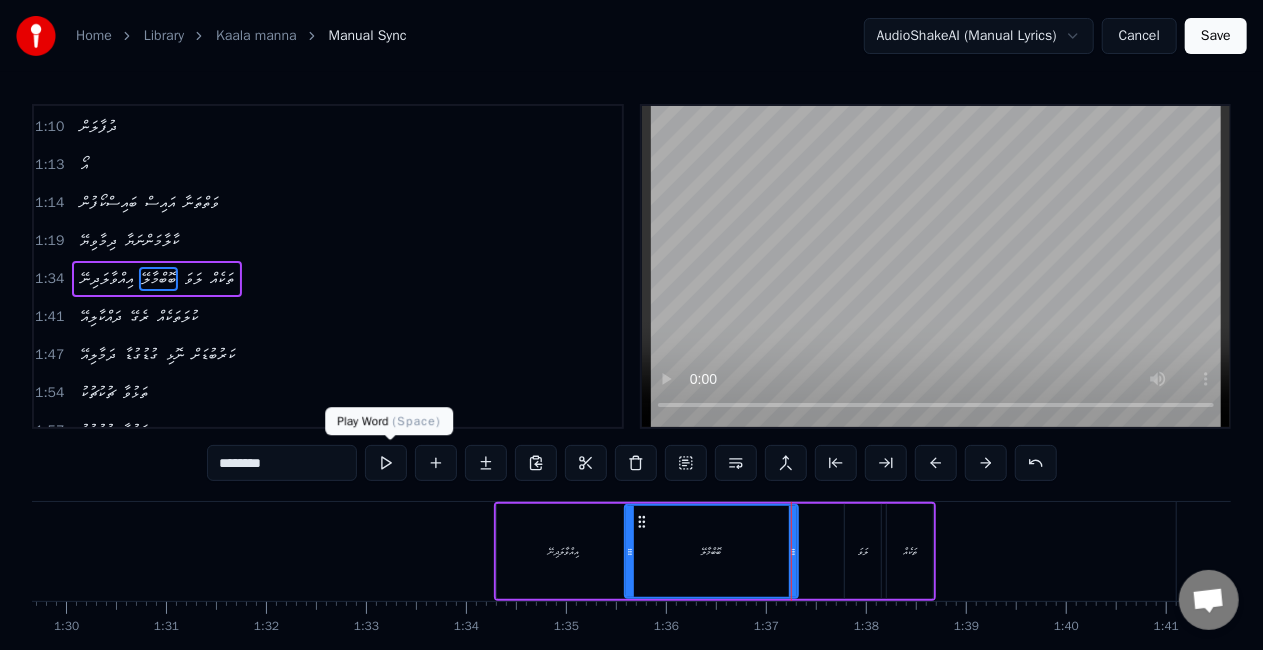 click at bounding box center (386, 463) 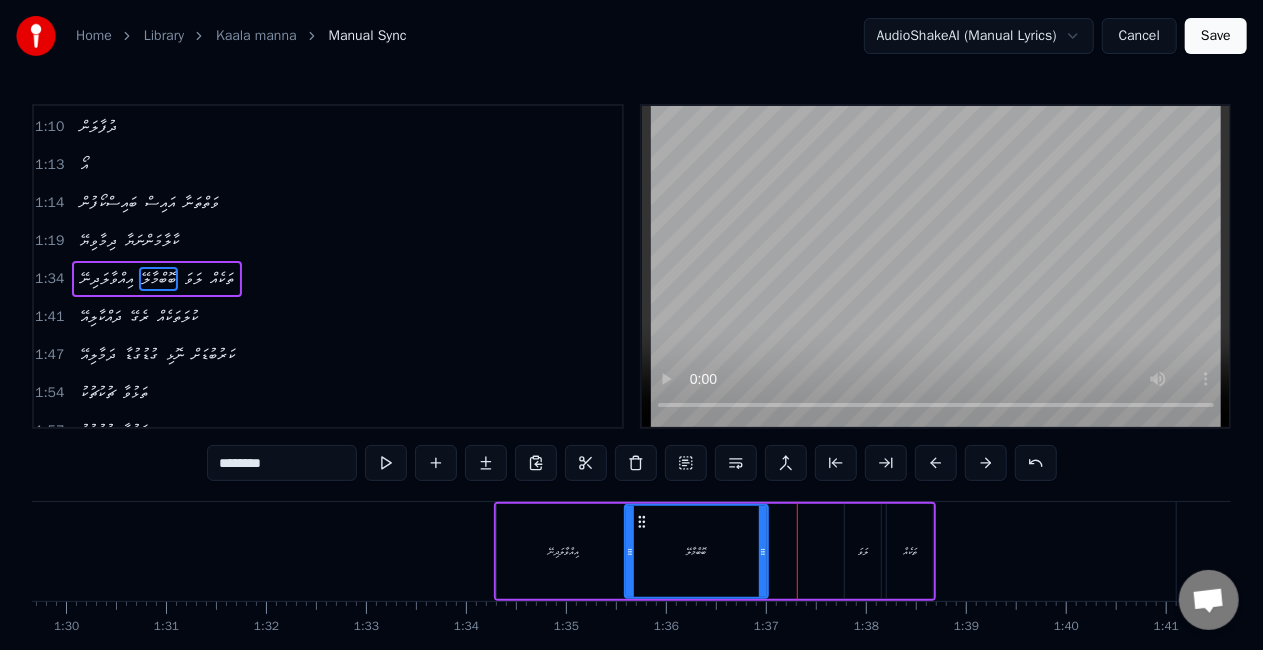 drag, startPoint x: 794, startPoint y: 560, endPoint x: 764, endPoint y: 540, distance: 36.05551 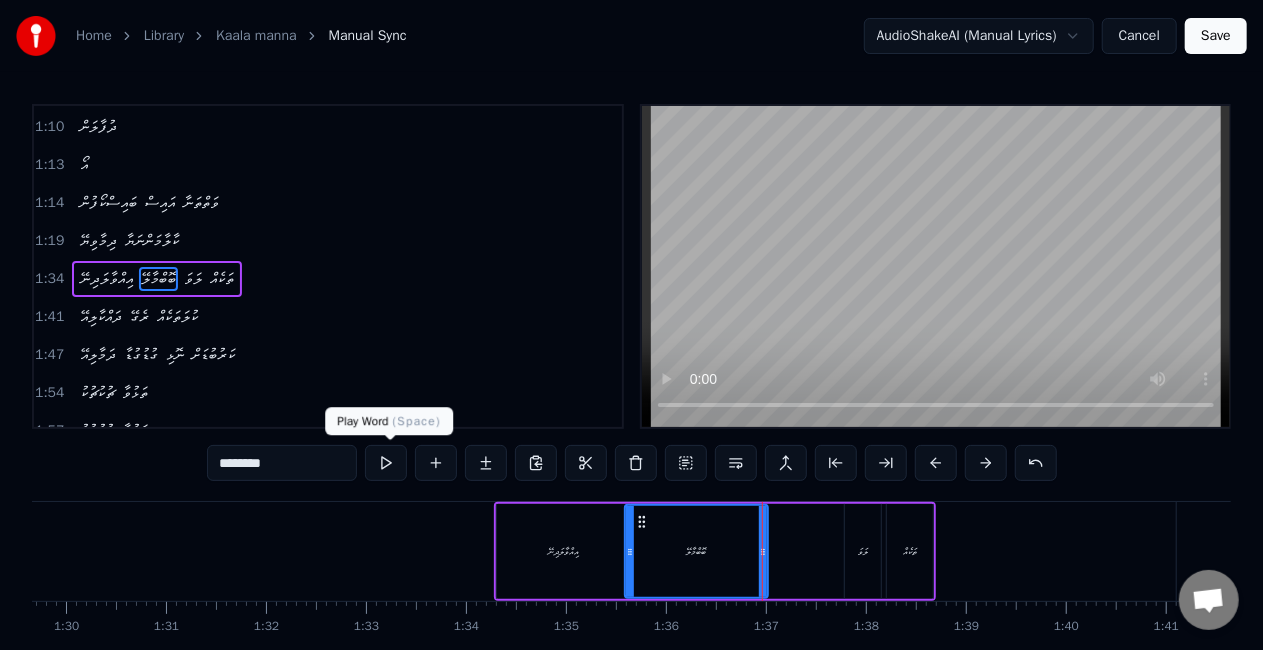 click at bounding box center [386, 463] 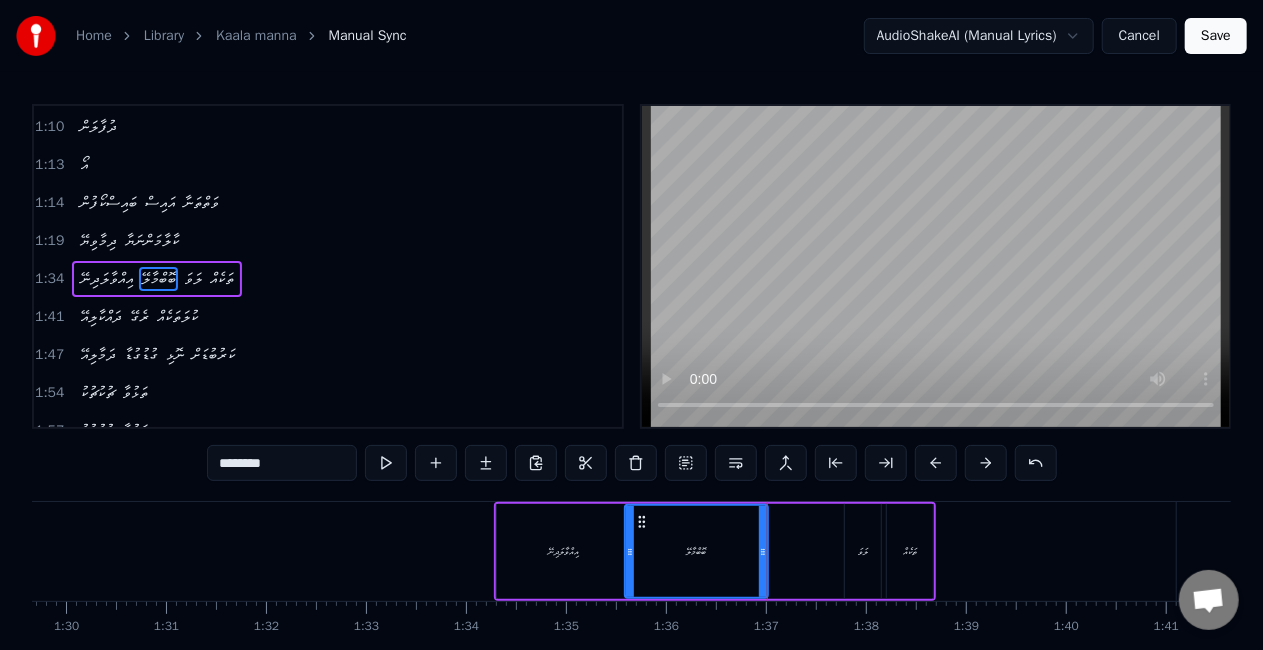 click on "ލަވަ" at bounding box center [863, 551] 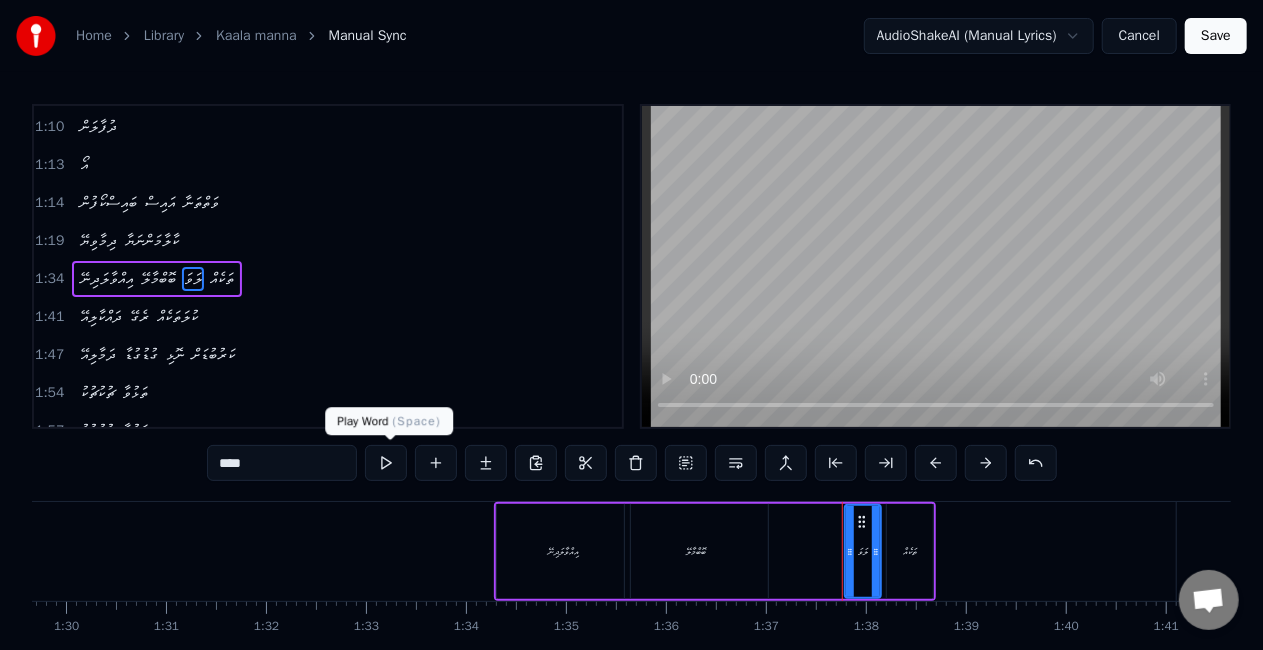 click at bounding box center (386, 463) 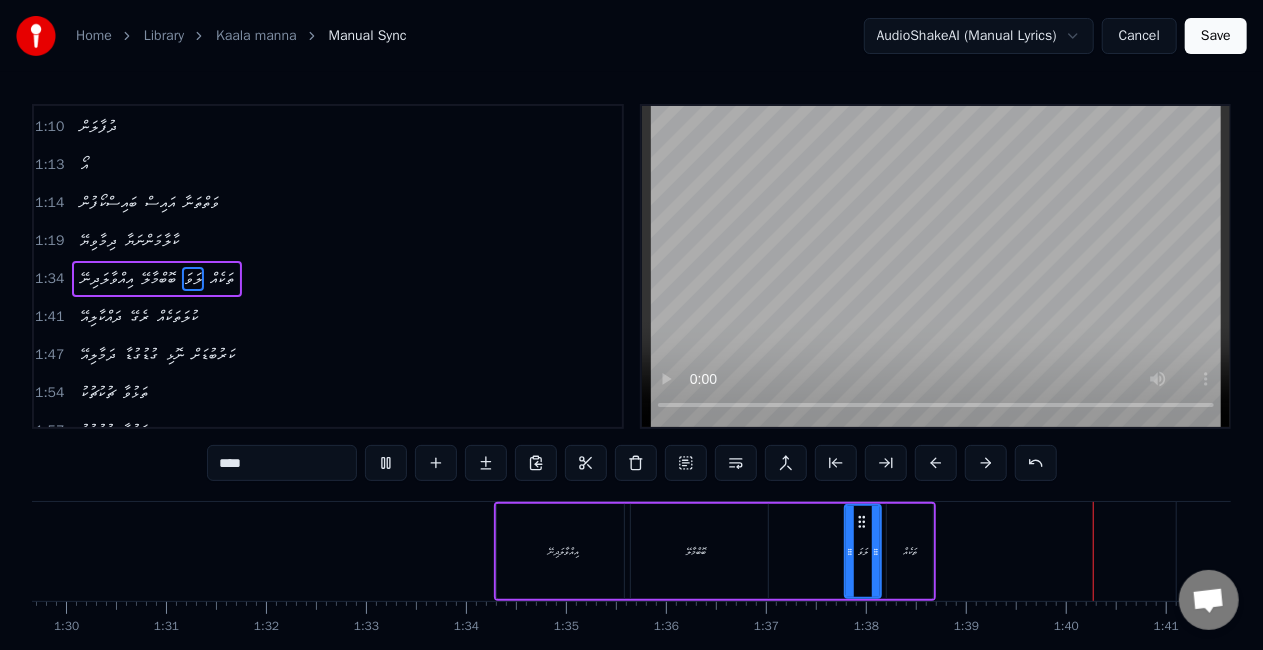 click on "އިއްވާލަދިނޭ" at bounding box center [563, 551] 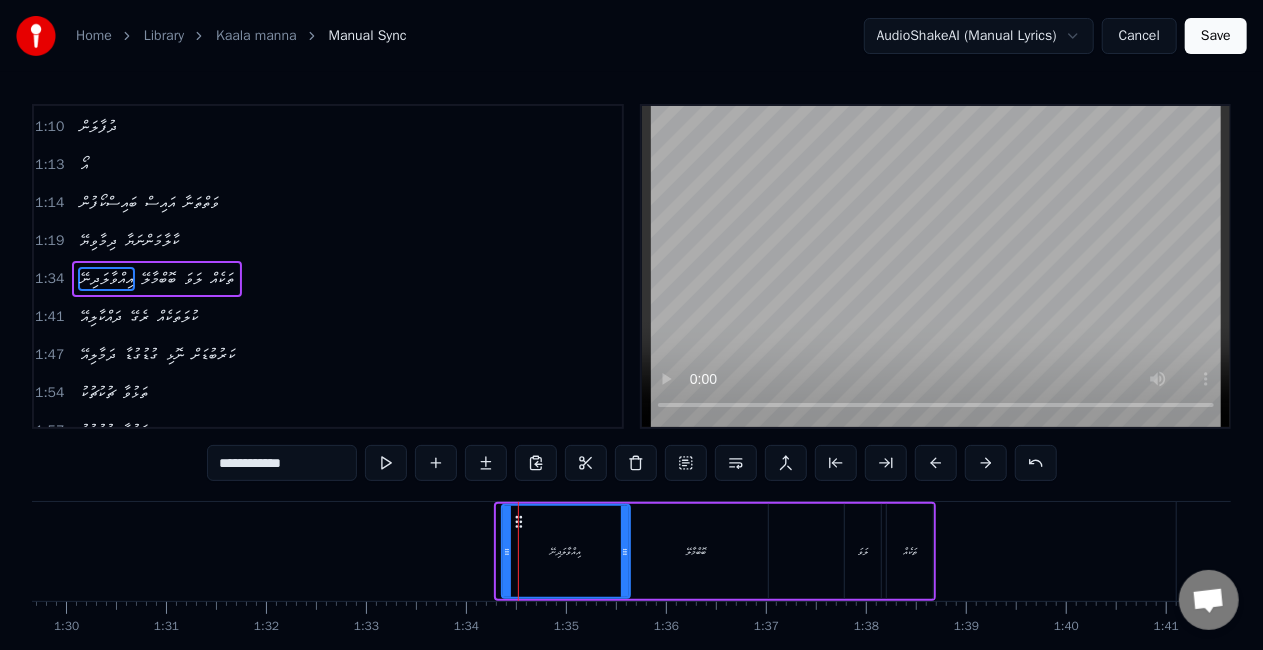 click 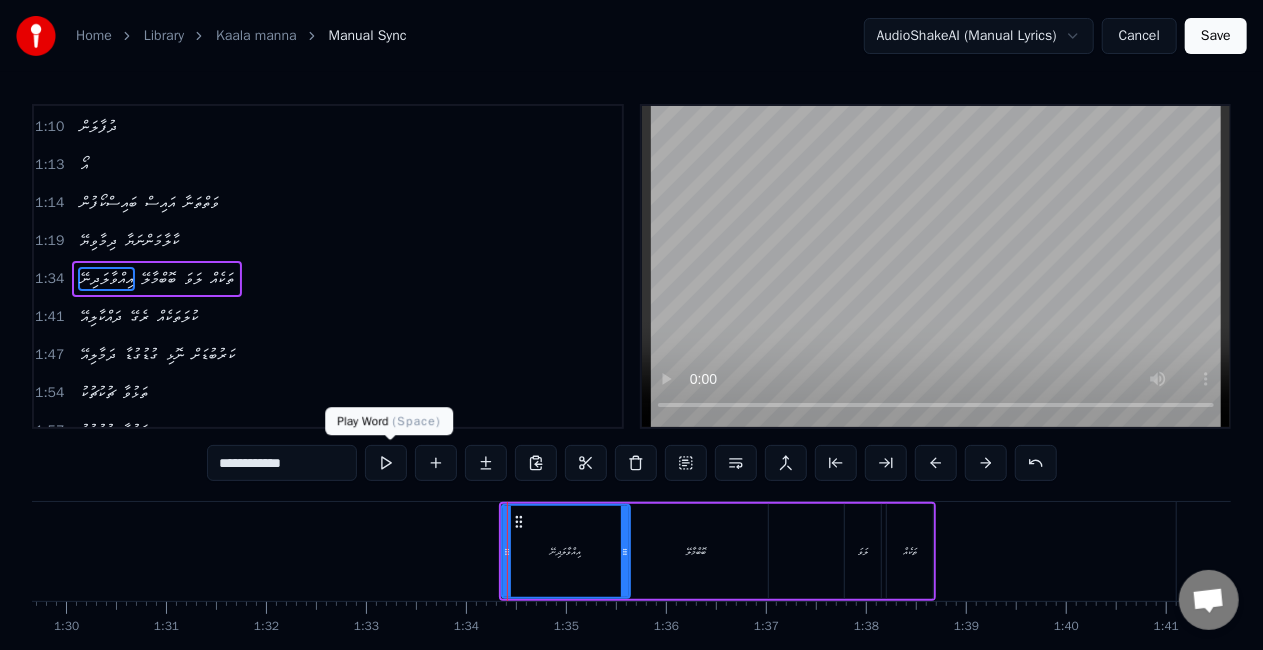 click at bounding box center (386, 463) 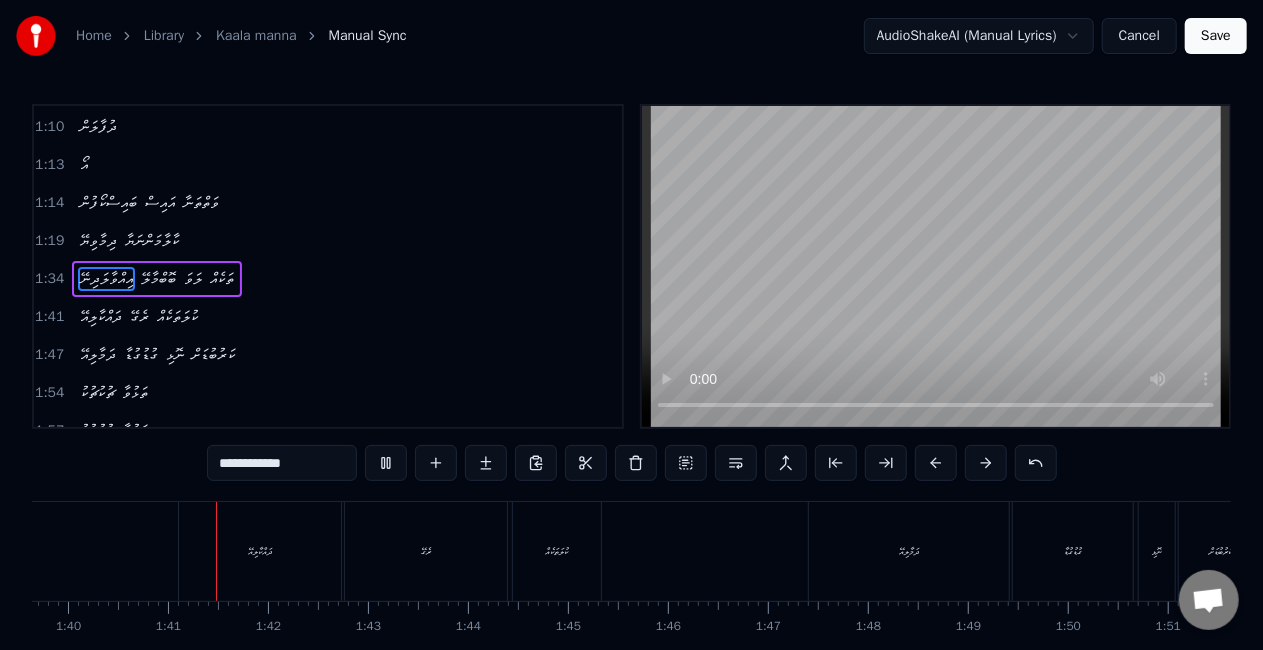 scroll, scrollTop: 0, scrollLeft: 9986, axis: horizontal 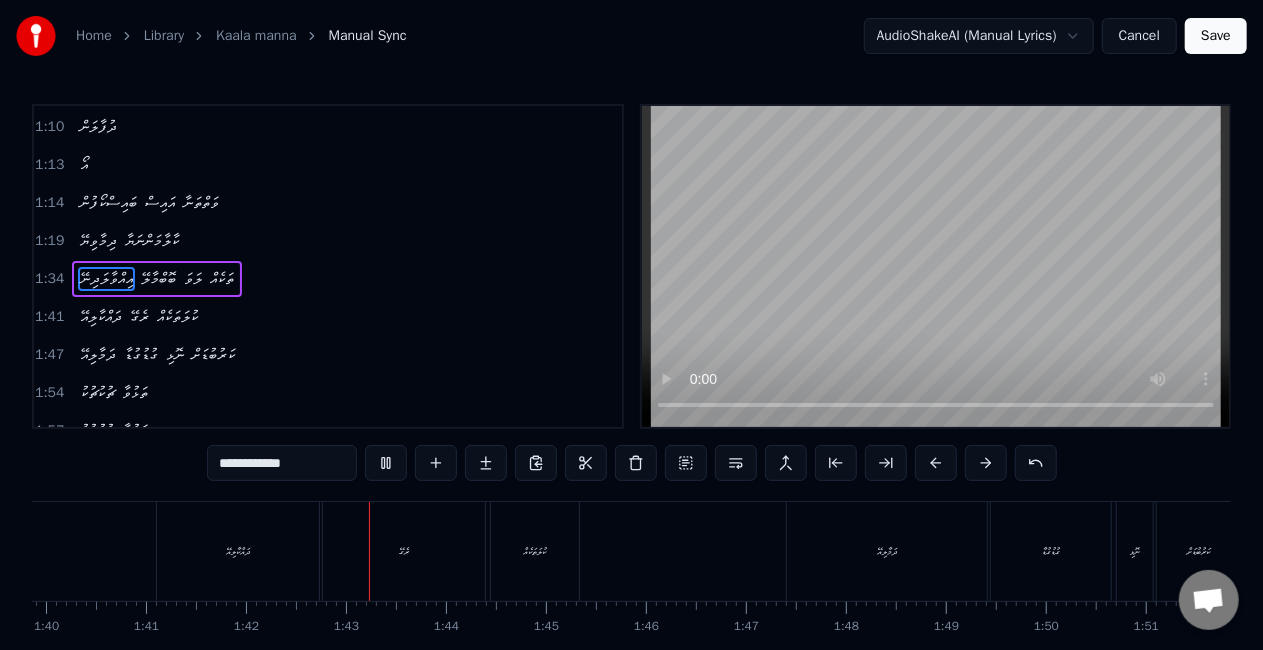 click on "ދައްކާލިއޭ" at bounding box center (238, 551) 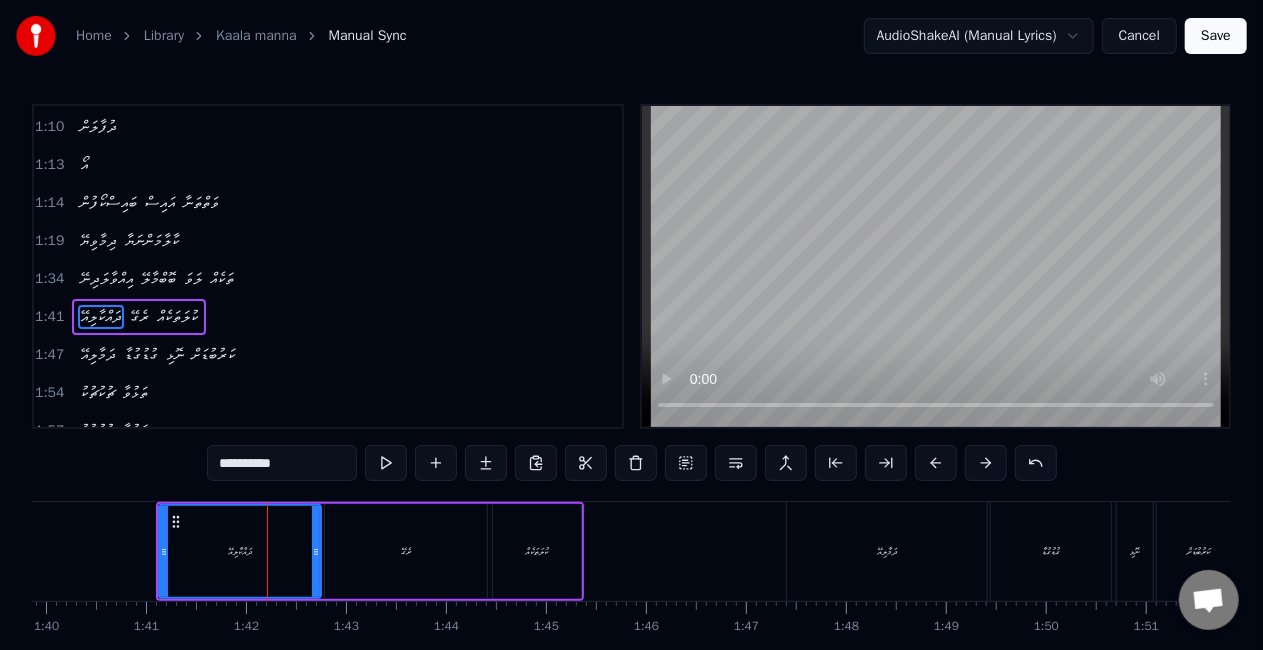 scroll, scrollTop: 567, scrollLeft: 0, axis: vertical 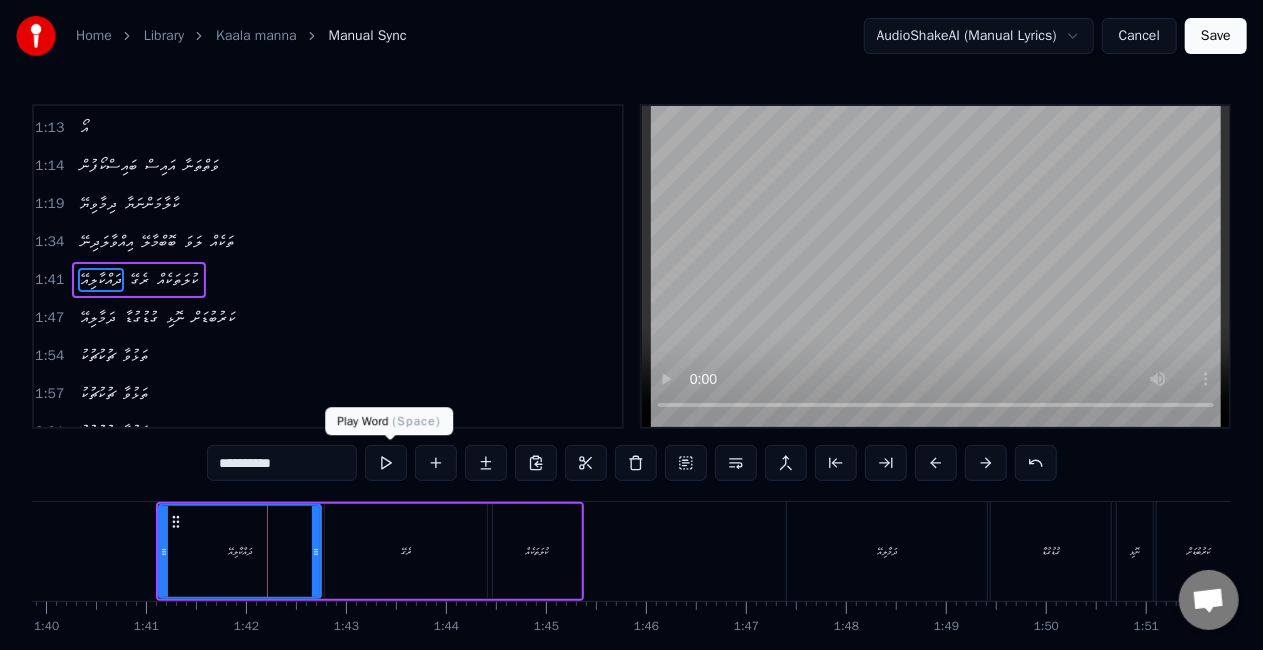 click at bounding box center (386, 463) 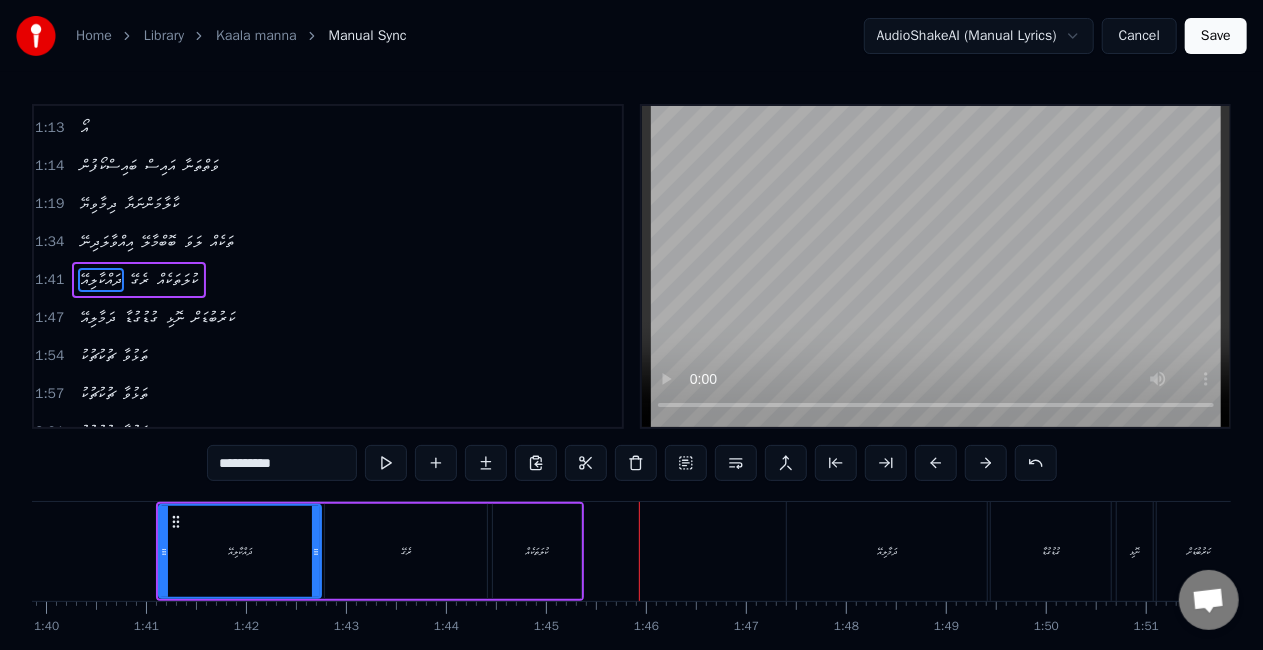 click on "ރެގޭ" at bounding box center (406, 551) 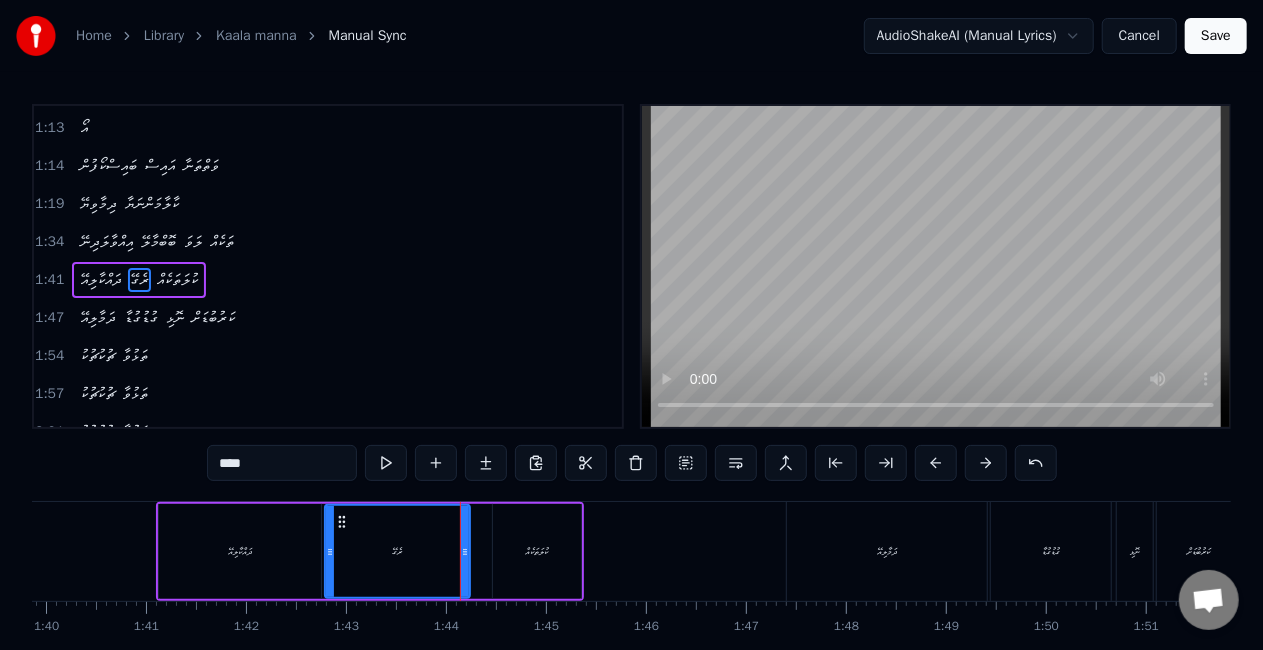 drag, startPoint x: 480, startPoint y: 554, endPoint x: 470, endPoint y: 525, distance: 30.675724 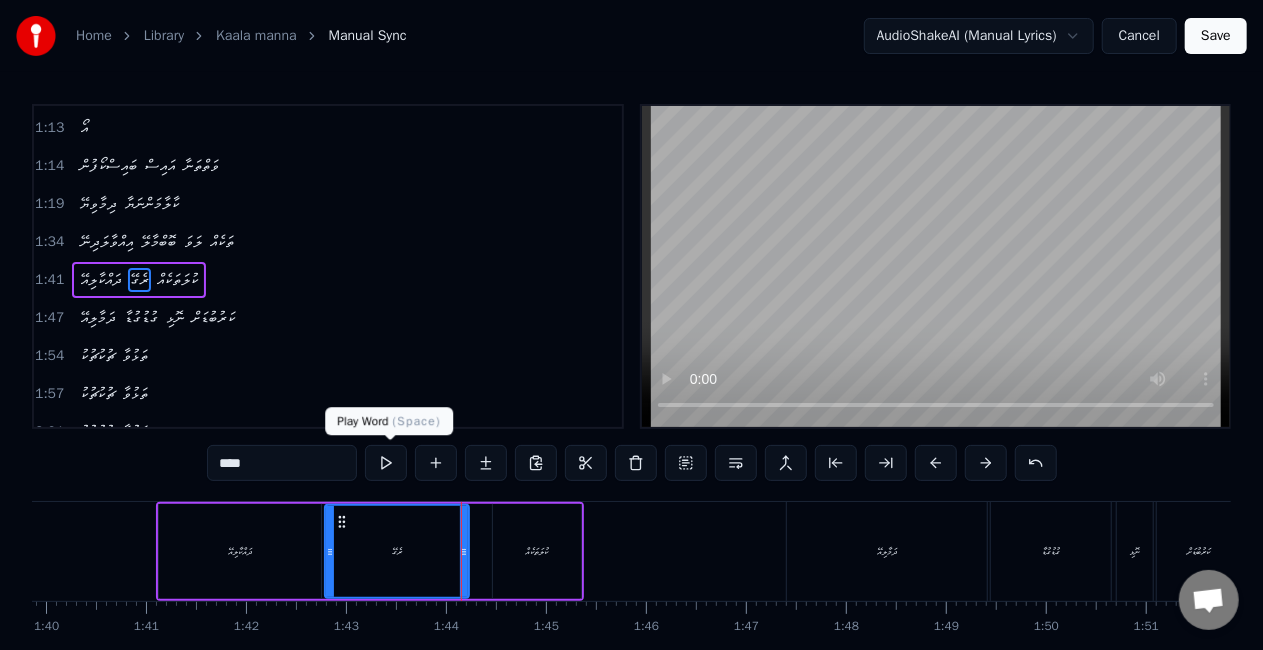 click at bounding box center (386, 463) 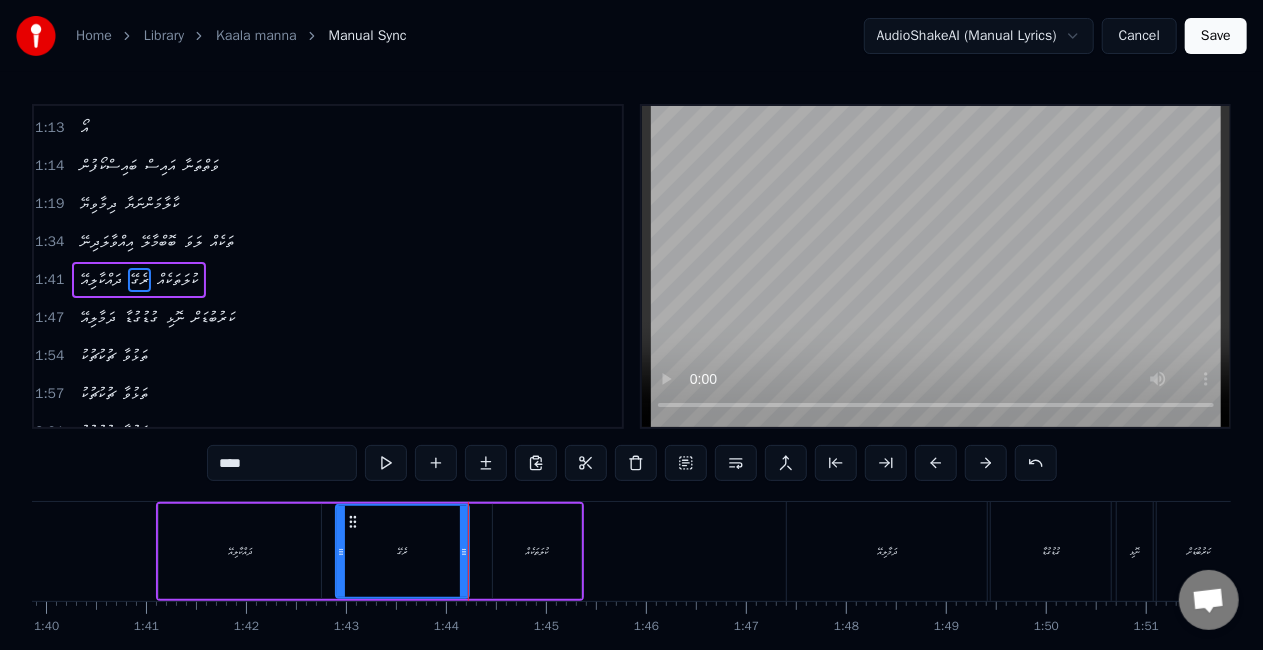 drag, startPoint x: 331, startPoint y: 549, endPoint x: 353, endPoint y: 540, distance: 23.769728 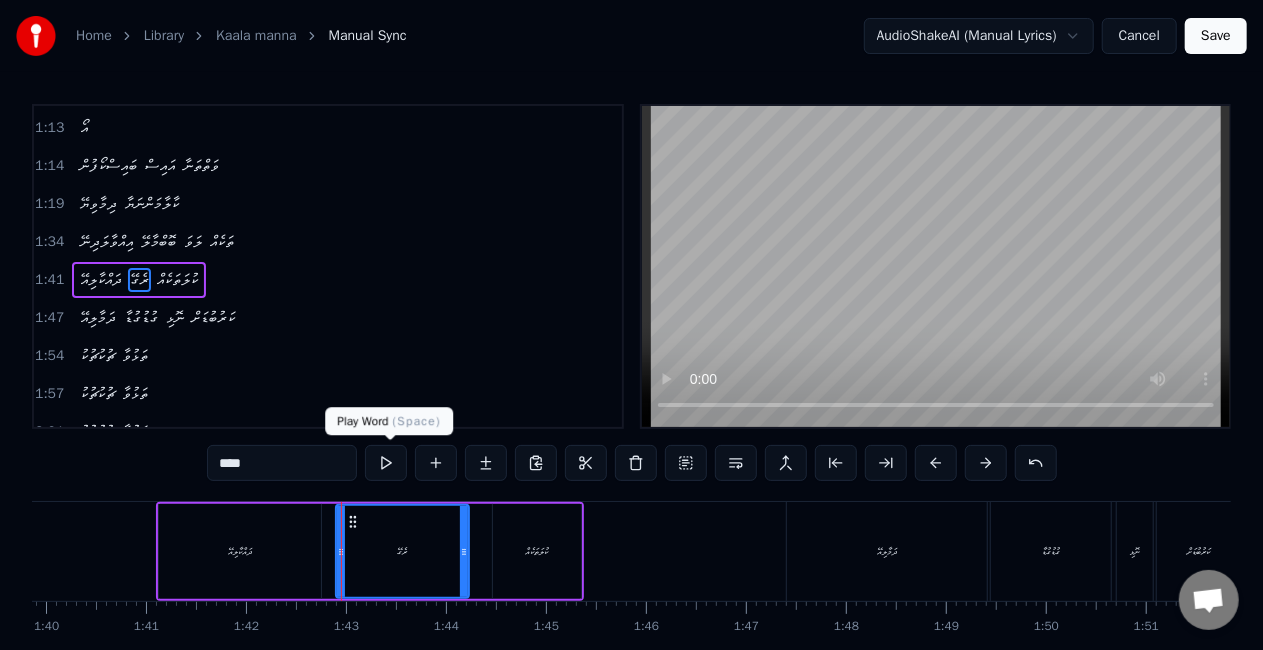 click at bounding box center (386, 463) 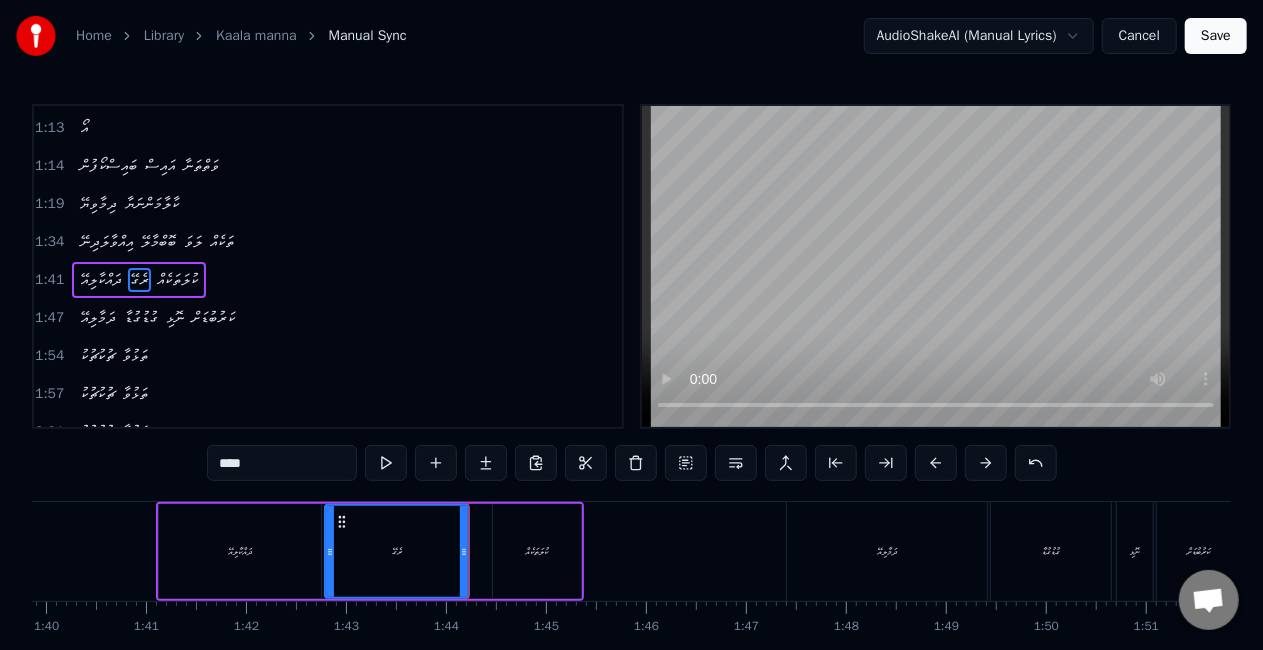 drag, startPoint x: 339, startPoint y: 546, endPoint x: 328, endPoint y: 536, distance: 14.866069 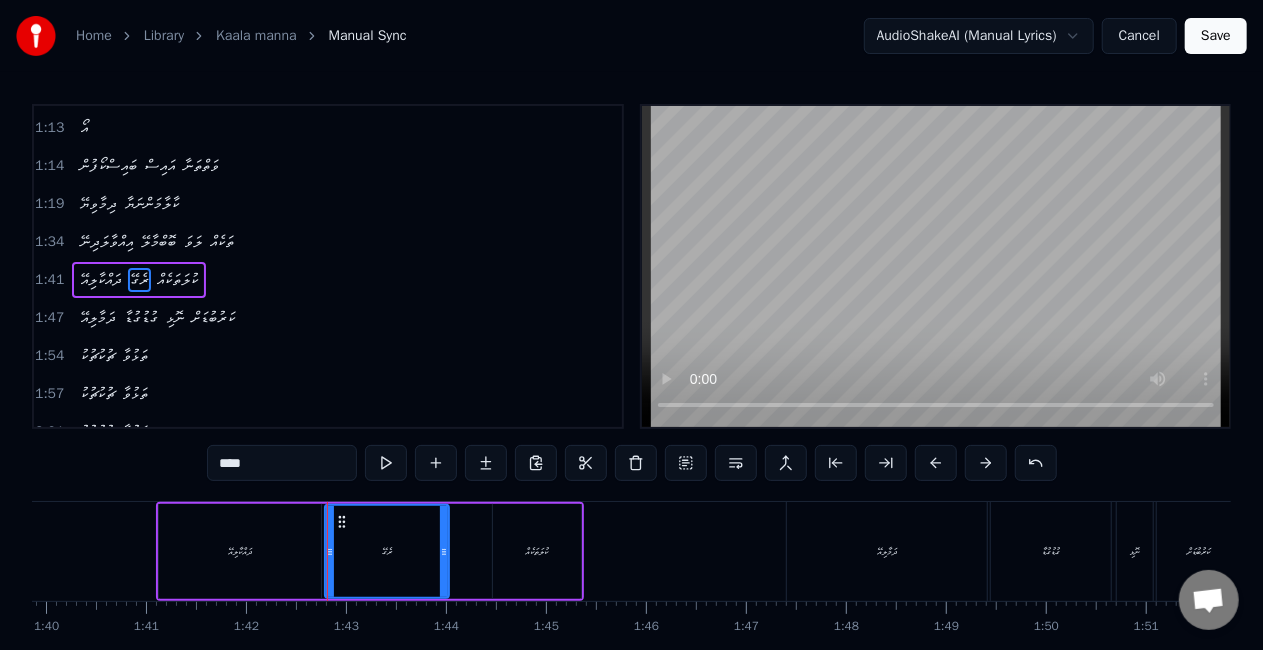 drag, startPoint x: 462, startPoint y: 548, endPoint x: 430, endPoint y: 542, distance: 32.55764 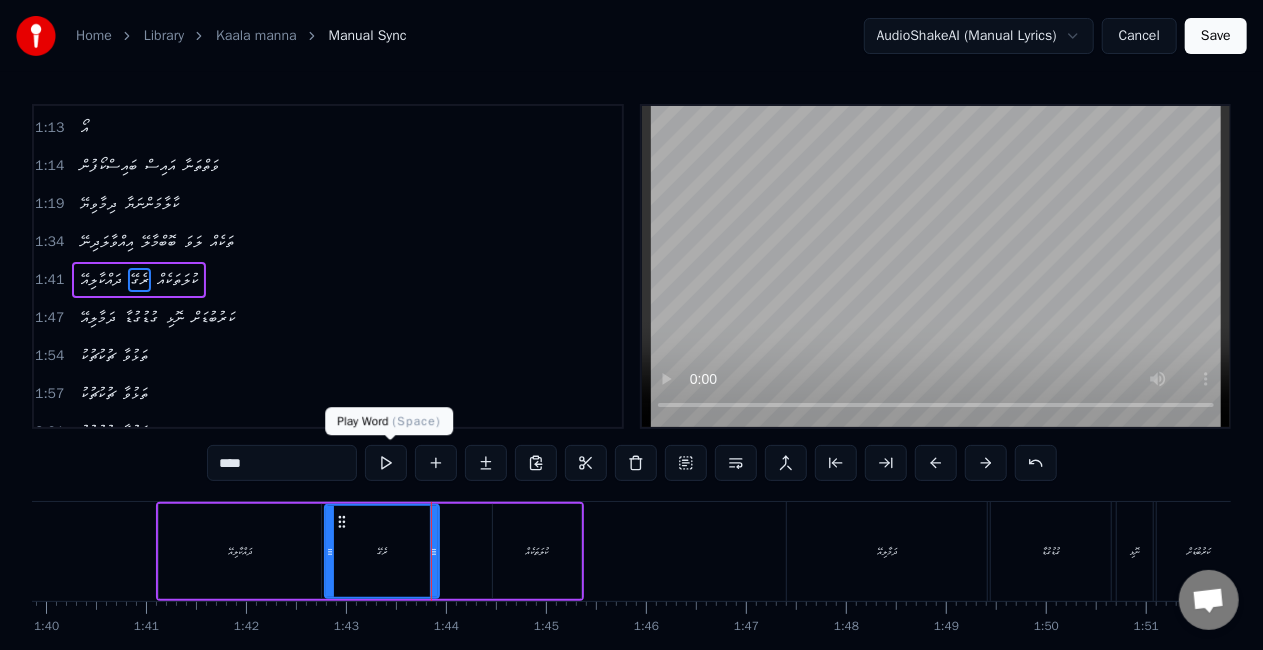 click at bounding box center [386, 463] 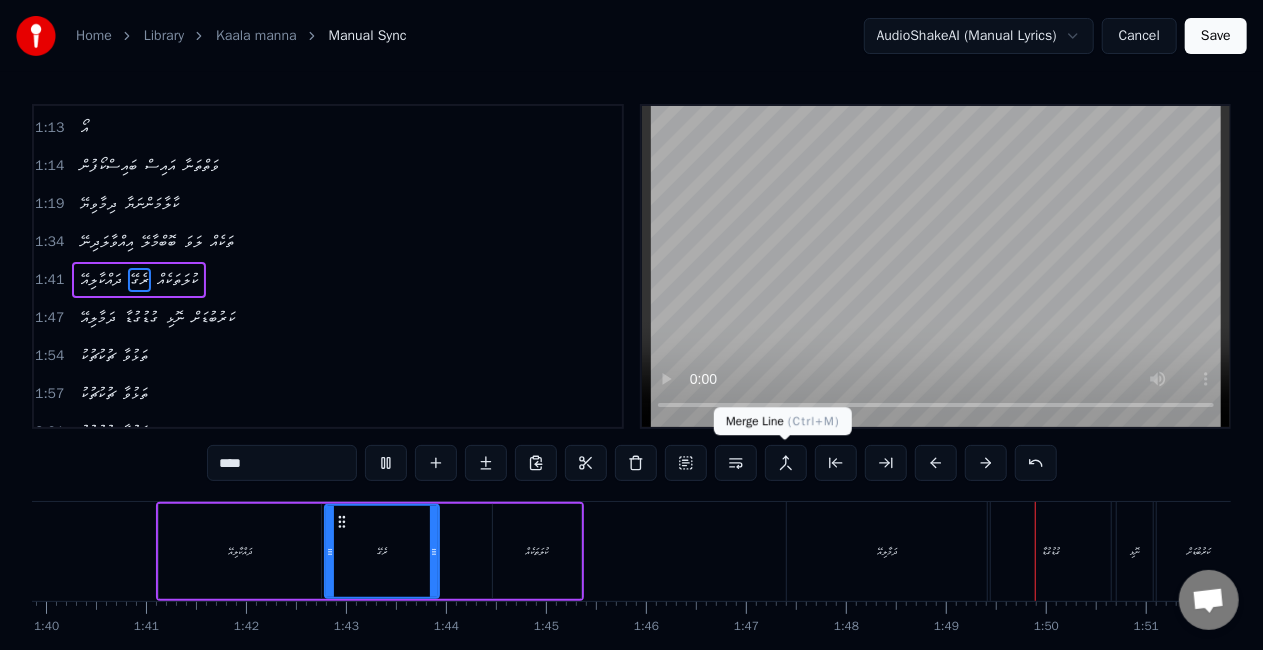 click on "ދަމާލިއޭ" at bounding box center [887, 551] 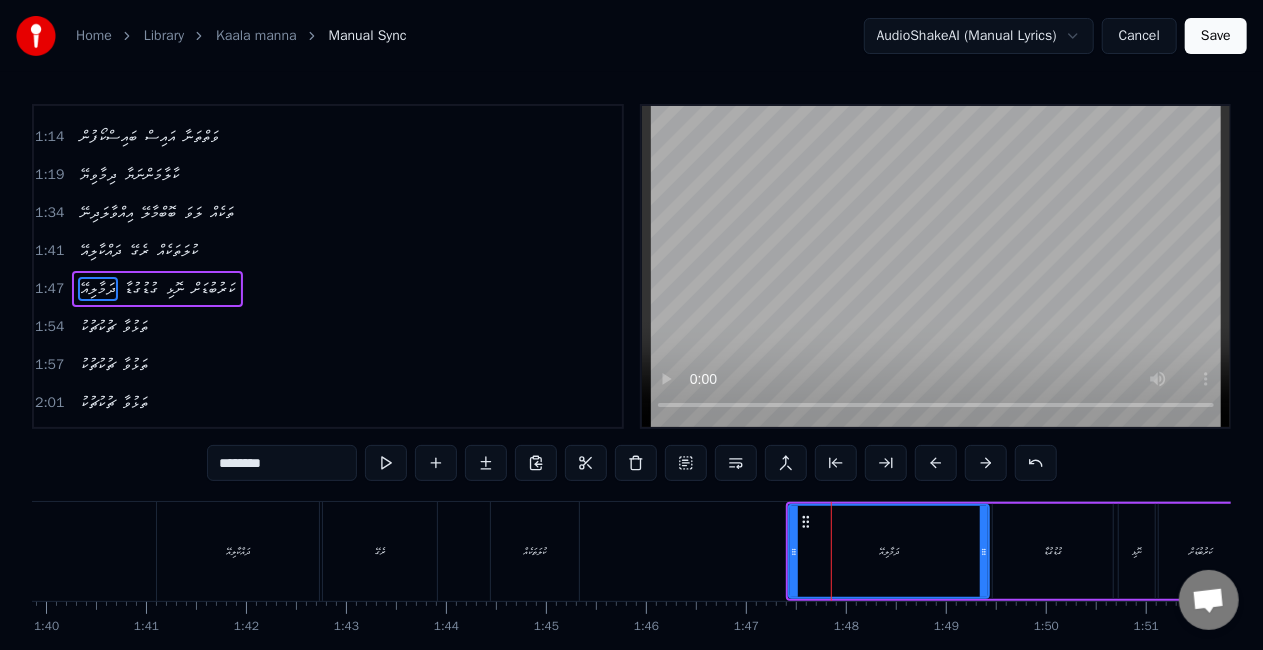 scroll, scrollTop: 604, scrollLeft: 0, axis: vertical 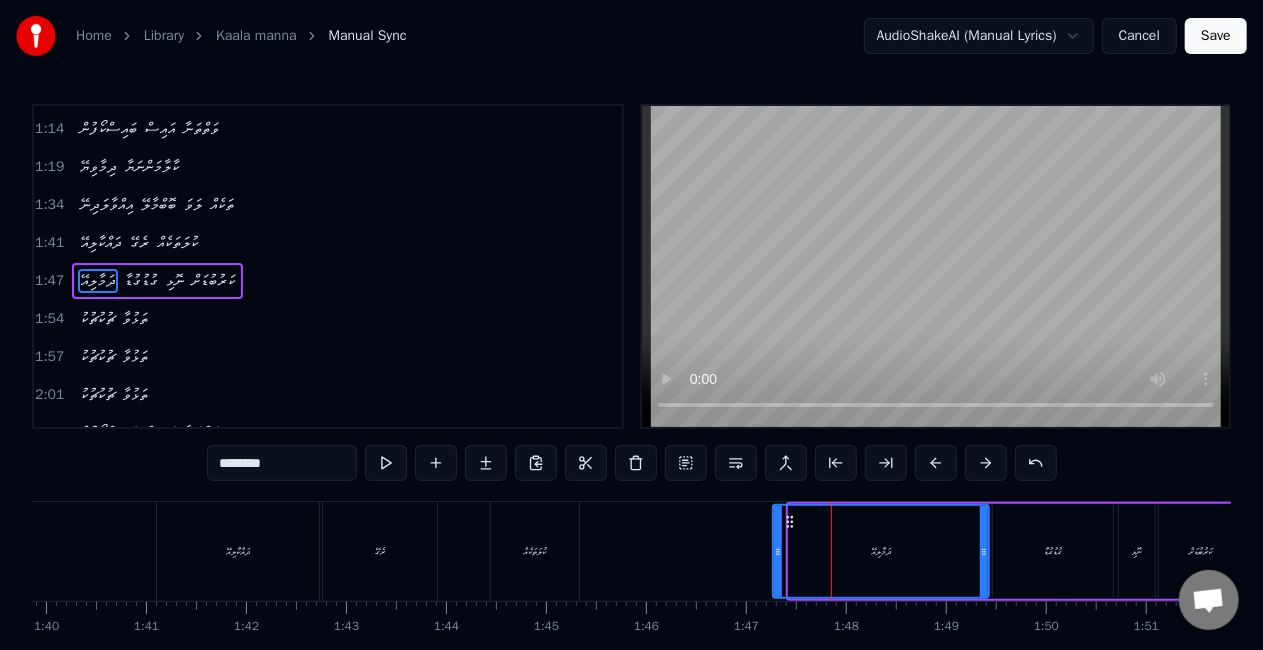 drag, startPoint x: 790, startPoint y: 559, endPoint x: 774, endPoint y: 557, distance: 16.124516 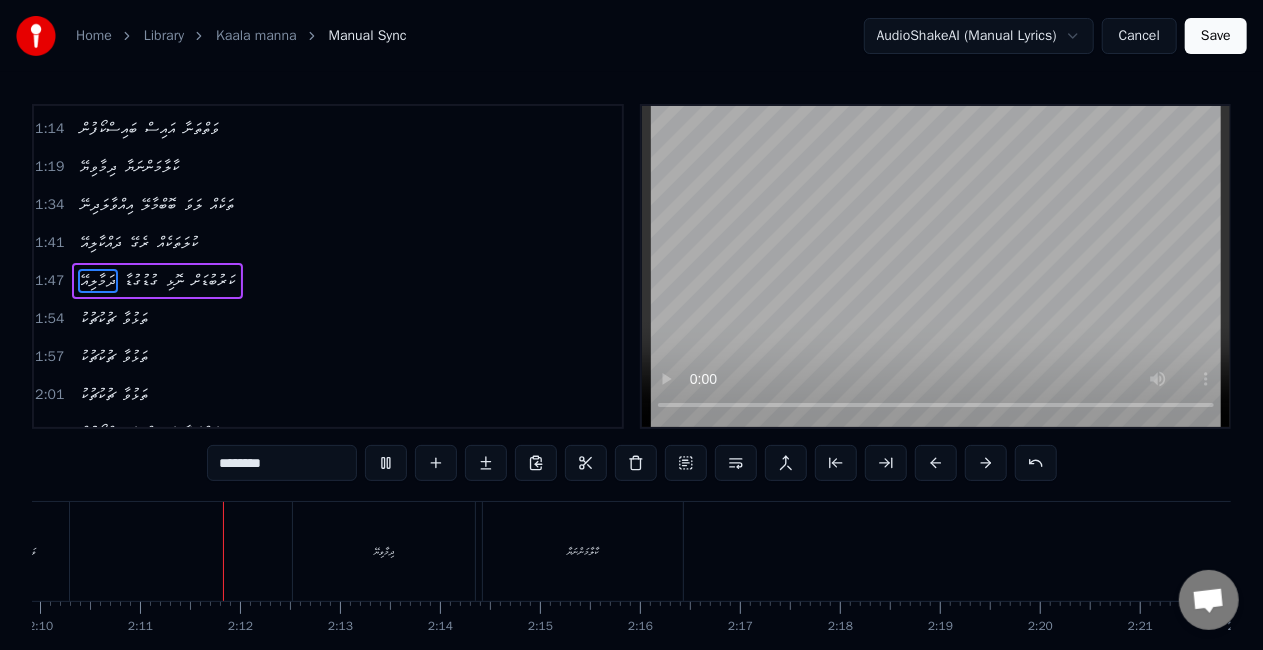 scroll, scrollTop: 0, scrollLeft: 13012, axis: horizontal 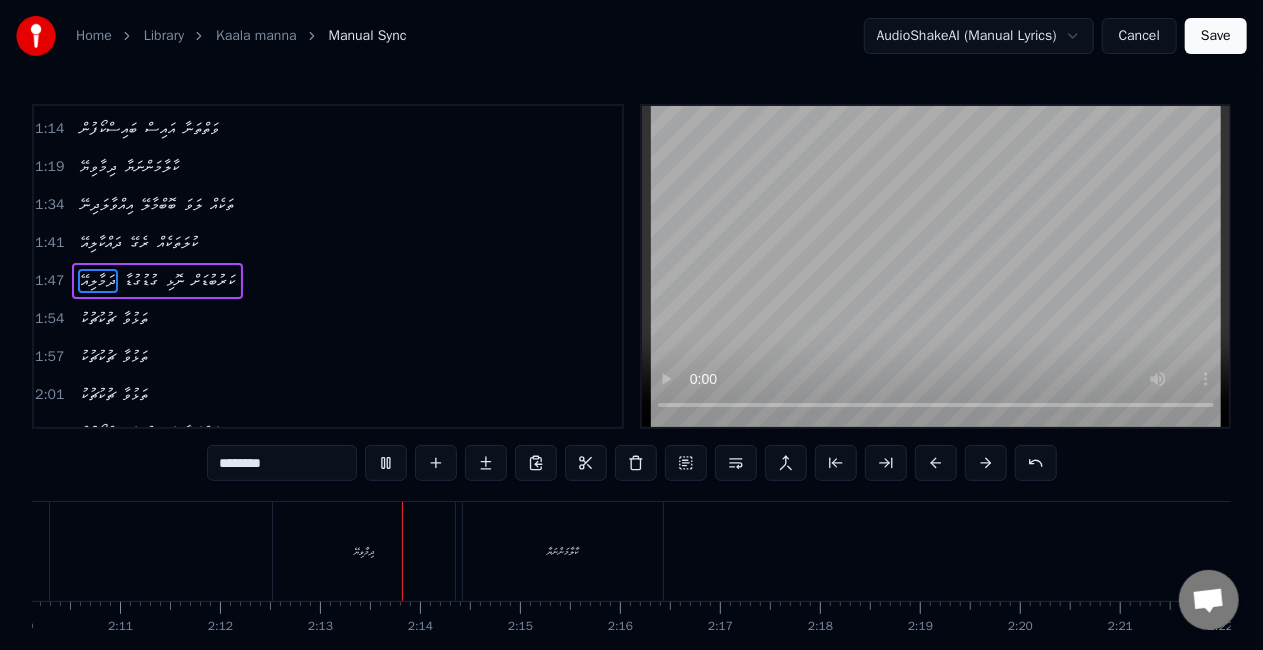 click on "ދިމާވިޔޭ" at bounding box center [364, 551] 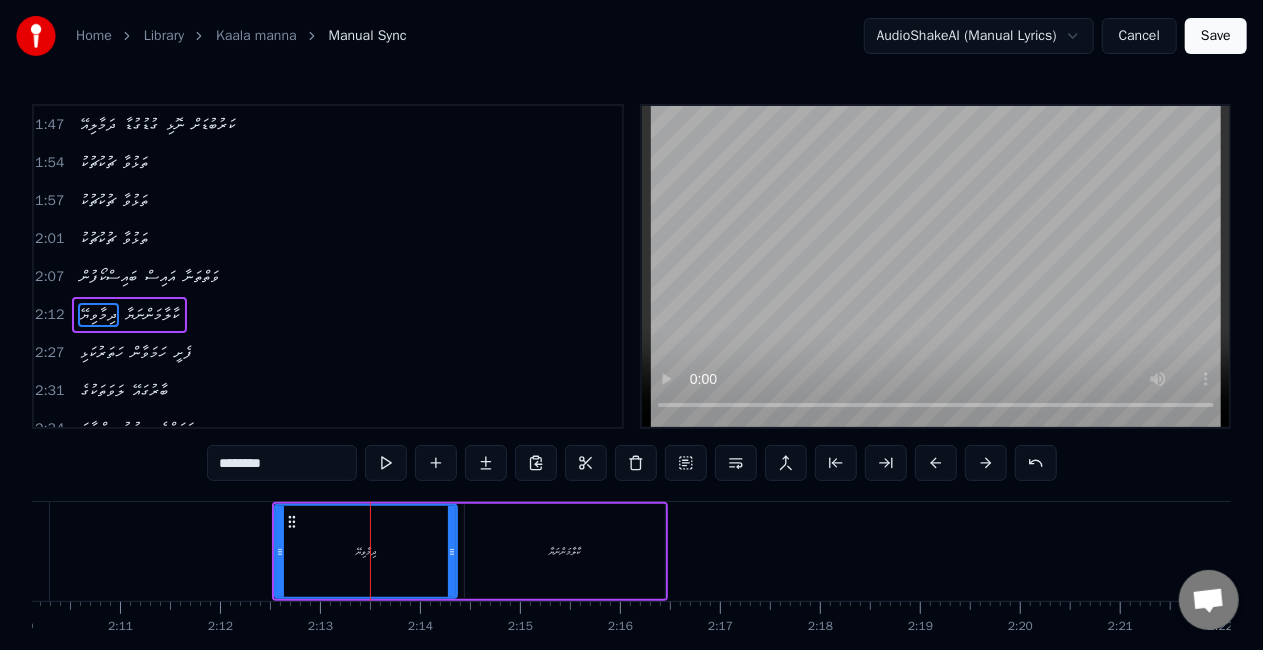 scroll, scrollTop: 791, scrollLeft: 0, axis: vertical 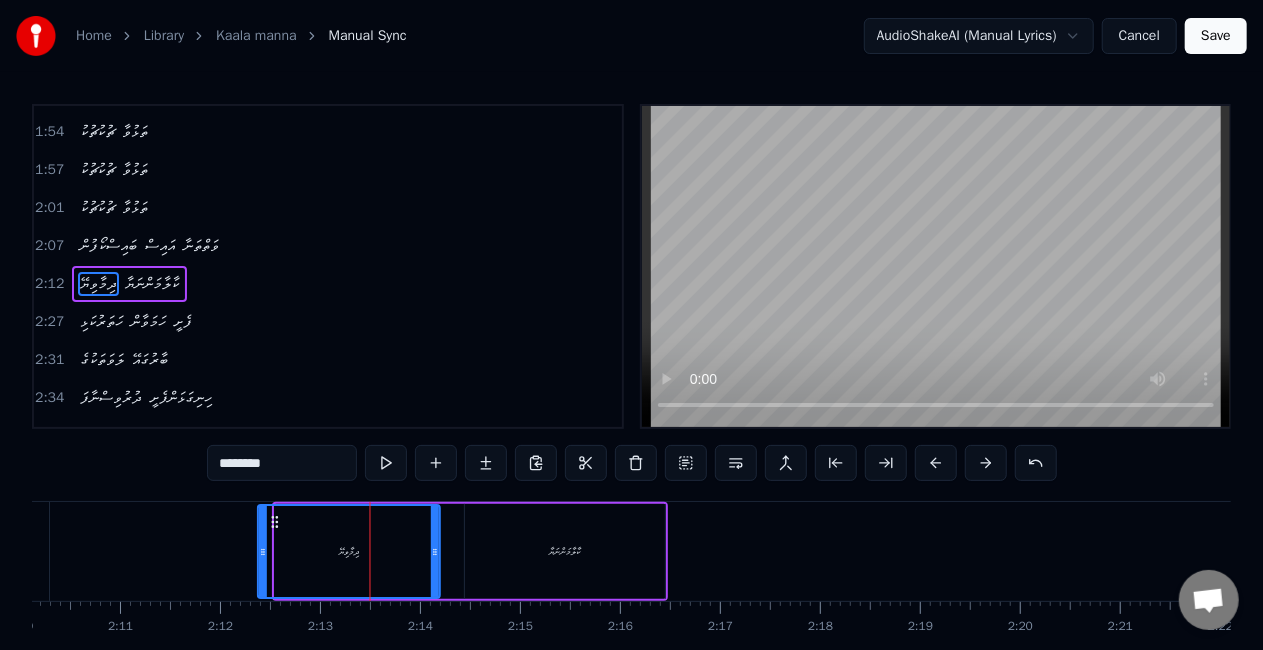 drag, startPoint x: 296, startPoint y: 518, endPoint x: 279, endPoint y: 511, distance: 18.384777 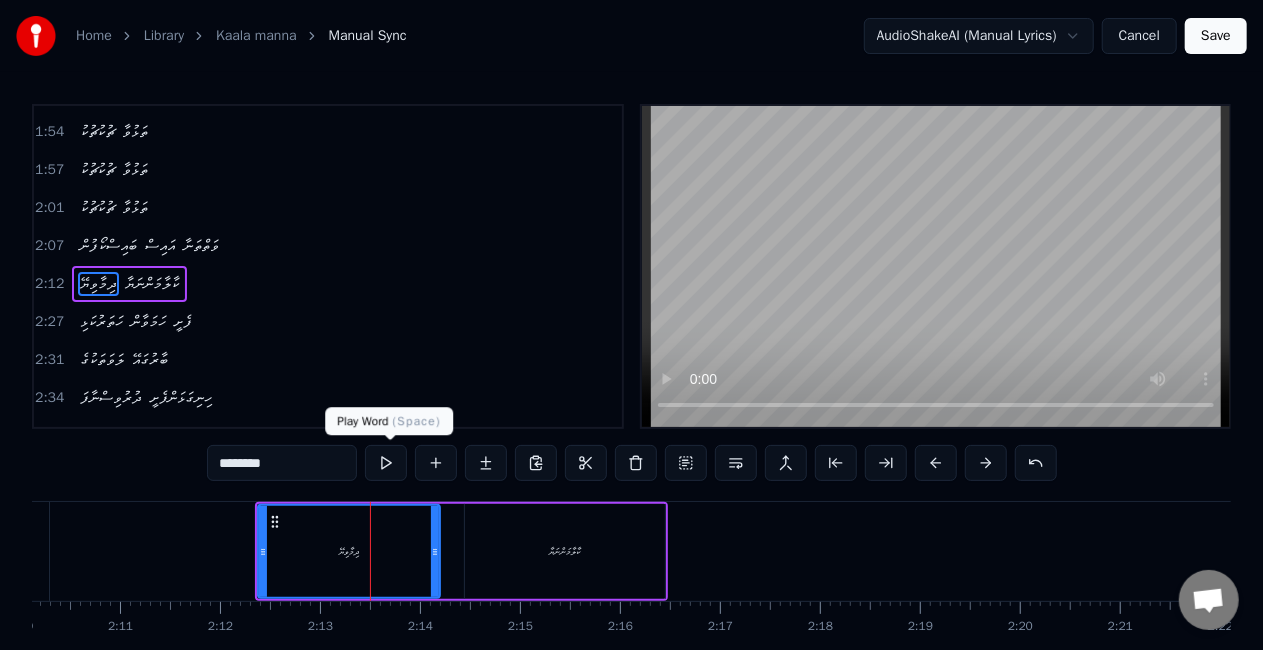 click at bounding box center [386, 463] 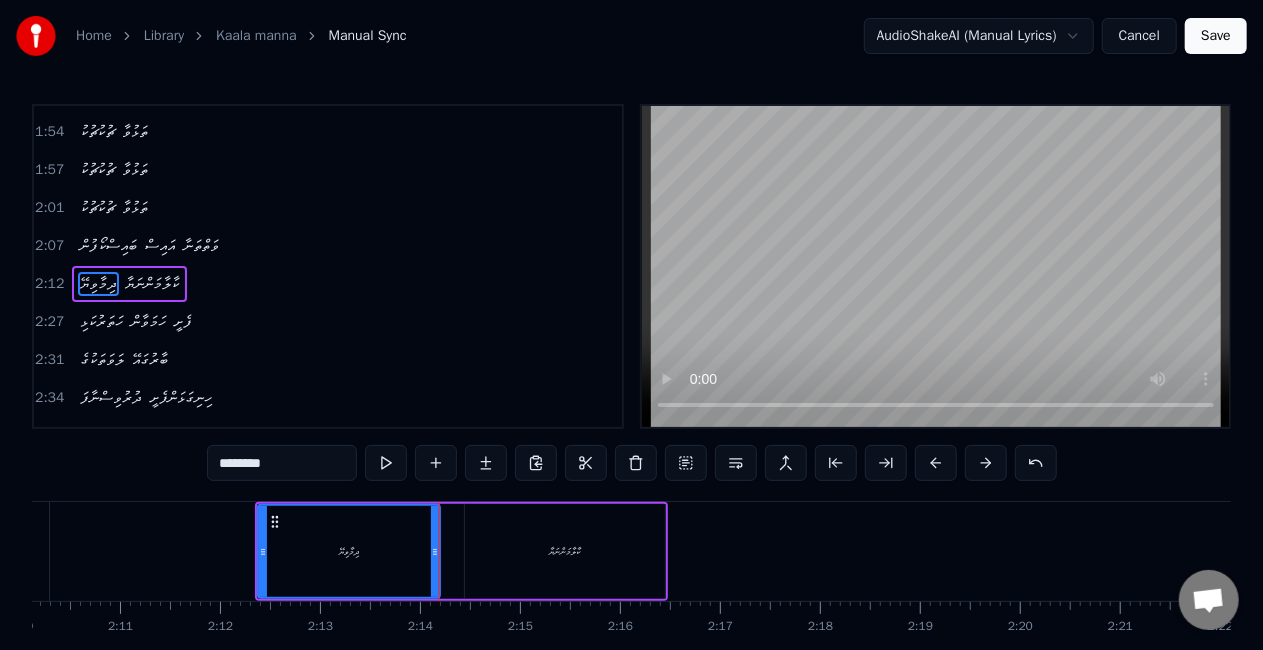 click on "ކާލާމަންނަޔާ" at bounding box center (565, 551) 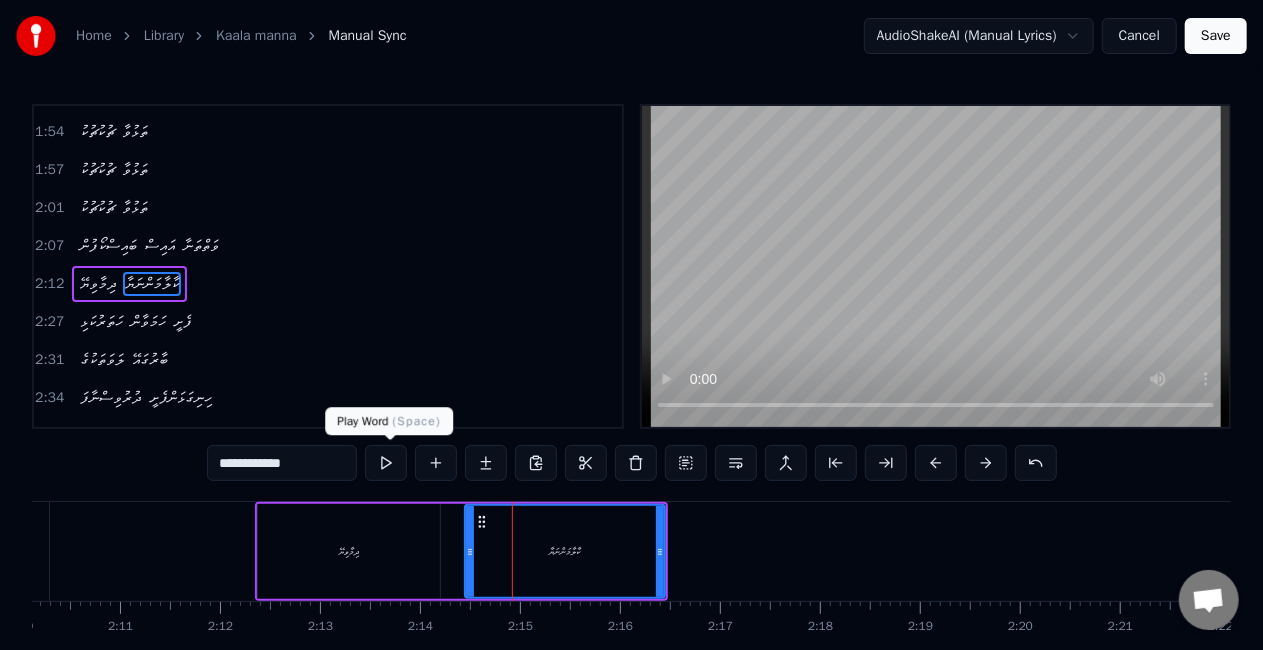 click at bounding box center (386, 463) 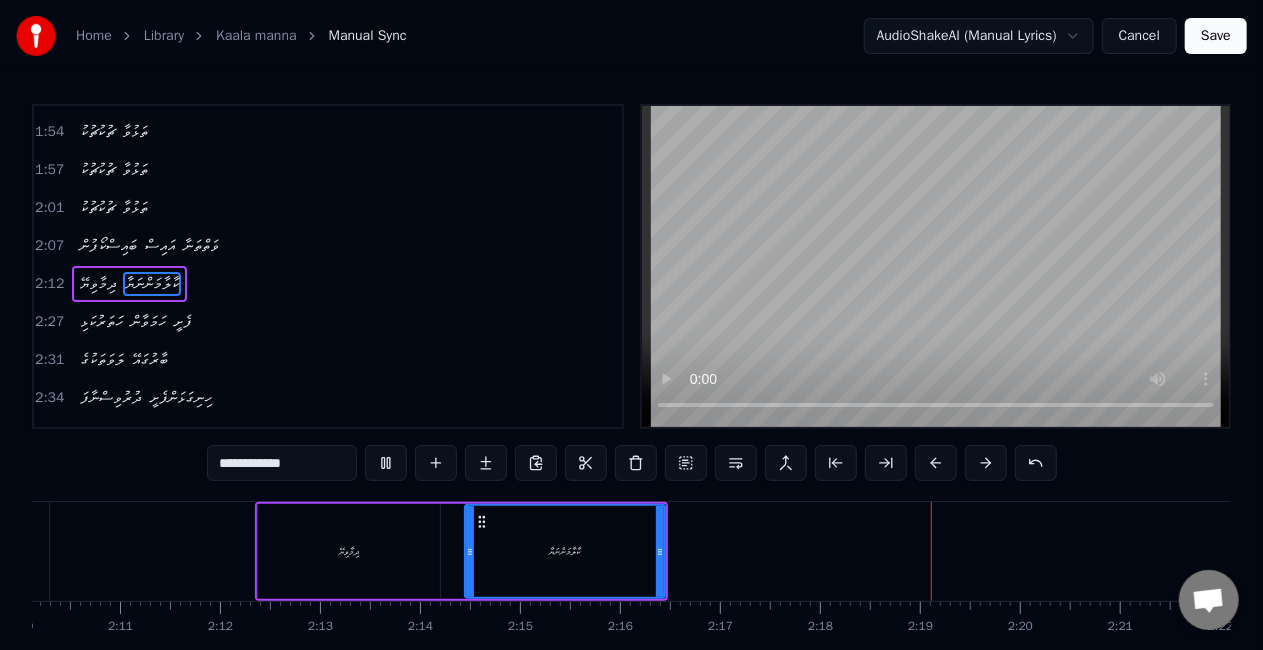 scroll, scrollTop: 100, scrollLeft: 0, axis: vertical 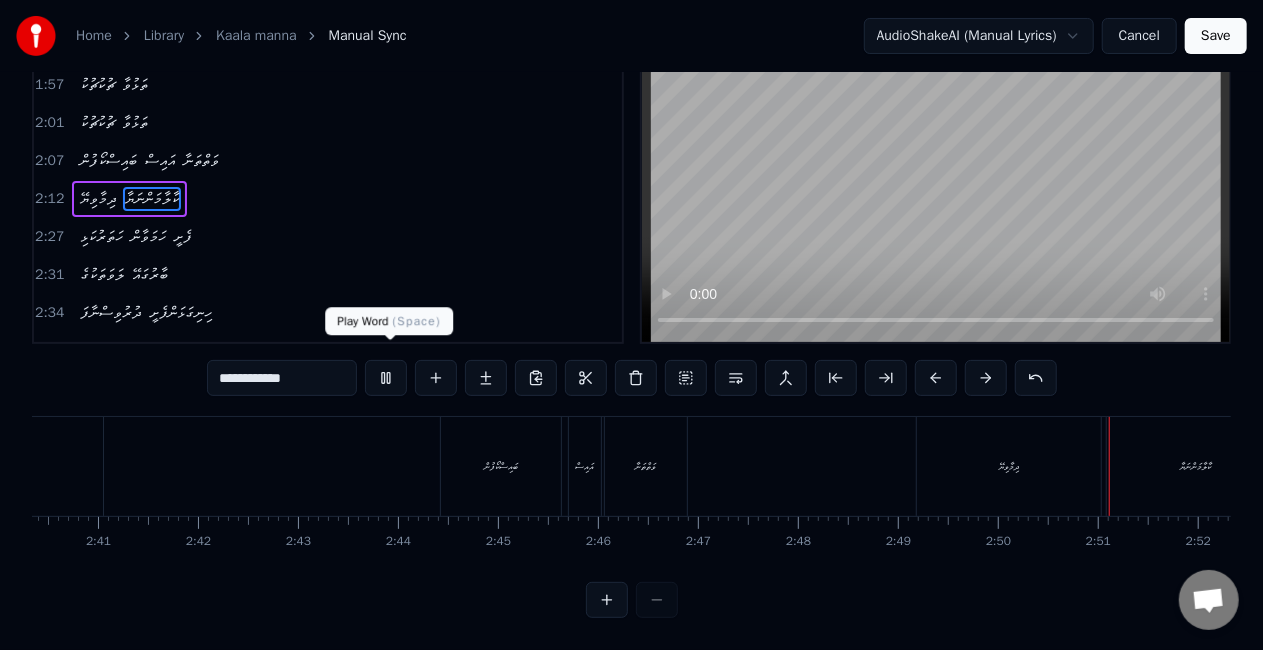 click at bounding box center (386, 378) 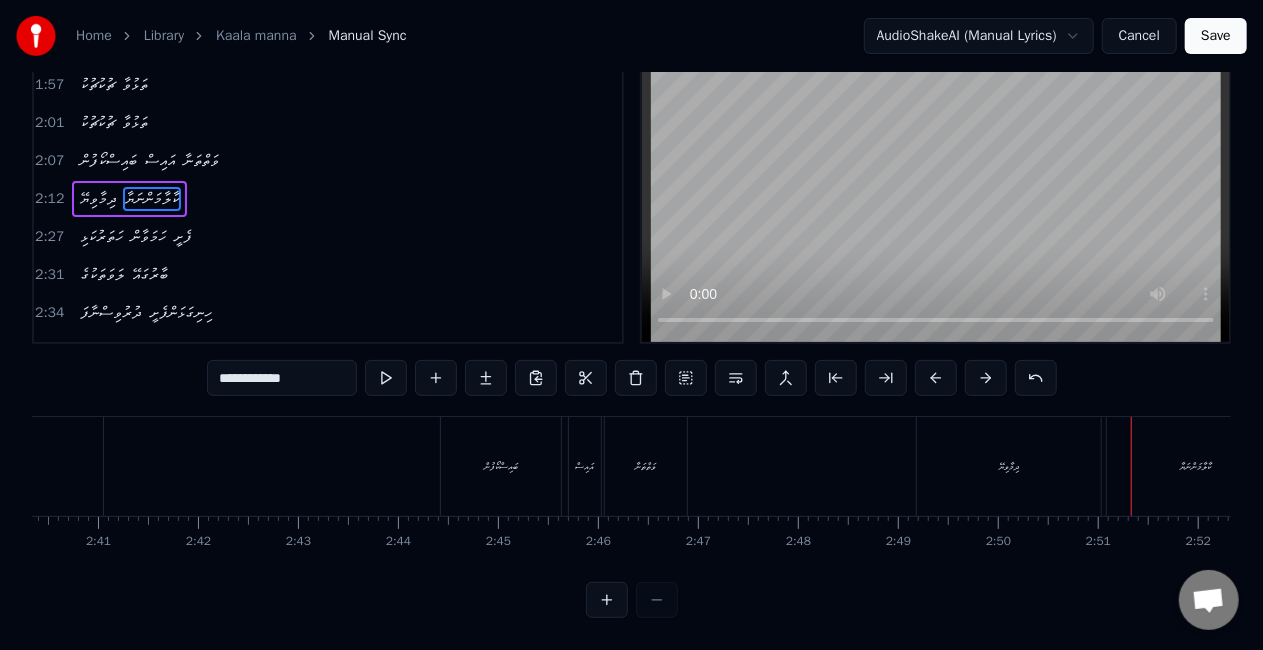 click on "ދިމާވިޔޭ" at bounding box center [1009, 466] 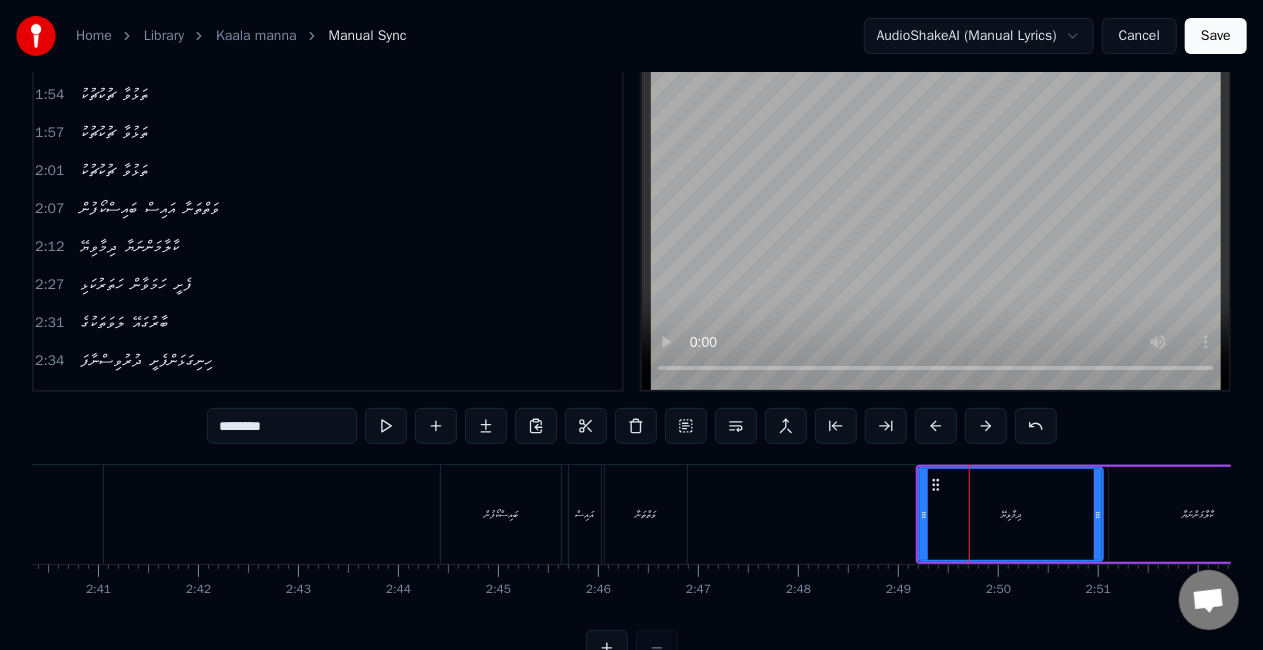 scroll, scrollTop: 0, scrollLeft: 0, axis: both 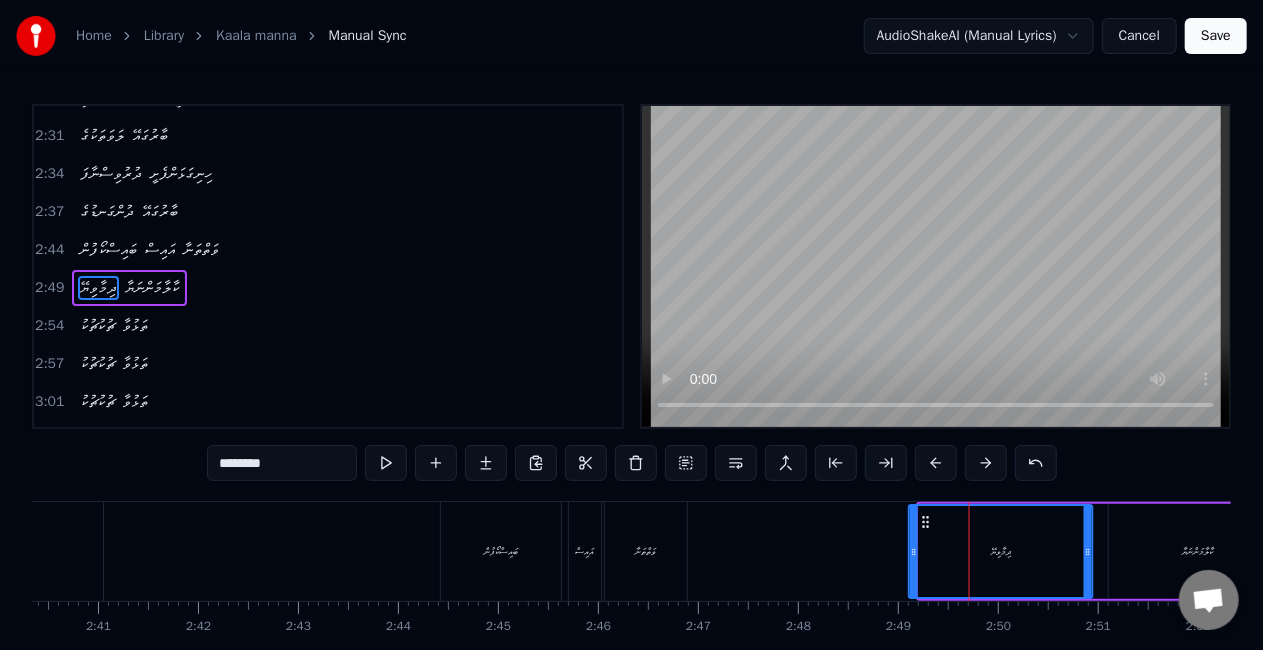 click 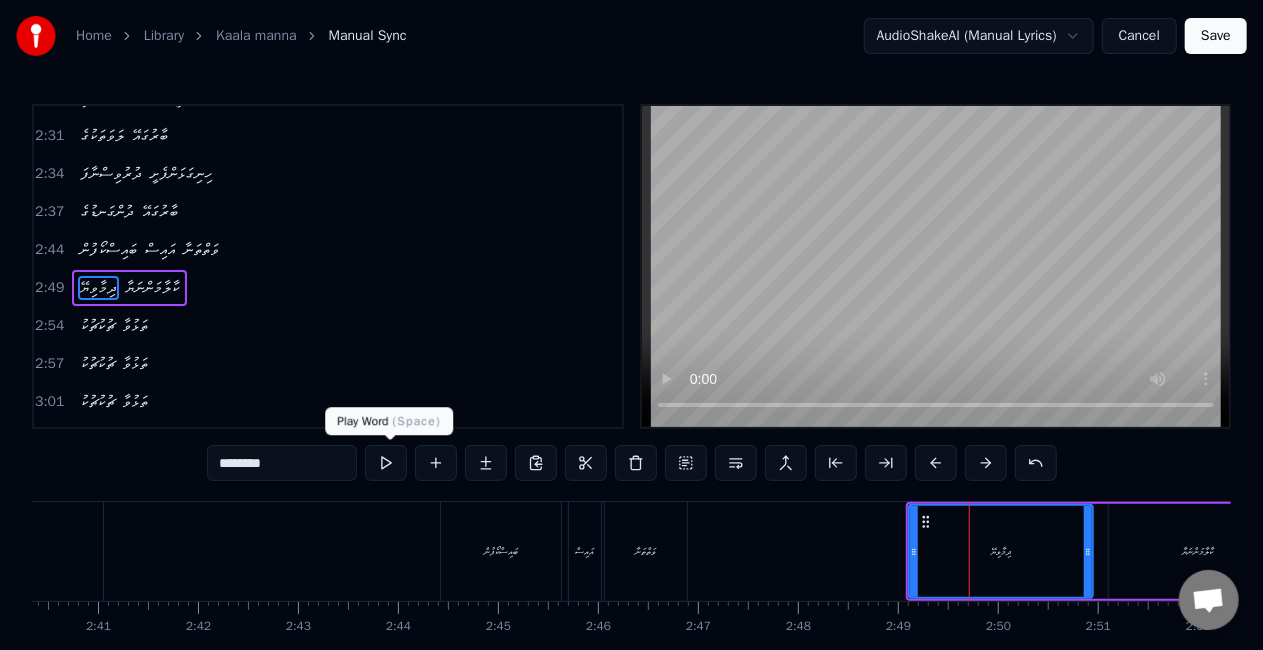 click at bounding box center [386, 463] 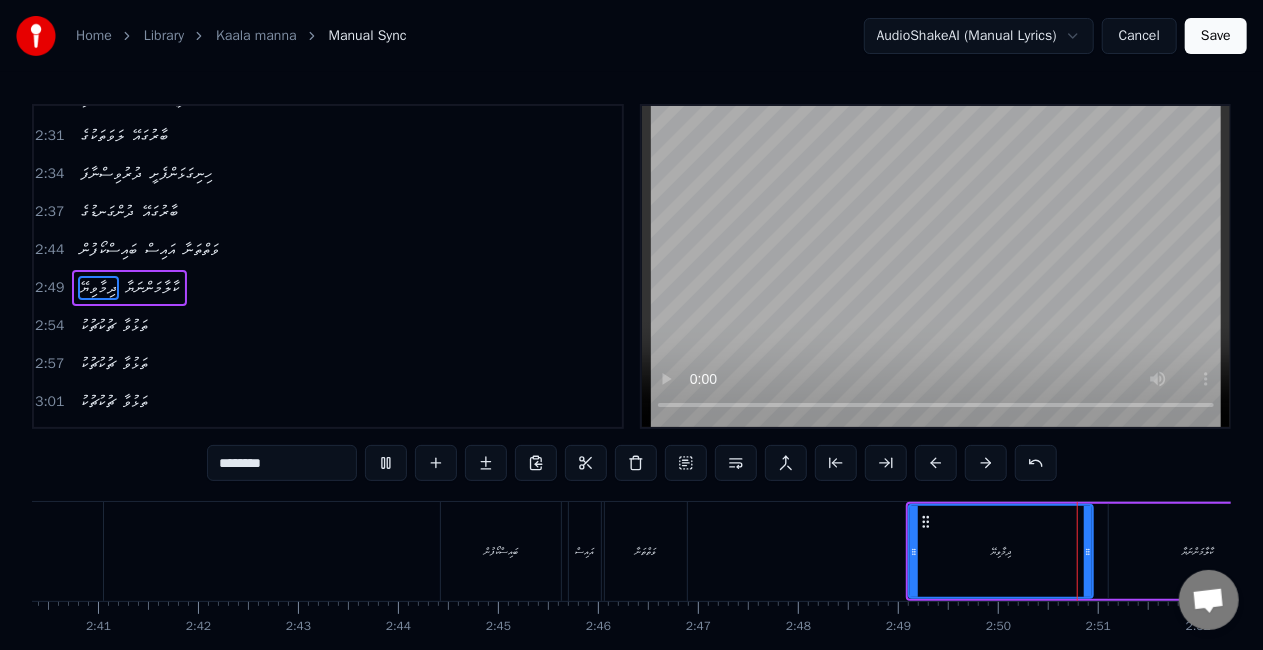 click at bounding box center (386, 463) 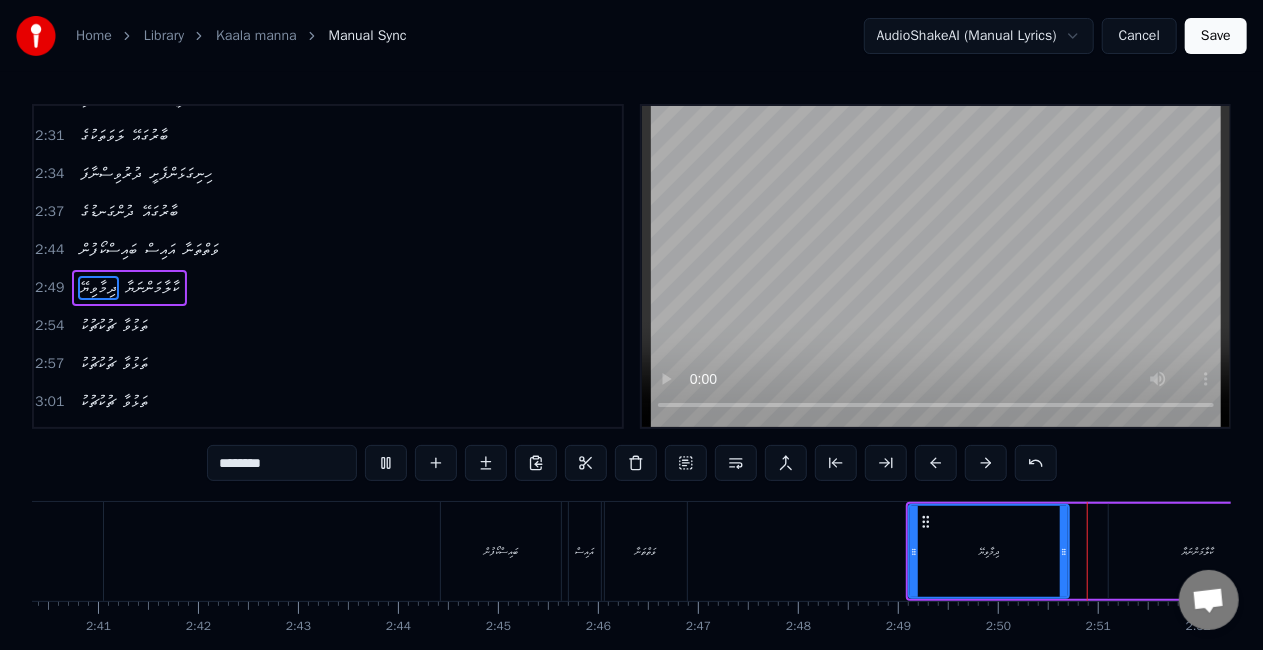 drag, startPoint x: 1088, startPoint y: 552, endPoint x: 1064, endPoint y: 550, distance: 24.083189 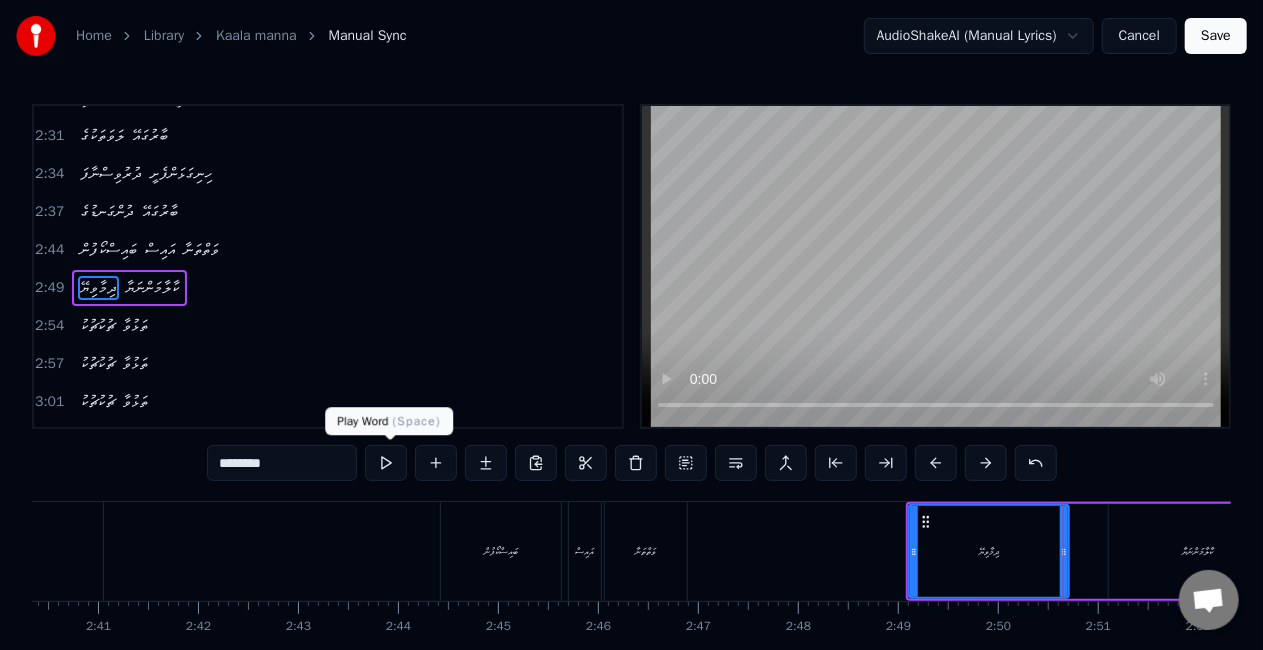 click at bounding box center (386, 463) 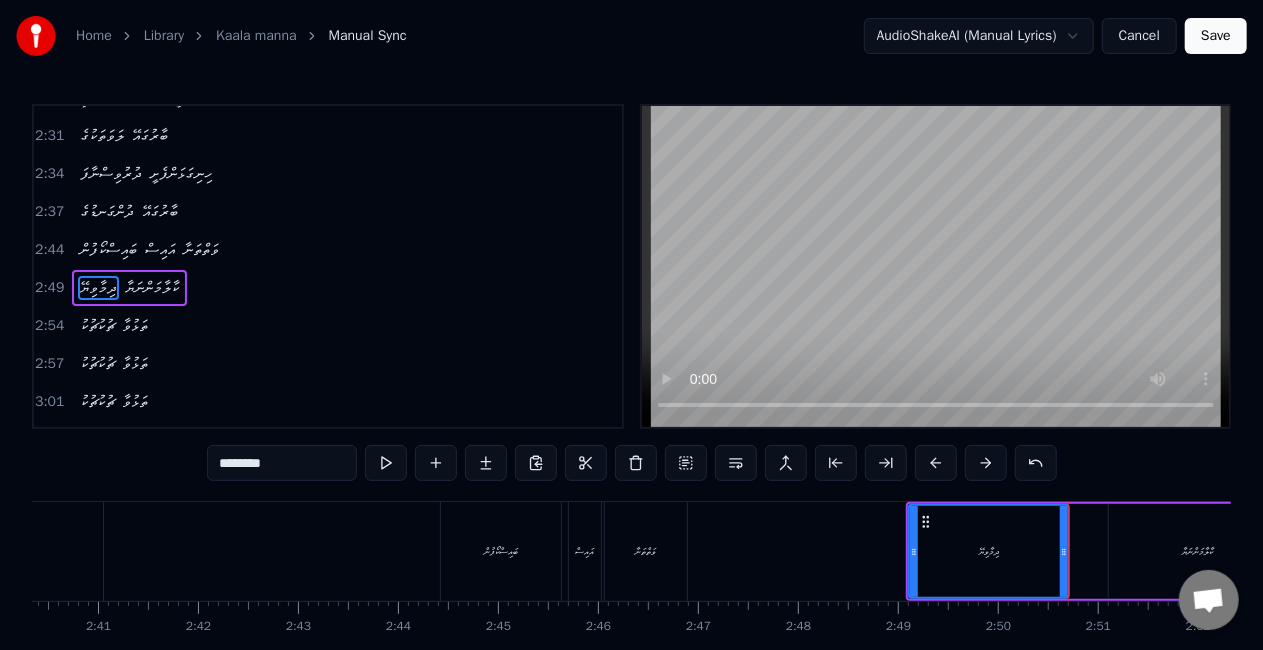 click at bounding box center (386, 463) 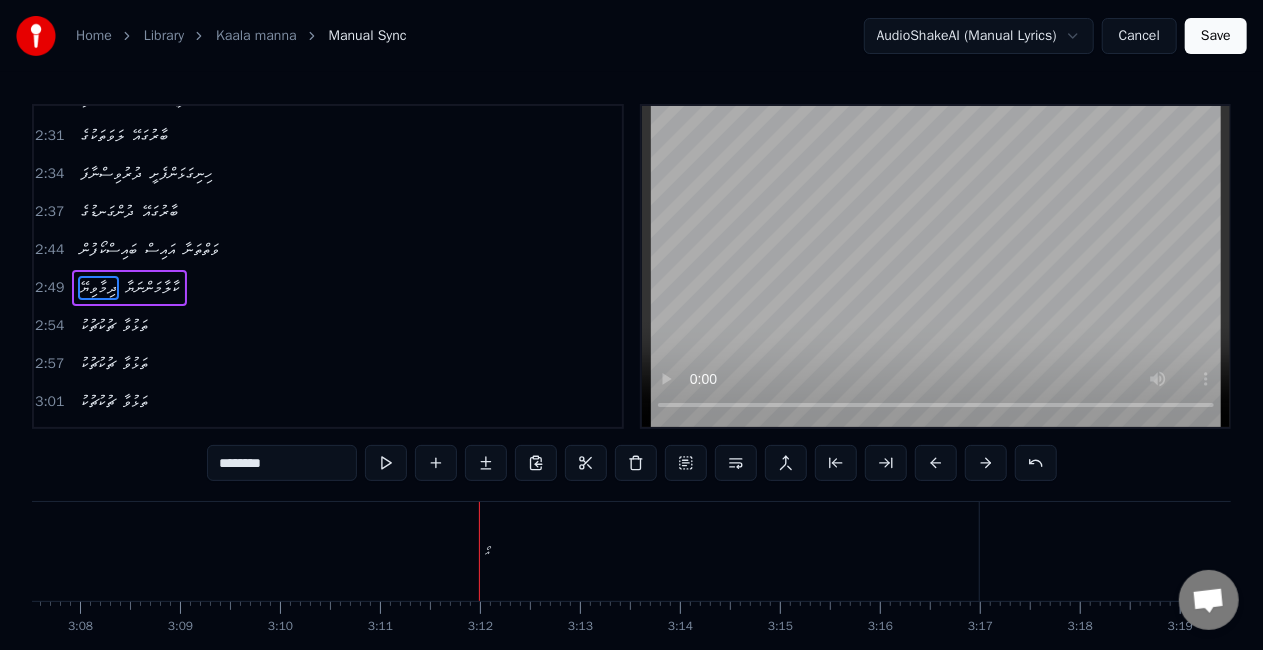 scroll, scrollTop: 0, scrollLeft: 18789, axis: horizontal 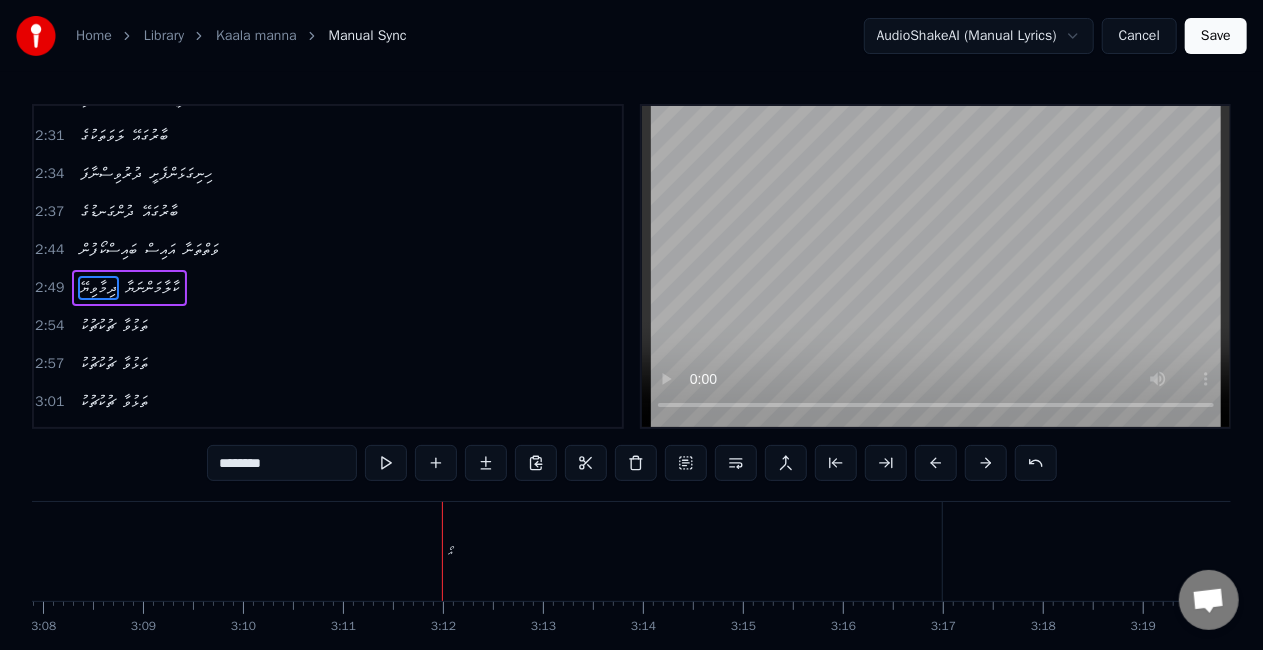click on "އޯ" at bounding box center (451, 551) 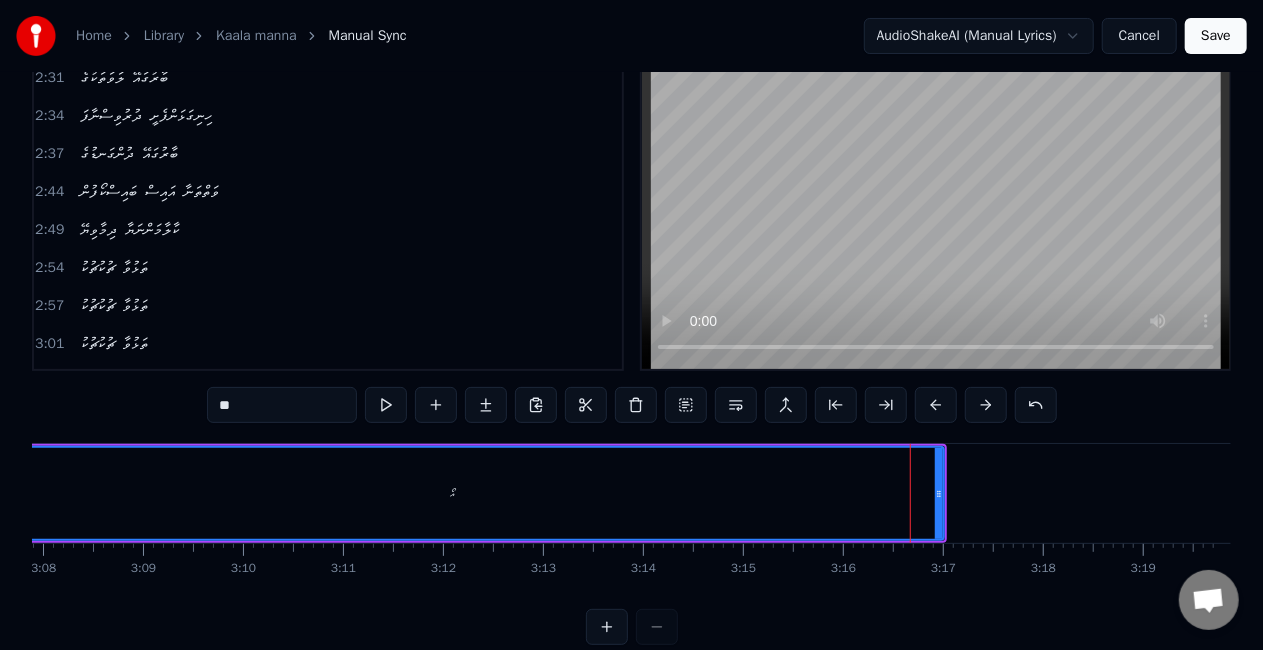 scroll, scrollTop: 83, scrollLeft: 0, axis: vertical 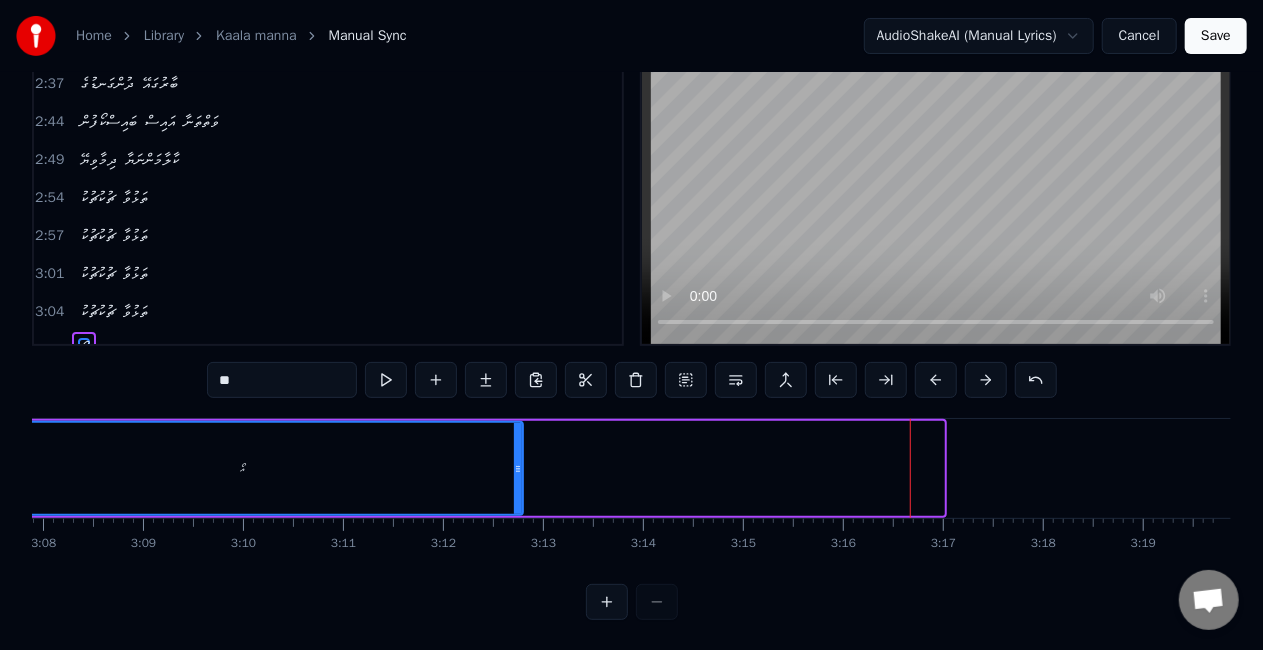 drag, startPoint x: 938, startPoint y: 472, endPoint x: 517, endPoint y: 428, distance: 423.29303 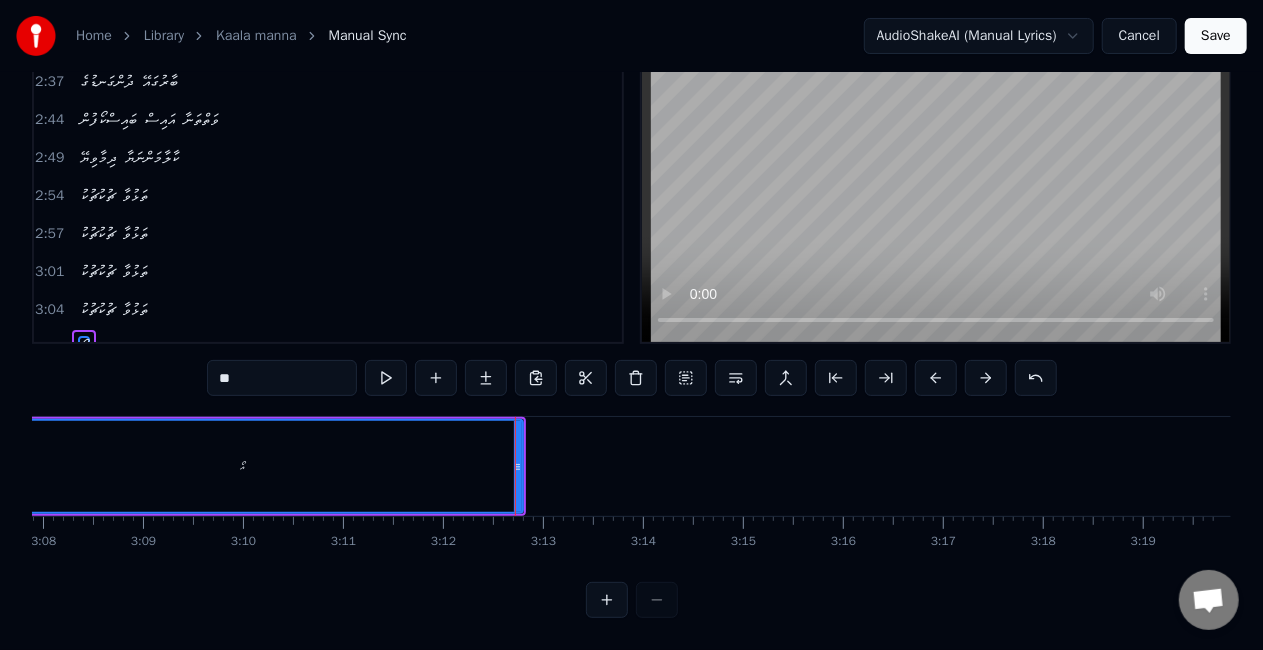 scroll, scrollTop: 102, scrollLeft: 0, axis: vertical 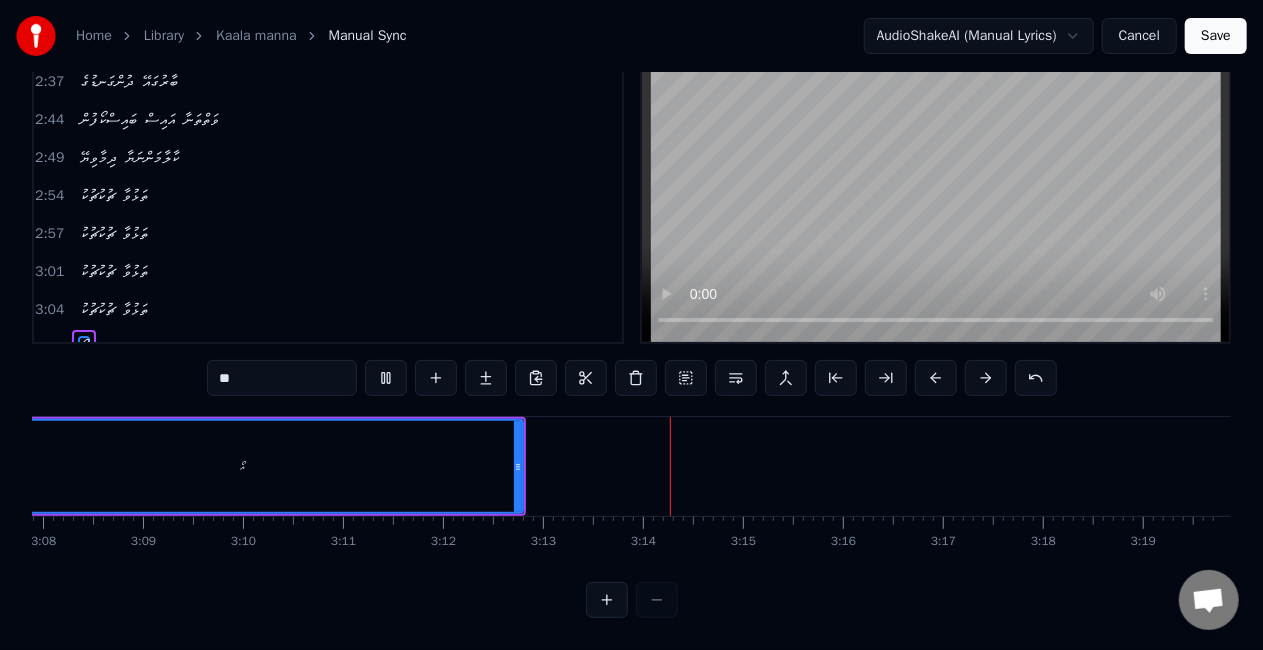 click on "އޯ" at bounding box center (242, 466) 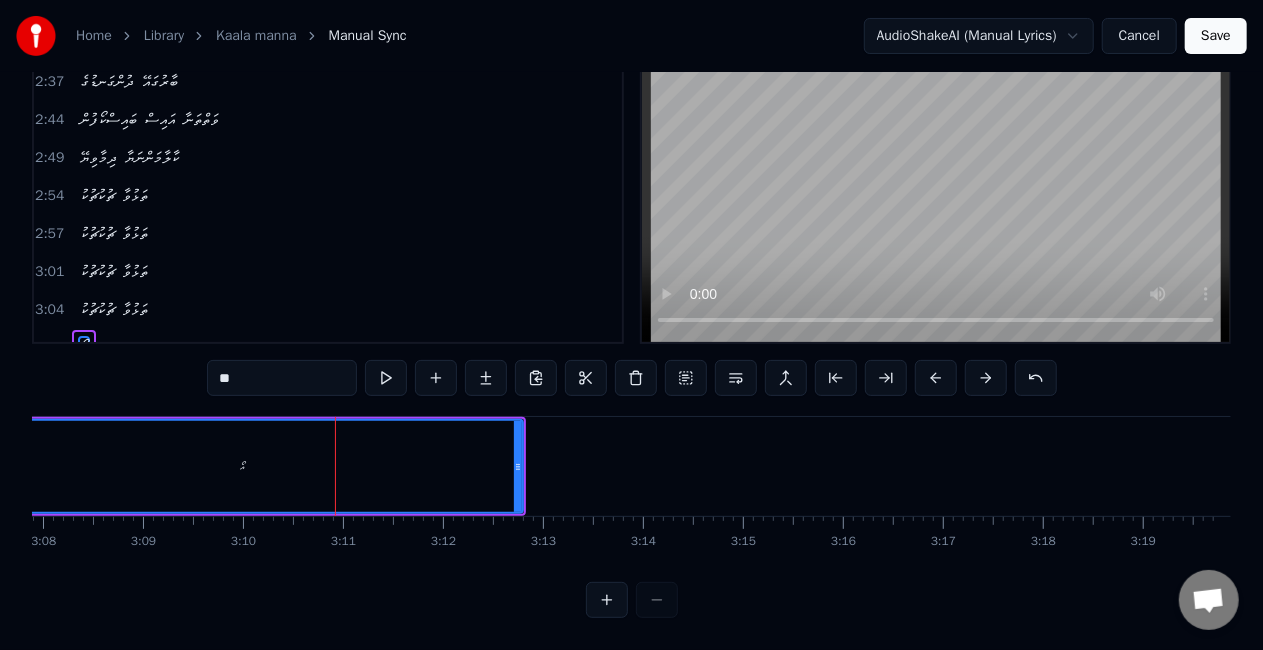 scroll, scrollTop: 83, scrollLeft: 0, axis: vertical 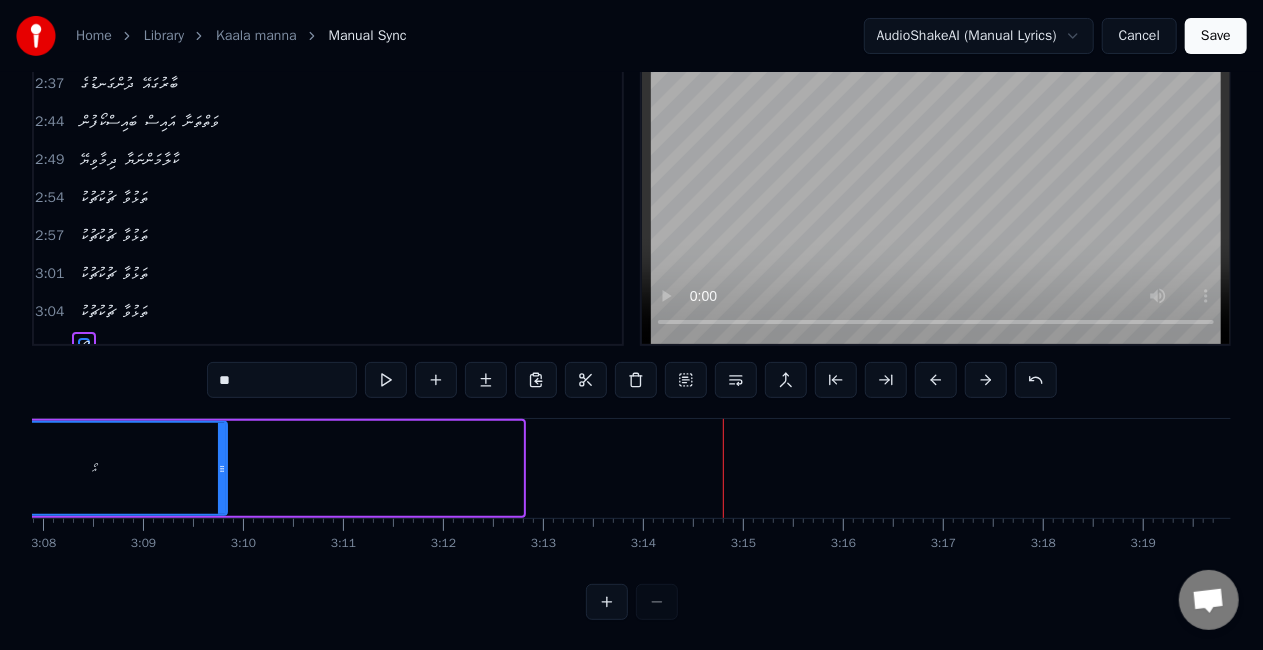 drag, startPoint x: 518, startPoint y: 471, endPoint x: 194, endPoint y: 459, distance: 324.22214 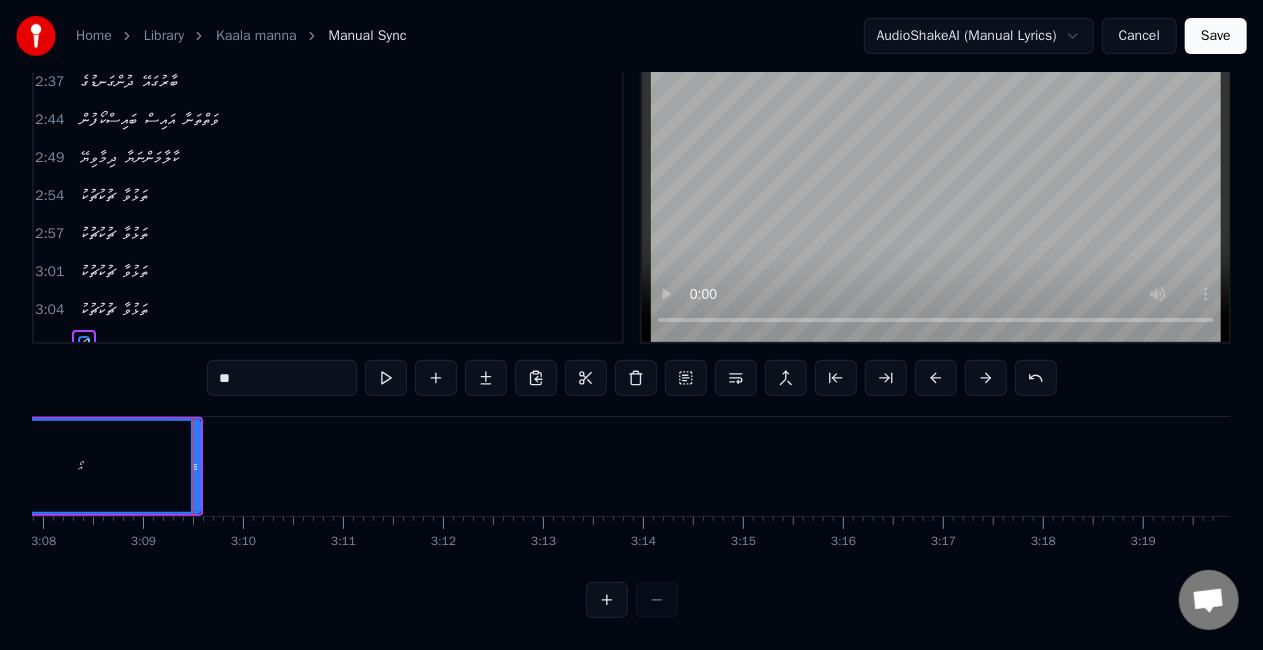 scroll, scrollTop: 102, scrollLeft: 0, axis: vertical 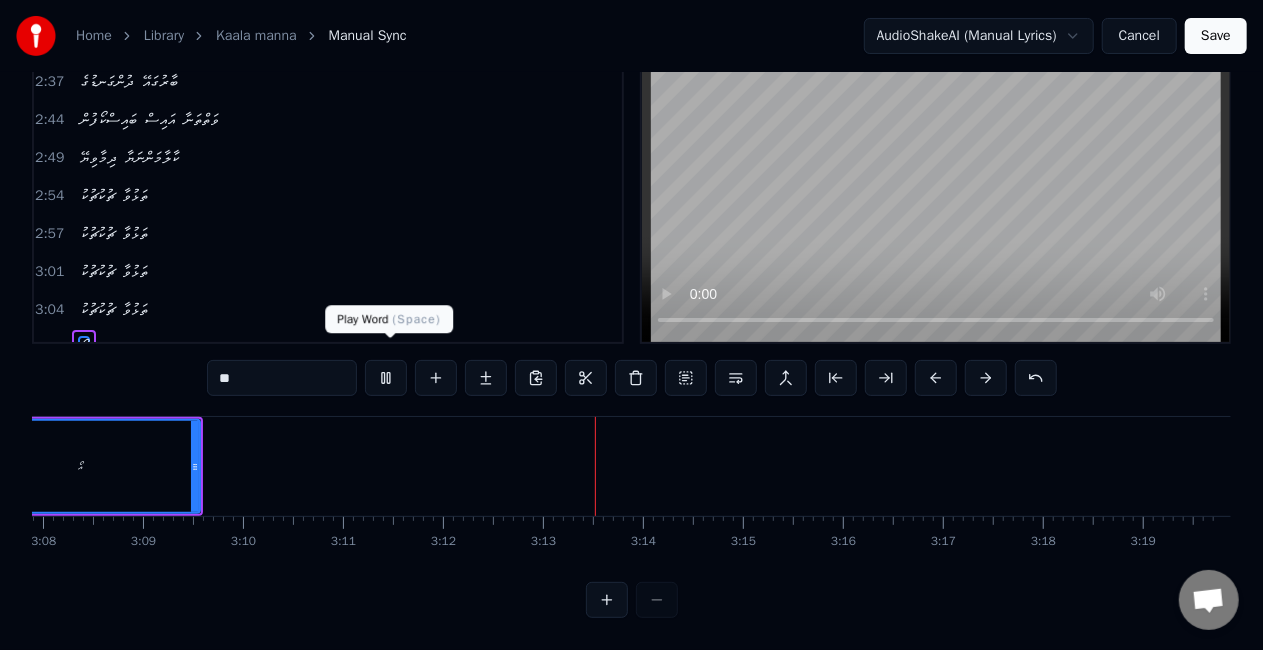 click at bounding box center [386, 378] 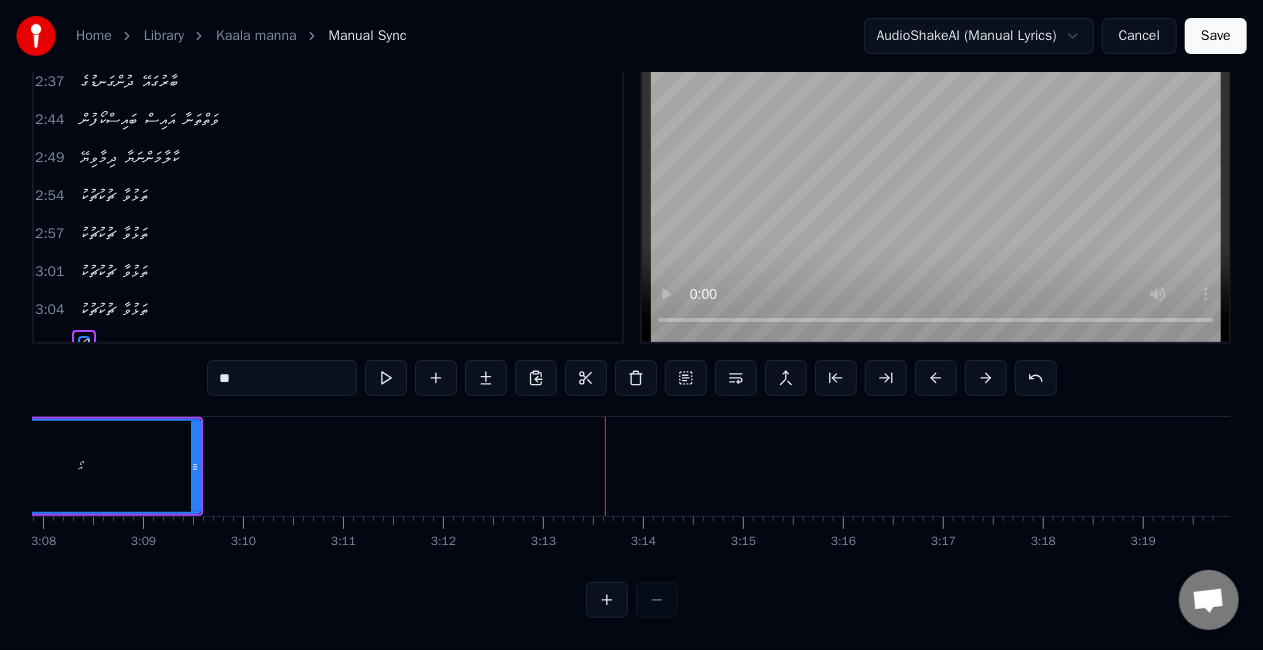 click on "Save" at bounding box center (1216, 36) 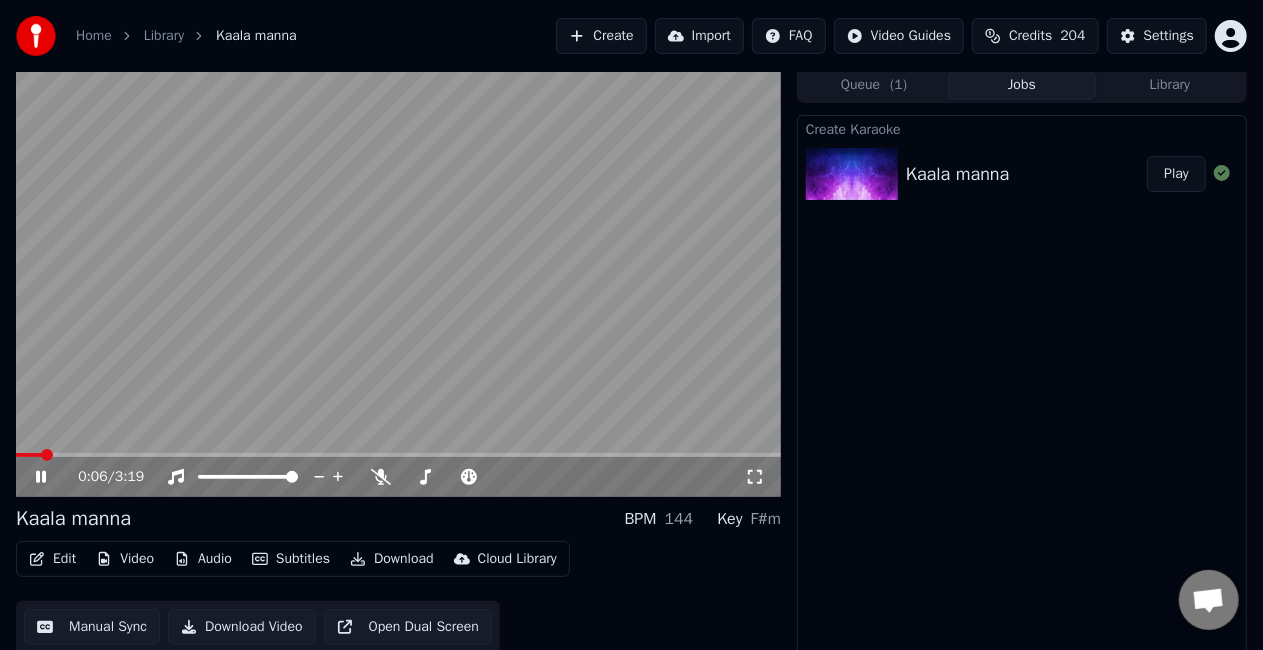 scroll, scrollTop: 0, scrollLeft: 0, axis: both 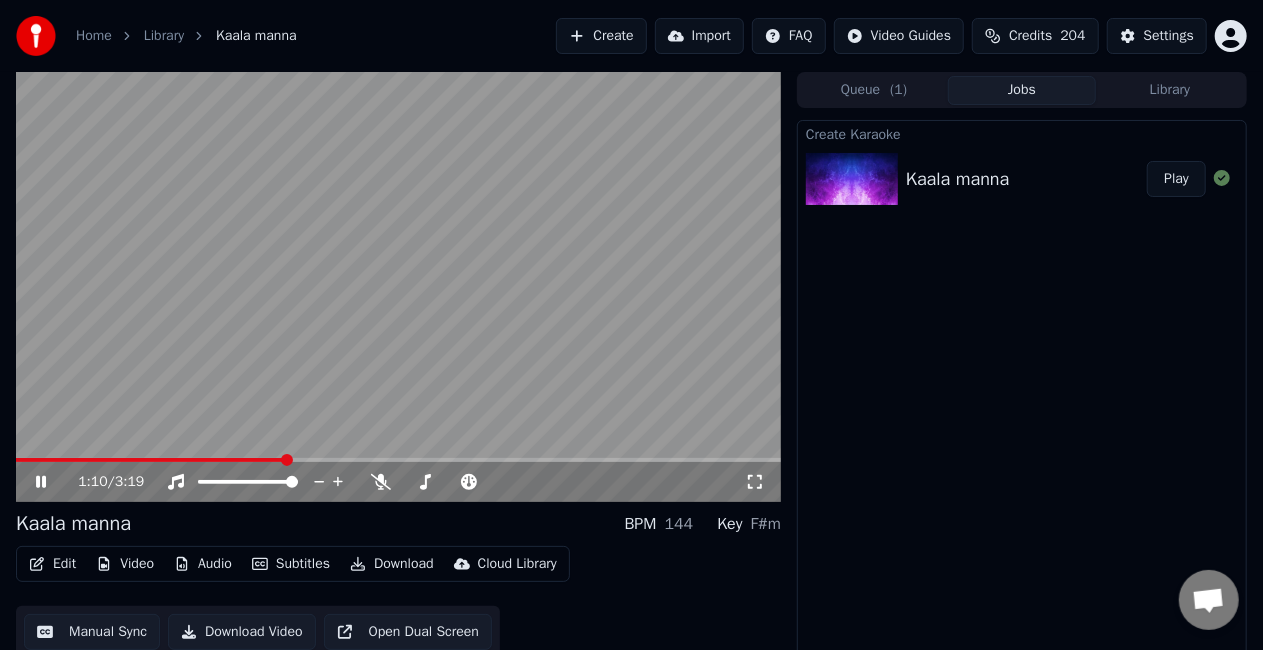 click at bounding box center (150, 460) 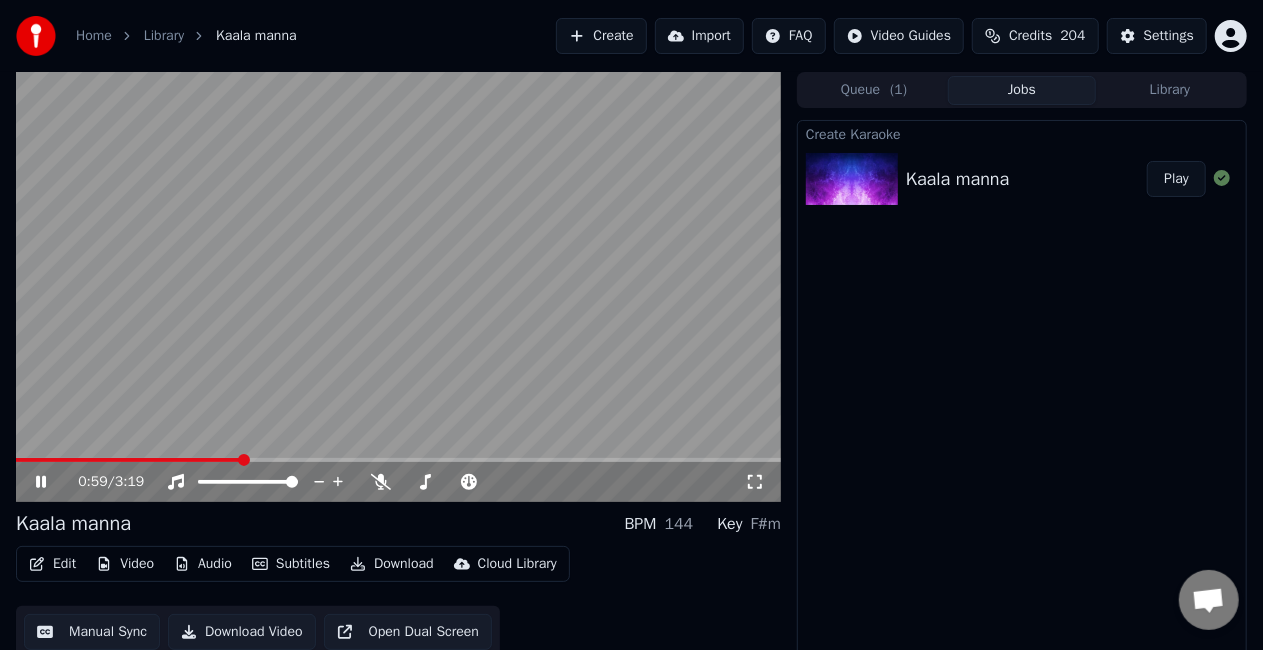 click at bounding box center [129, 460] 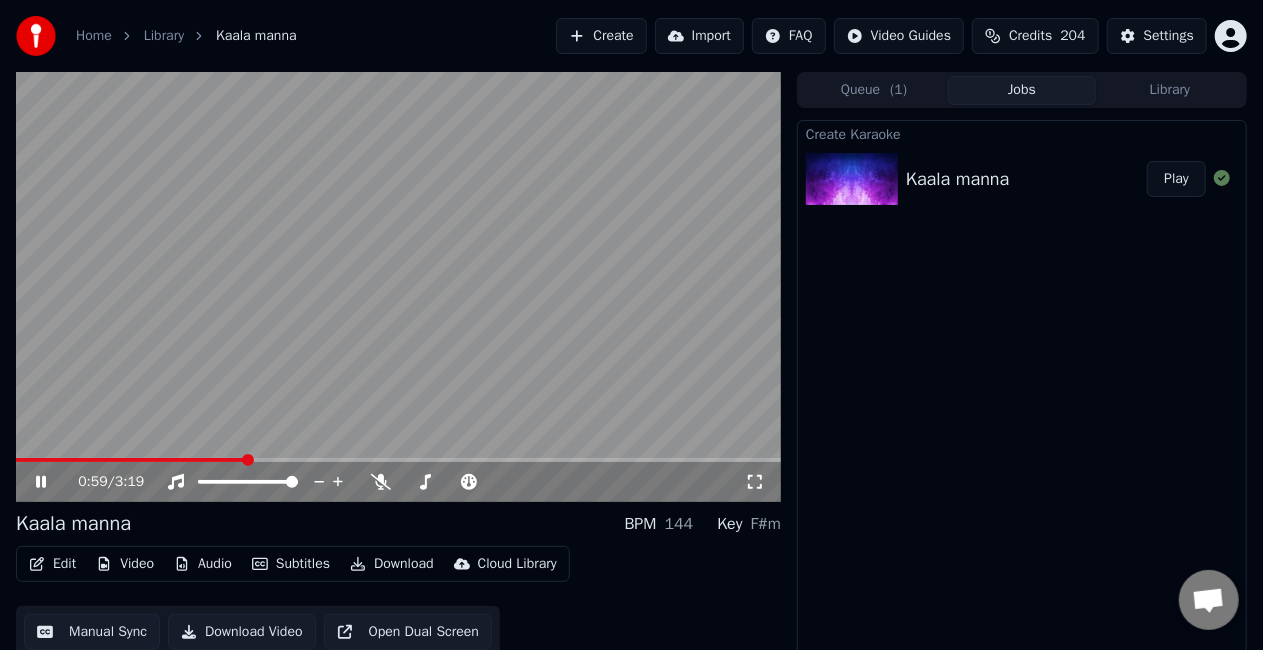 click at bounding box center (398, 287) 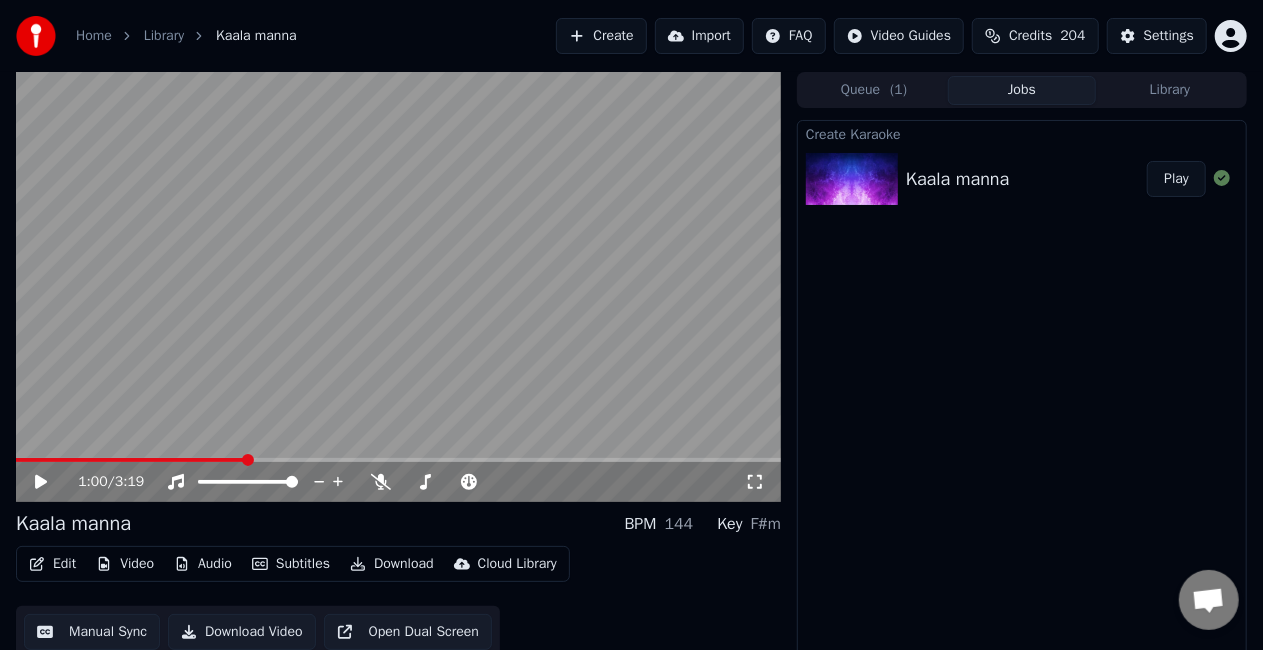 click at bounding box center (131, 460) 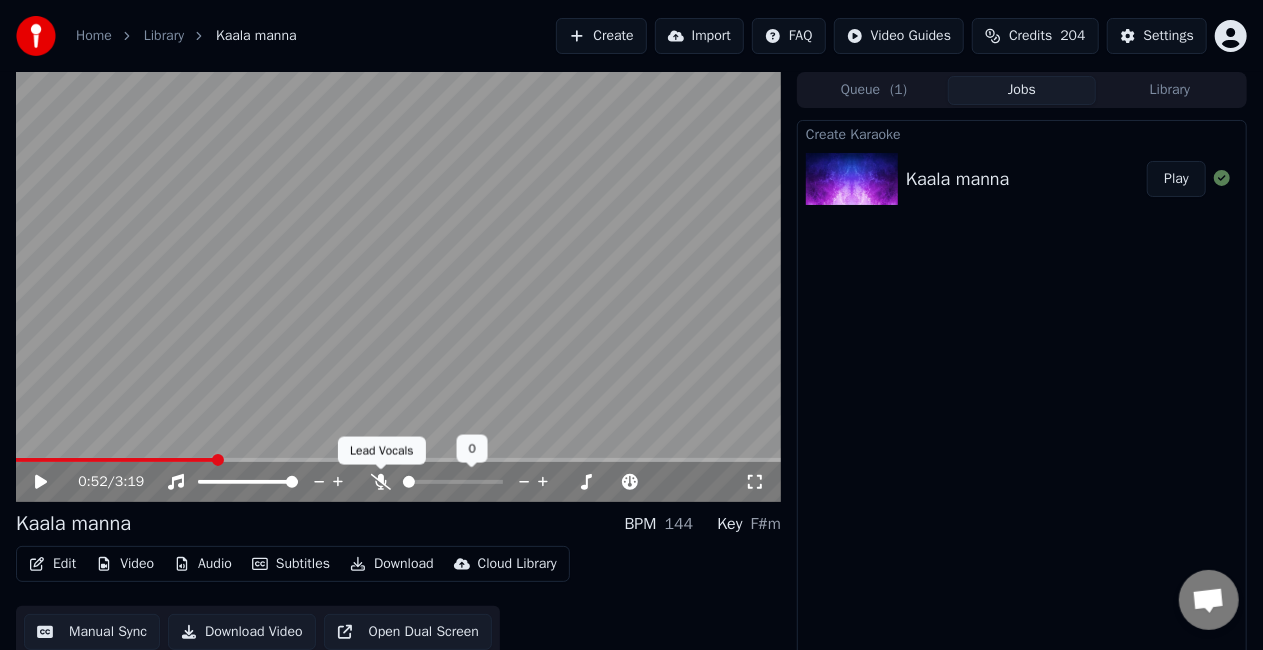 click 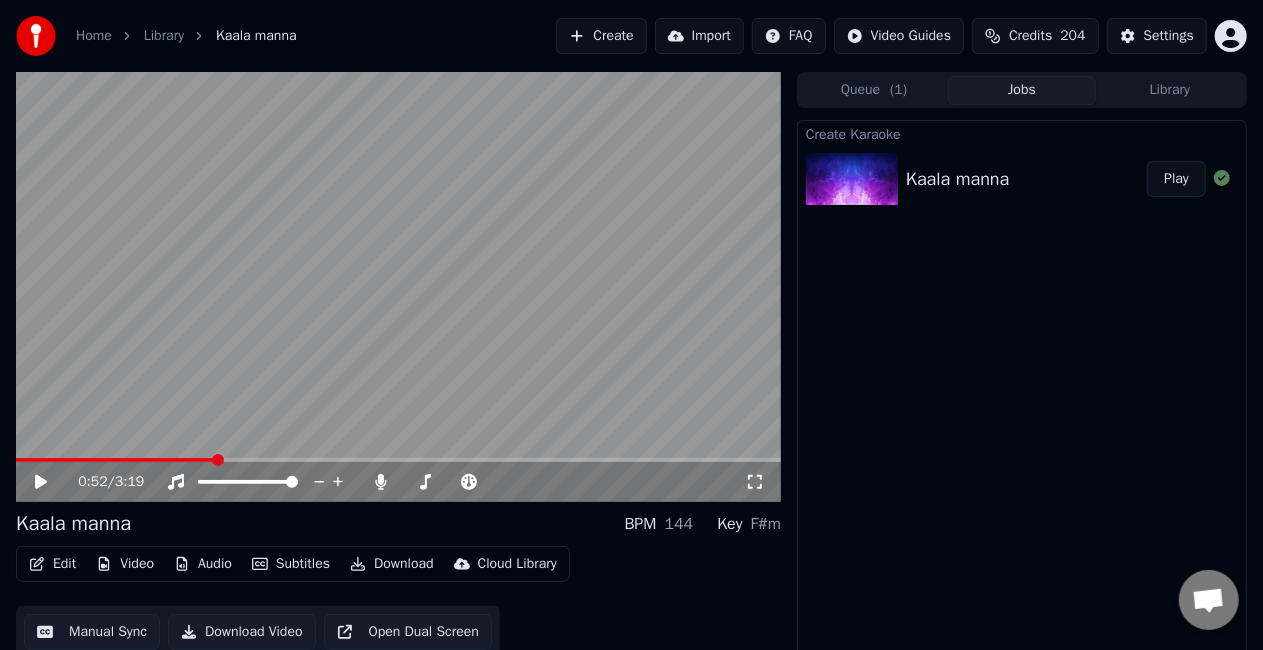 click 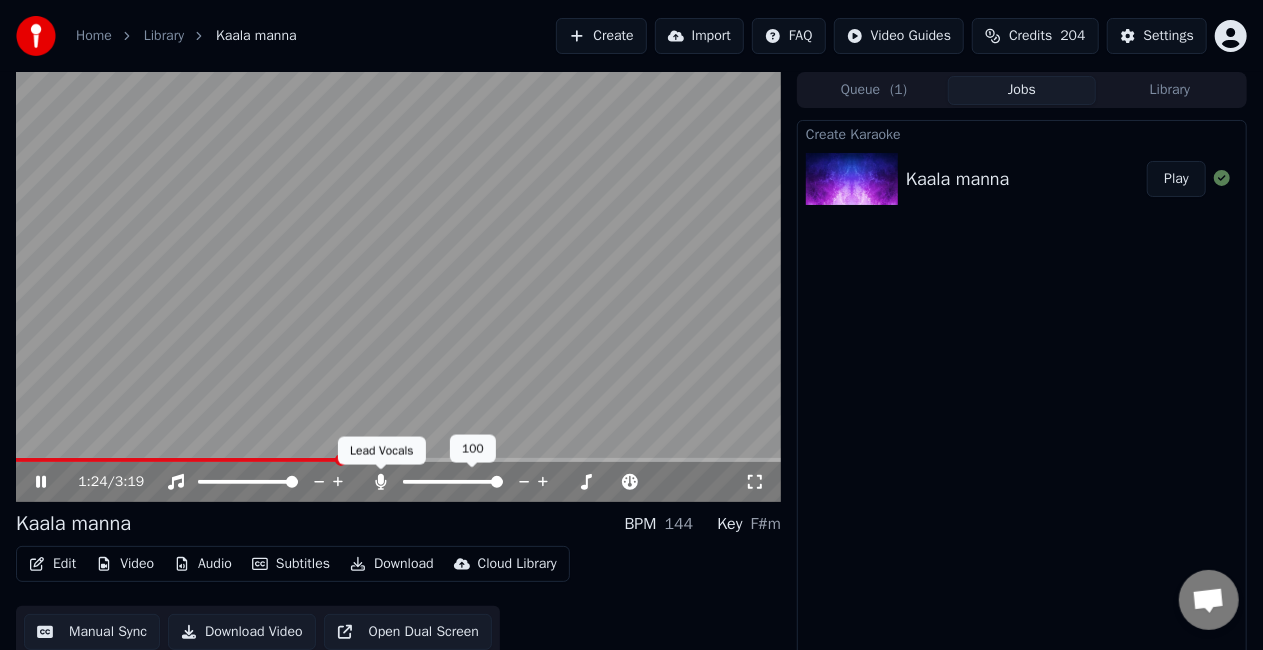 click 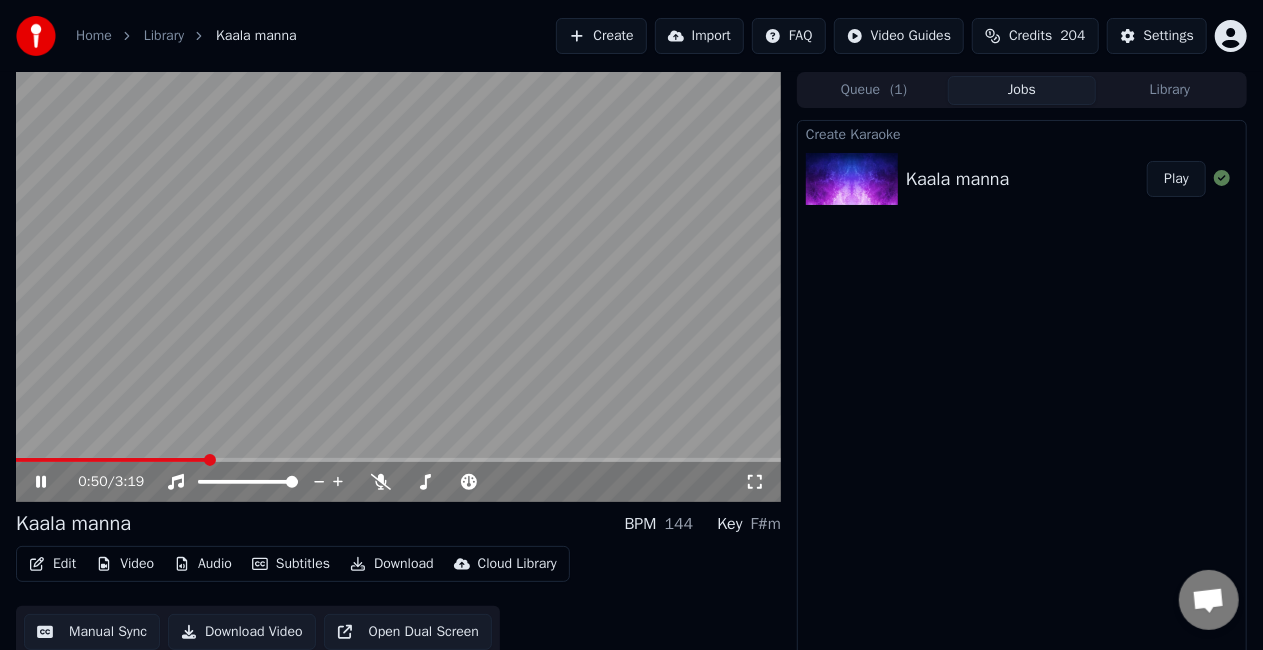 click at bounding box center [111, 460] 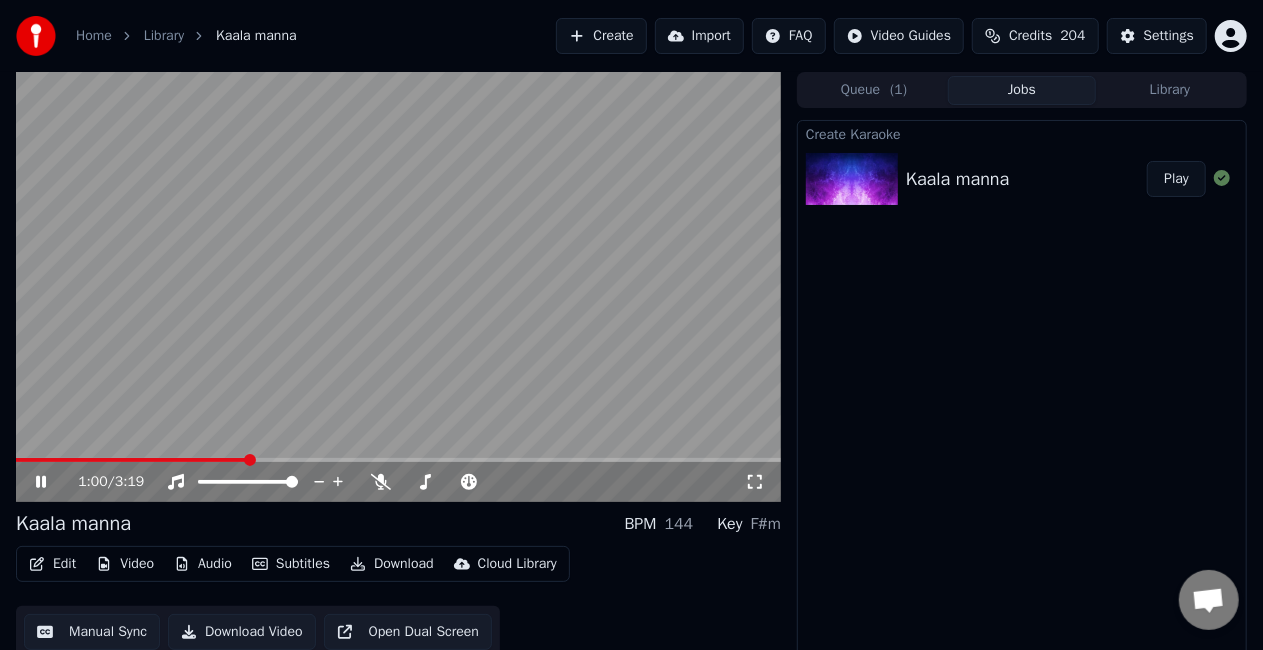 click on "Manual Sync" at bounding box center [92, 632] 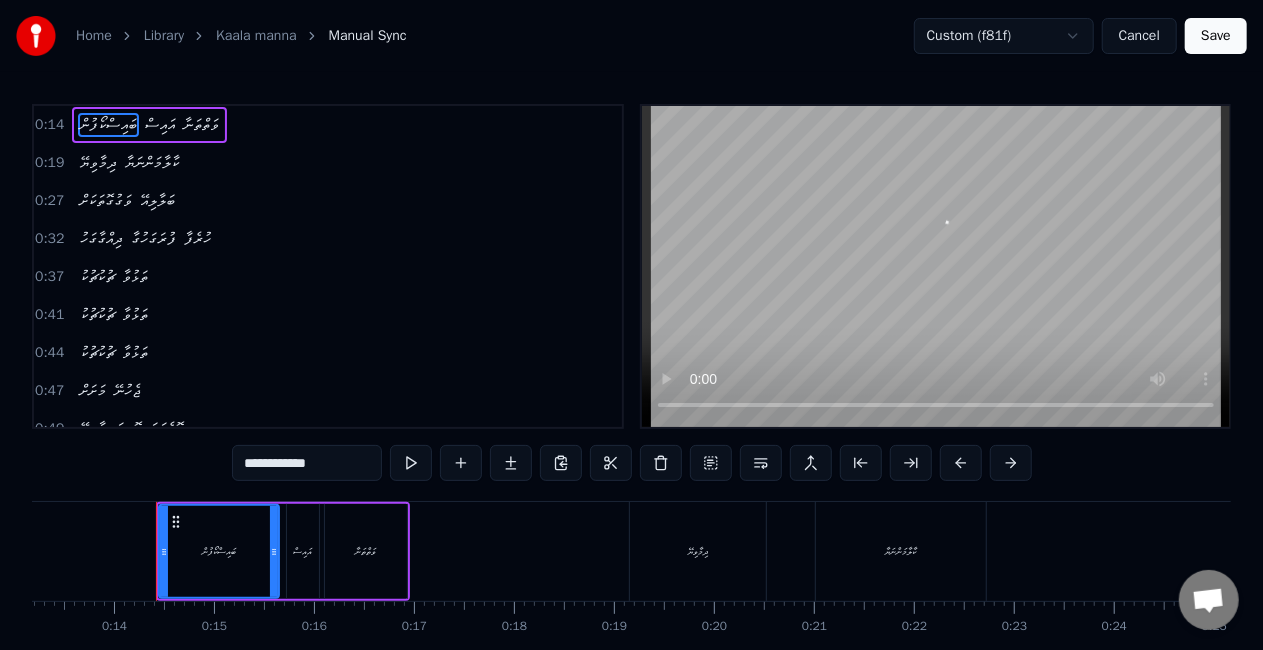 scroll, scrollTop: 0, scrollLeft: 1342, axis: horizontal 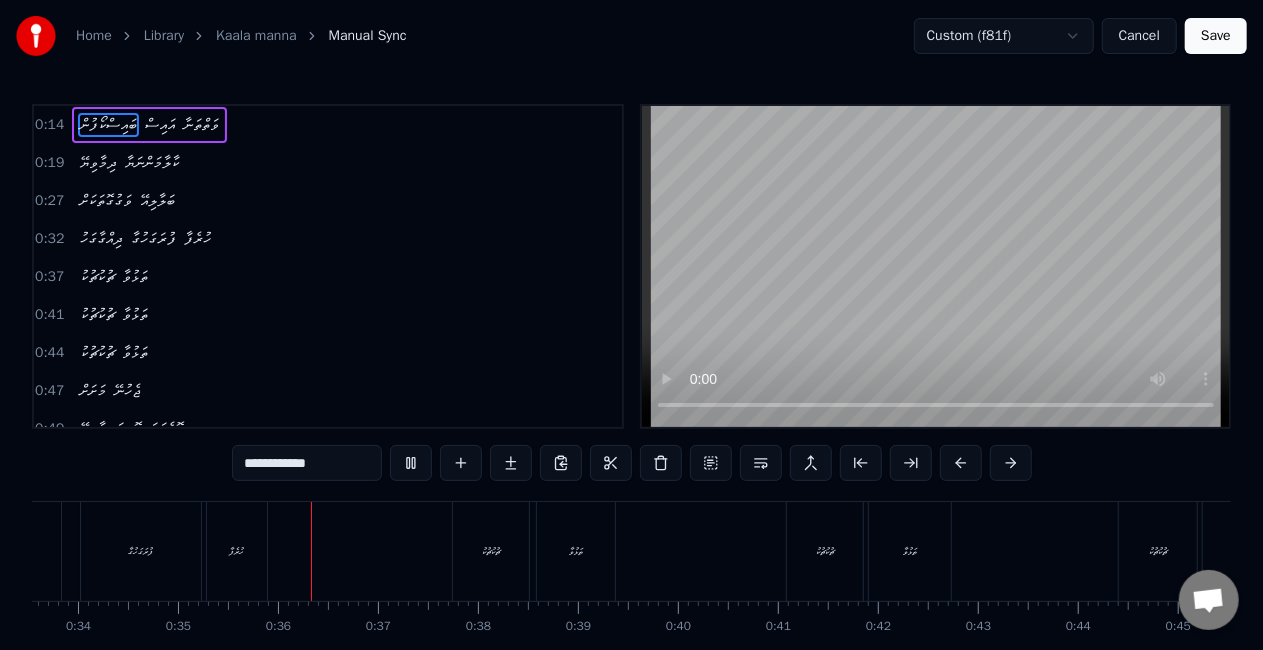 click on "ފުރަގަހުގާ" at bounding box center [141, 551] 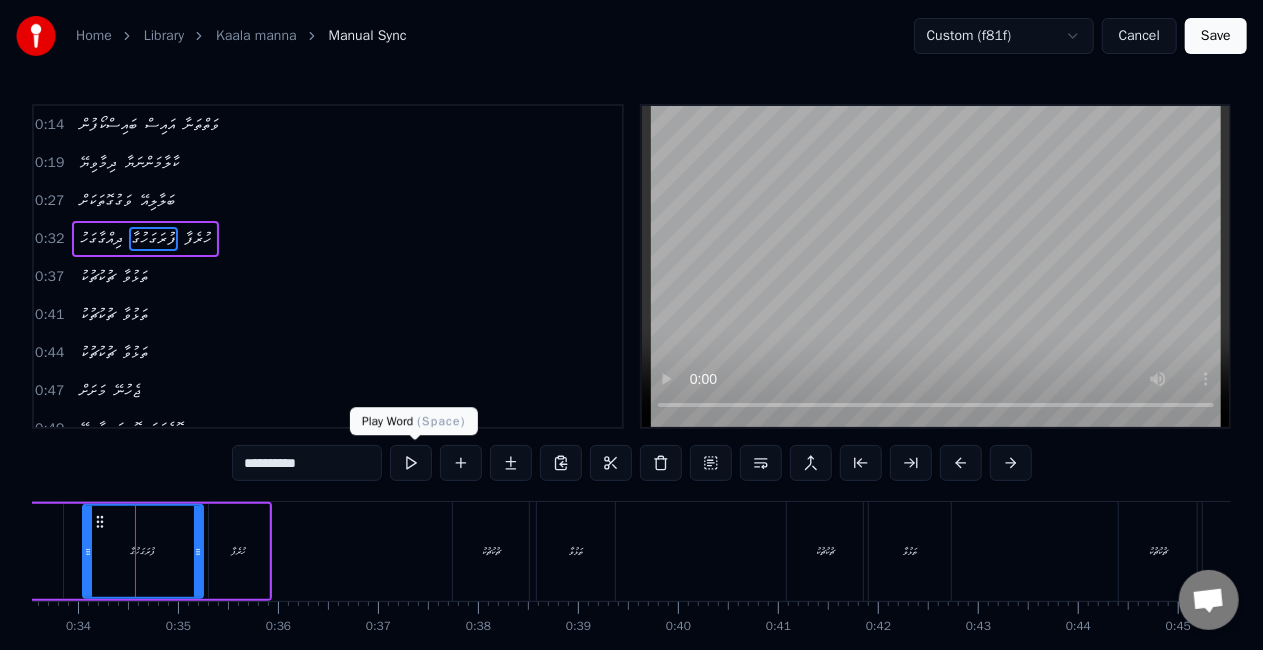 click at bounding box center (411, 463) 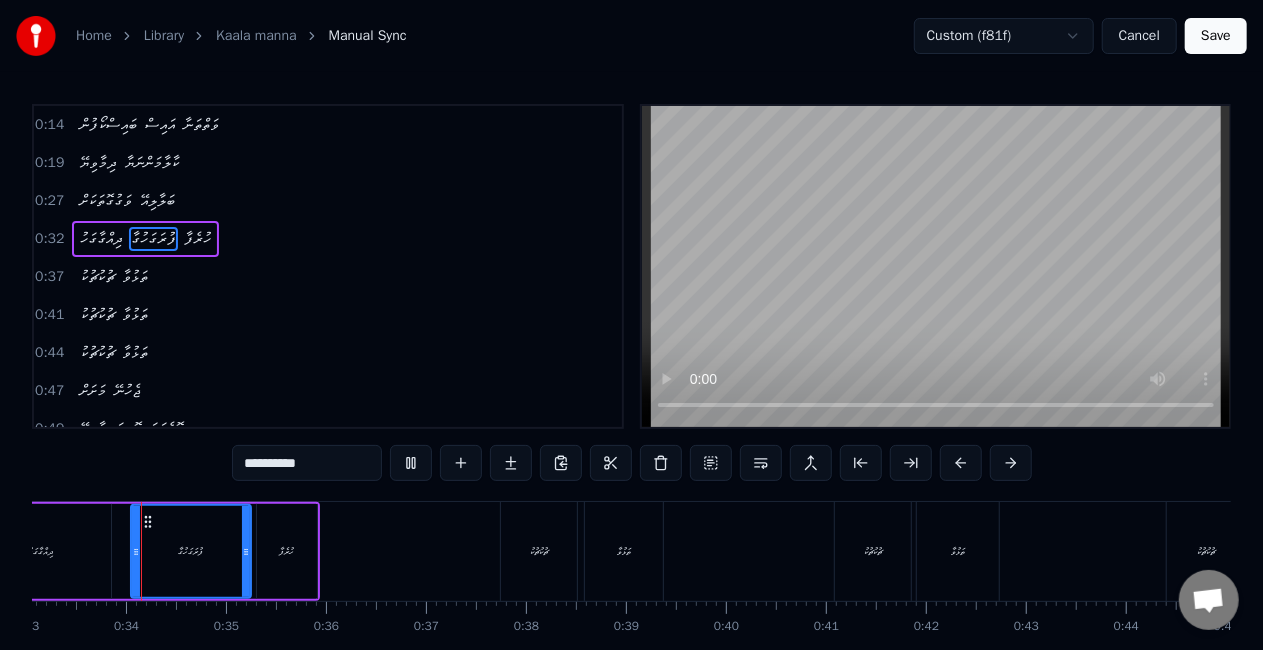scroll, scrollTop: 0, scrollLeft: 3302, axis: horizontal 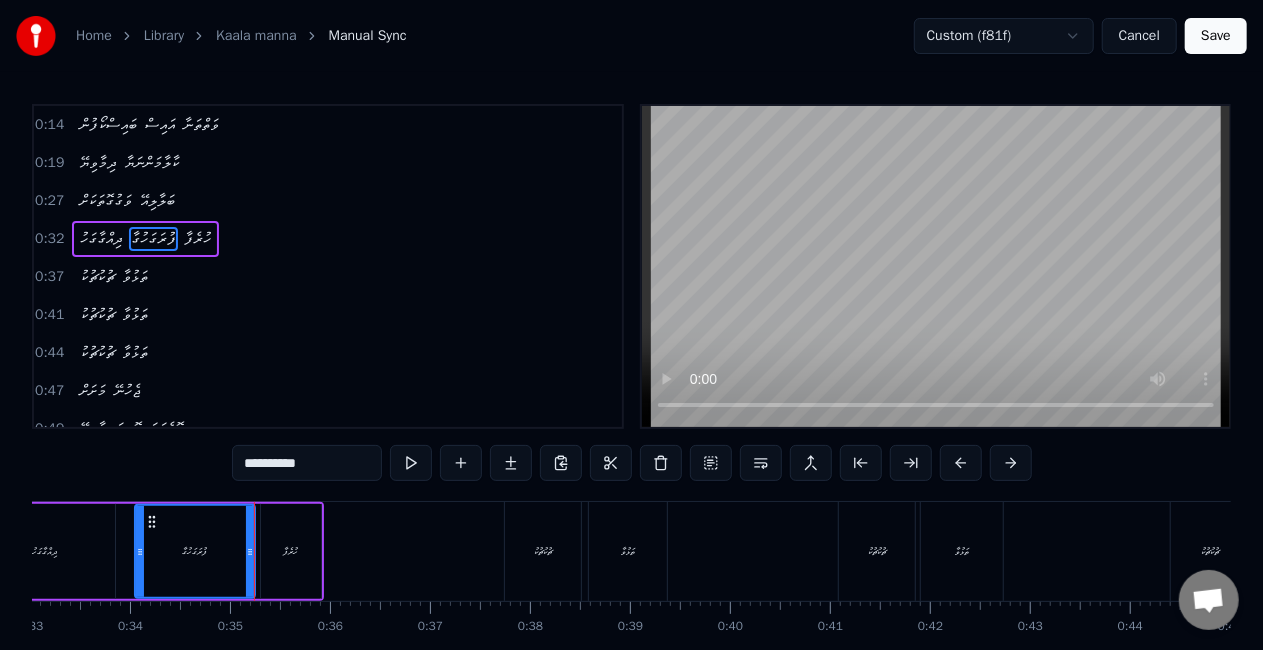 click at bounding box center (411, 463) 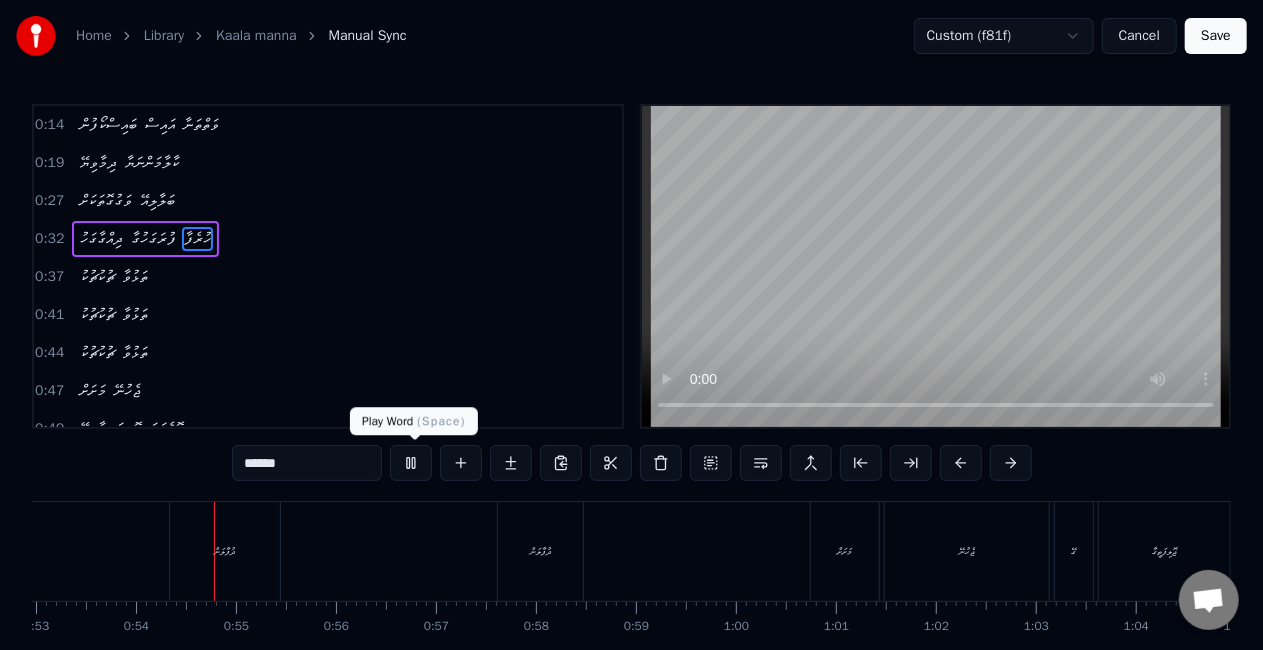 scroll, scrollTop: 0, scrollLeft: 5316, axis: horizontal 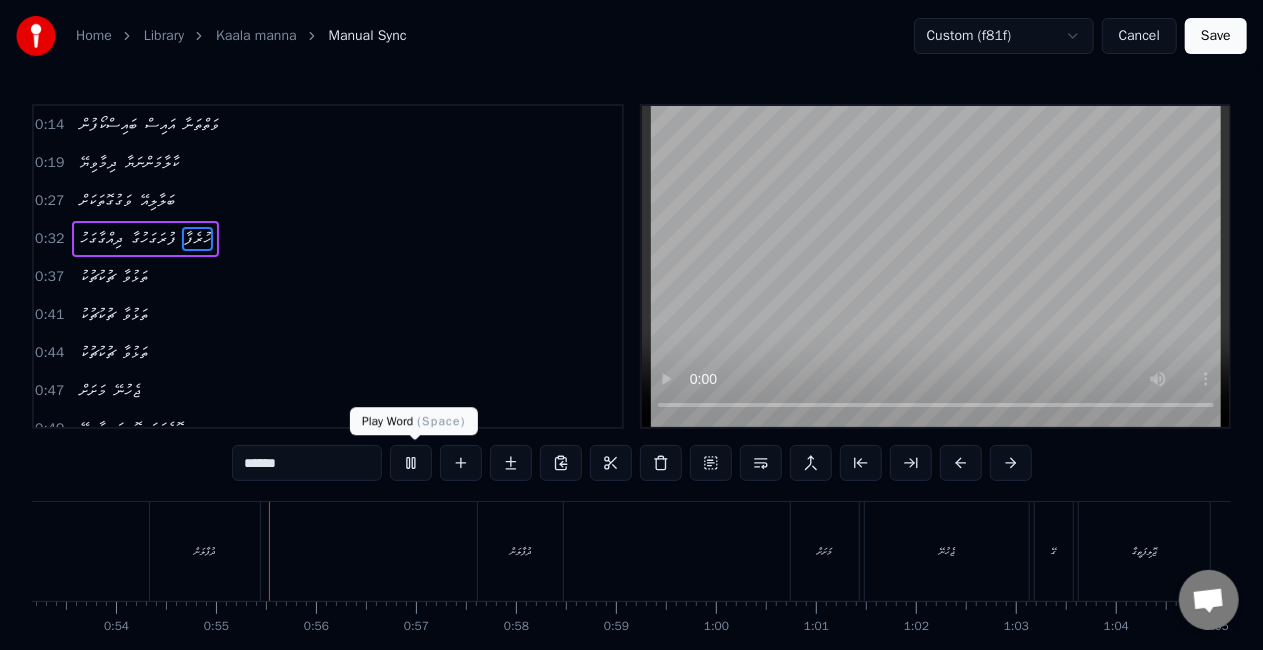 click at bounding box center [411, 463] 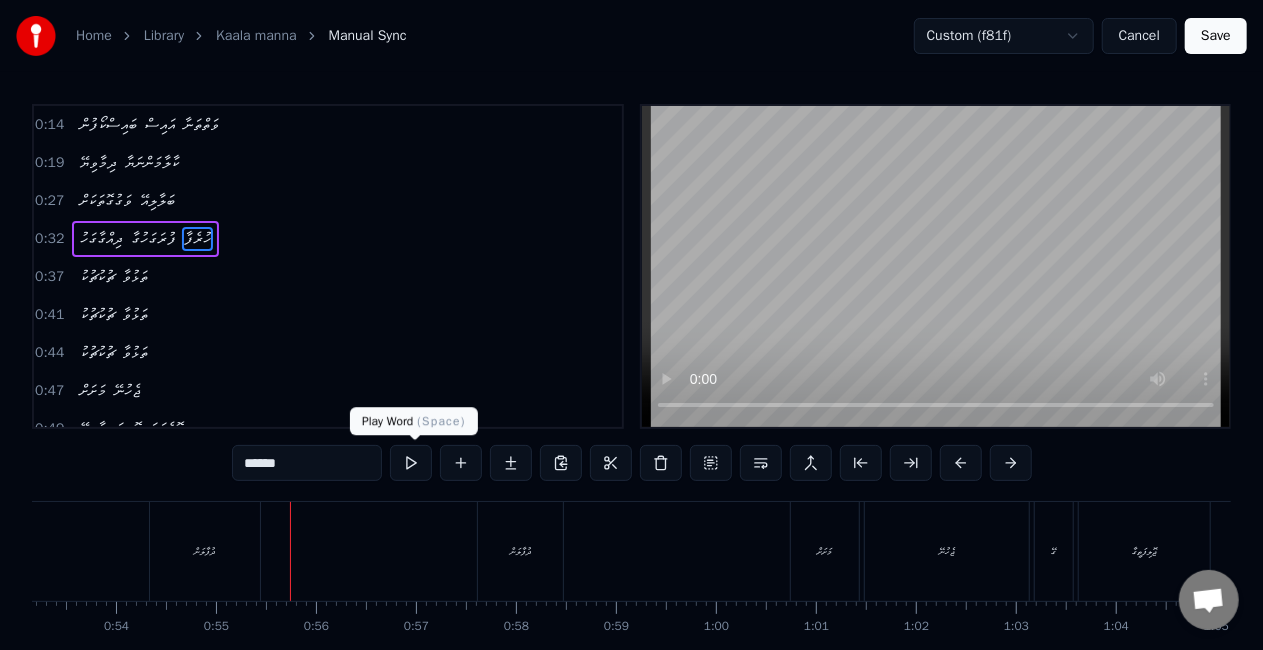 click at bounding box center (936, 266) 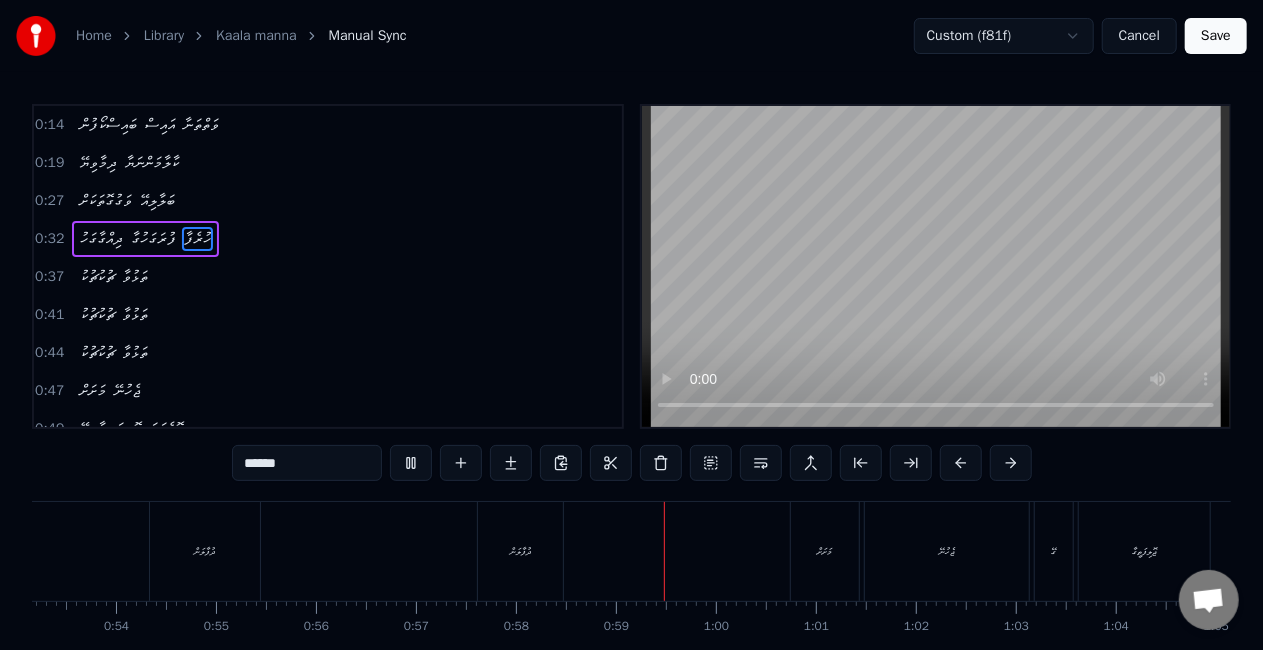 click on "ދުފާލަން" at bounding box center [520, 551] 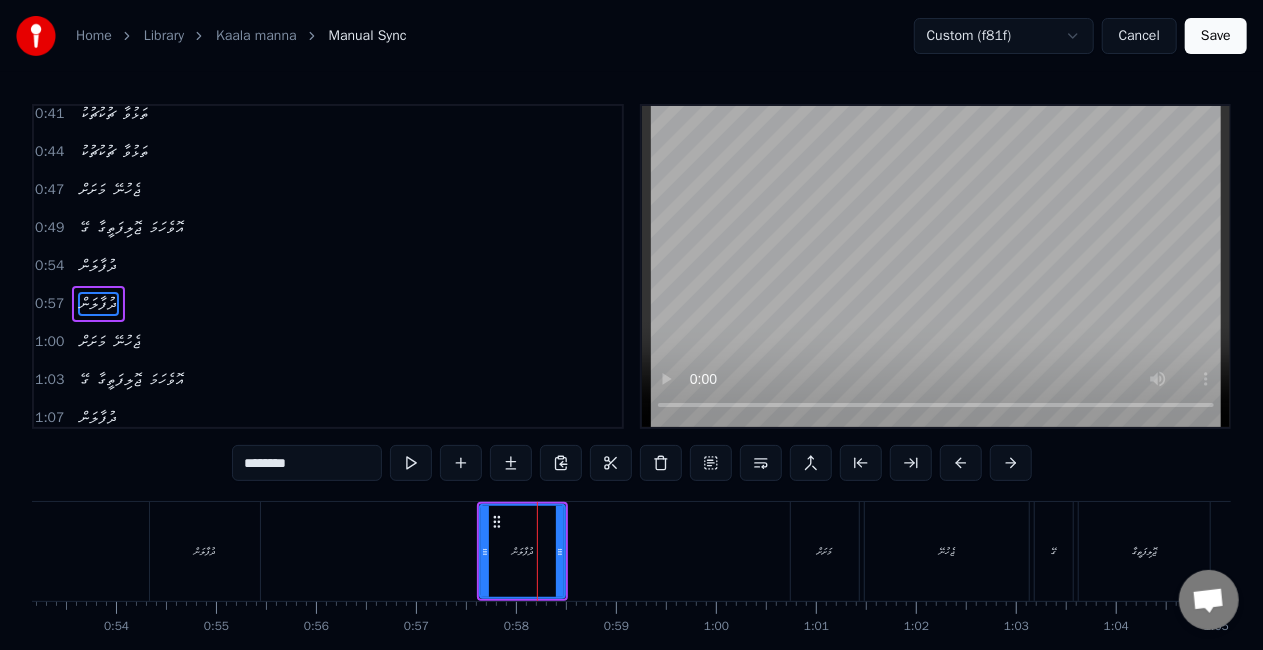scroll, scrollTop: 231, scrollLeft: 0, axis: vertical 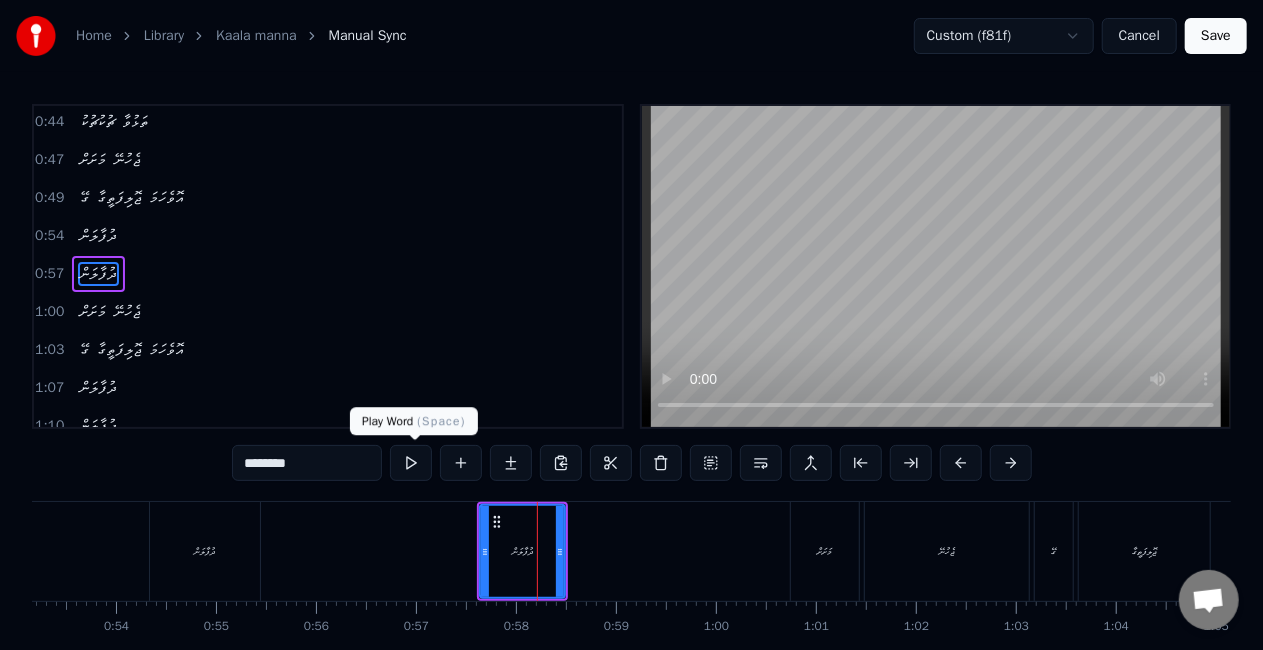 click at bounding box center (411, 463) 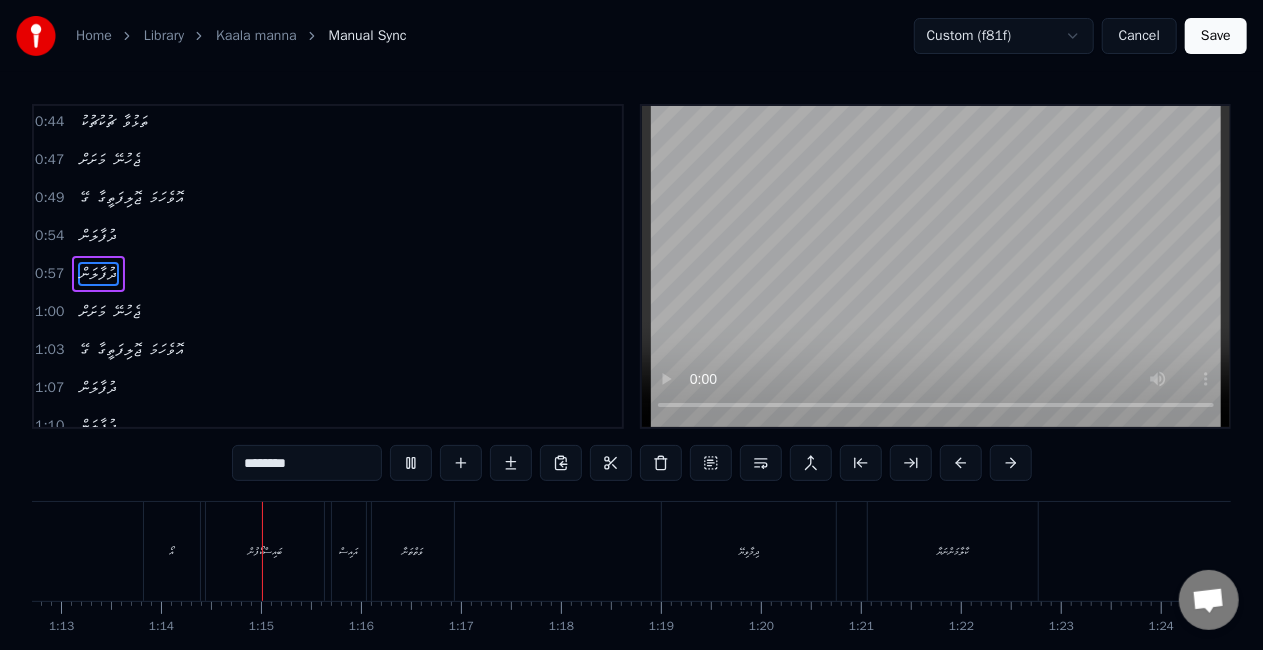 scroll, scrollTop: 0, scrollLeft: 7335, axis: horizontal 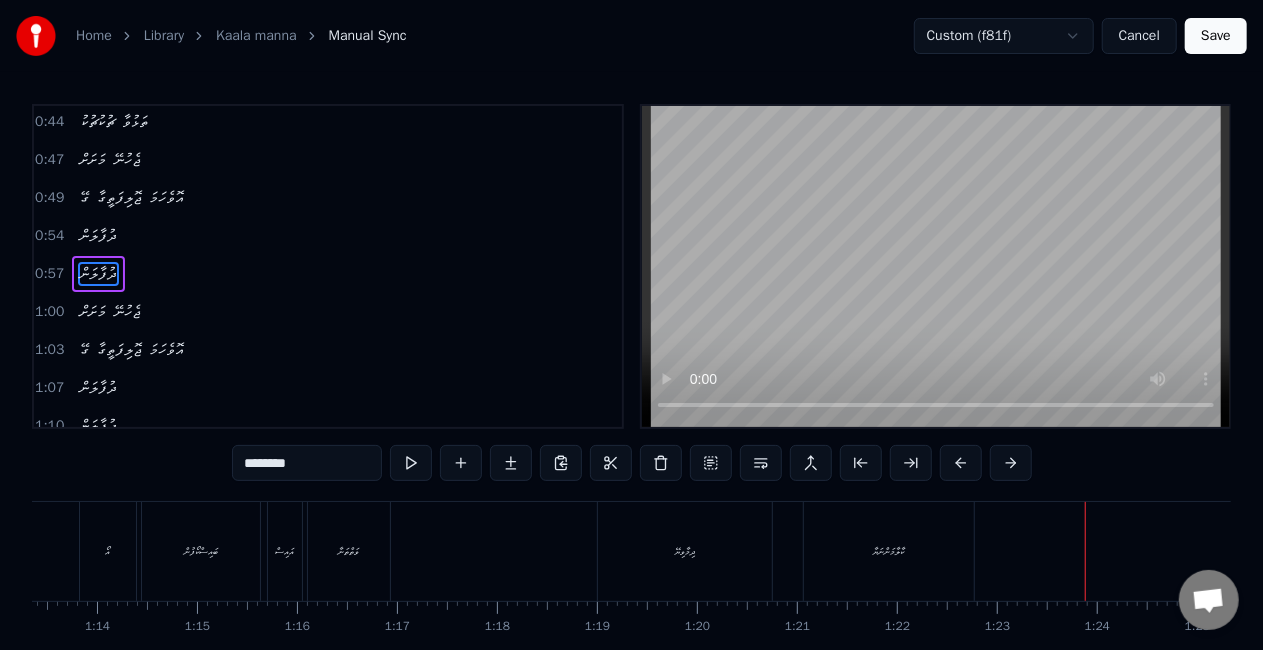 click on "Save" at bounding box center (1216, 36) 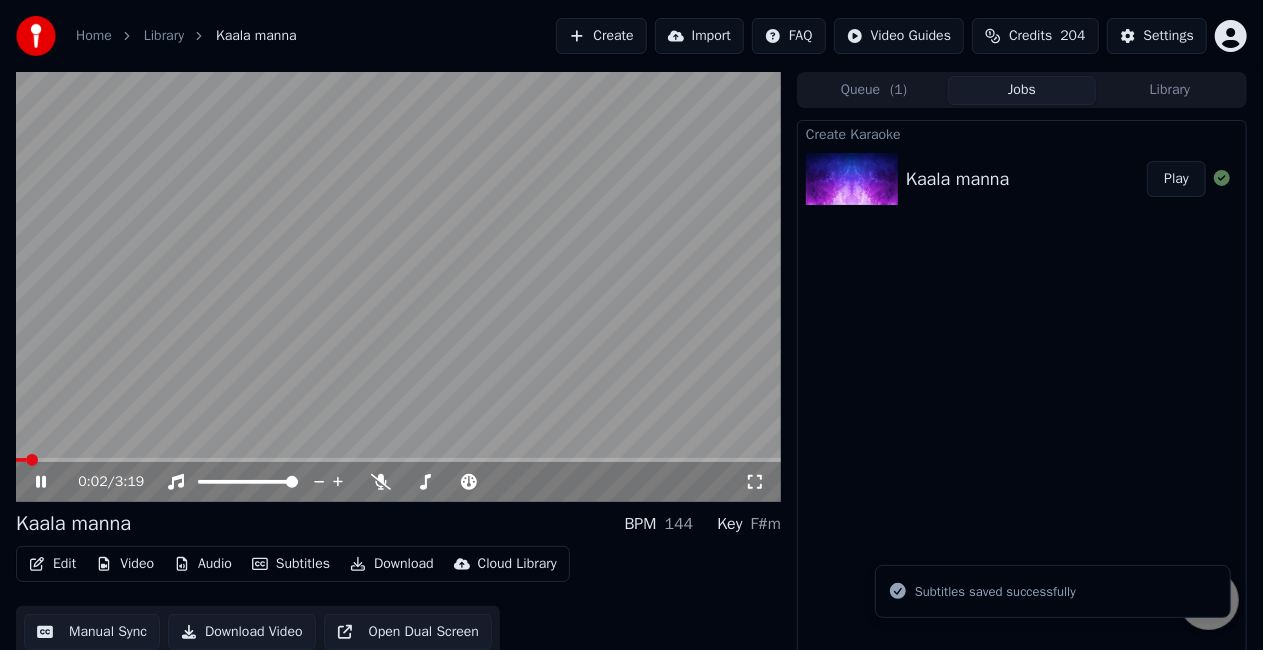 click 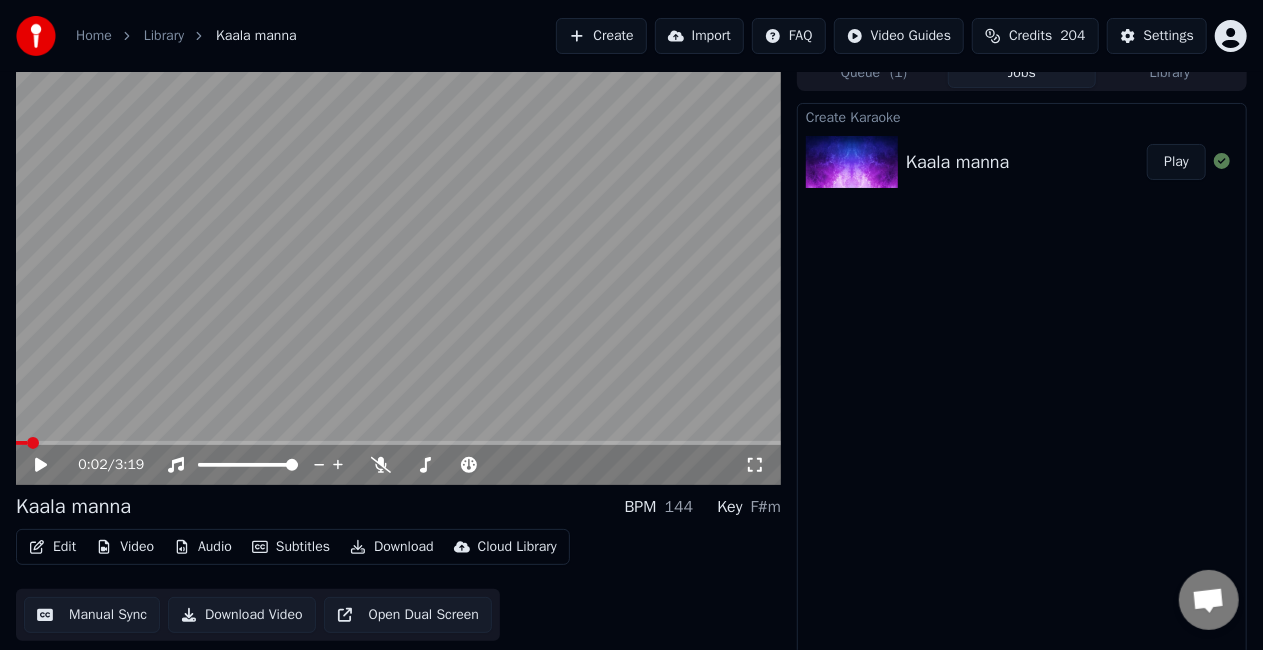scroll, scrollTop: 22, scrollLeft: 0, axis: vertical 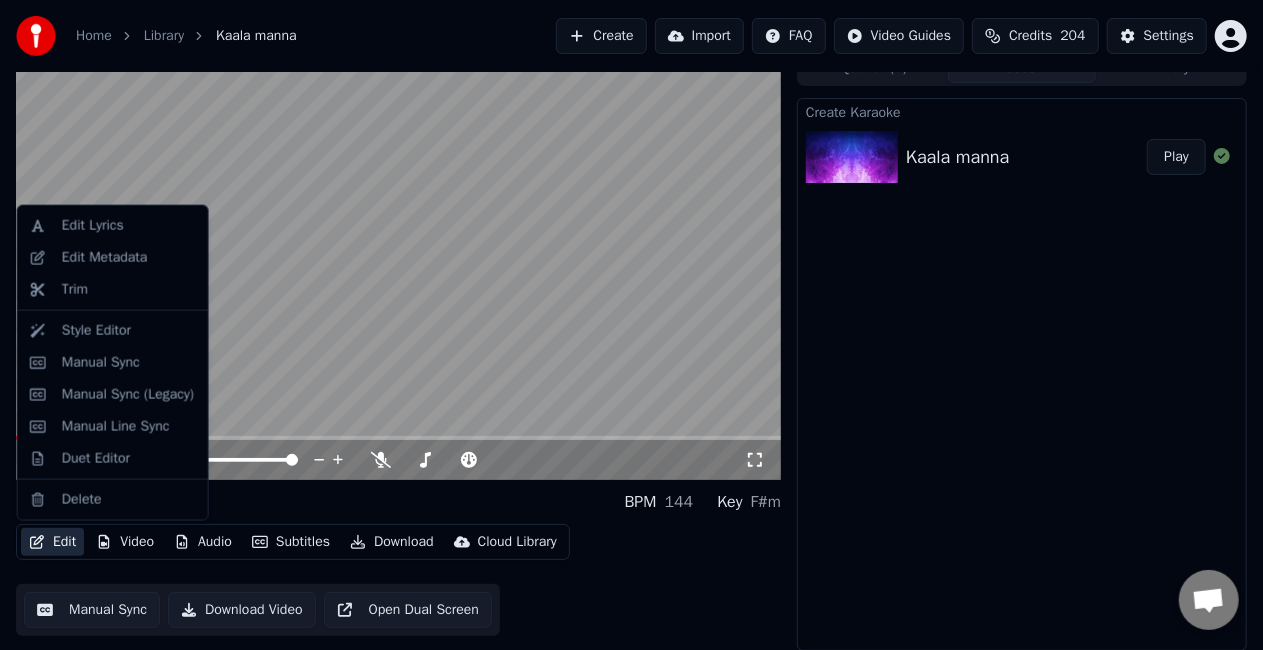click on "Edit" at bounding box center [52, 542] 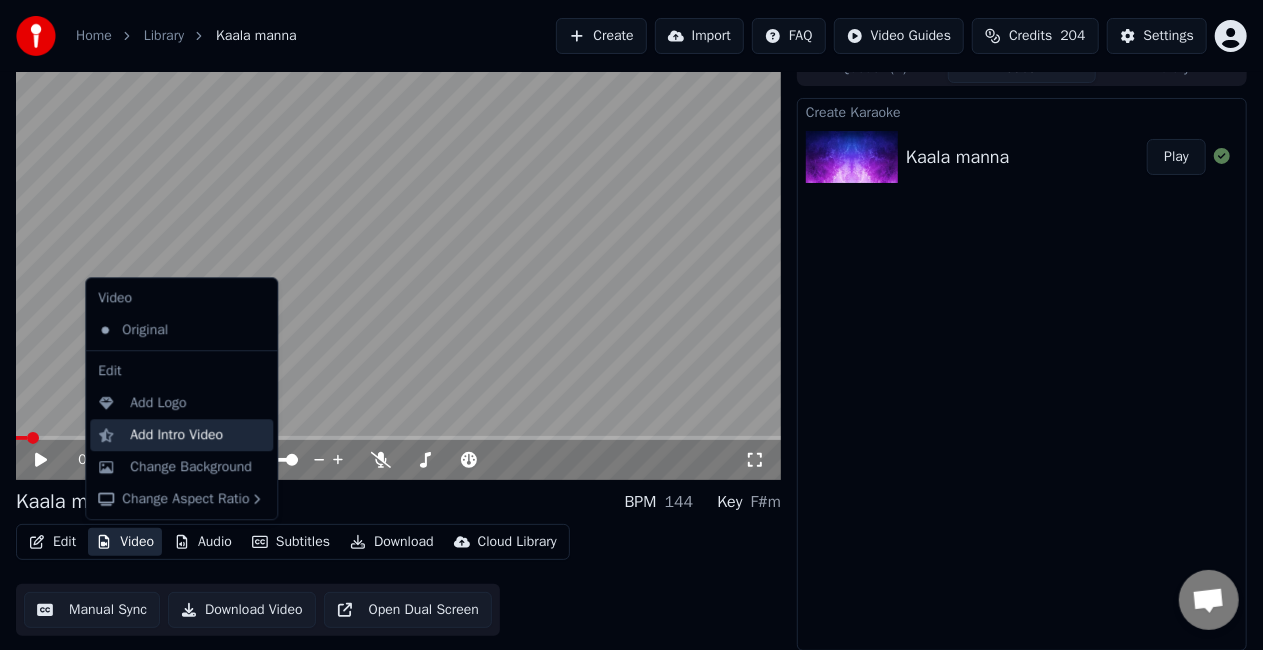 click on "Add Intro Video" at bounding box center (176, 435) 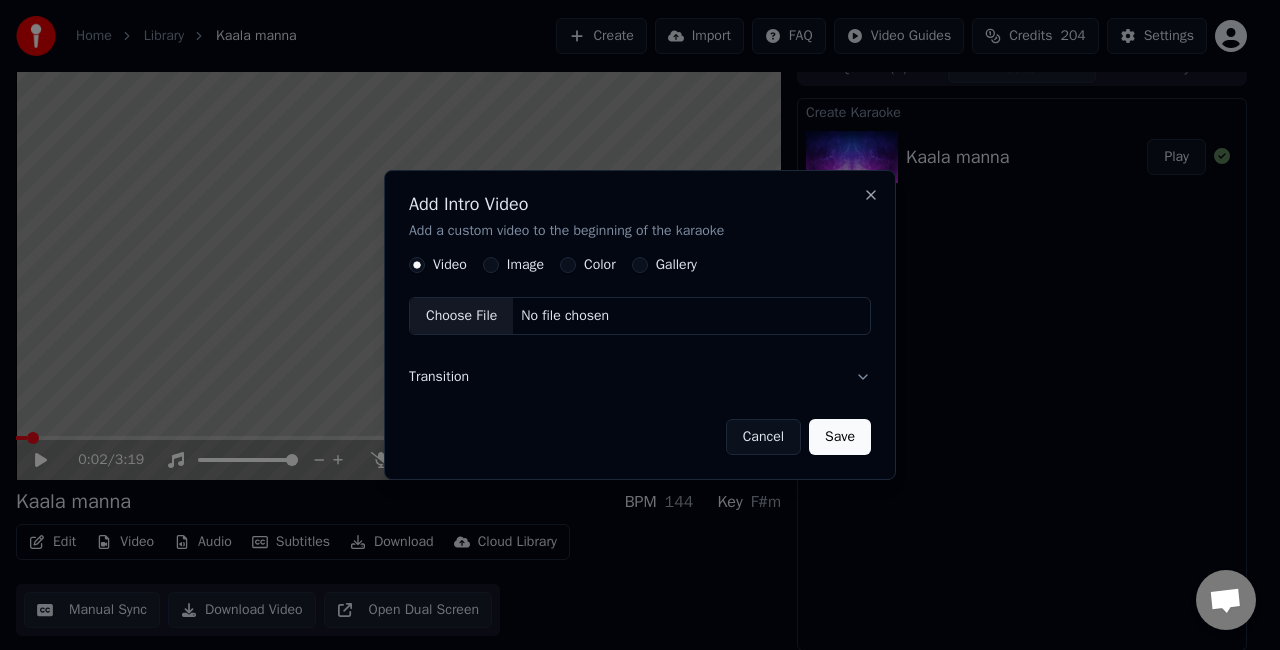 click on "Transition" at bounding box center (640, 377) 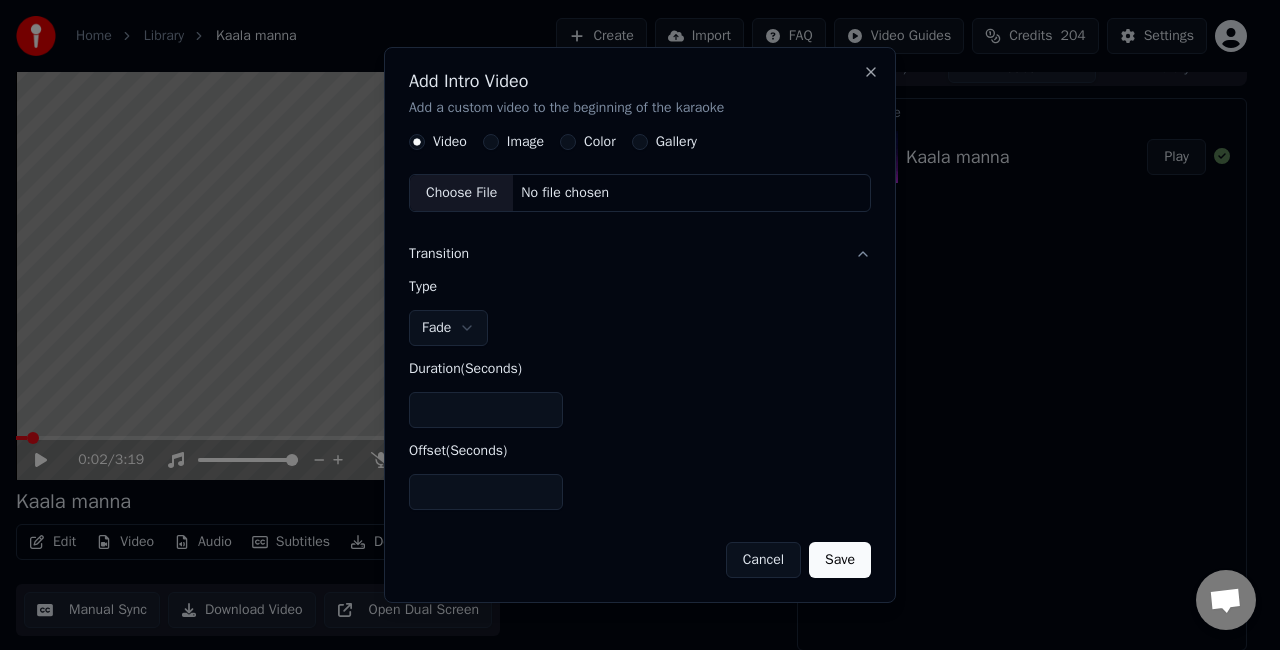 click on "Cancel" at bounding box center [763, 560] 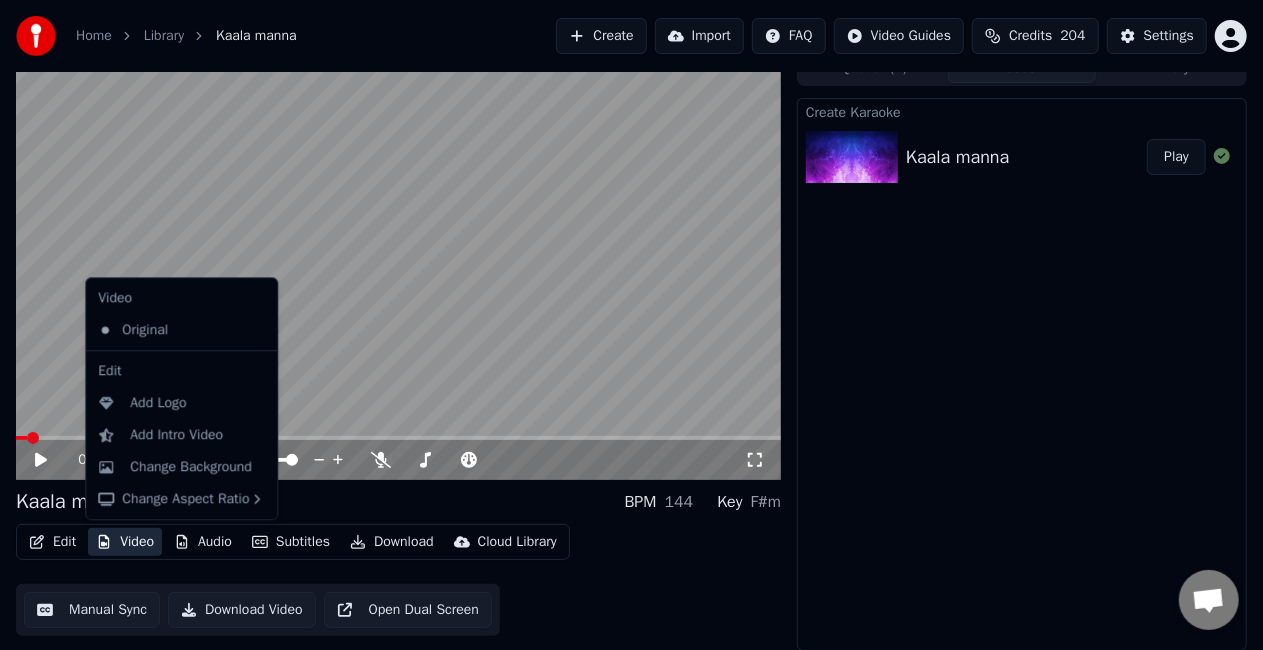 click 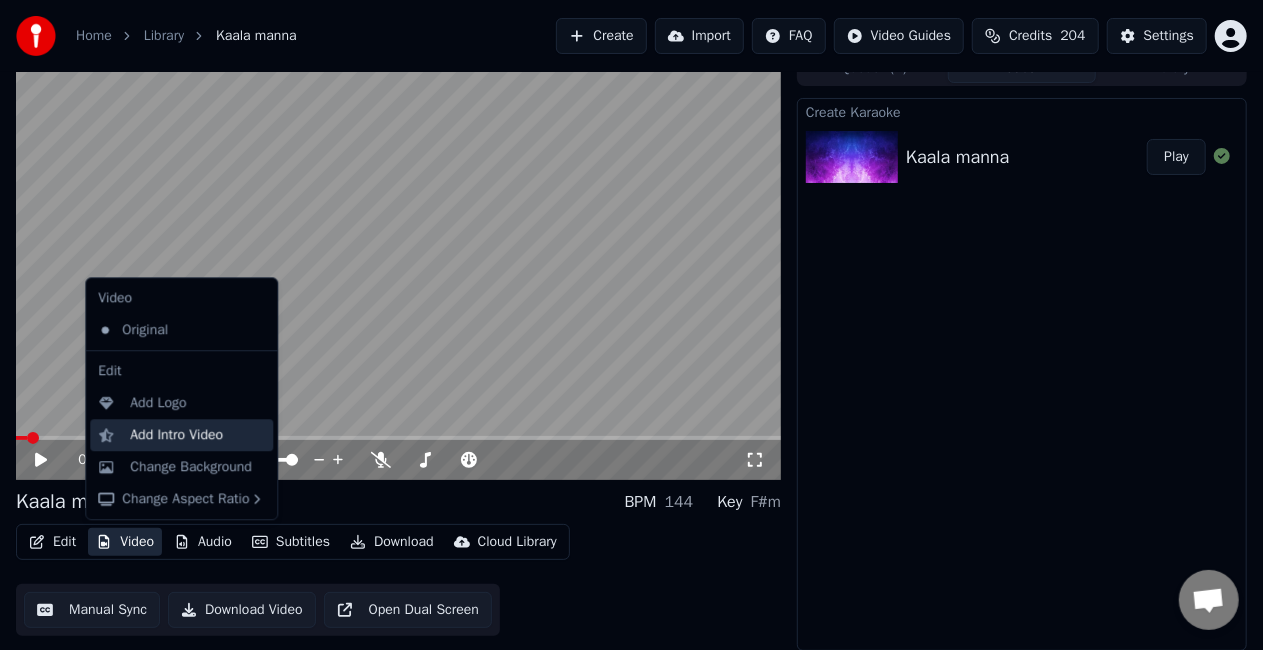 click on "Add Intro Video" at bounding box center [176, 435] 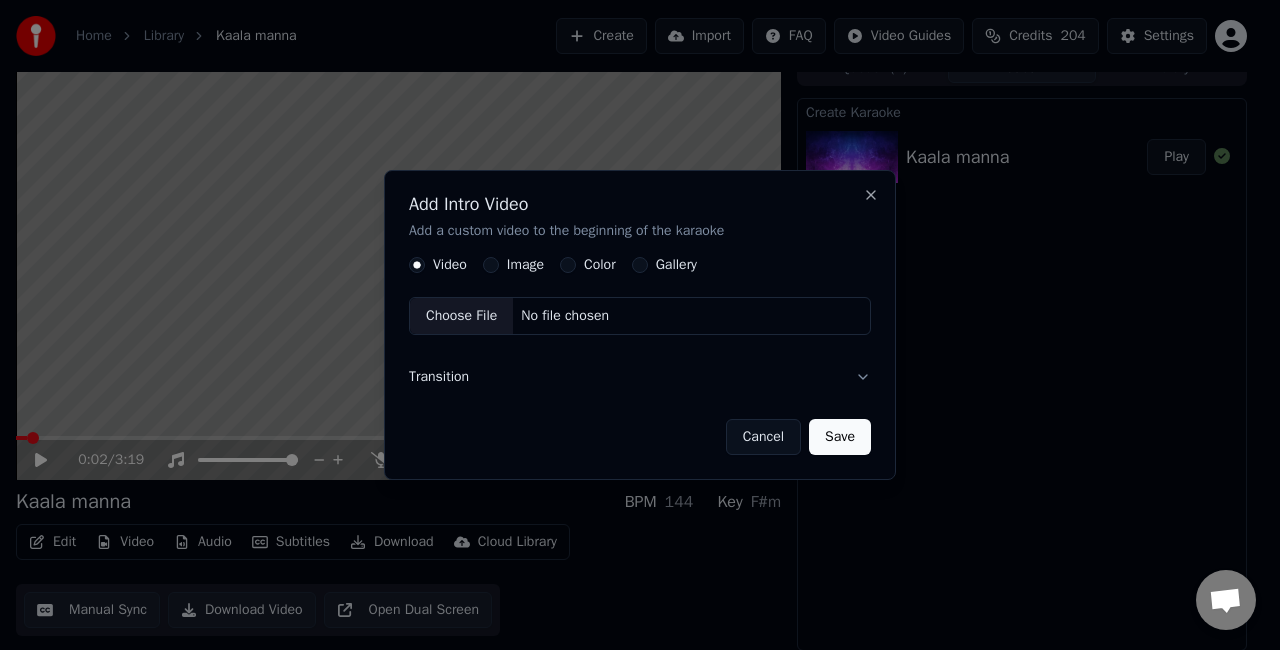 click on "Cancel" at bounding box center (763, 437) 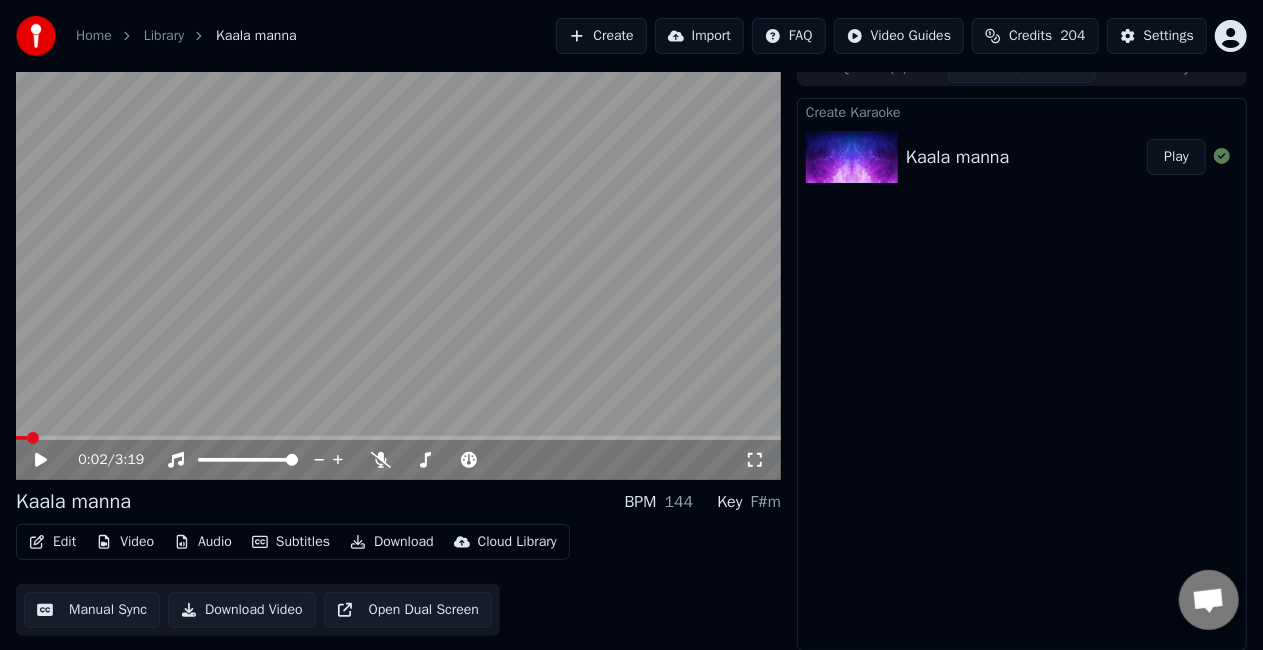 click 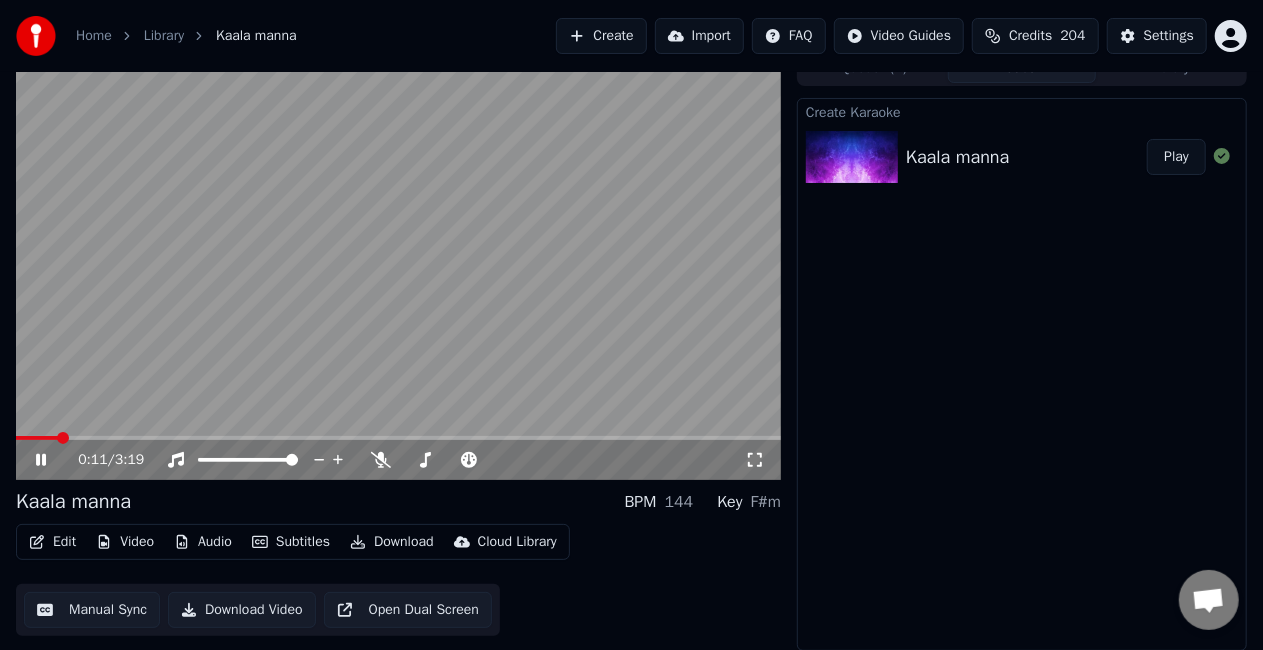 click at bounding box center (398, 438) 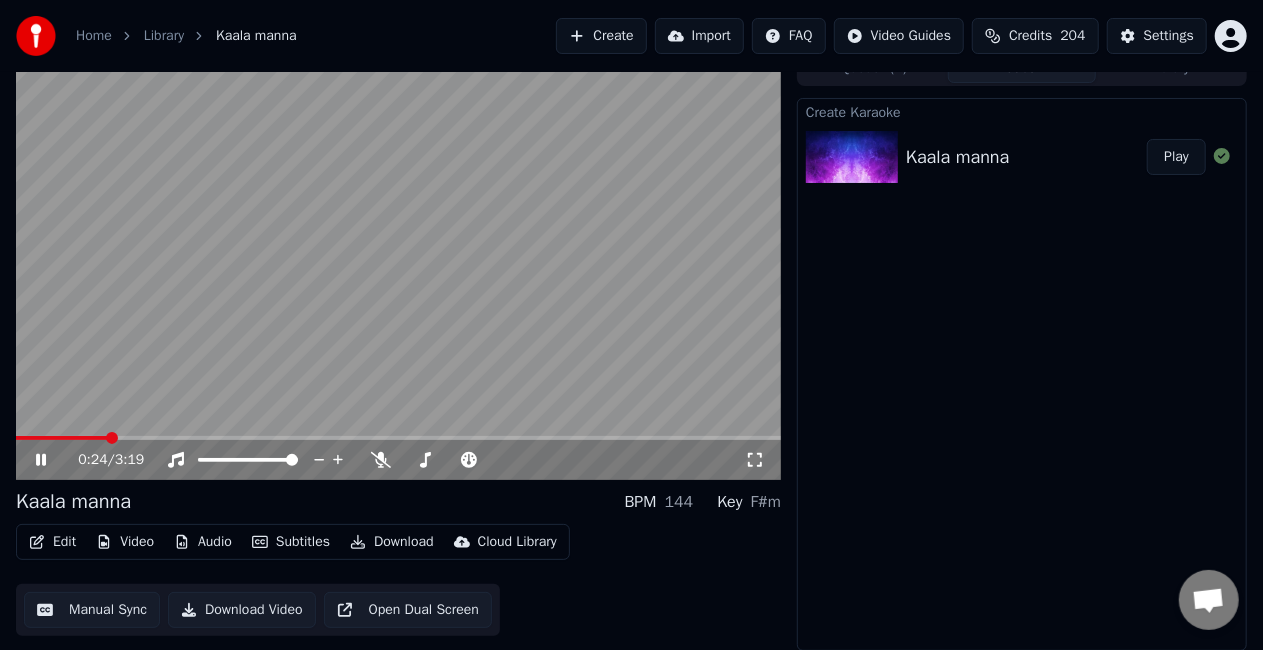 click at bounding box center (398, 438) 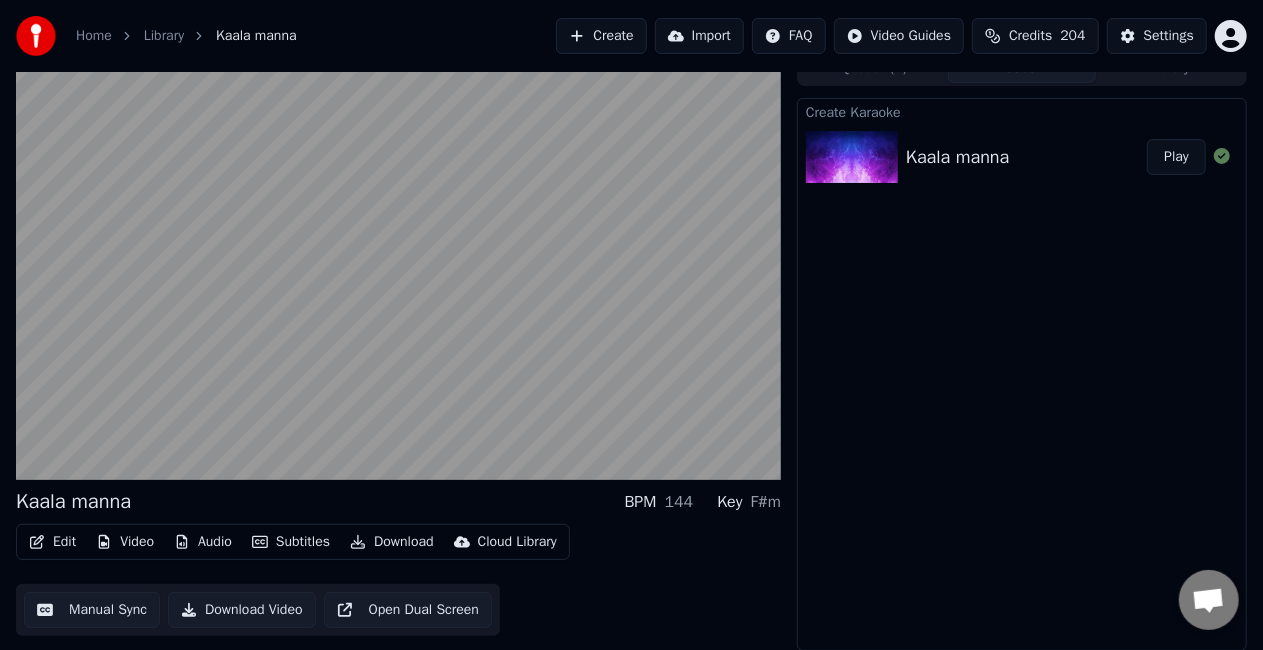 click at bounding box center [398, 265] 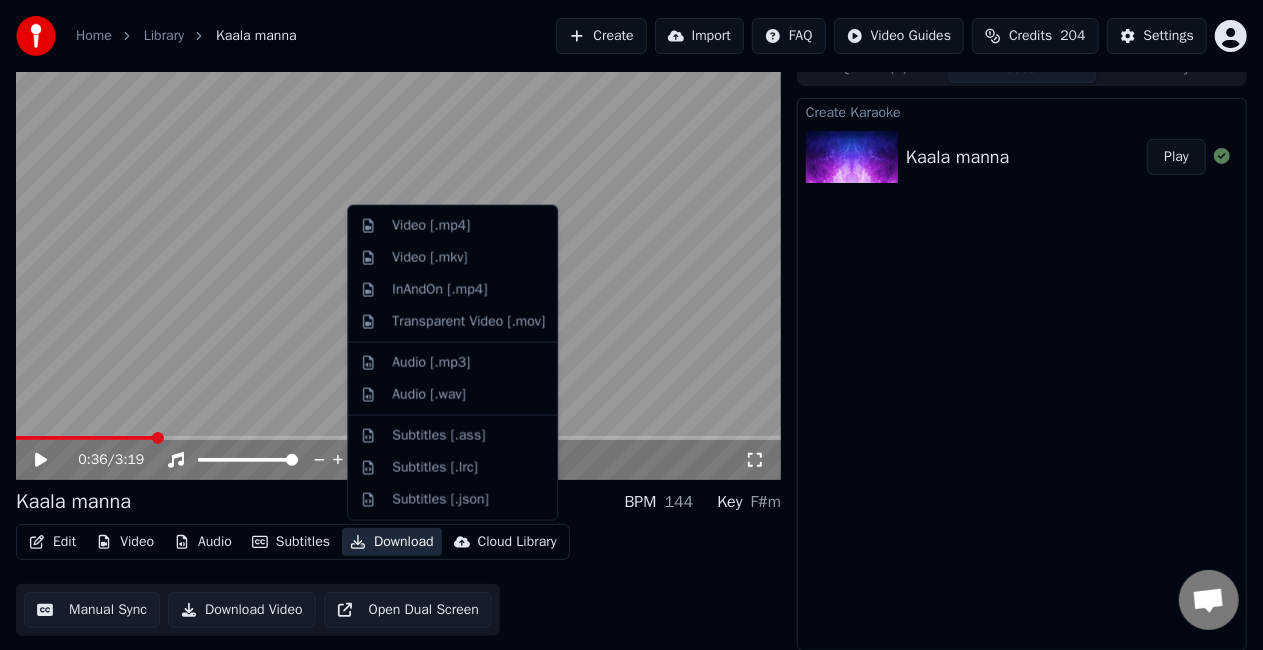 click on "Download" at bounding box center (392, 542) 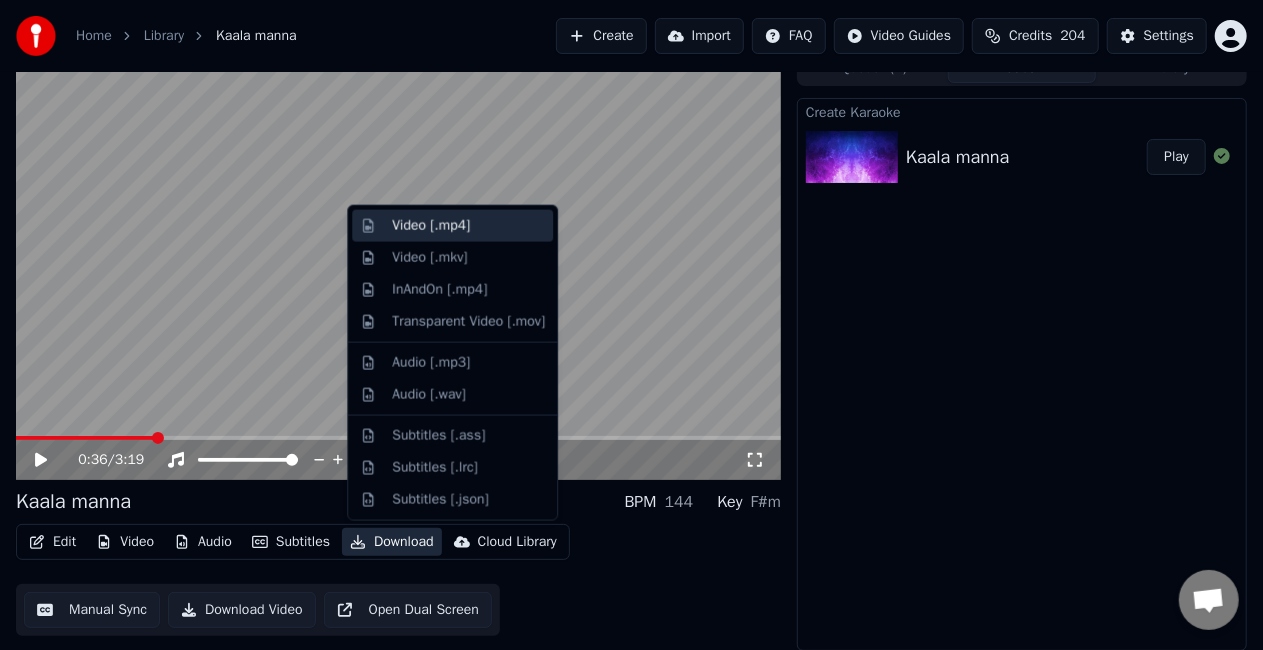 click on "Video [.mp4]" at bounding box center [468, 226] 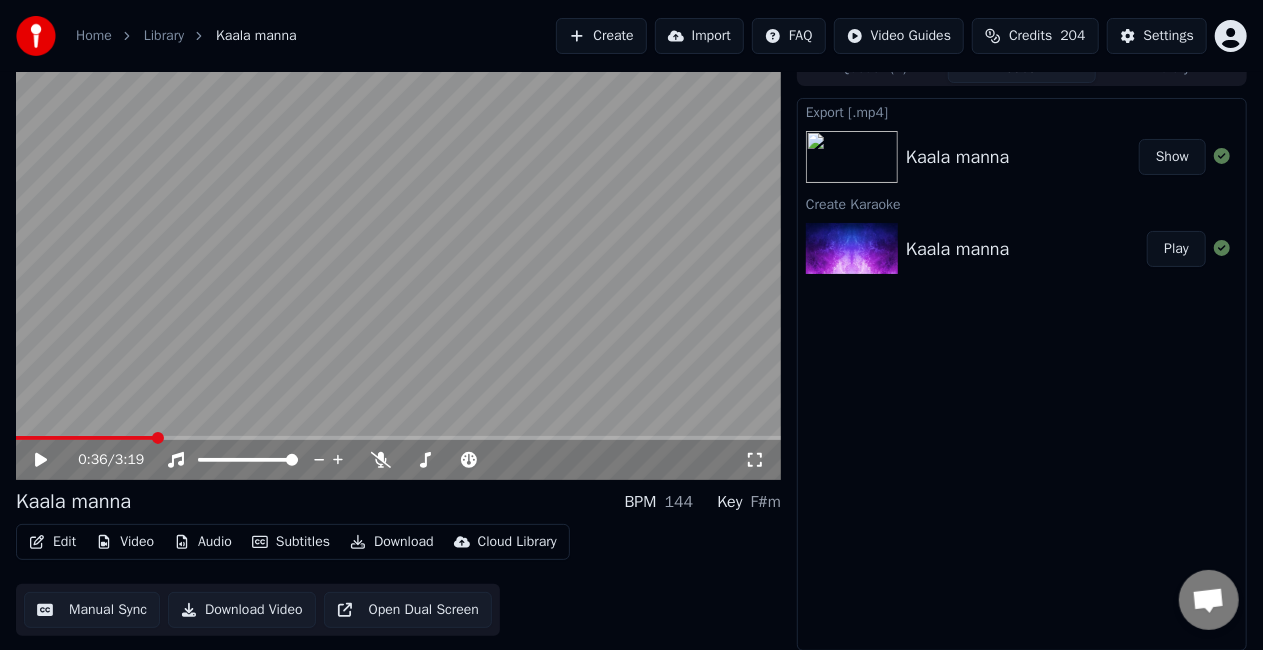 click on "Show" at bounding box center [1172, 157] 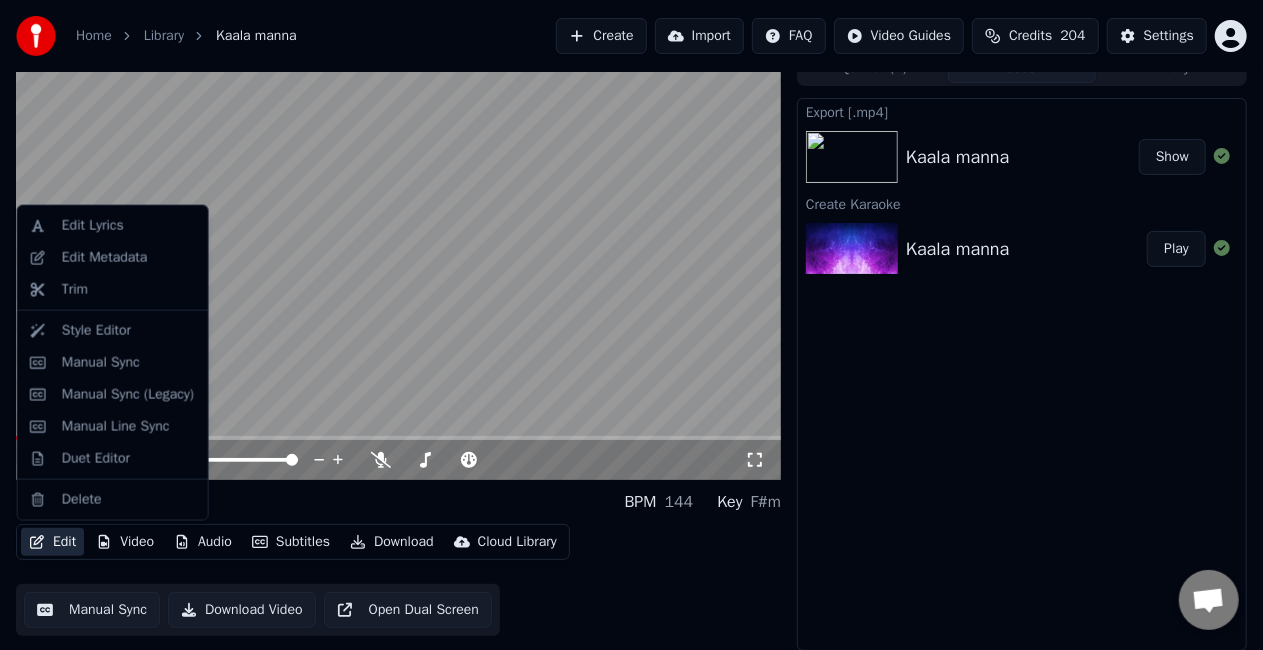 click on "Edit" at bounding box center (52, 542) 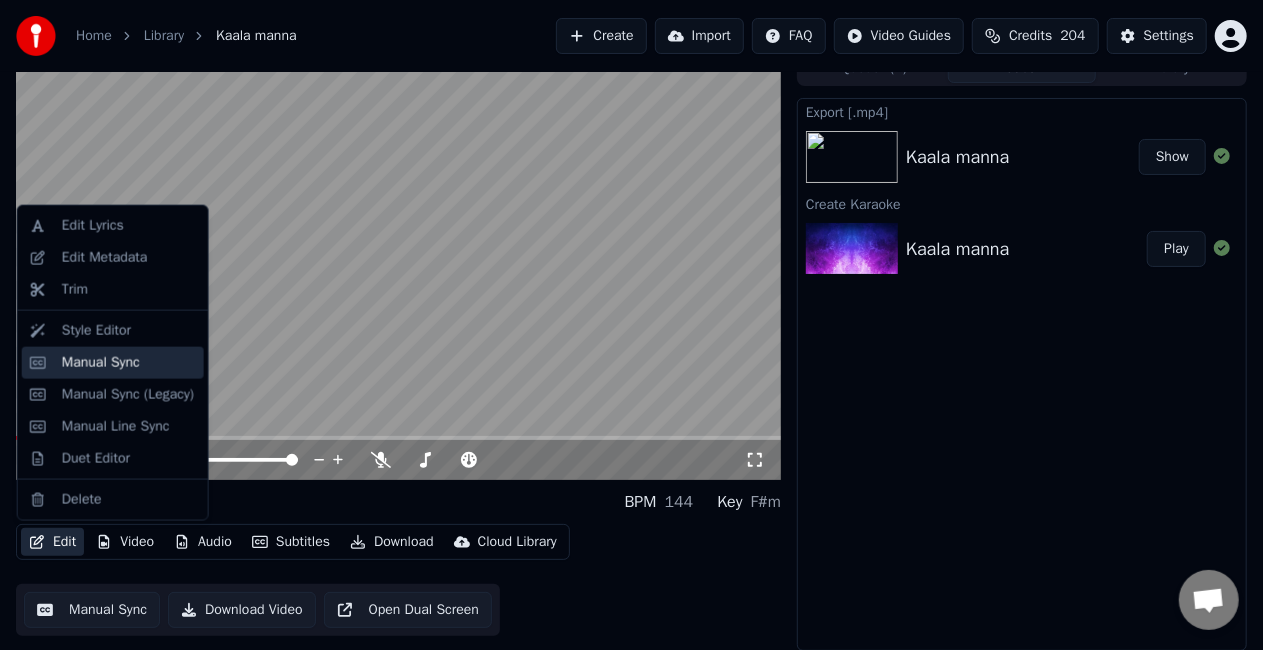 click on "Manual Sync" at bounding box center (113, 363) 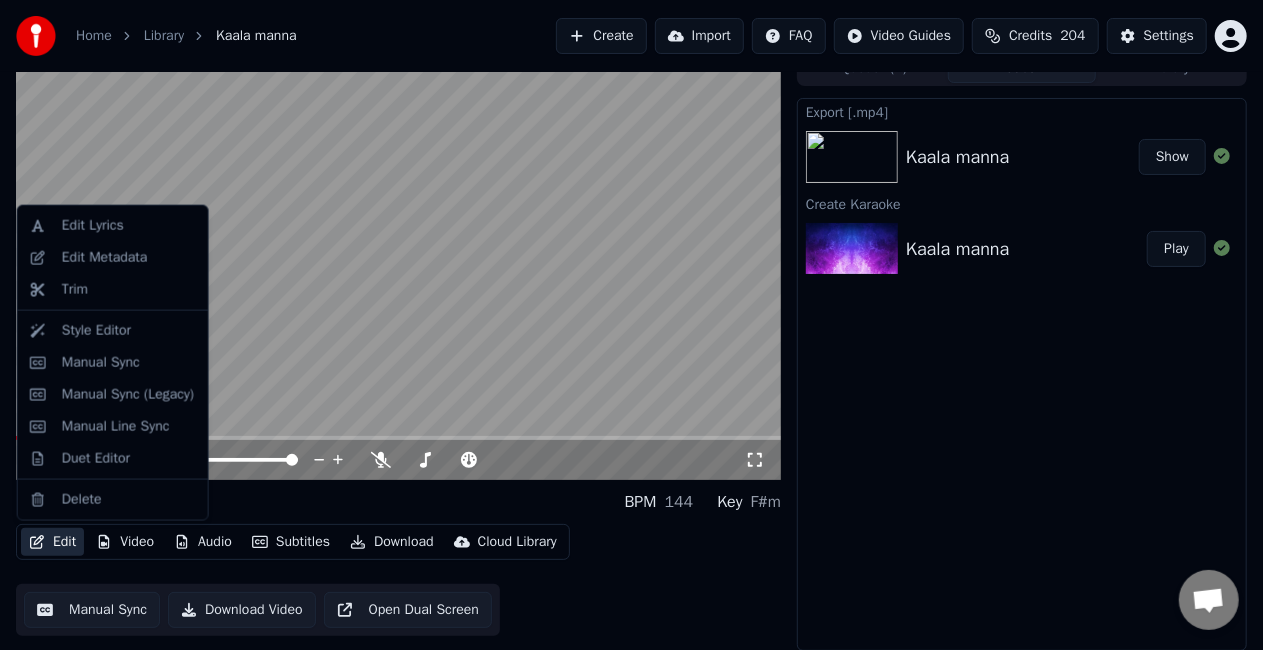 scroll, scrollTop: 0, scrollLeft: 0, axis: both 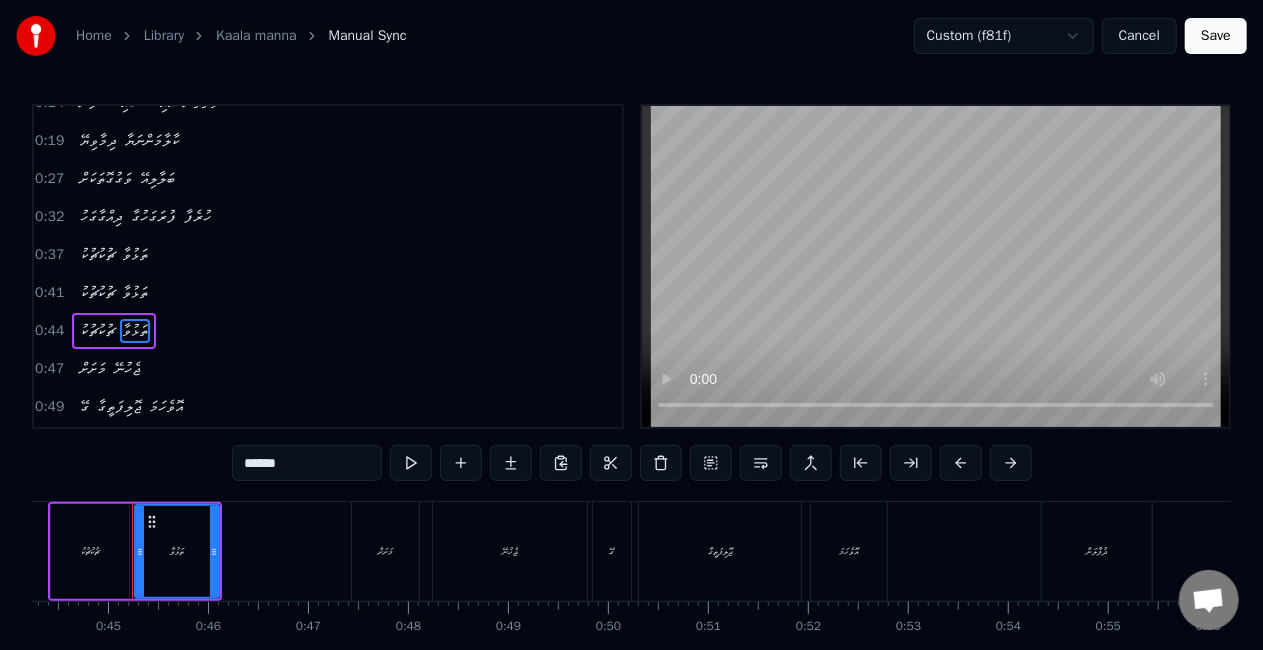 click on "Cancel" at bounding box center (1139, 36) 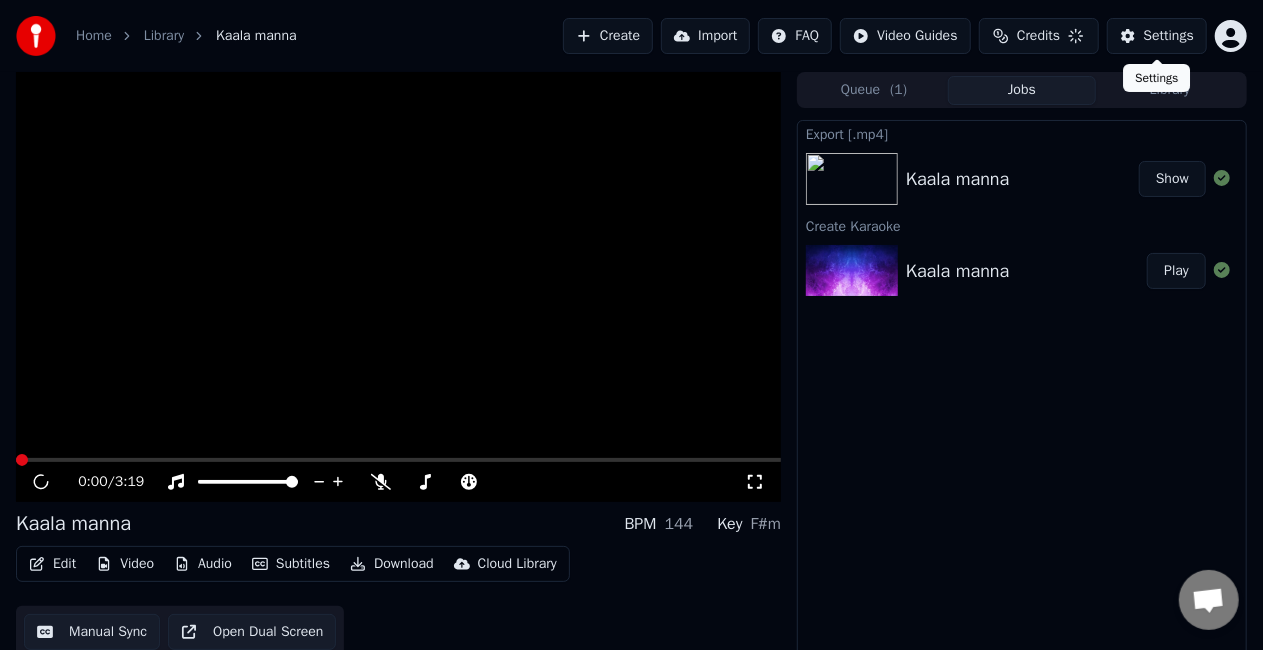 scroll, scrollTop: 22, scrollLeft: 0, axis: vertical 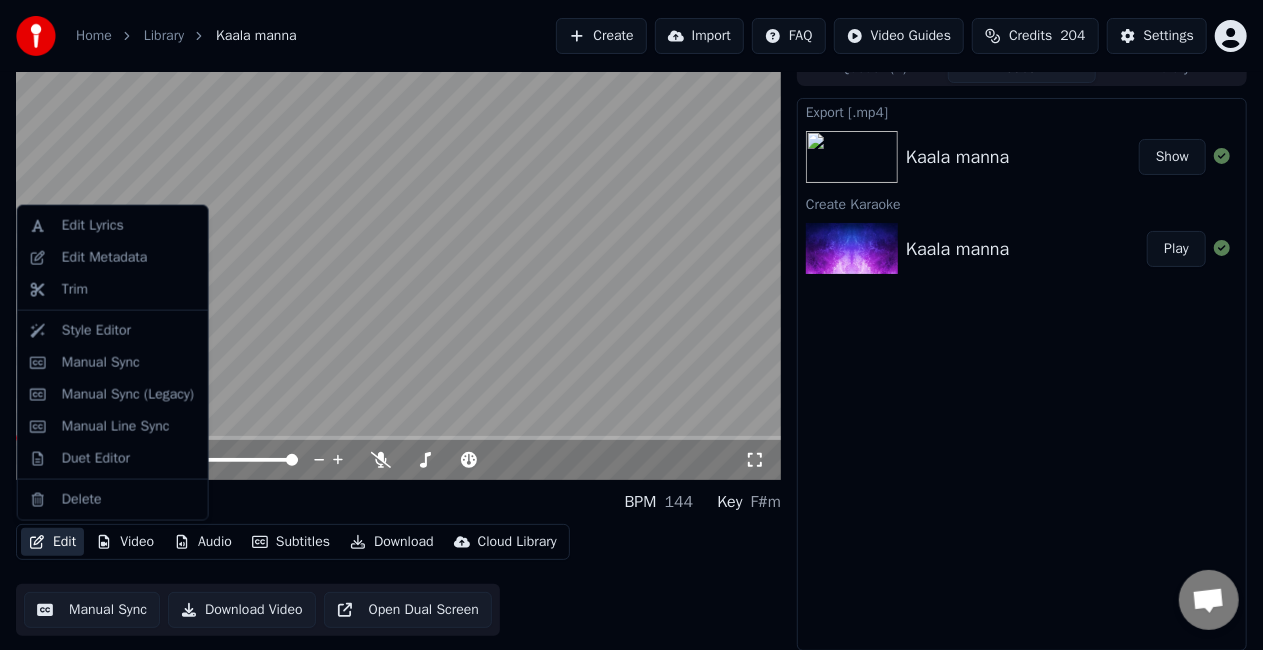 click on "Edit" at bounding box center [52, 542] 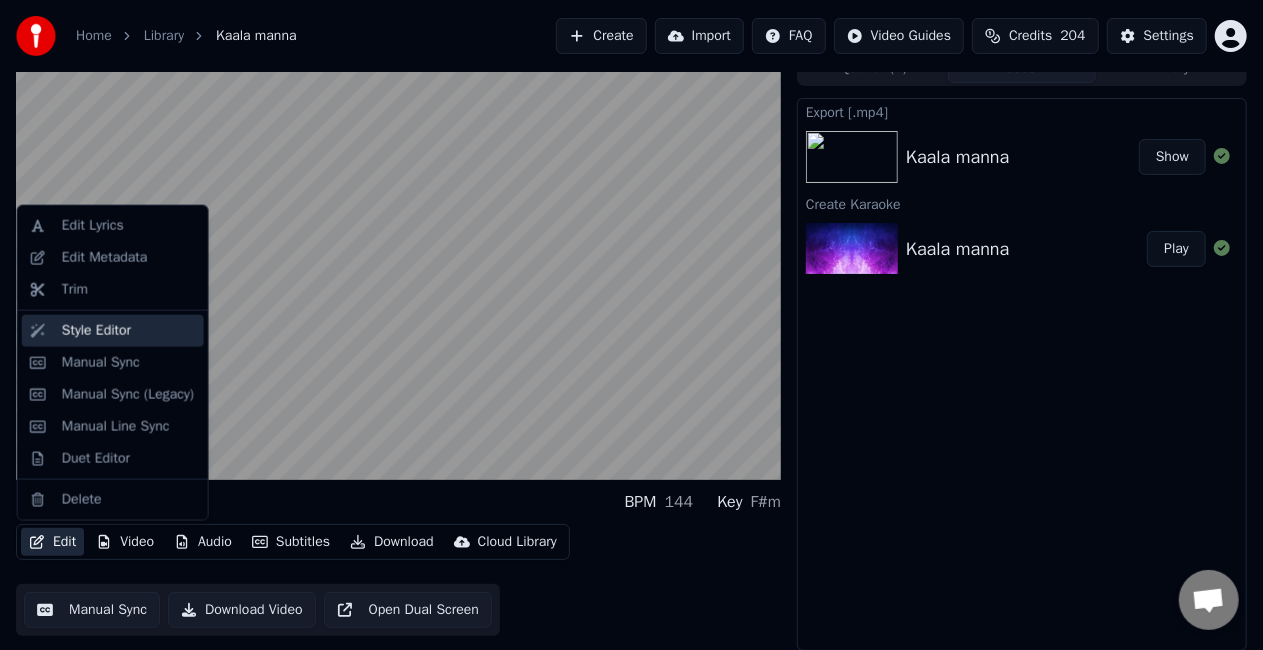 click on "Style Editor" at bounding box center (96, 331) 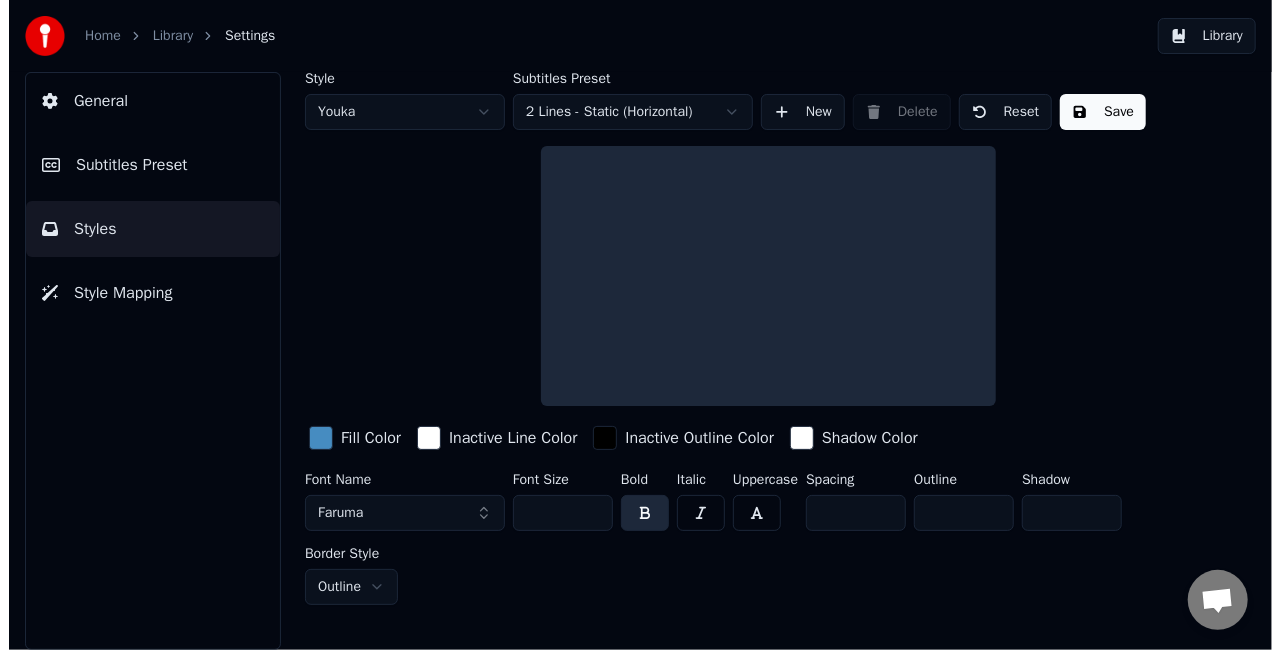scroll, scrollTop: 0, scrollLeft: 0, axis: both 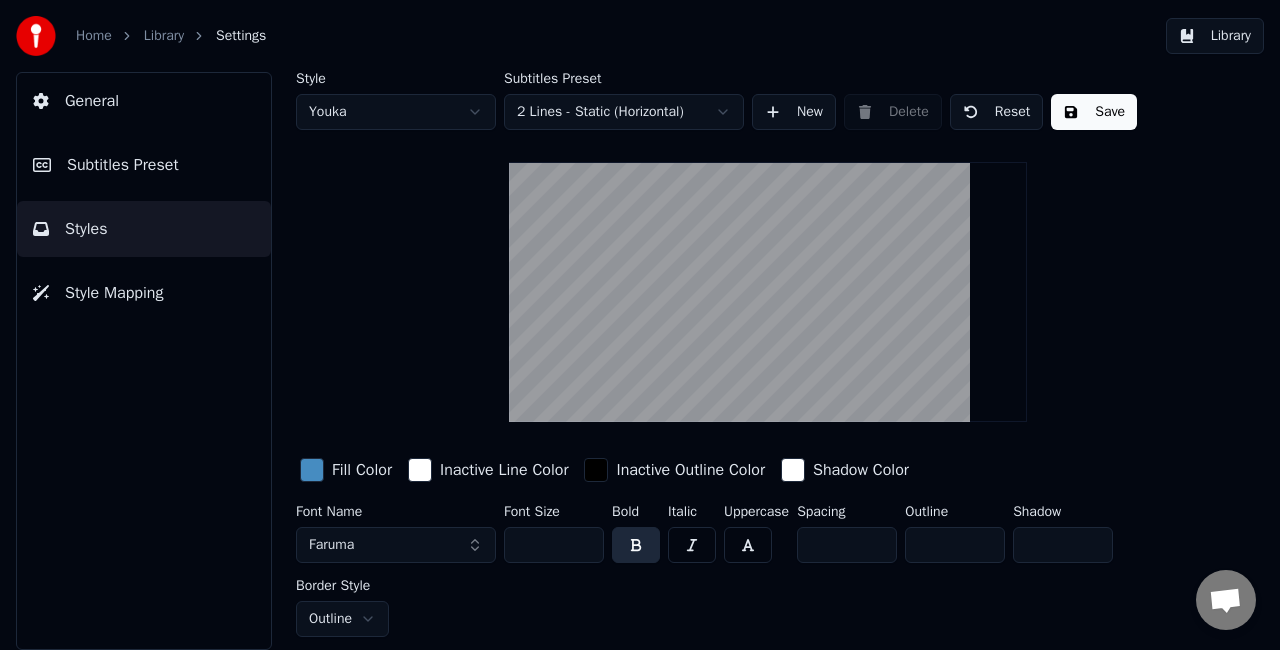 click on "Style Mapping" at bounding box center [114, 293] 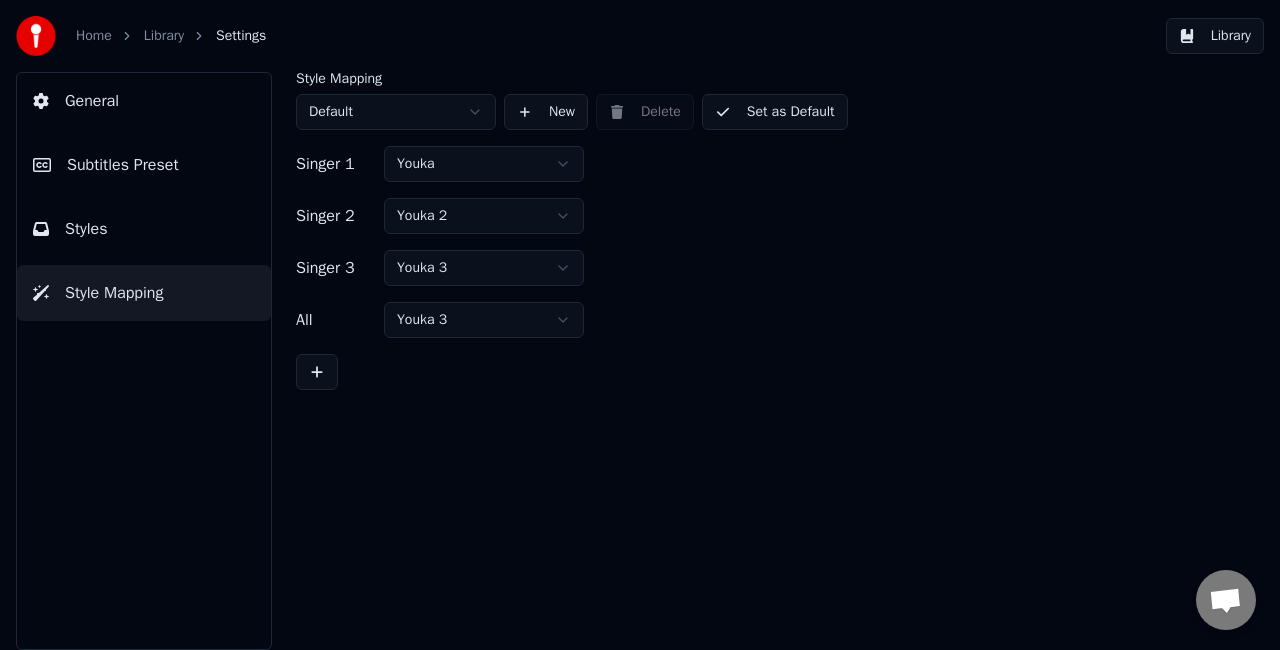 click on "Styles" at bounding box center [144, 229] 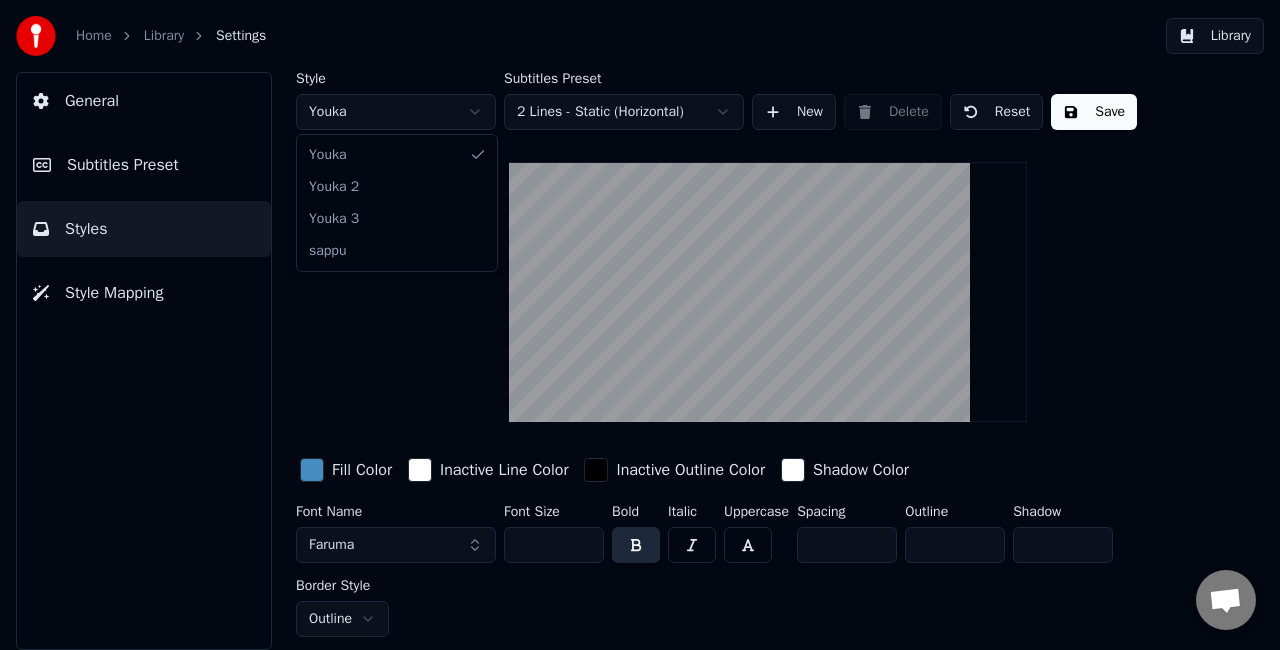 click on "Home Library Settings Library General Subtitles Preset Styles Style Mapping Style Youka Subtitles Preset 2 Lines - Static (Horizontal) New Delete Reset Save Fill Color Inactive Line Color Inactive Outline Color Shadow Color Font Name Faruma Font Size *** Bold Italic Uppercase Spacing ** Outline * Shadow * Border Style Outline Youka Youka 2 Youka 3 sappu" at bounding box center (640, 325) 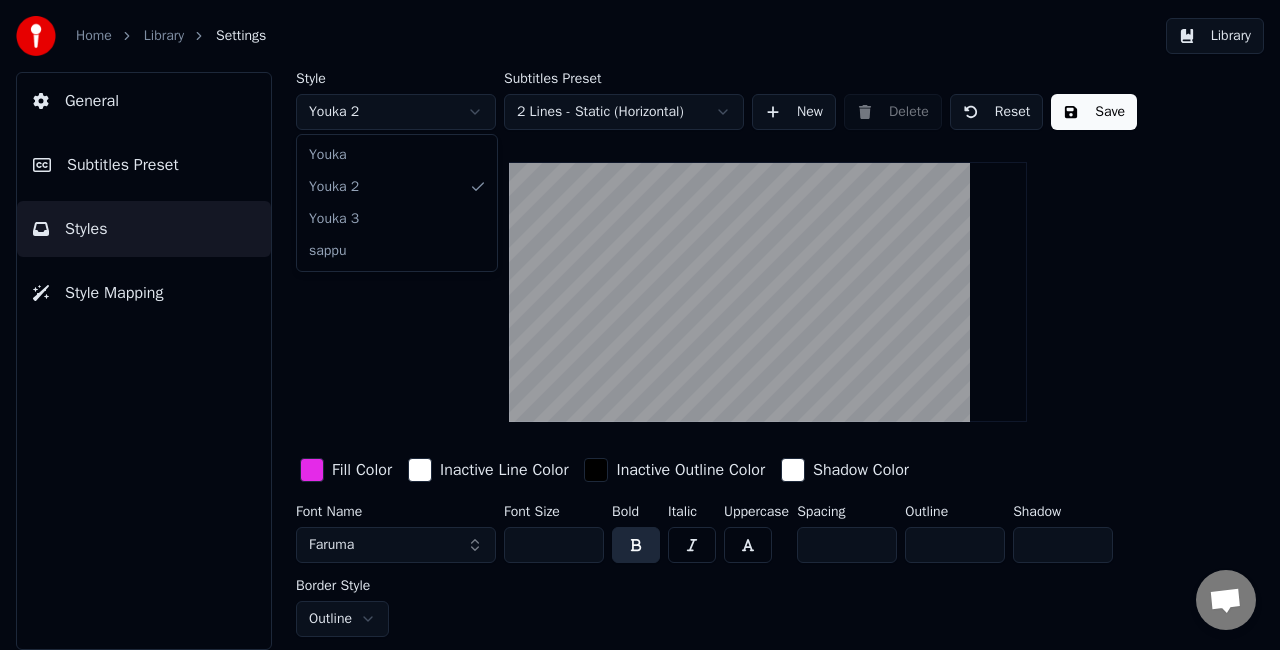 click on "Home Library Settings Library General Subtitles Preset Styles Style Mapping Style Youka 2 Subtitles Preset 2 Lines - Static (Horizontal) New Delete Reset Save Fill Color Inactive Line Color Inactive Outline Color Shadow Color Font Name Faruma Font Size *** Bold Italic Uppercase Spacing * Outline * Shadow * Border Style Outline Youka Youka 2 Youka 3 sappu" at bounding box center (640, 325) 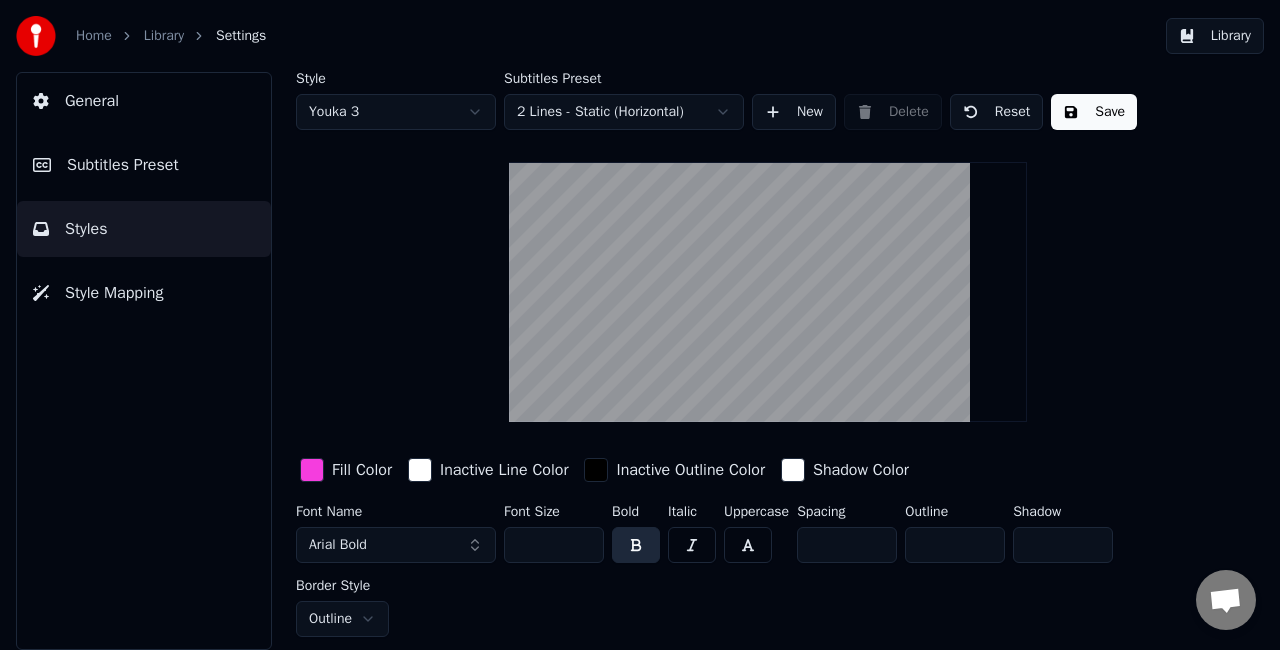 click on "Home Library Settings Library General Subtitles Preset Styles Style Mapping Style Youka 3 Subtitles Preset 2 Lines - Static (Horizontal) New Delete Reset Save Fill Color Inactive Line Color Inactive Outline Color Shadow Color Font Name Arial Bold Font Size ** Bold Italic Uppercase Spacing * Outline * Shadow * Border Style Outline" at bounding box center [640, 325] 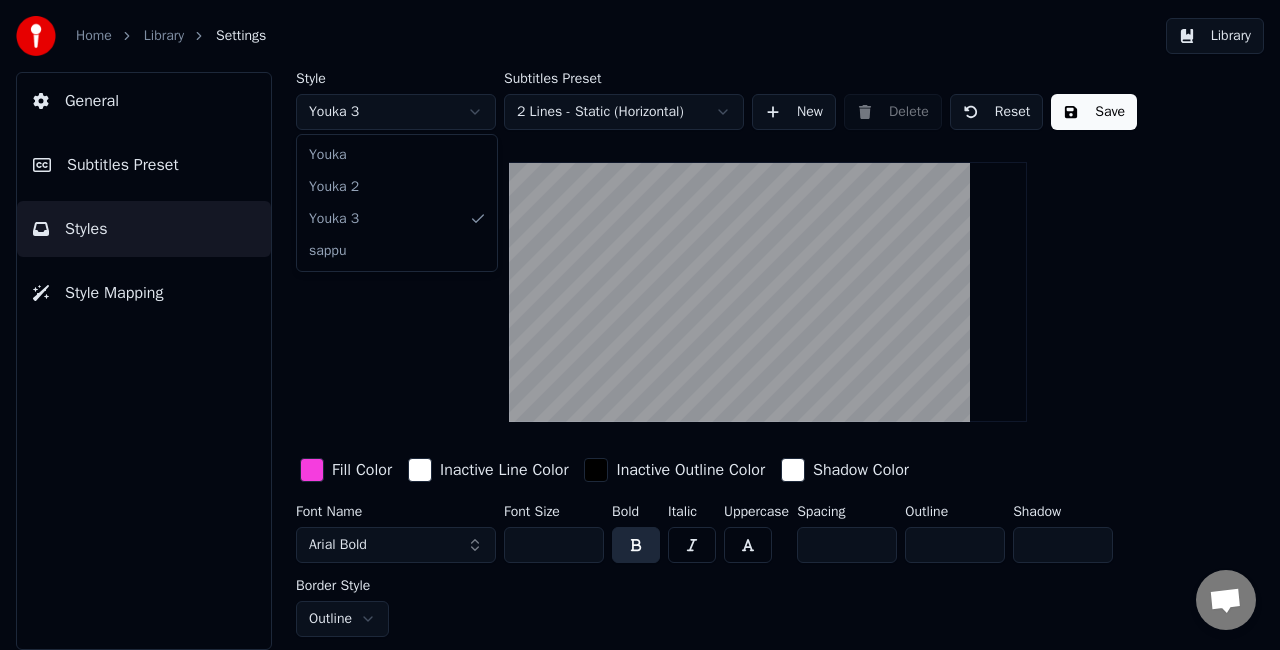 type on "***" 